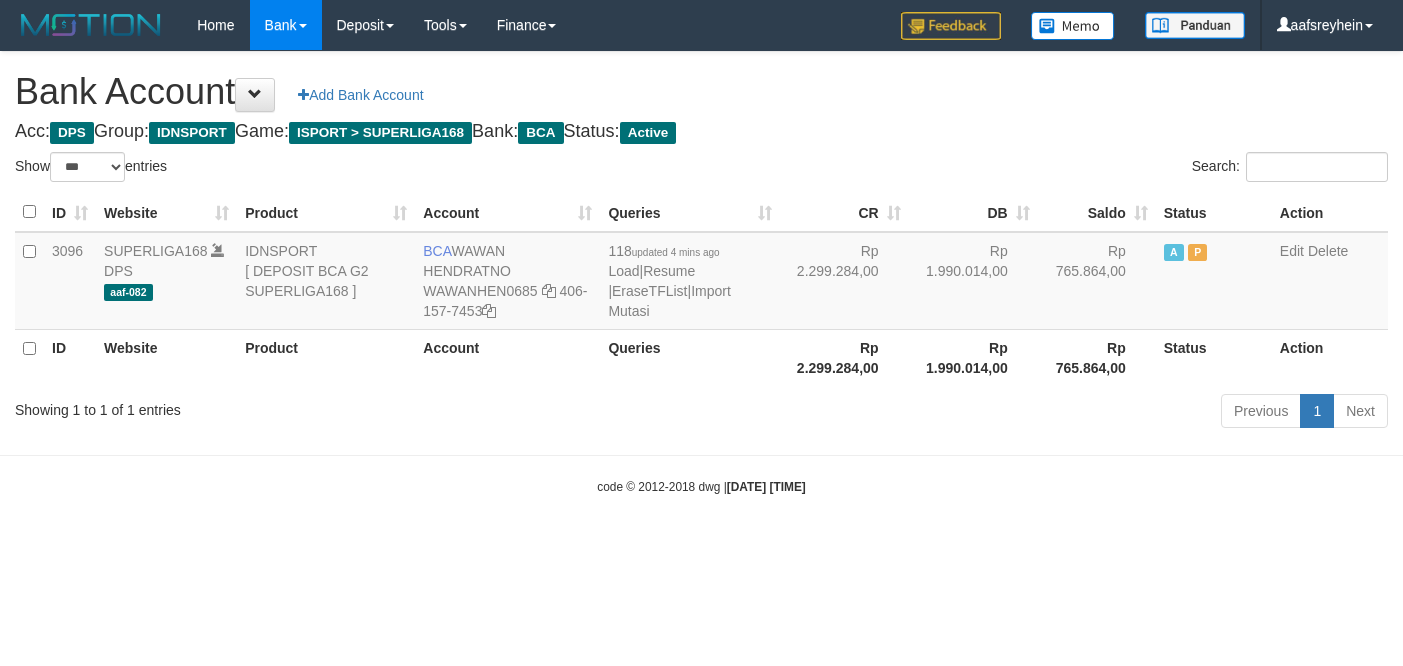 select on "***" 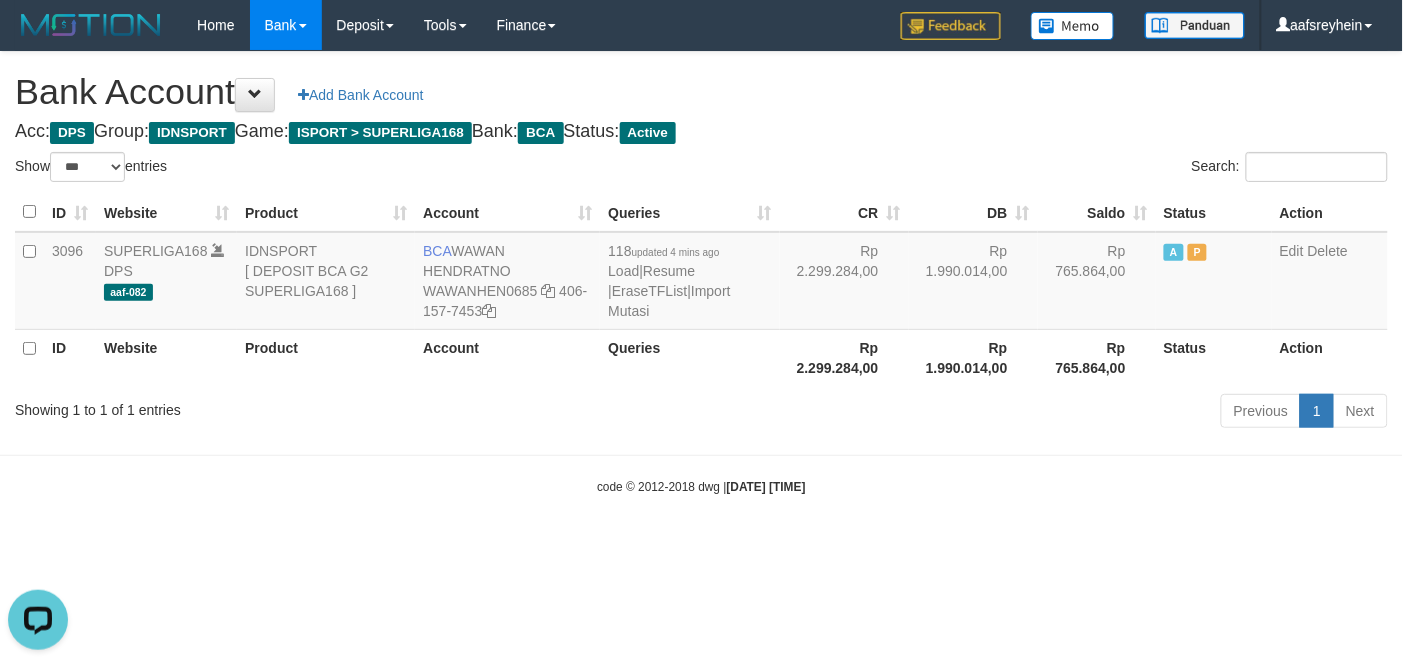 scroll, scrollTop: 0, scrollLeft: 0, axis: both 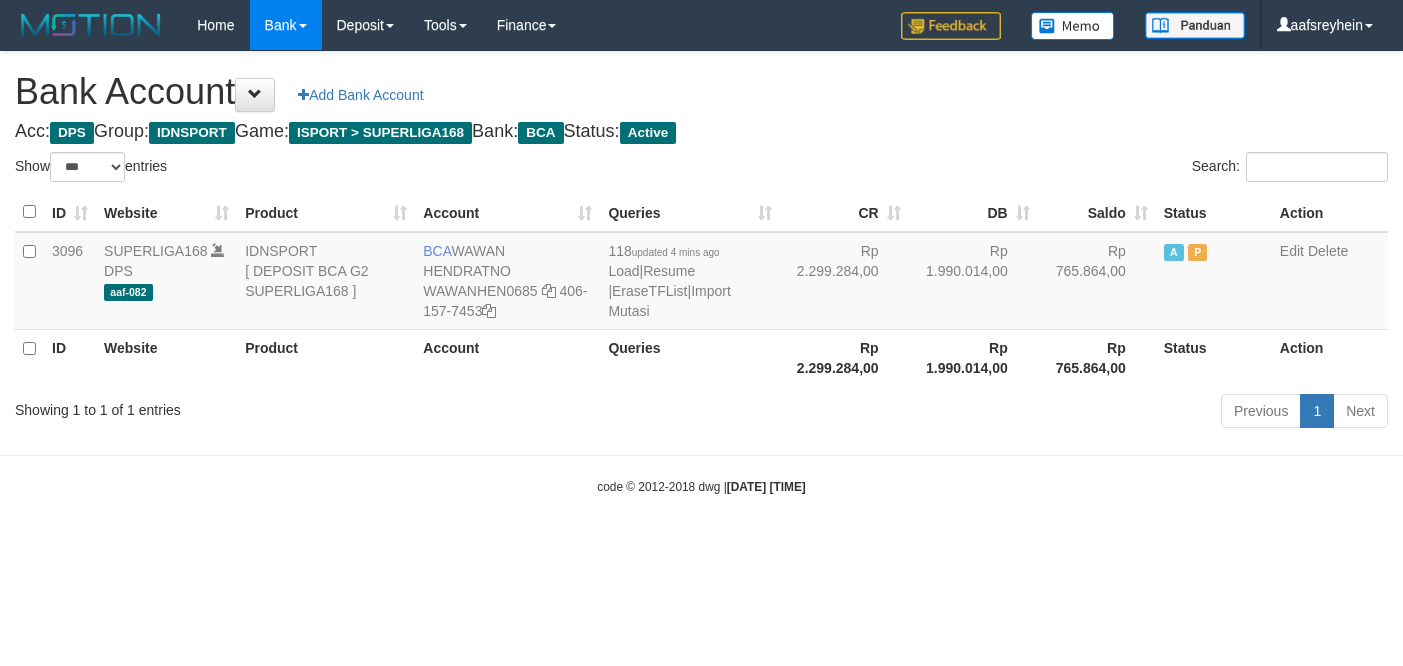 select on "***" 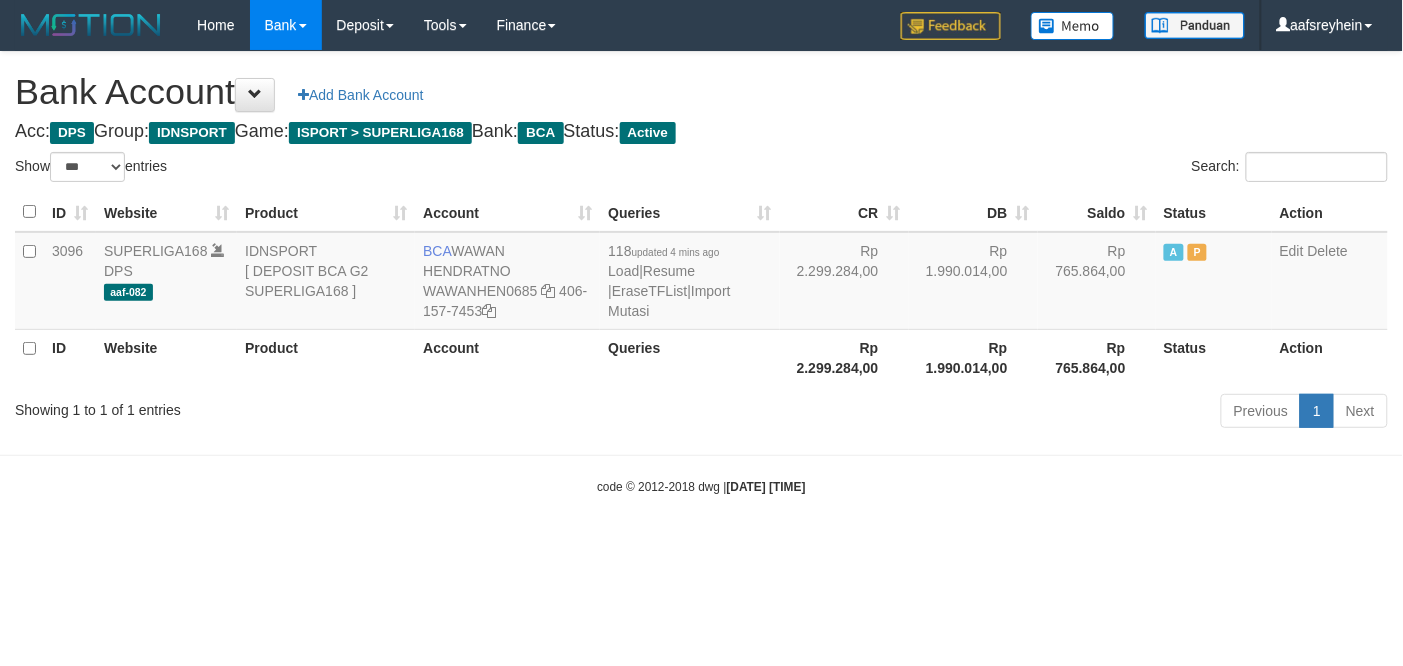 click on "Toggle navigation
Home
Bank
Account List
Load
By Website
Group
[ISPORT]													SUPERLIGA168
By Load Group (DPS)" at bounding box center (701, 273) 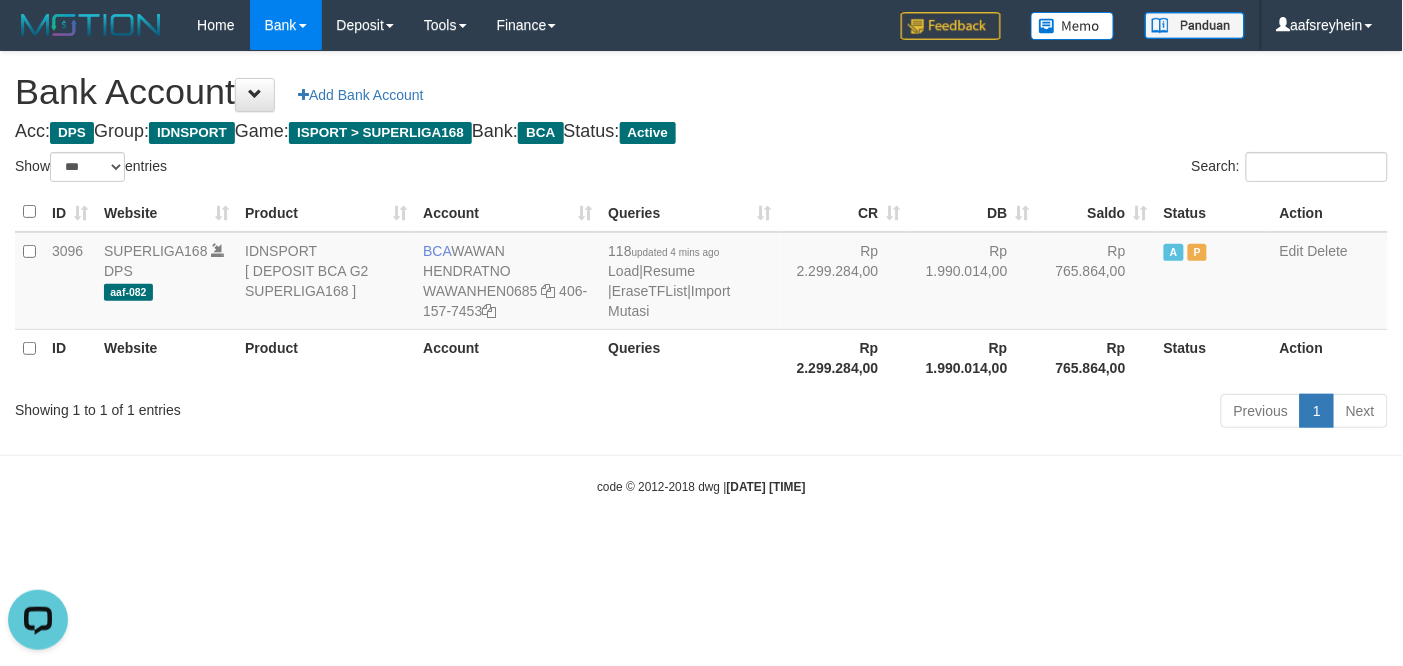 scroll, scrollTop: 0, scrollLeft: 0, axis: both 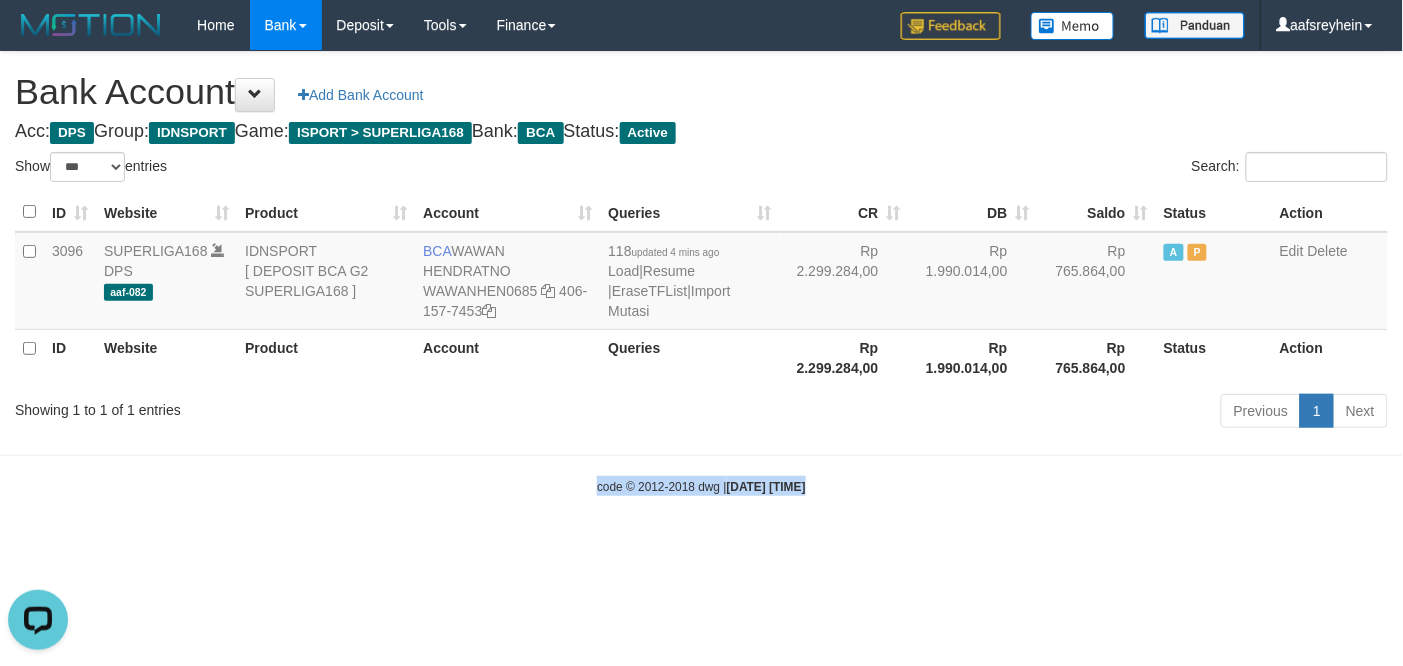 click on "Toggle navigation
Home
Bank
Account List
Load
By Website
Group
[ISPORT]													SUPERLIGA168
By Load Group (DPS)" at bounding box center (701, 273) 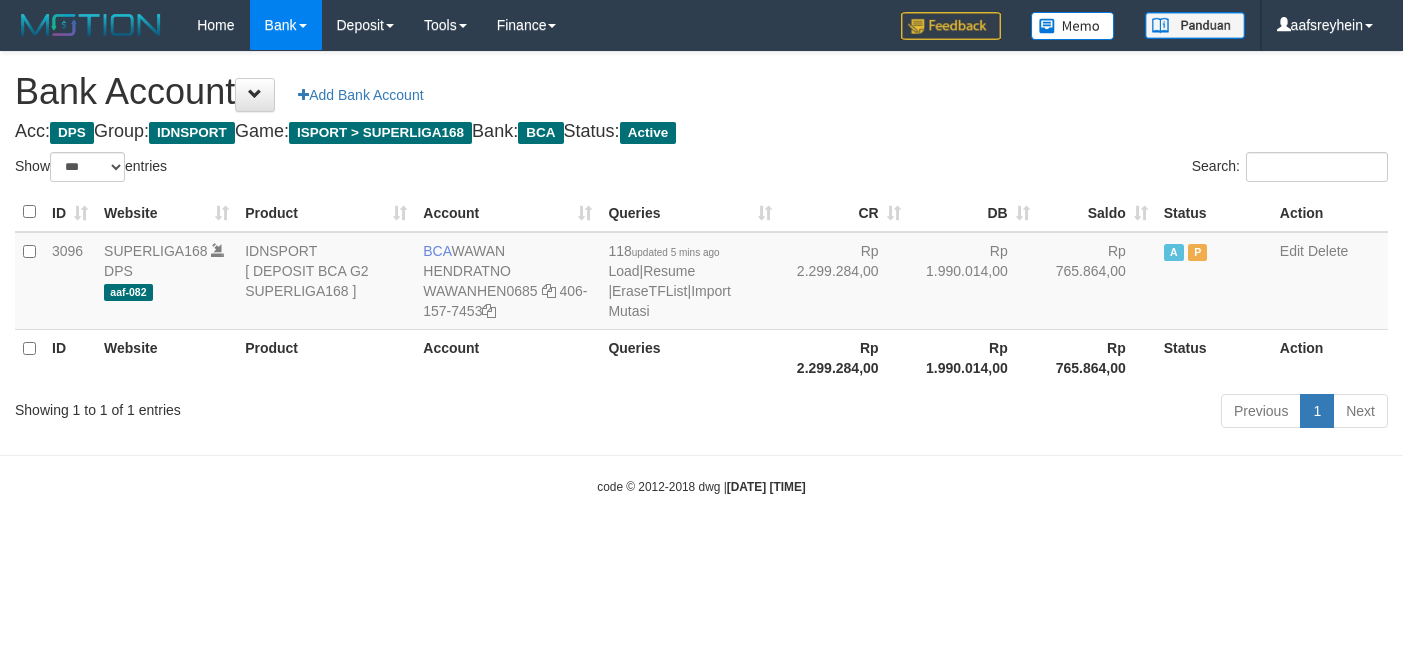 select on "***" 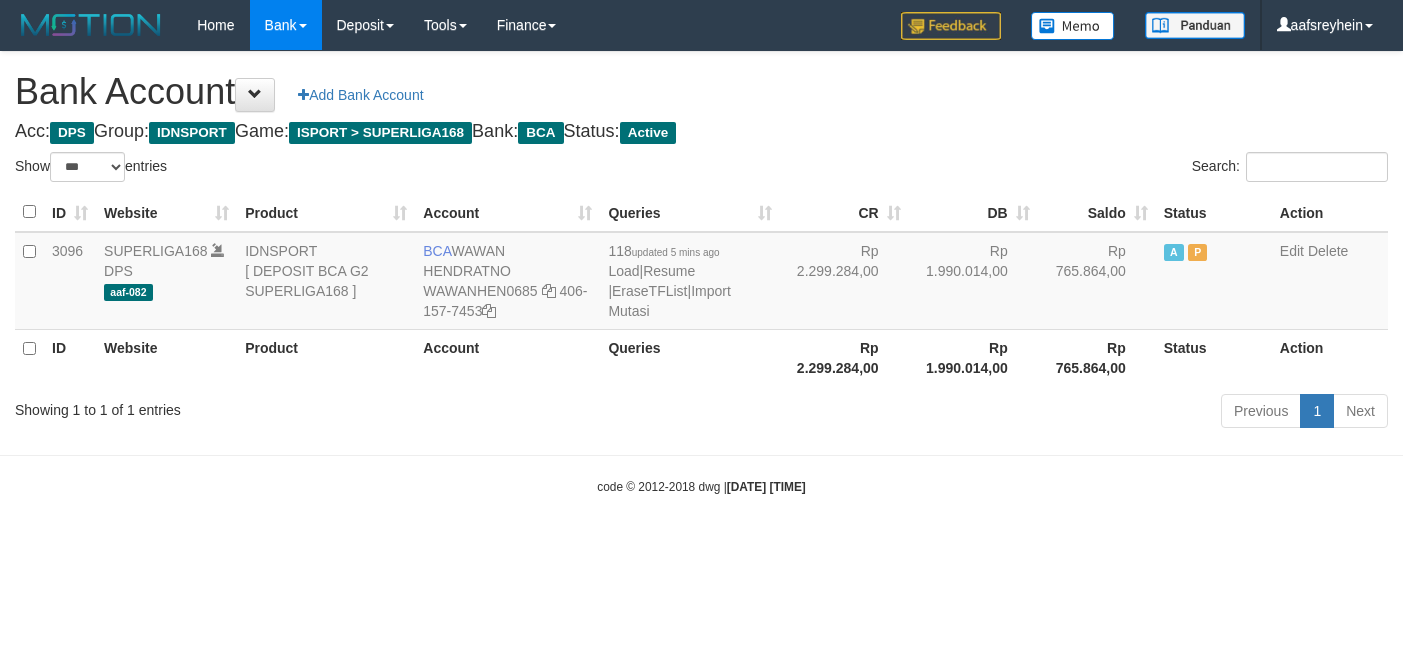 scroll, scrollTop: 0, scrollLeft: 0, axis: both 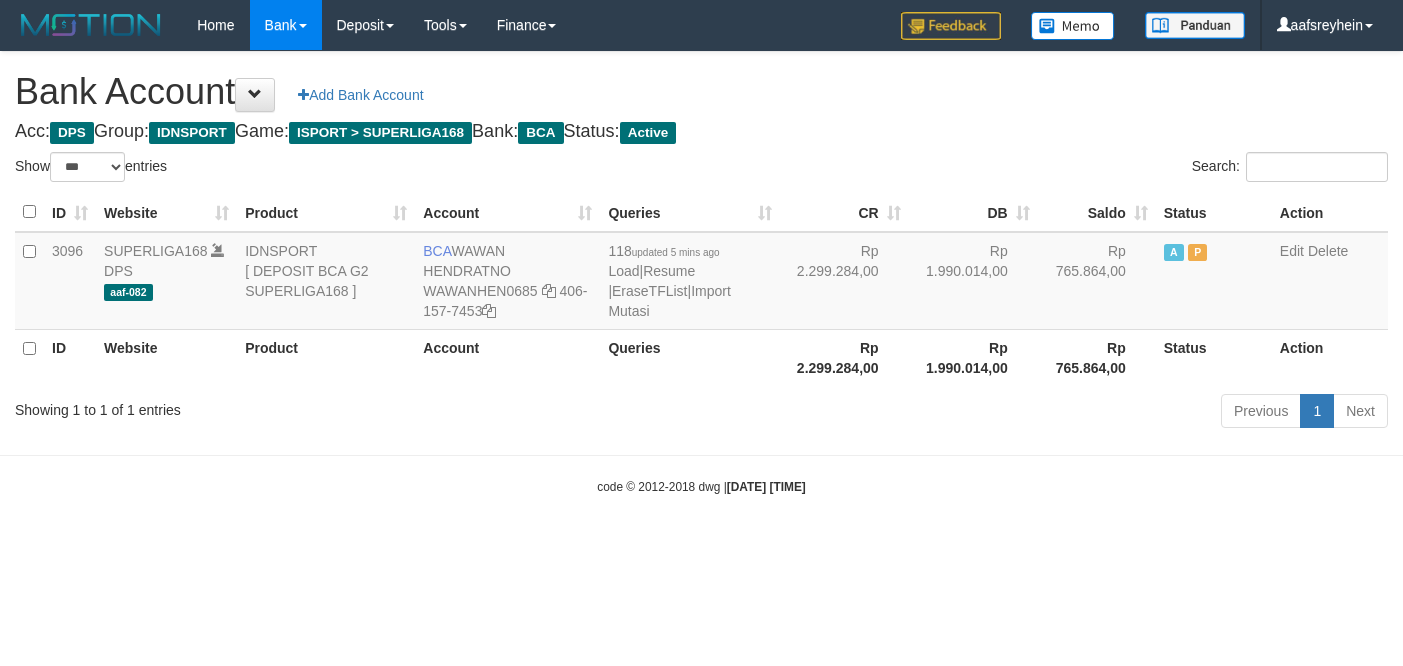 select on "***" 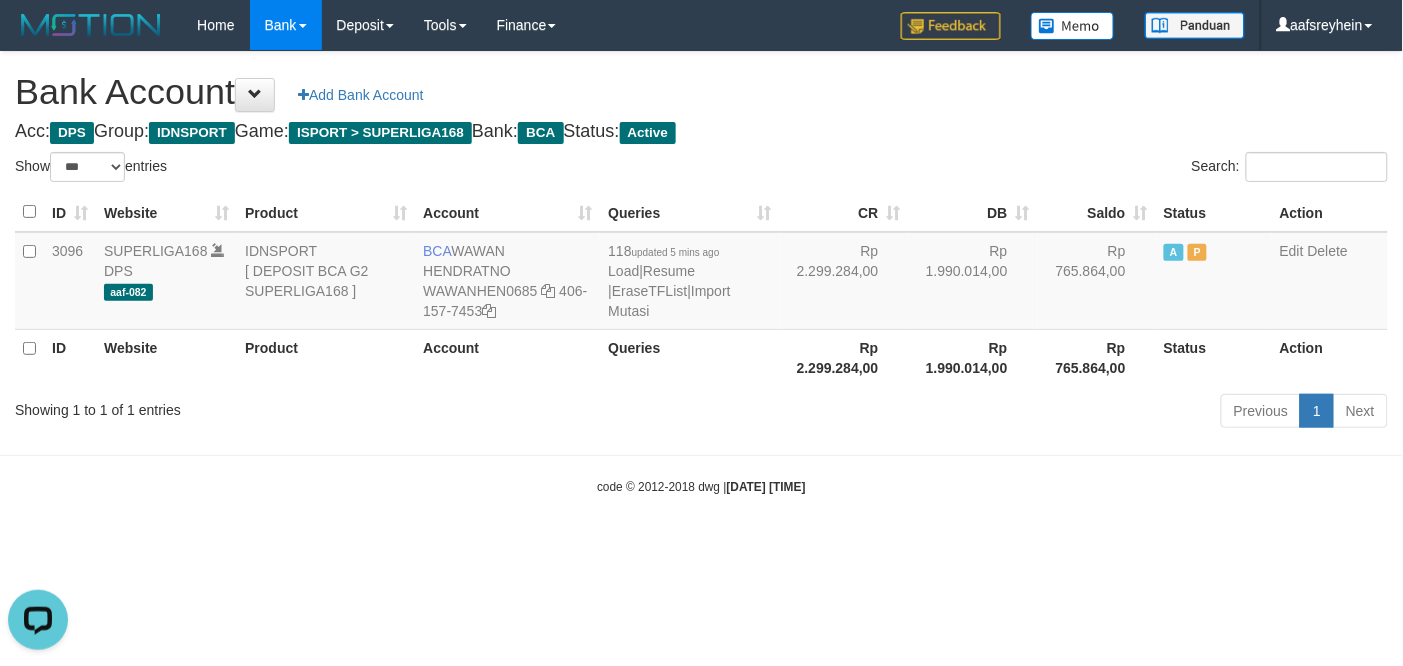 scroll, scrollTop: 0, scrollLeft: 0, axis: both 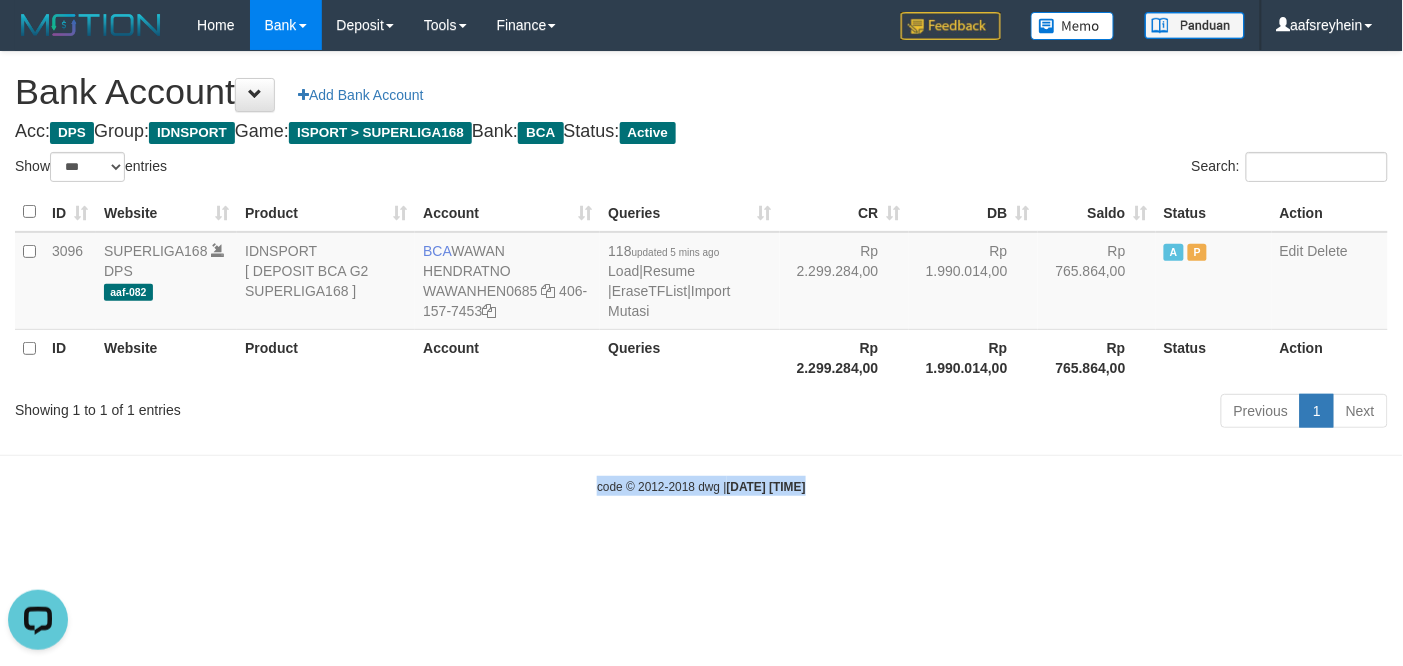 click on "Toggle navigation
Home
Bank
Account List
Load
By Website
Group
[ISPORT]													SUPERLIGA168
By Load Group (DPS)
-" at bounding box center (701, 273) 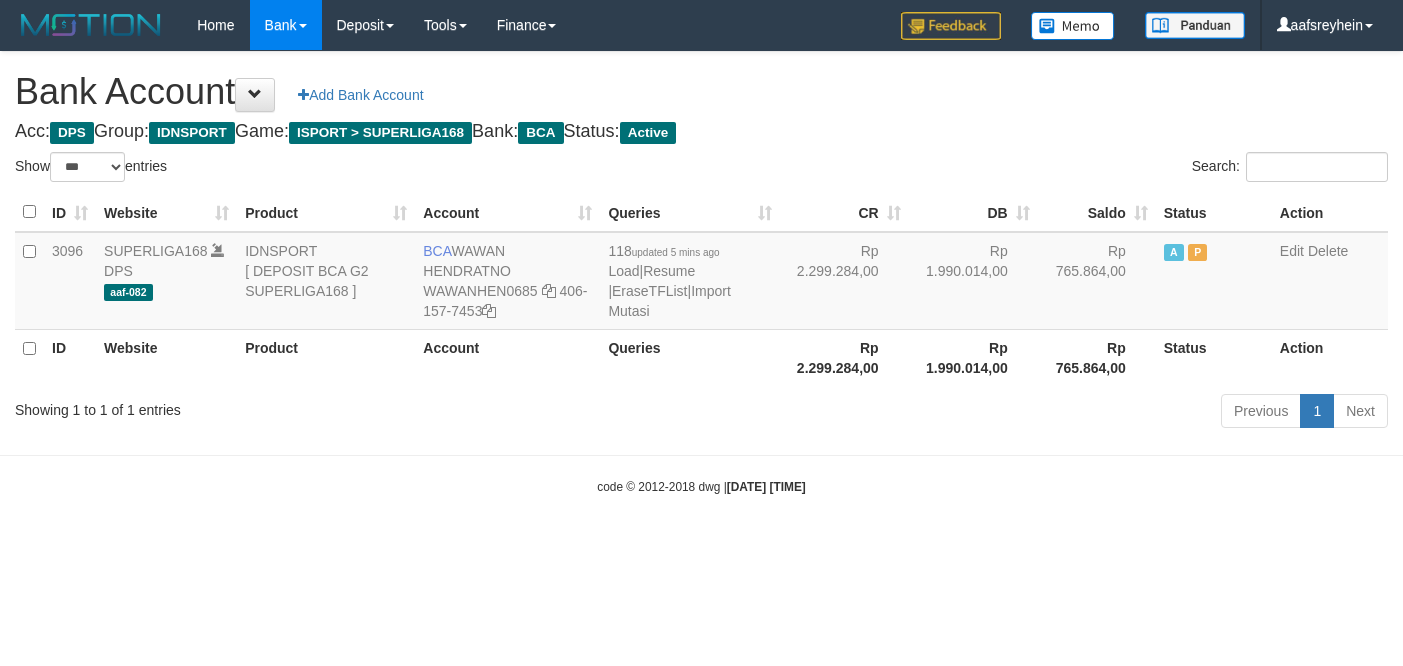 select on "***" 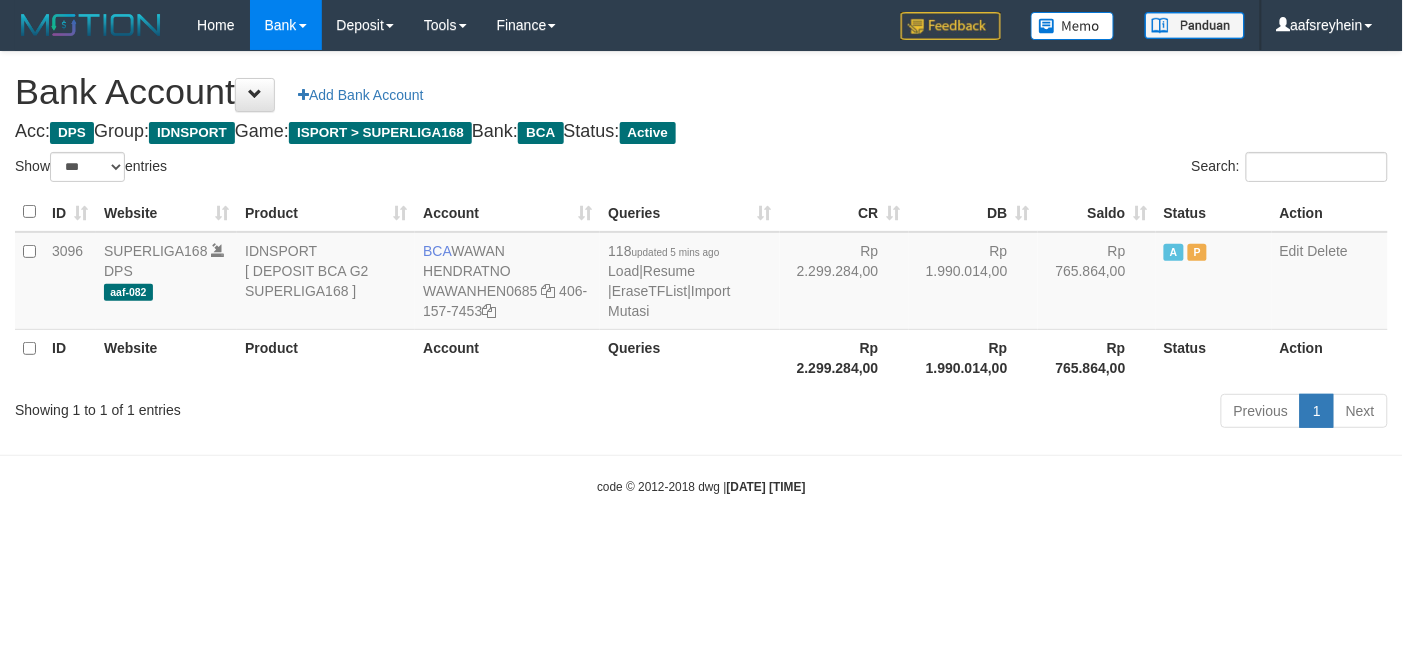 click on "Toggle navigation
Home
Bank
Account List
Load
By Website
Group
[ISPORT]													SUPERLIGA168
By Load Group (DPS)
-" at bounding box center [701, 273] 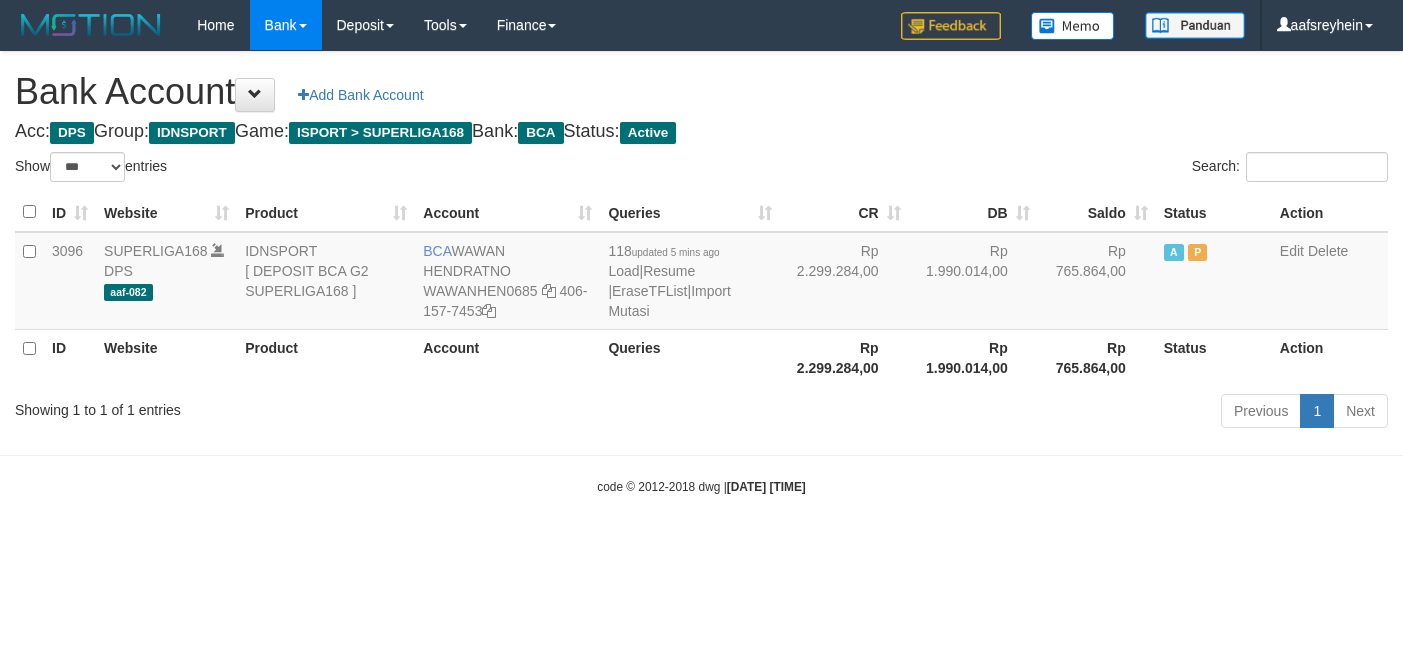 select on "***" 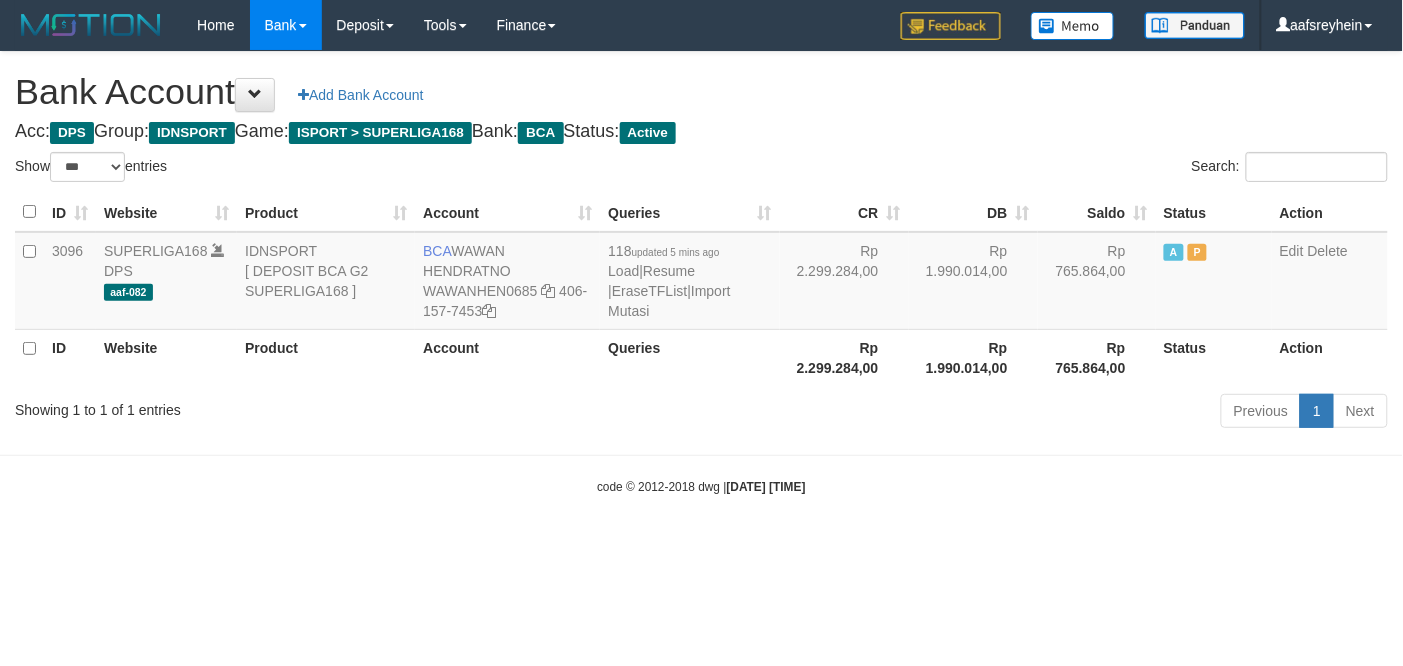 click on "Toggle navigation
Home
Bank
Account List
Load
By Website
Group
[ISPORT]													SUPERLIGA168
By Load Group (DPS)" at bounding box center [701, 273] 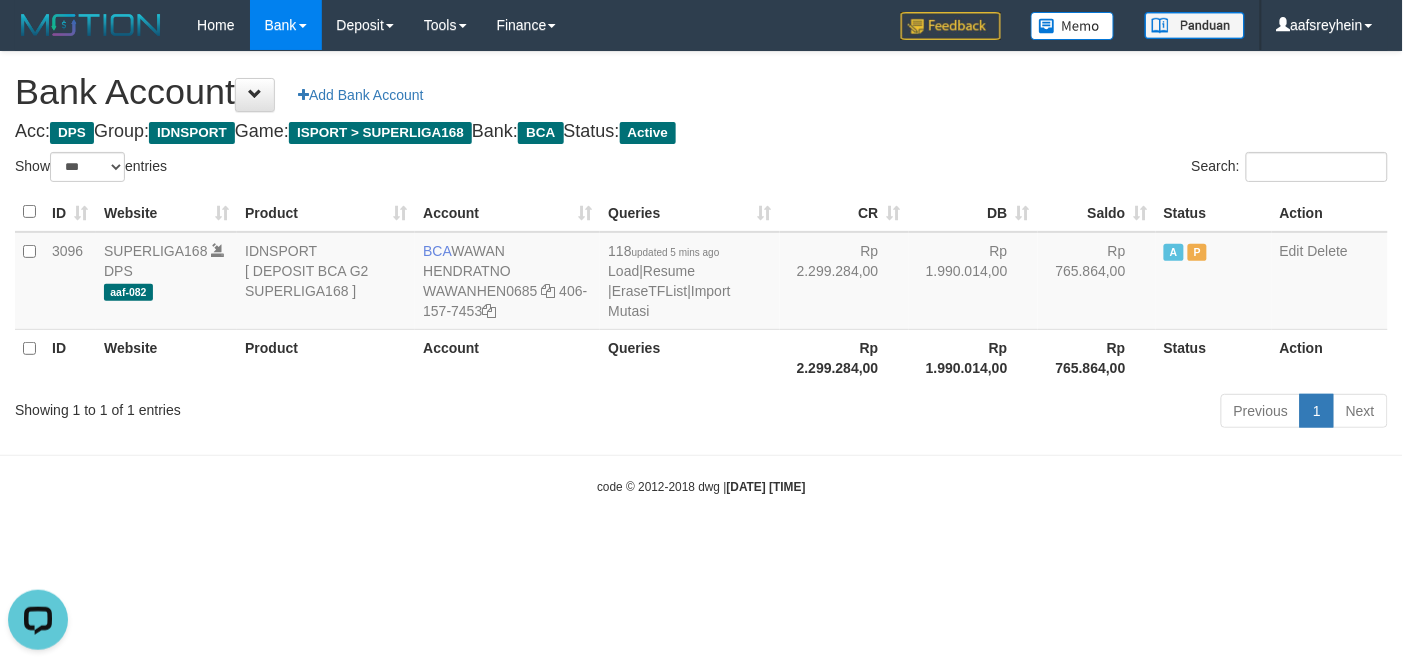 scroll, scrollTop: 0, scrollLeft: 0, axis: both 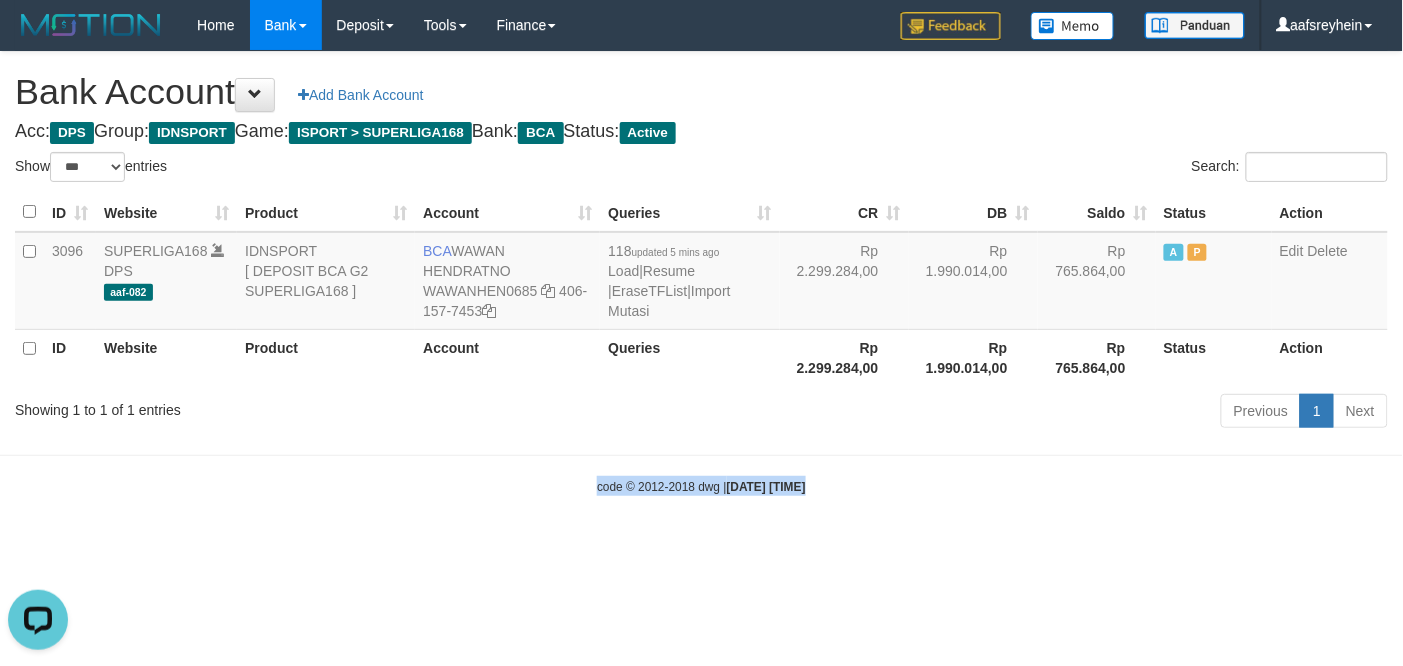 click on "Toggle navigation
Home
Bank
Account List
Load
By Website
Group
[ISPORT]													SUPERLIGA168
By Load Group (DPS)
-" at bounding box center (701, 273) 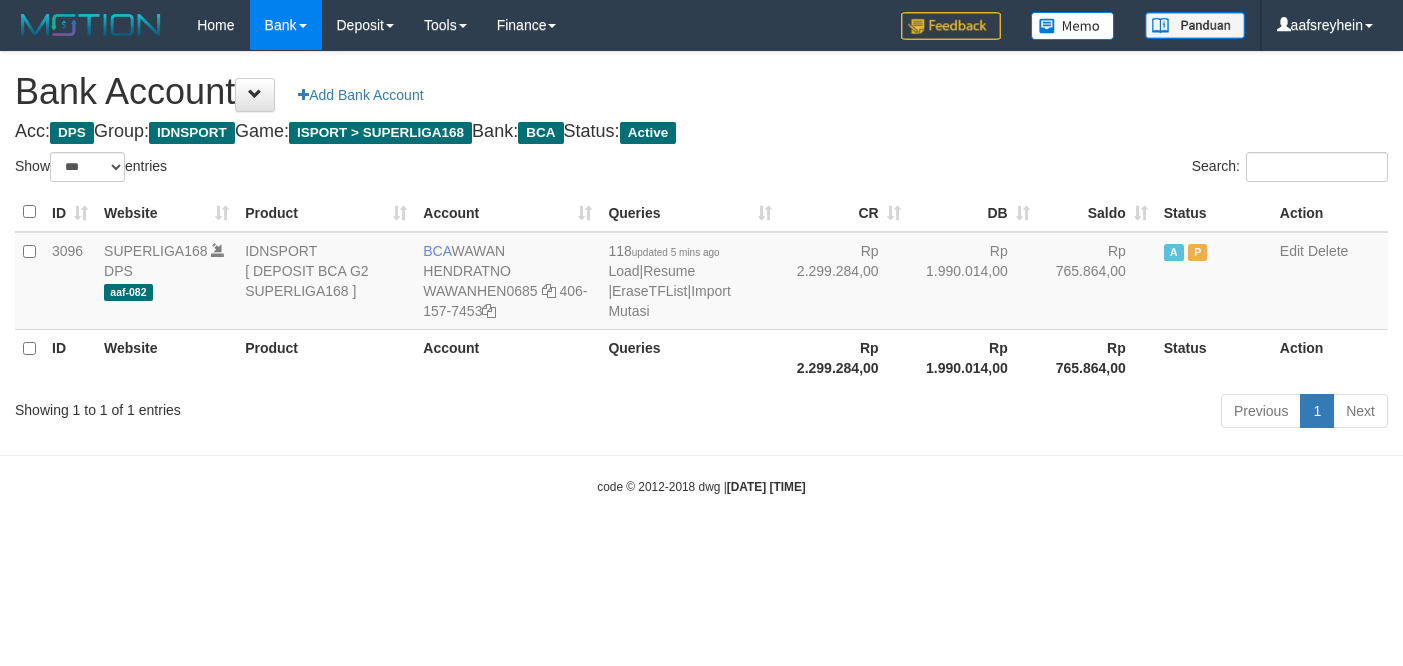 select on "***" 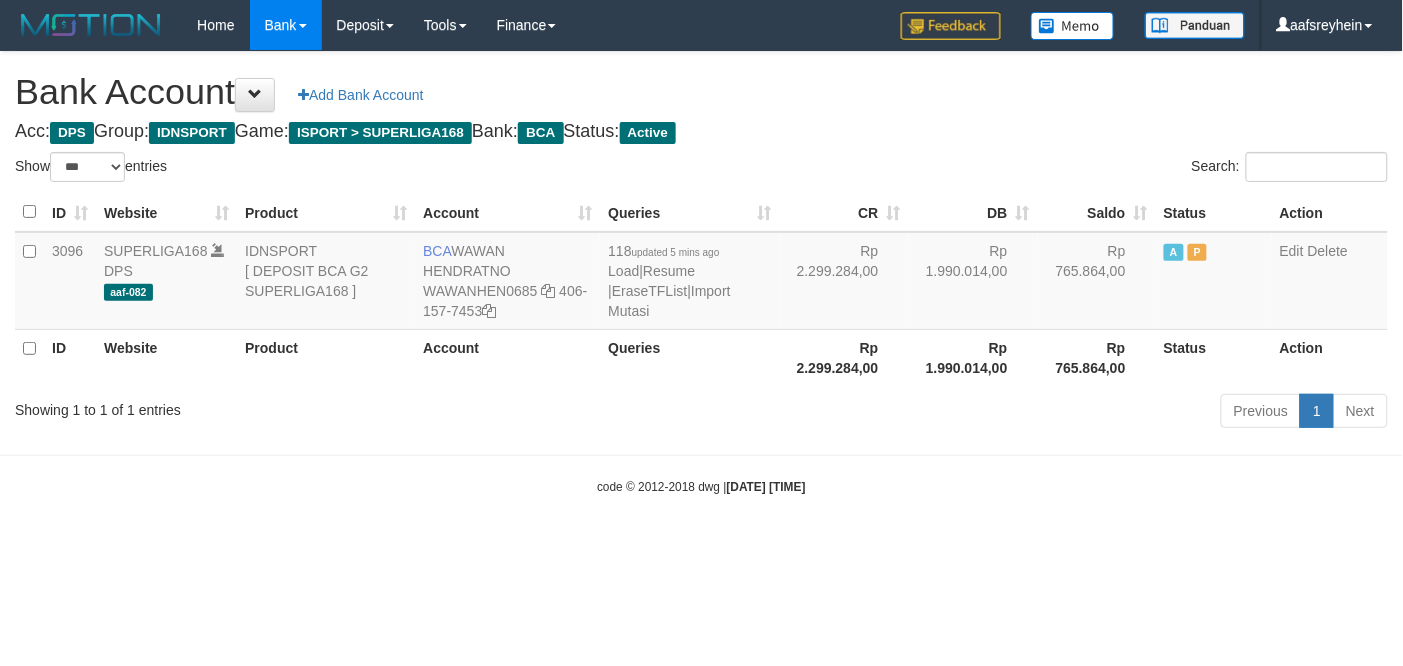 click on "Toggle navigation
Home
Bank
Account List
Load
By Website
Group
[ISPORT]													SUPERLIGA168
By Load Group (DPS)
-" at bounding box center [701, 273] 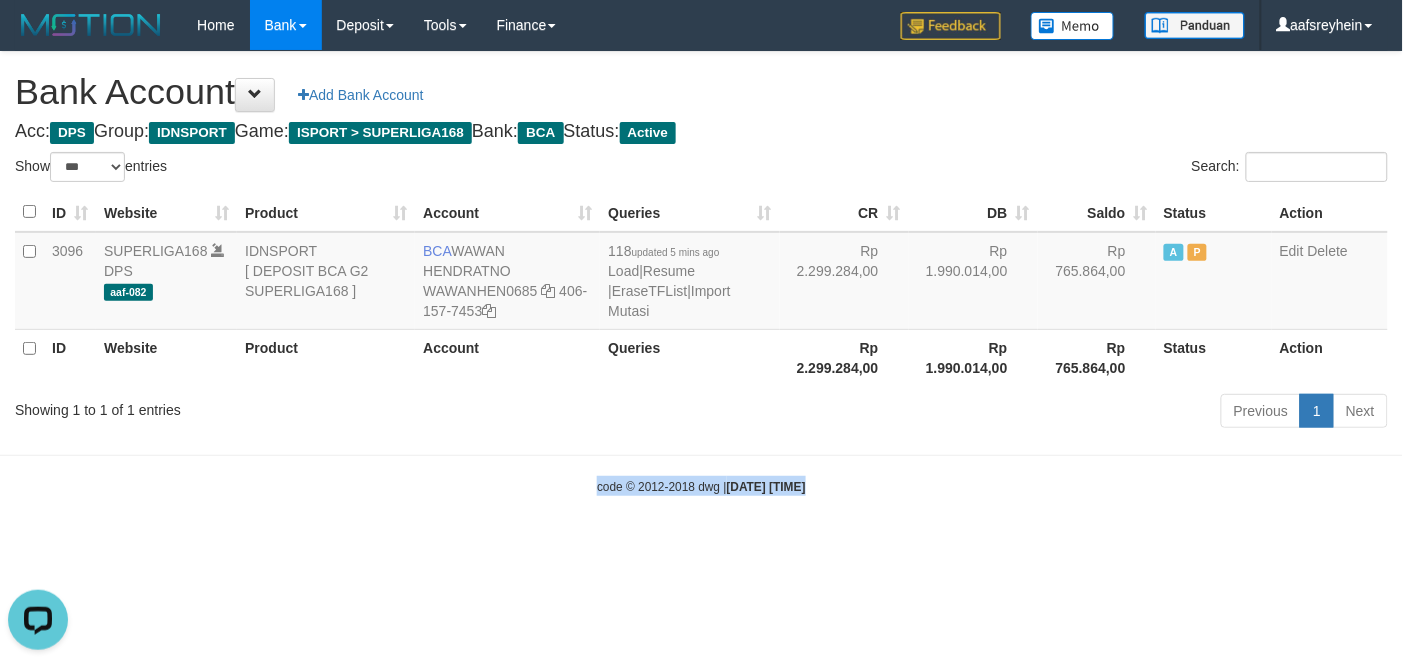 scroll, scrollTop: 0, scrollLeft: 0, axis: both 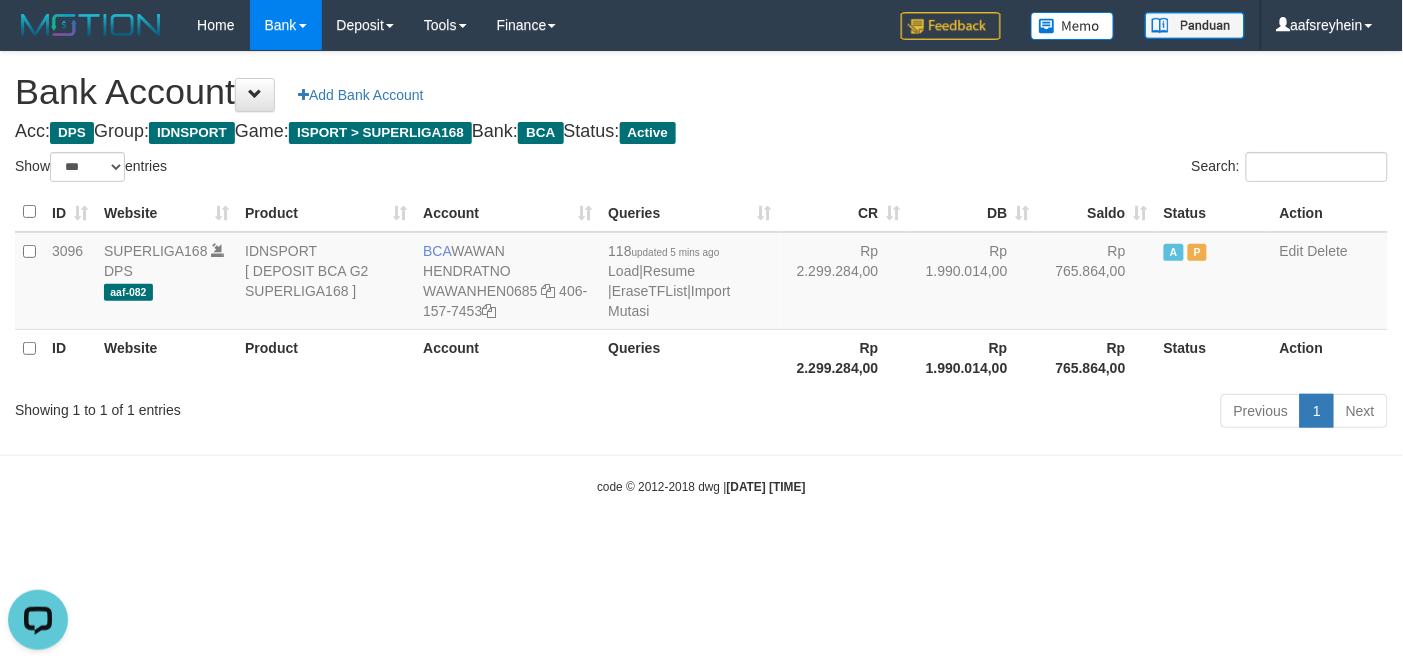 click on "Toggle navigation
Home
Bank
Account List
Load
By Website
Group
[ISPORT]													SUPERLIGA168
By Load Group (DPS)
-" at bounding box center (701, 273) 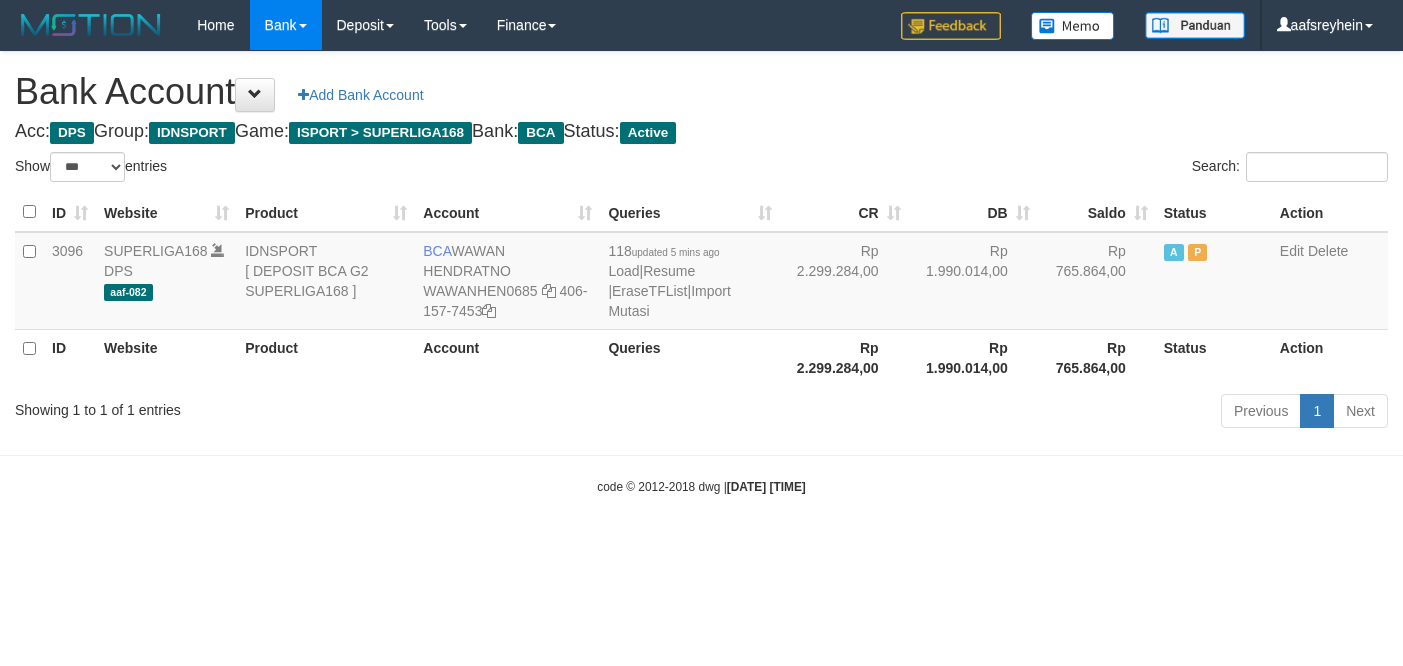 select on "***" 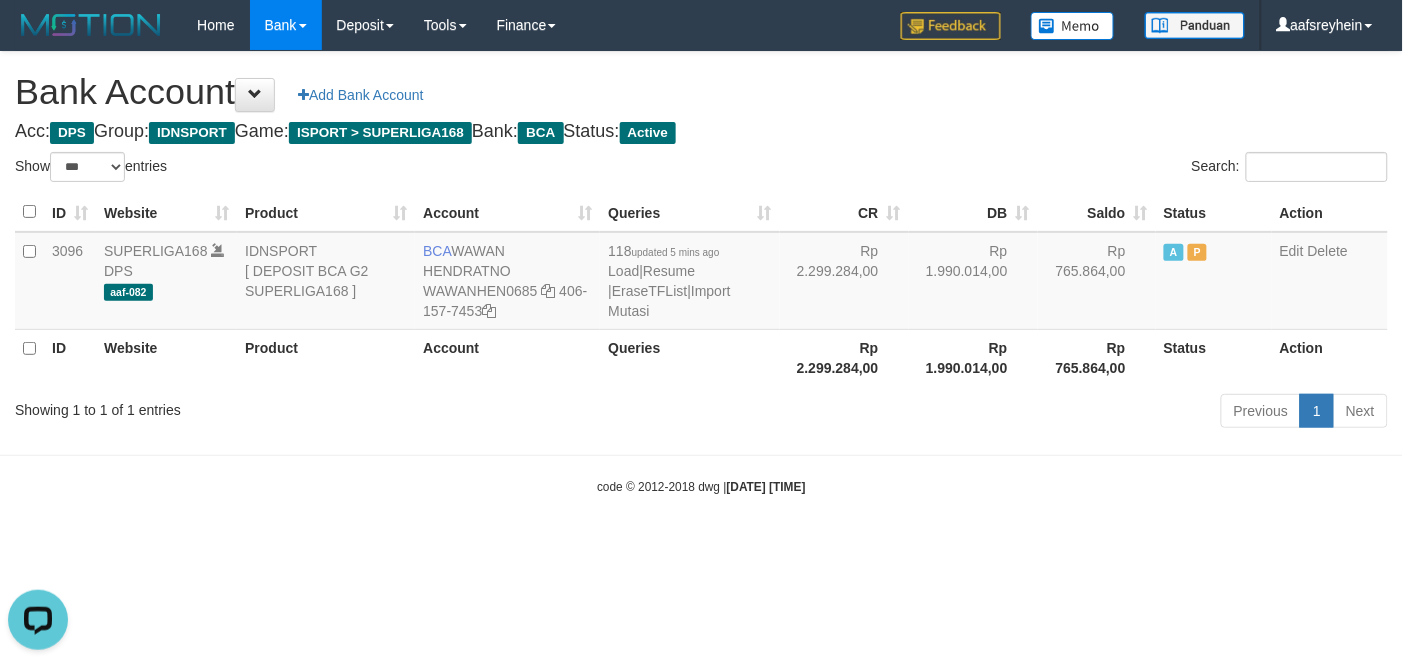 scroll, scrollTop: 0, scrollLeft: 0, axis: both 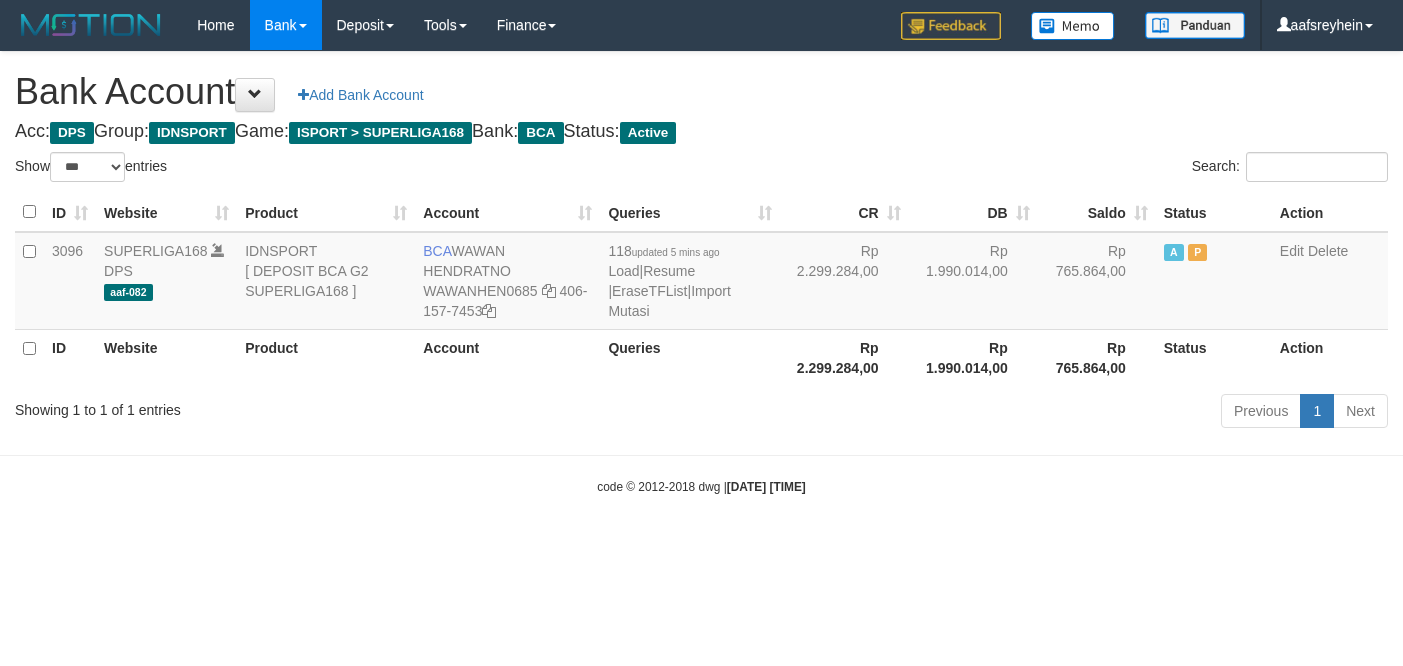 select on "***" 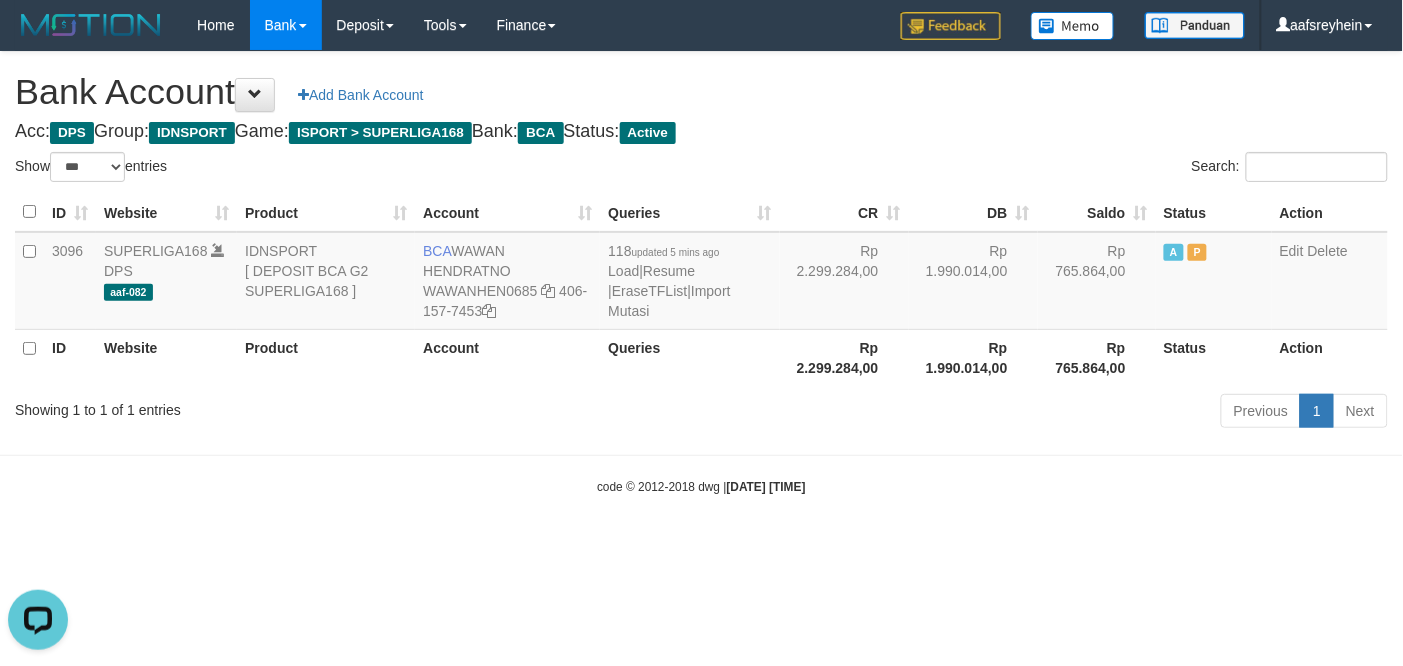 scroll, scrollTop: 0, scrollLeft: 0, axis: both 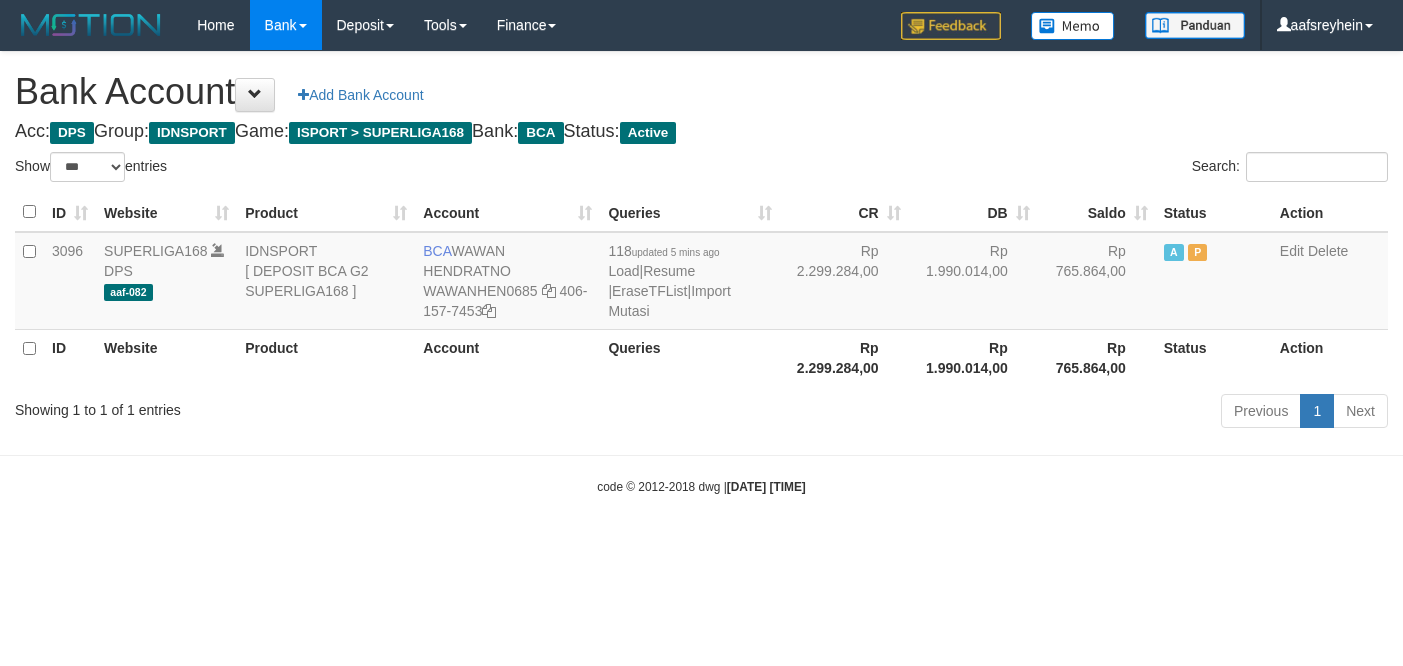 select on "***" 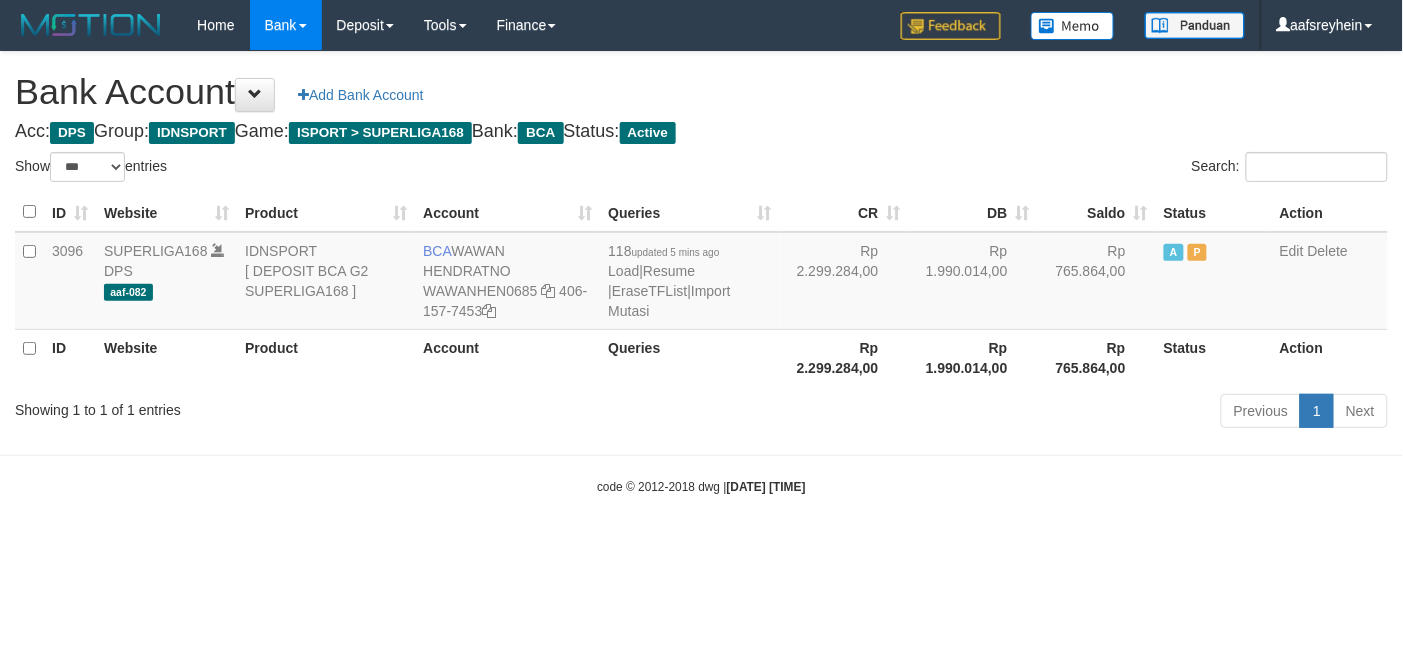 click on "Toggle navigation
Home
Bank
Account List
Load
By Website
Group
[ISPORT]													SUPERLIGA168
By Load Group (DPS)
-" at bounding box center (701, 273) 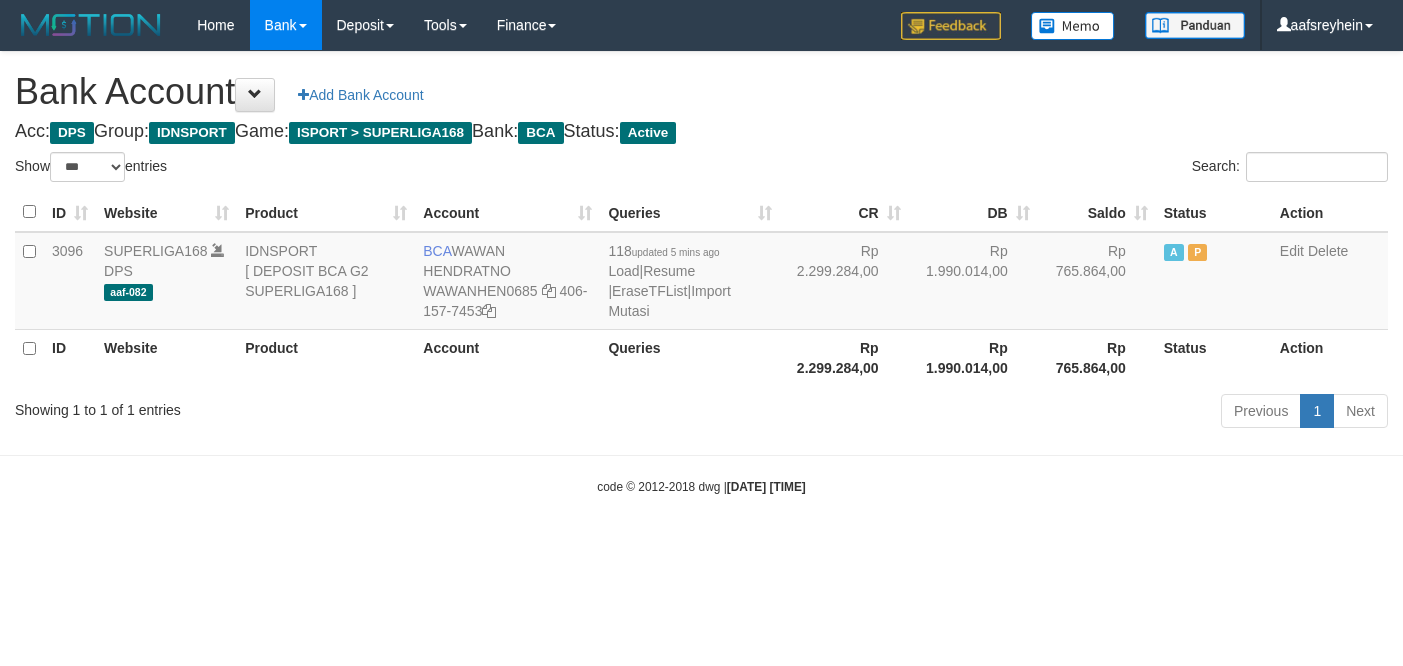 select on "***" 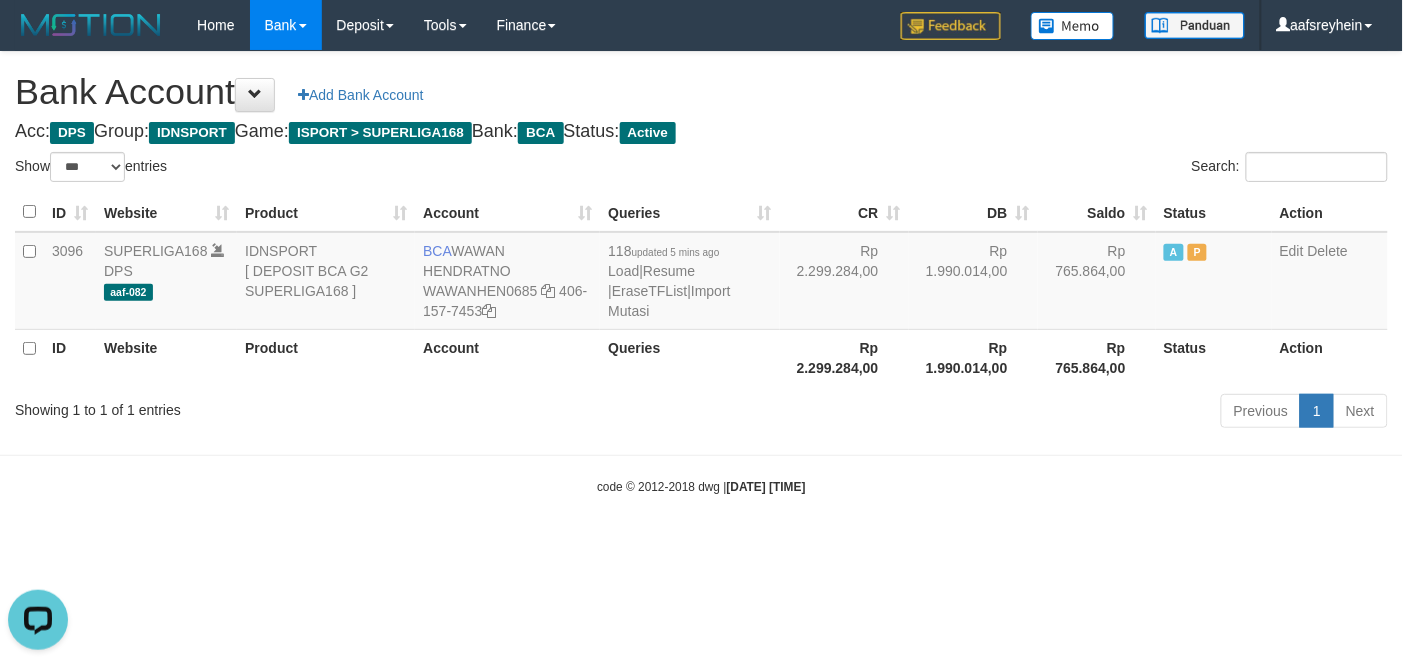 scroll, scrollTop: 0, scrollLeft: 0, axis: both 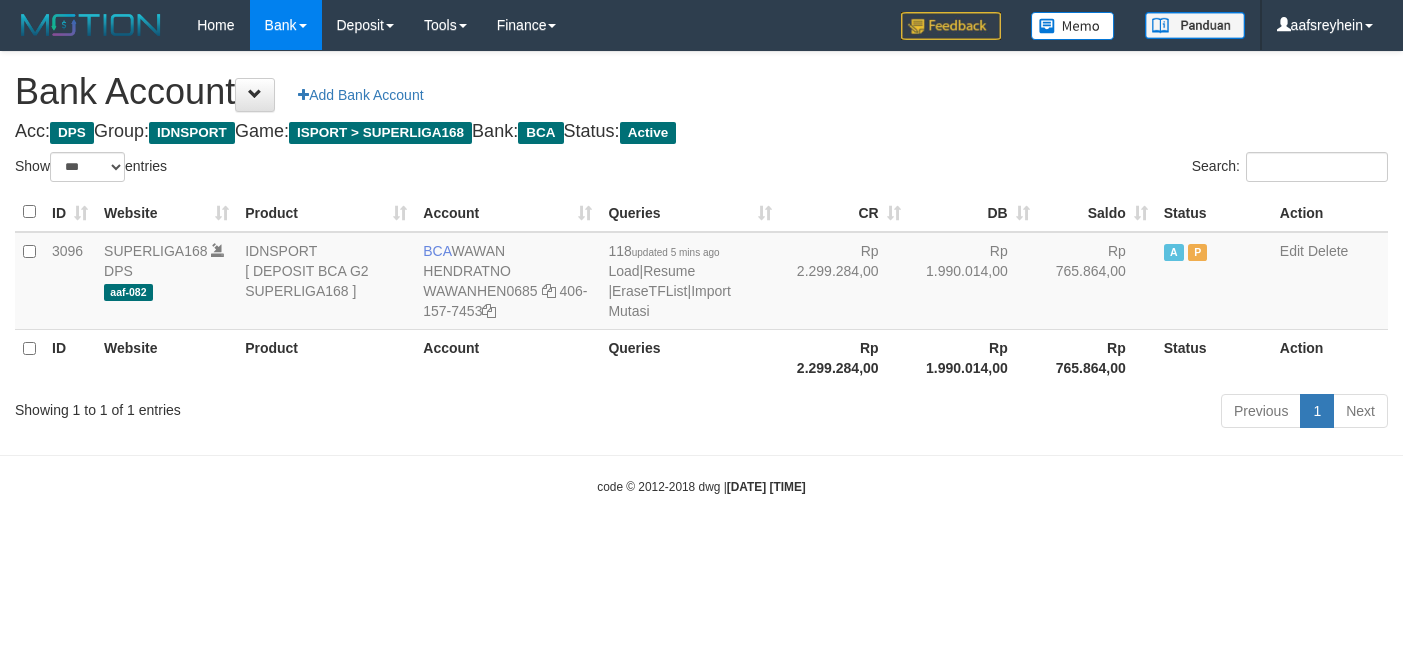 select on "***" 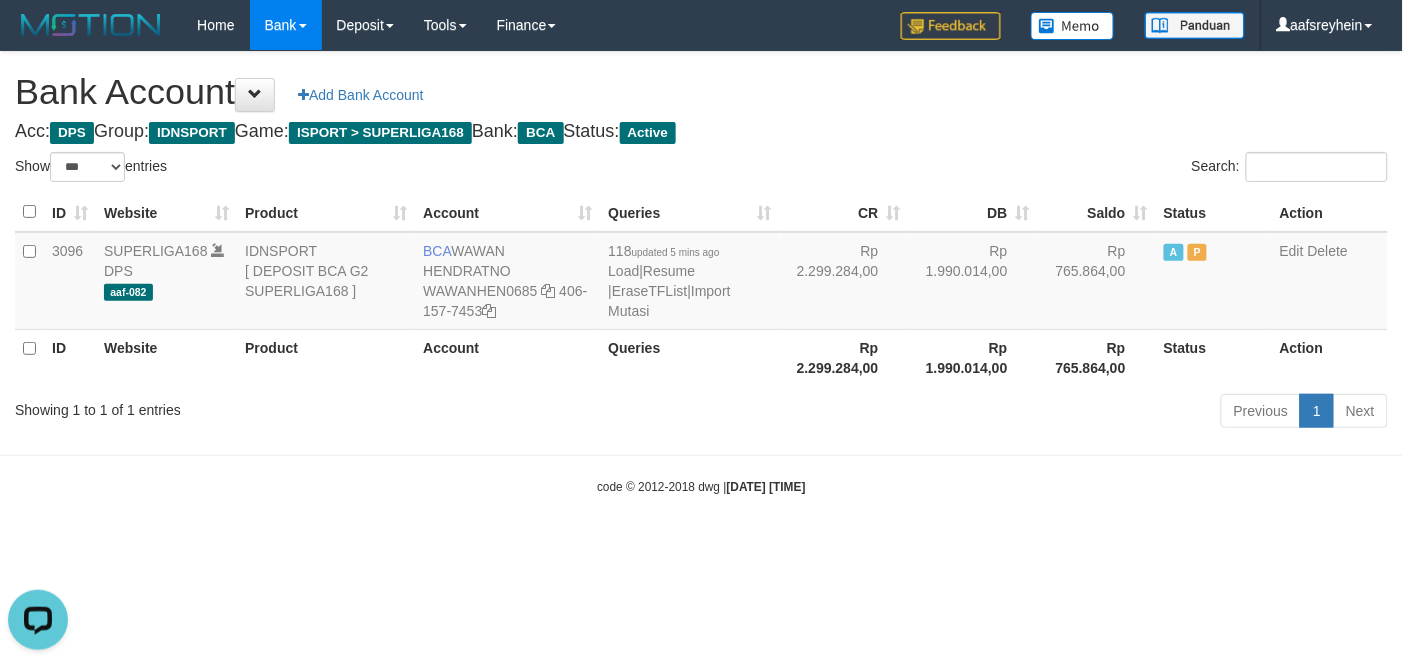 scroll, scrollTop: 0, scrollLeft: 0, axis: both 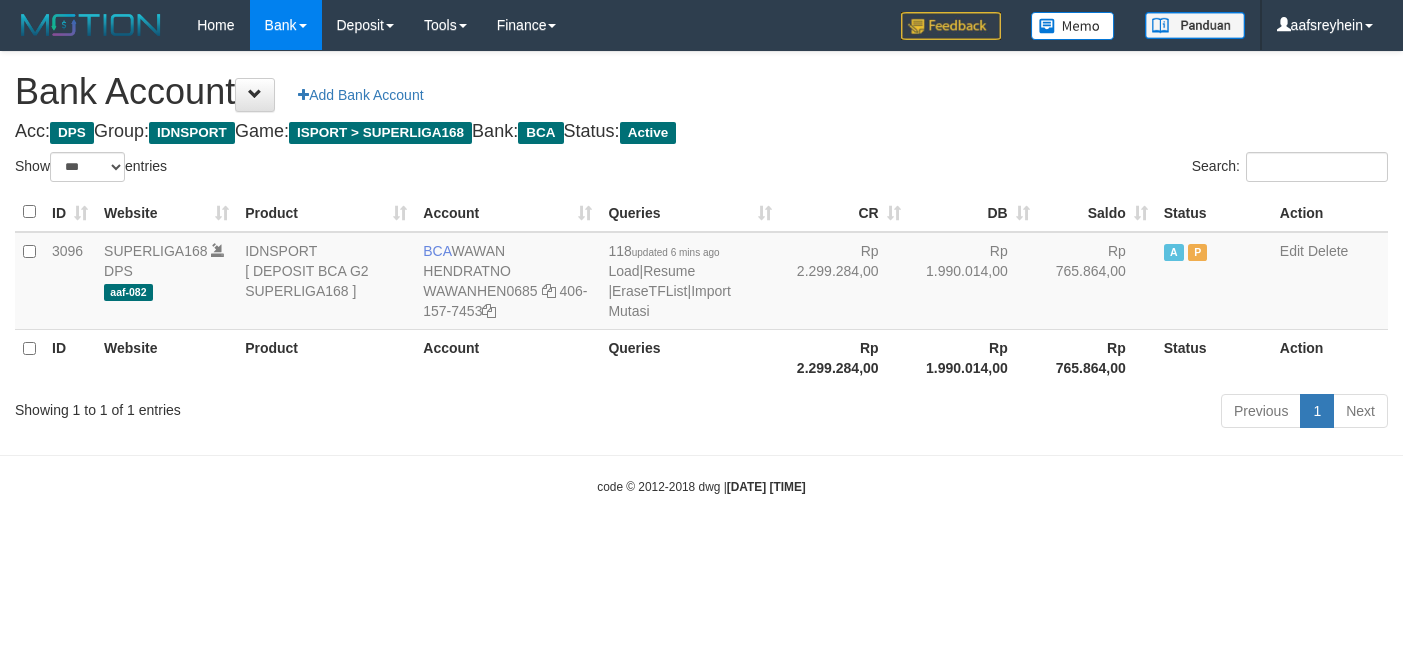 select on "***" 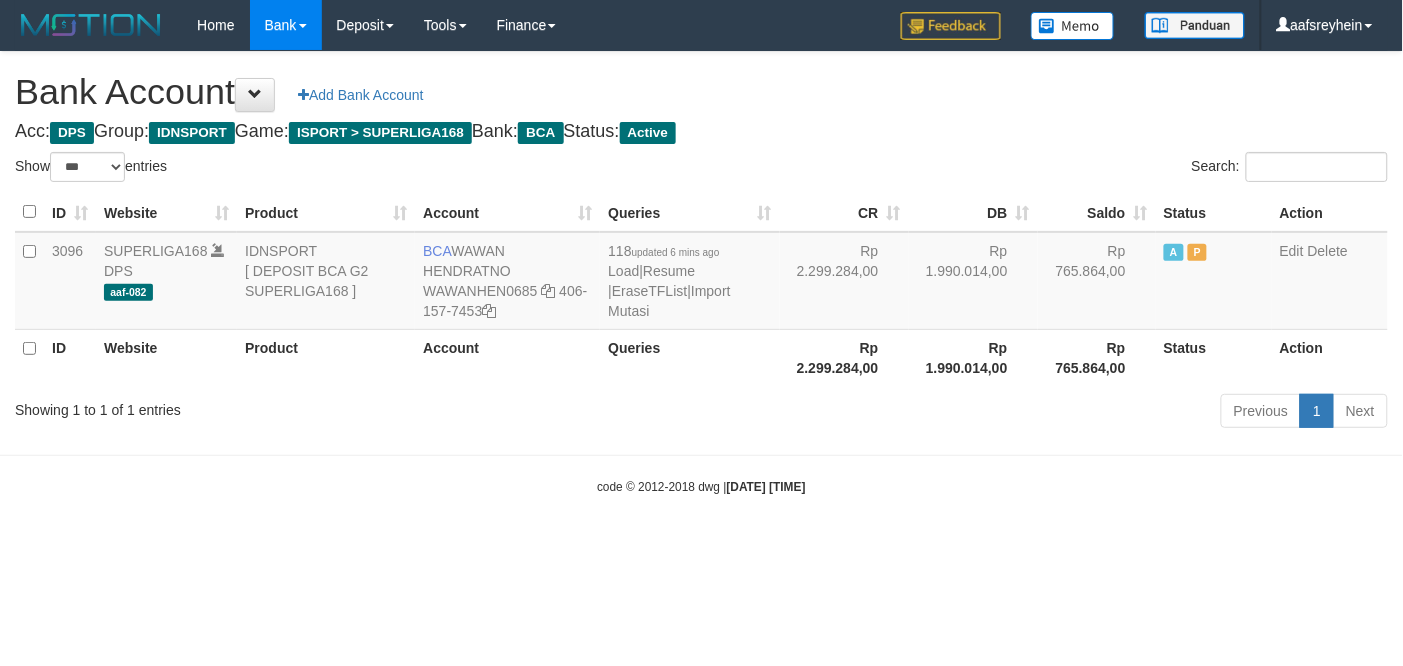 drag, startPoint x: 1113, startPoint y: 510, endPoint x: 1400, endPoint y: 380, distance: 315.06982 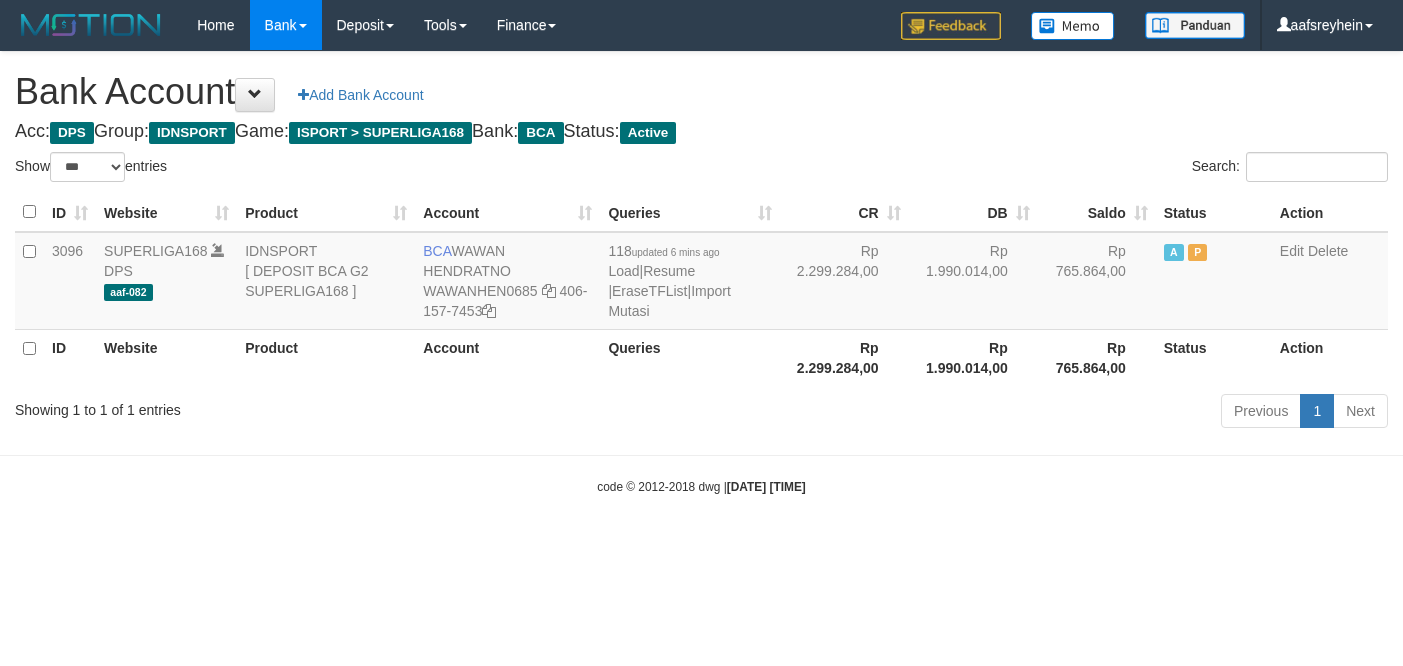 select on "***" 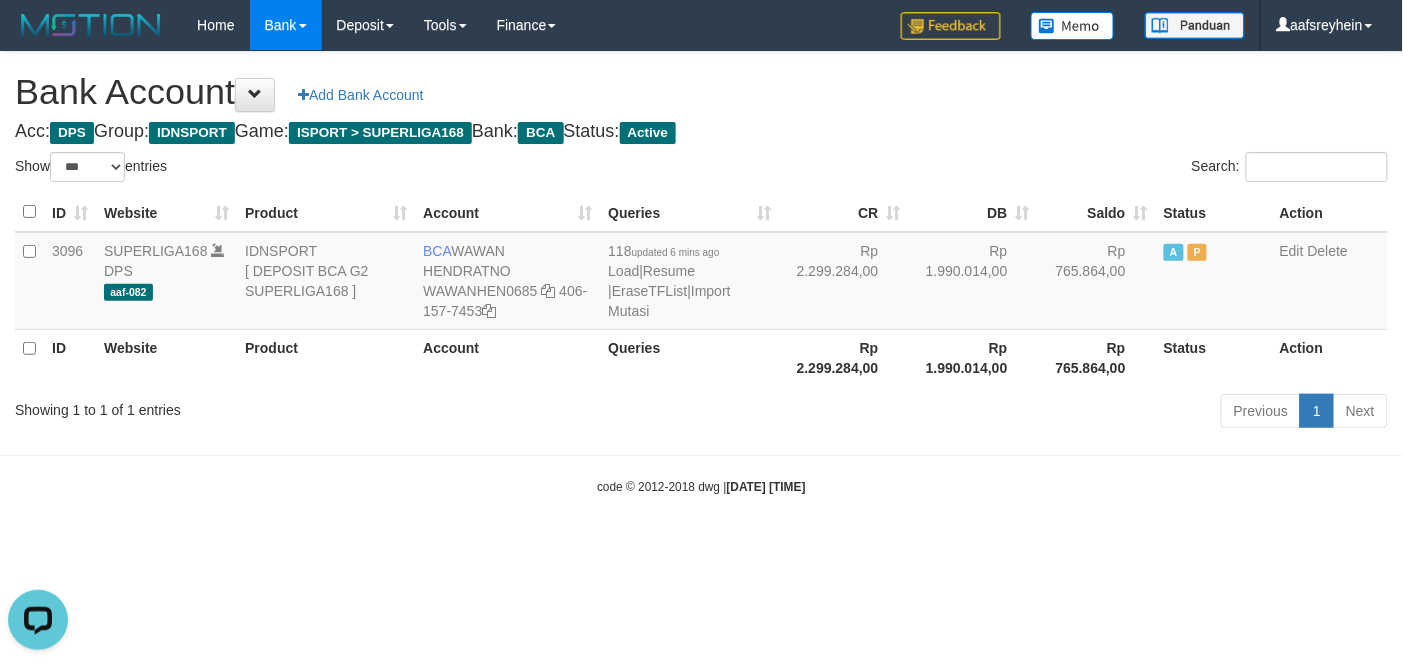 scroll, scrollTop: 0, scrollLeft: 0, axis: both 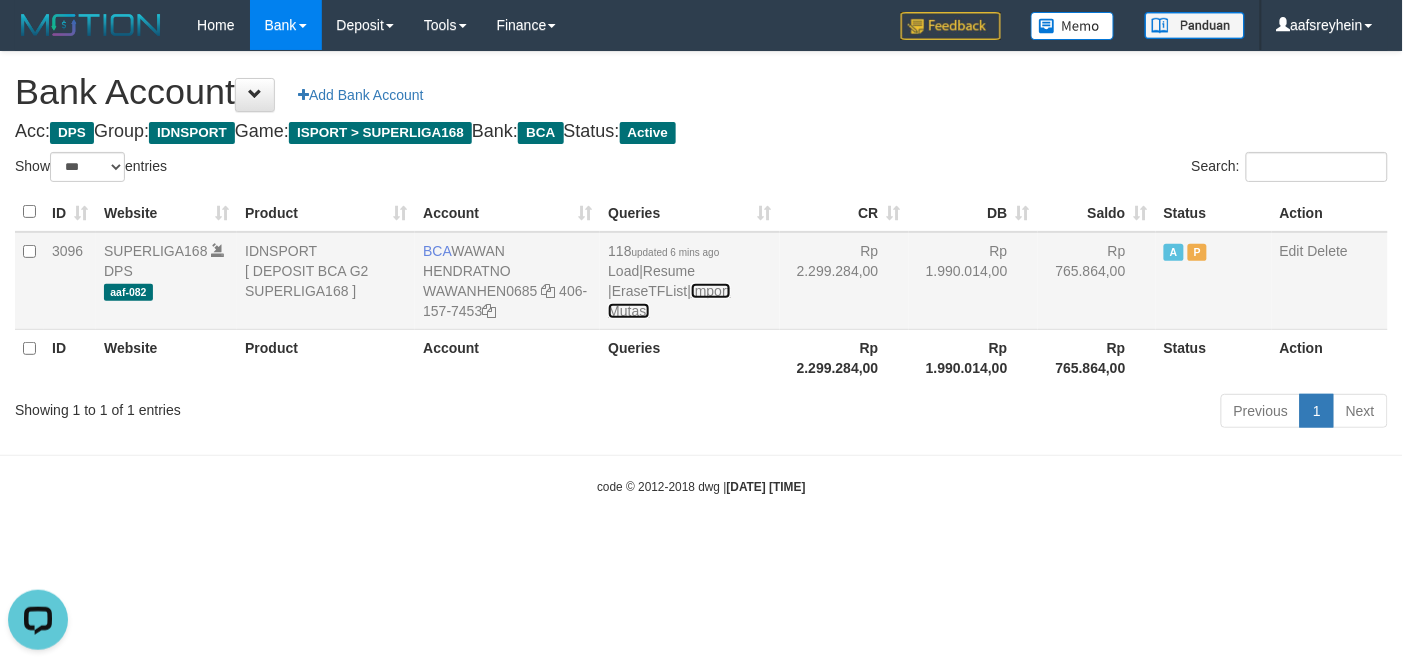 click on "118  updated 6 mins ago
Load
|
Resume
|
EraseTFList
|
Import Mutasi" at bounding box center [689, 281] 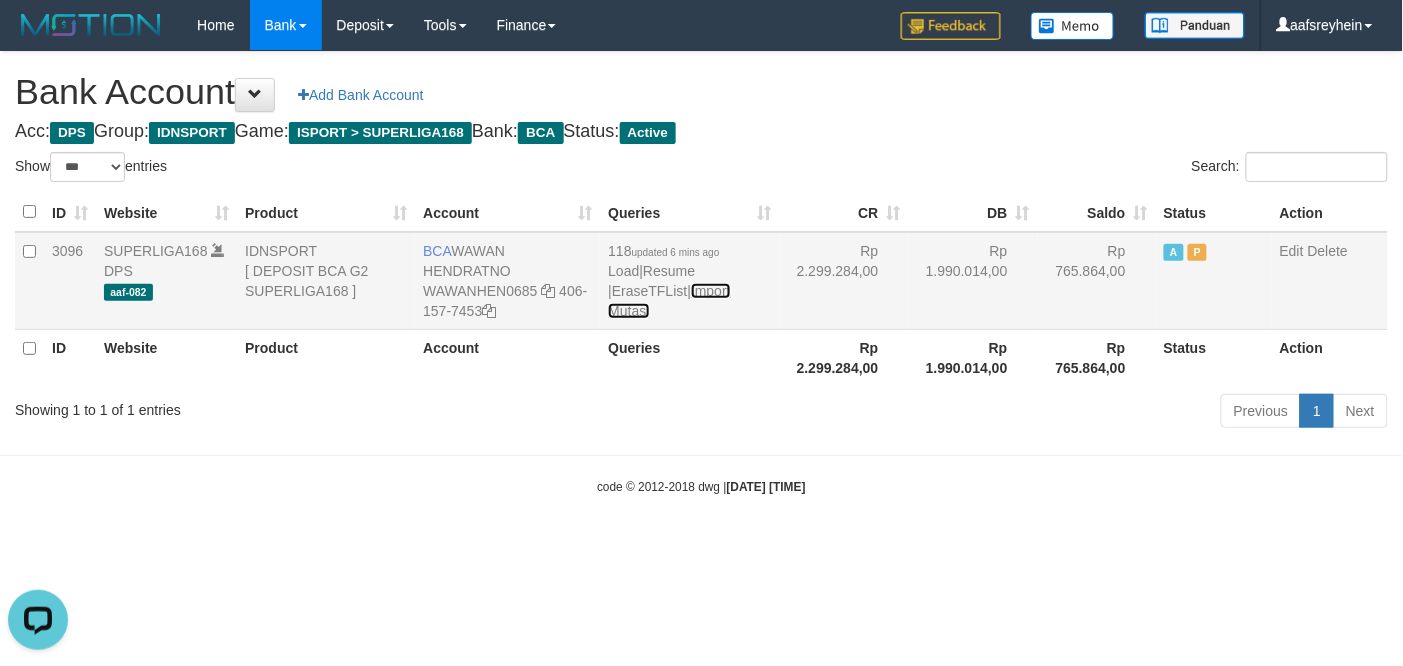 click on "Import Mutasi" at bounding box center [669, 301] 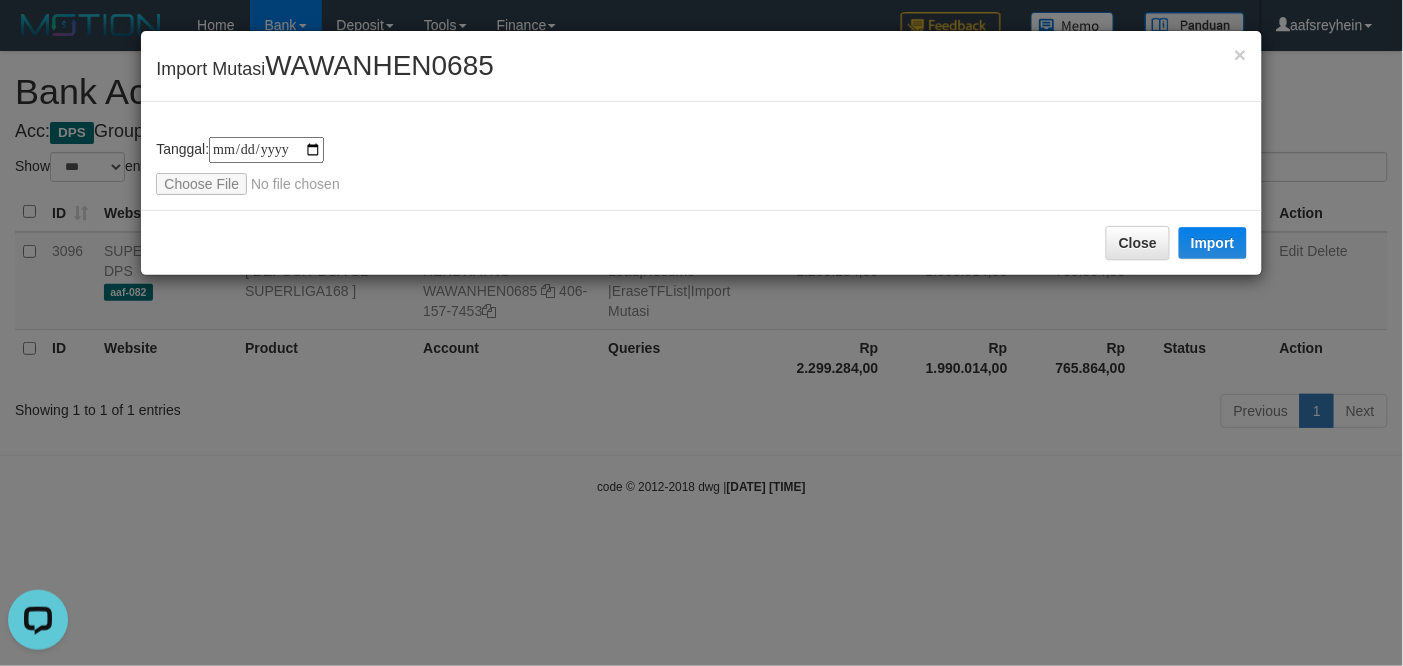 type on "**********" 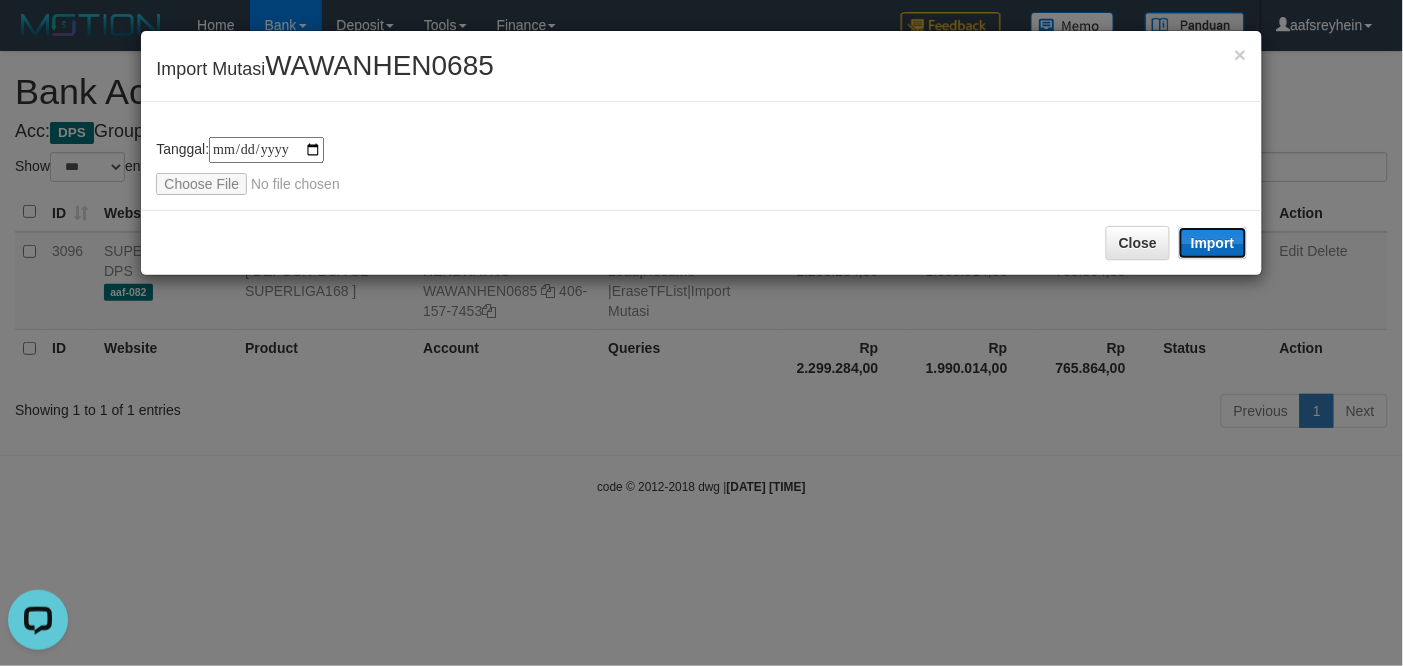 click on "Import" at bounding box center (1213, 243) 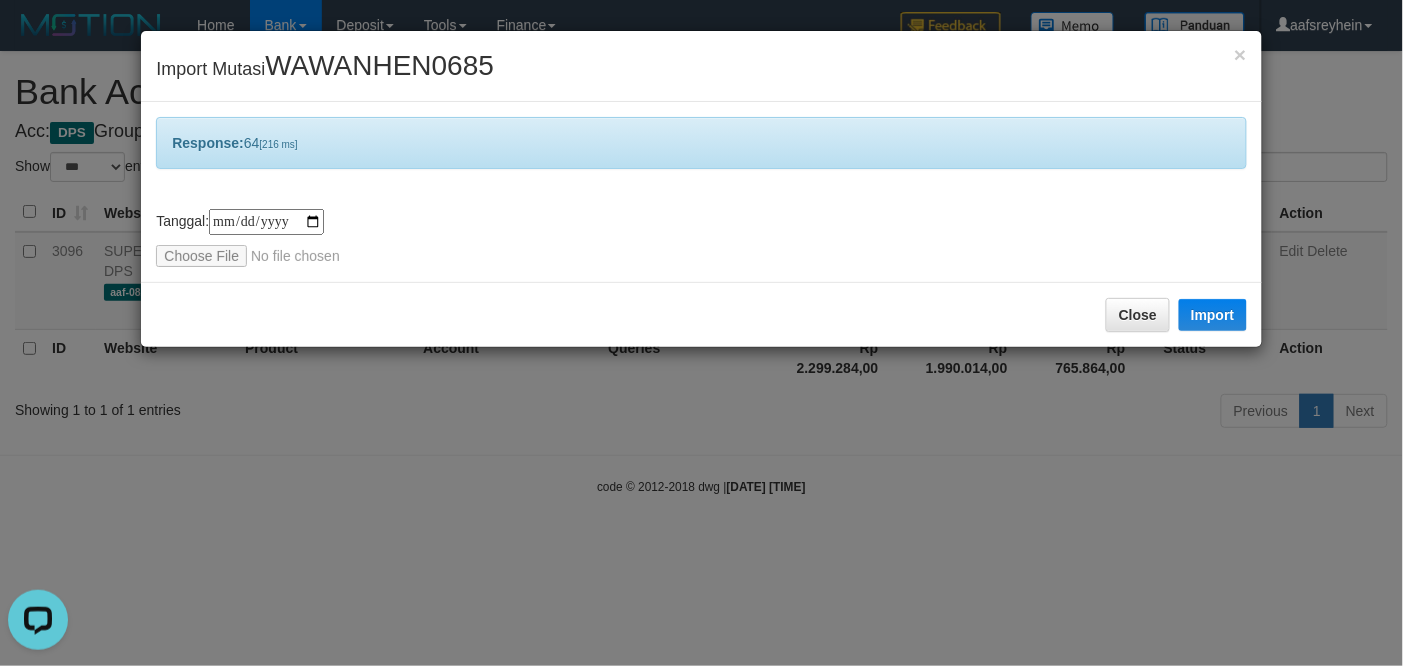 click on "**********" at bounding box center (701, 333) 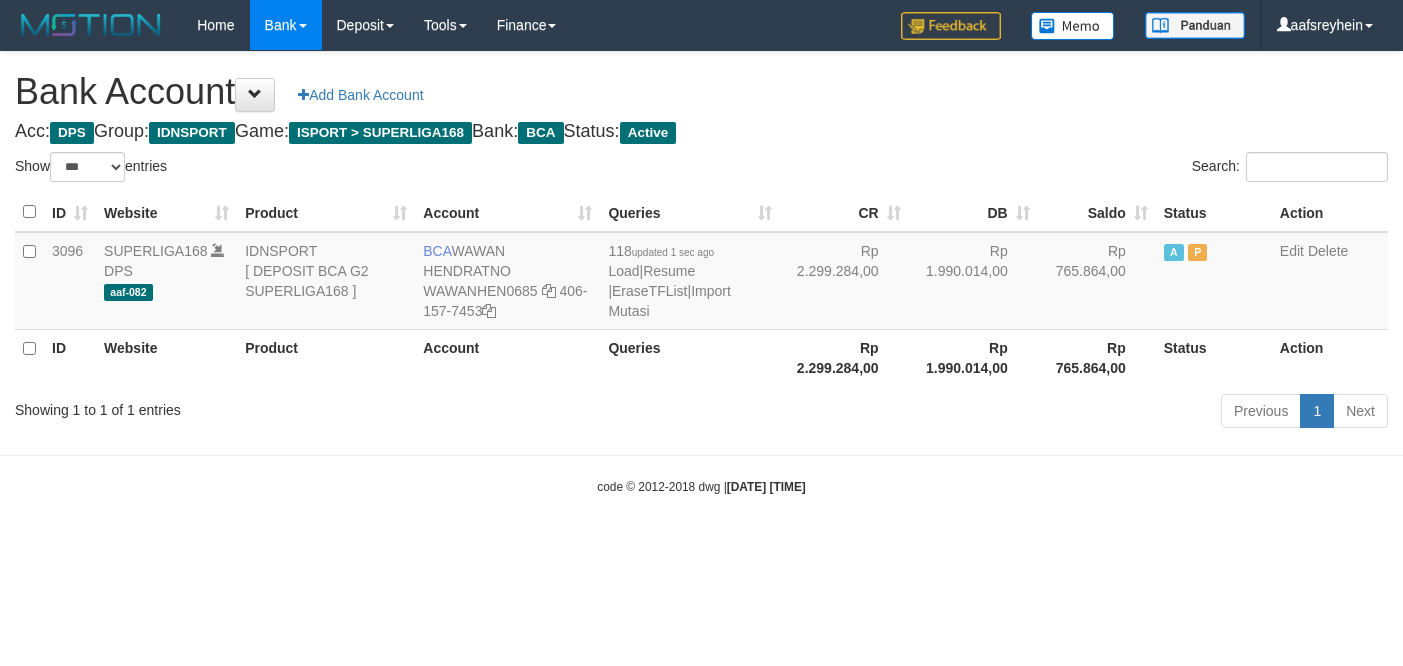 select on "***" 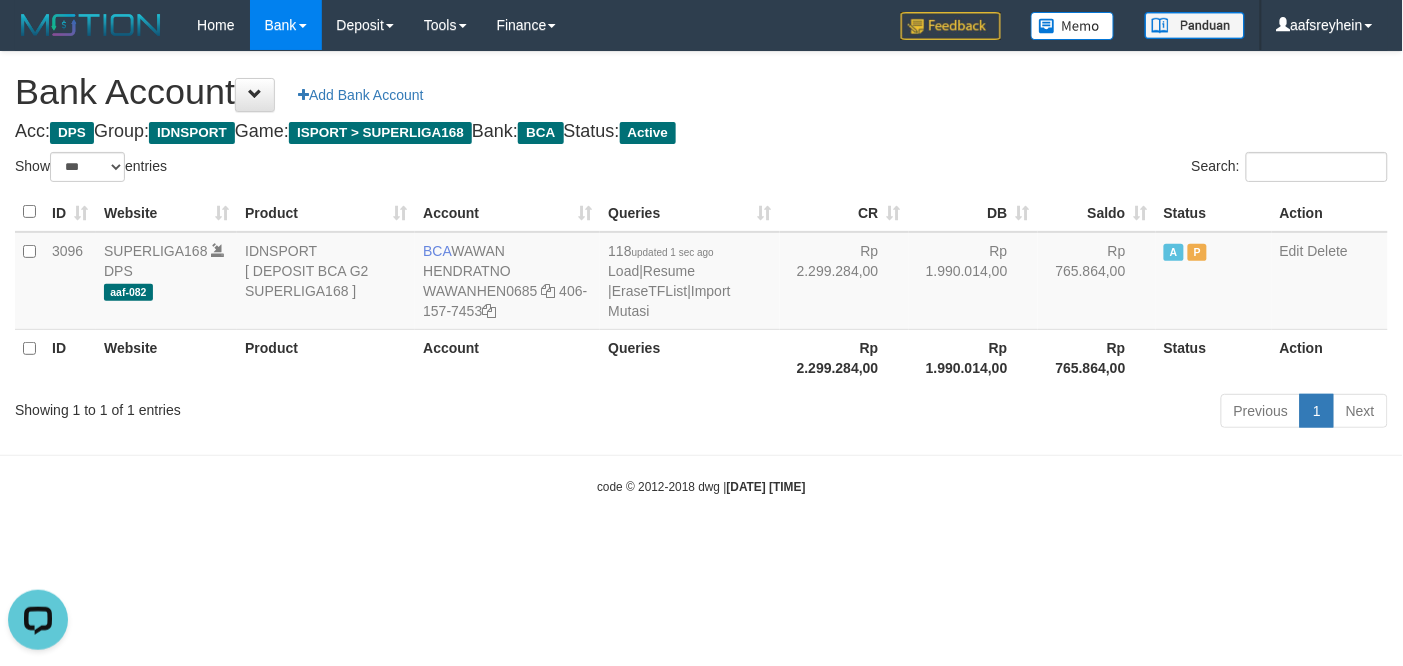 scroll, scrollTop: 0, scrollLeft: 0, axis: both 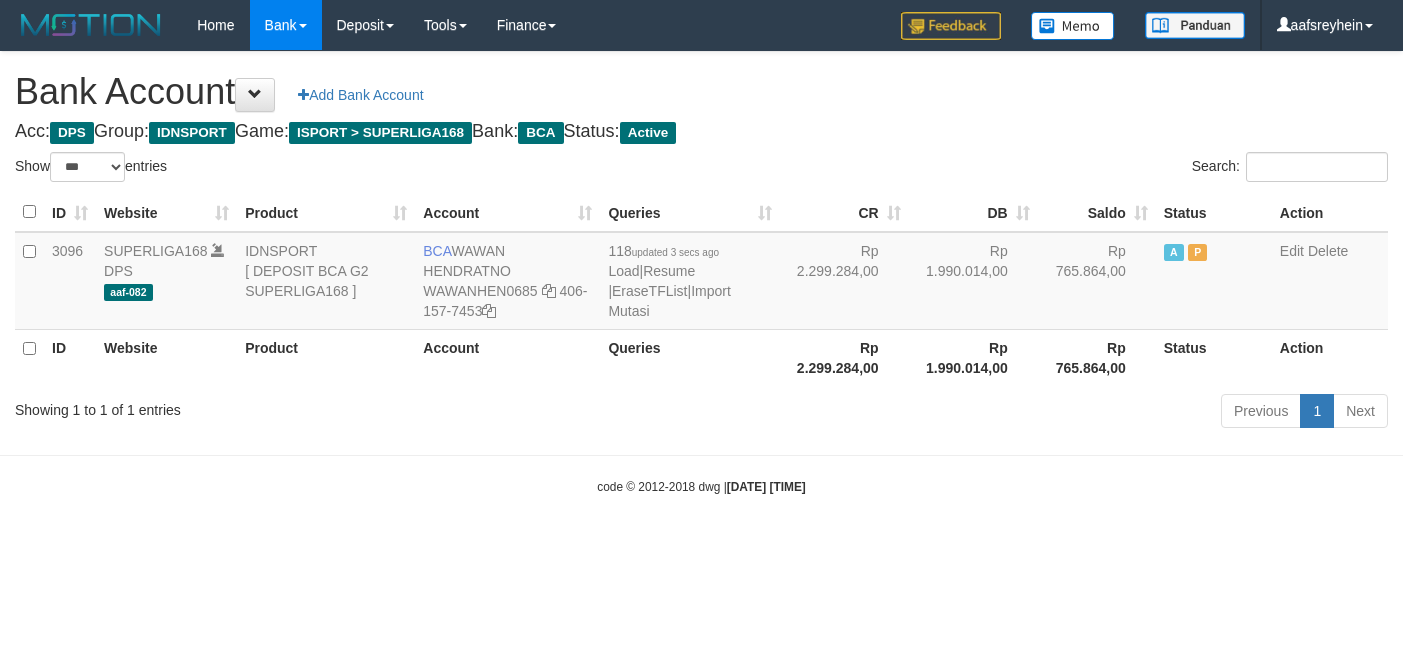 select on "***" 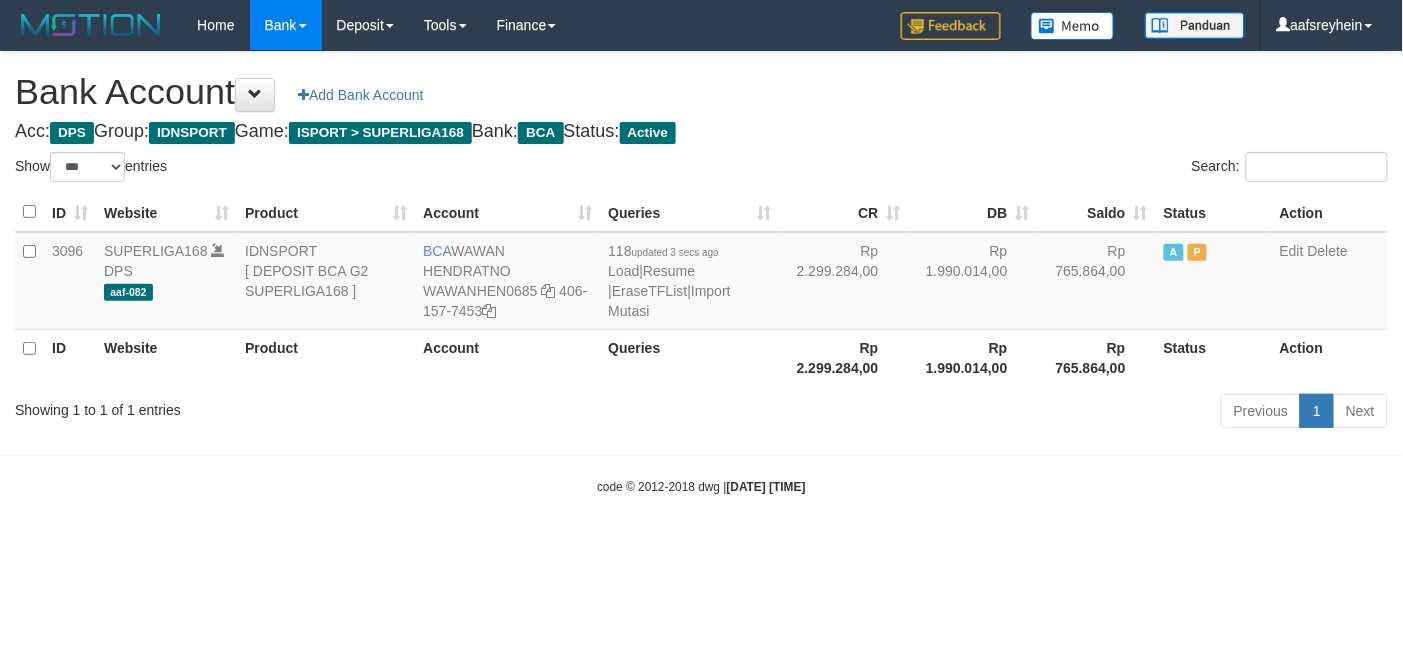 click on "Toggle navigation
Home
Bank
Account List
Load
By Website
Group
[ISPORT]													SUPERLIGA168
By Load Group (DPS)" at bounding box center [701, 273] 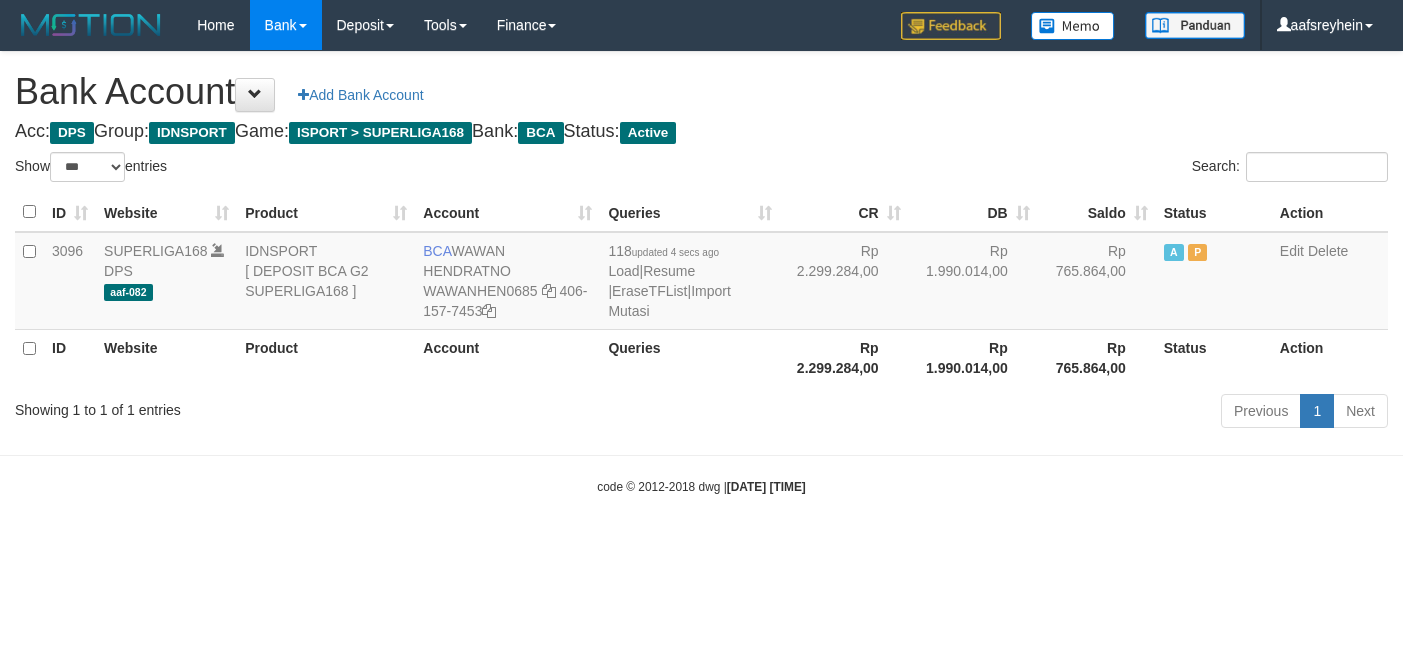 select on "***" 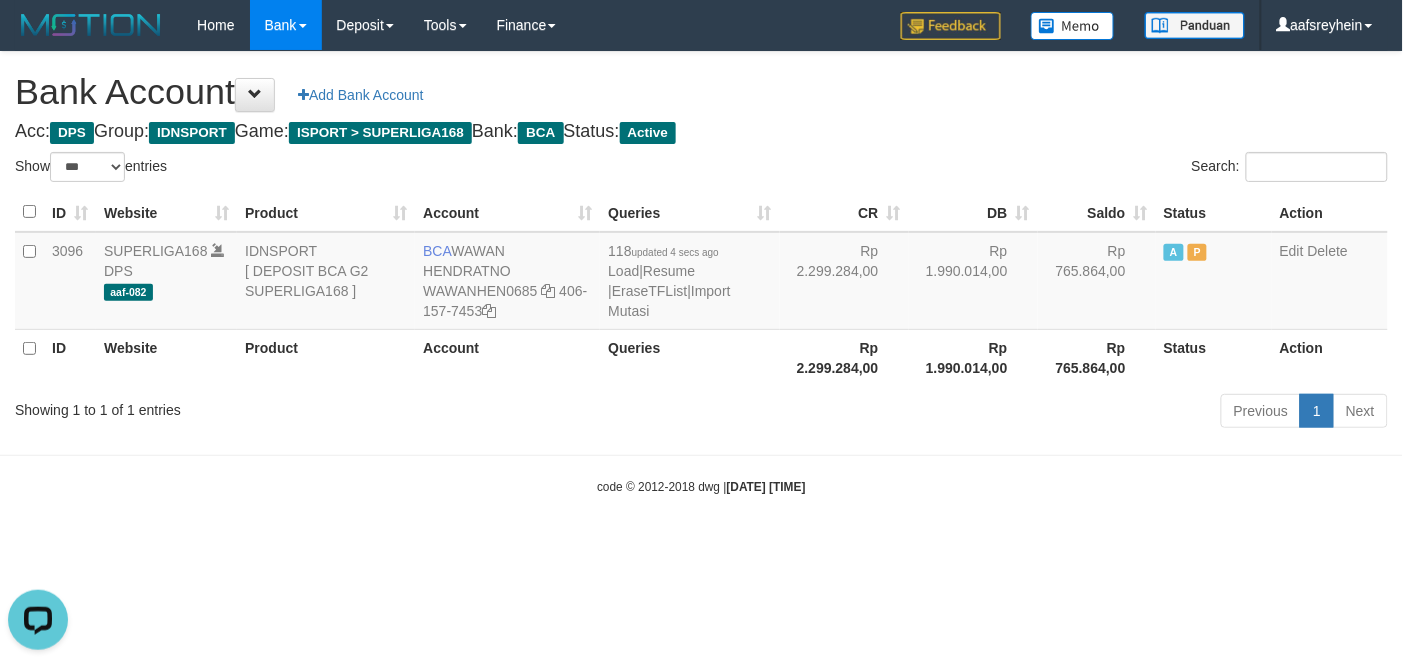 scroll, scrollTop: 0, scrollLeft: 0, axis: both 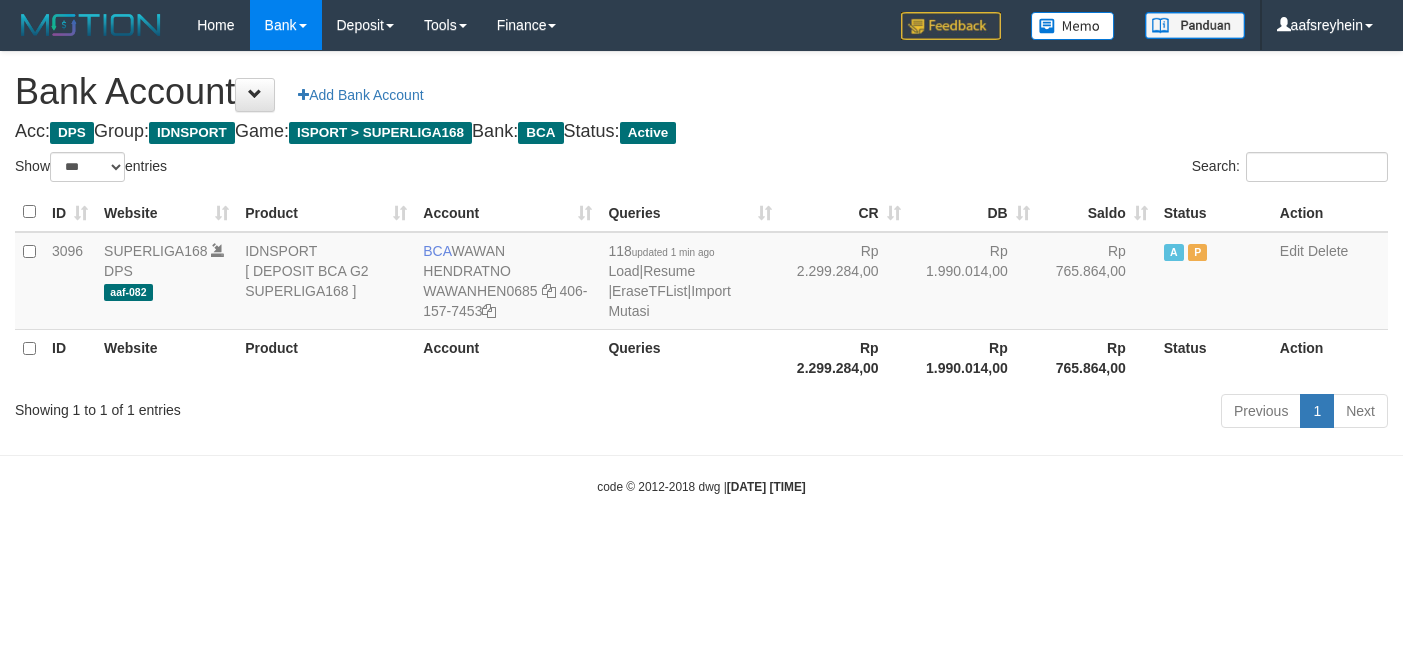 select on "***" 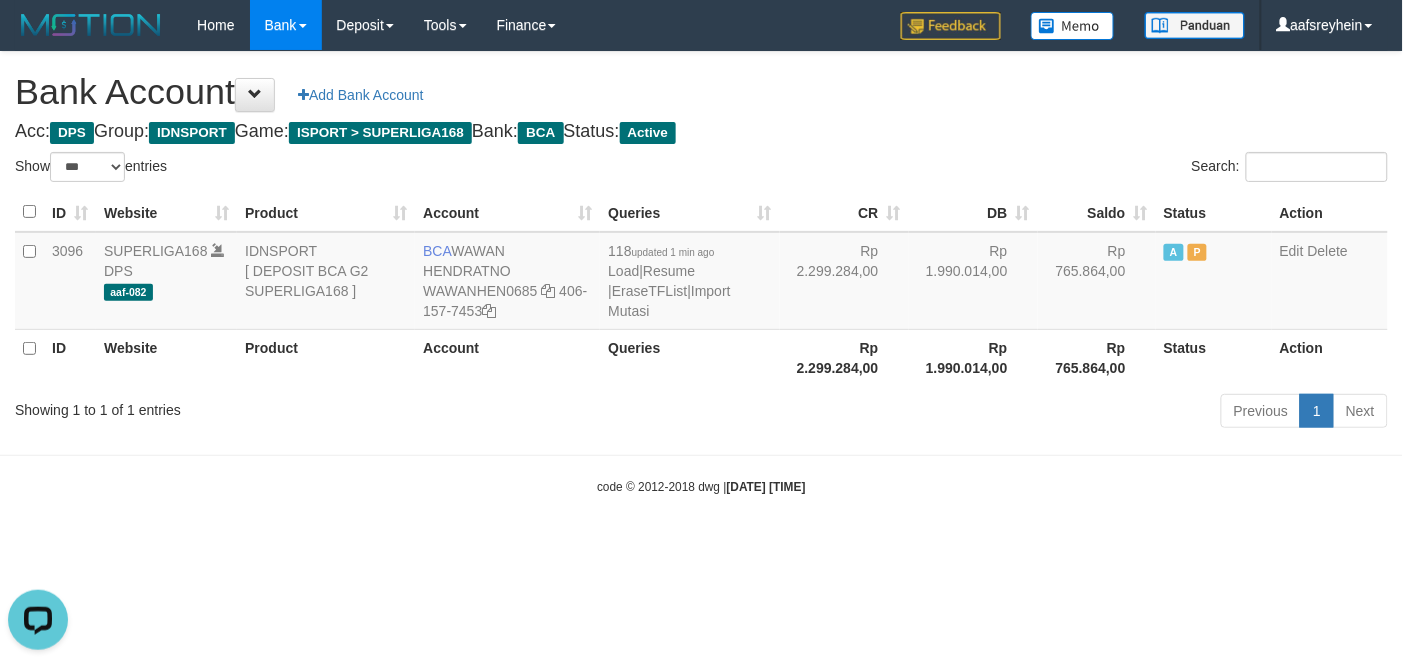 scroll, scrollTop: 0, scrollLeft: 0, axis: both 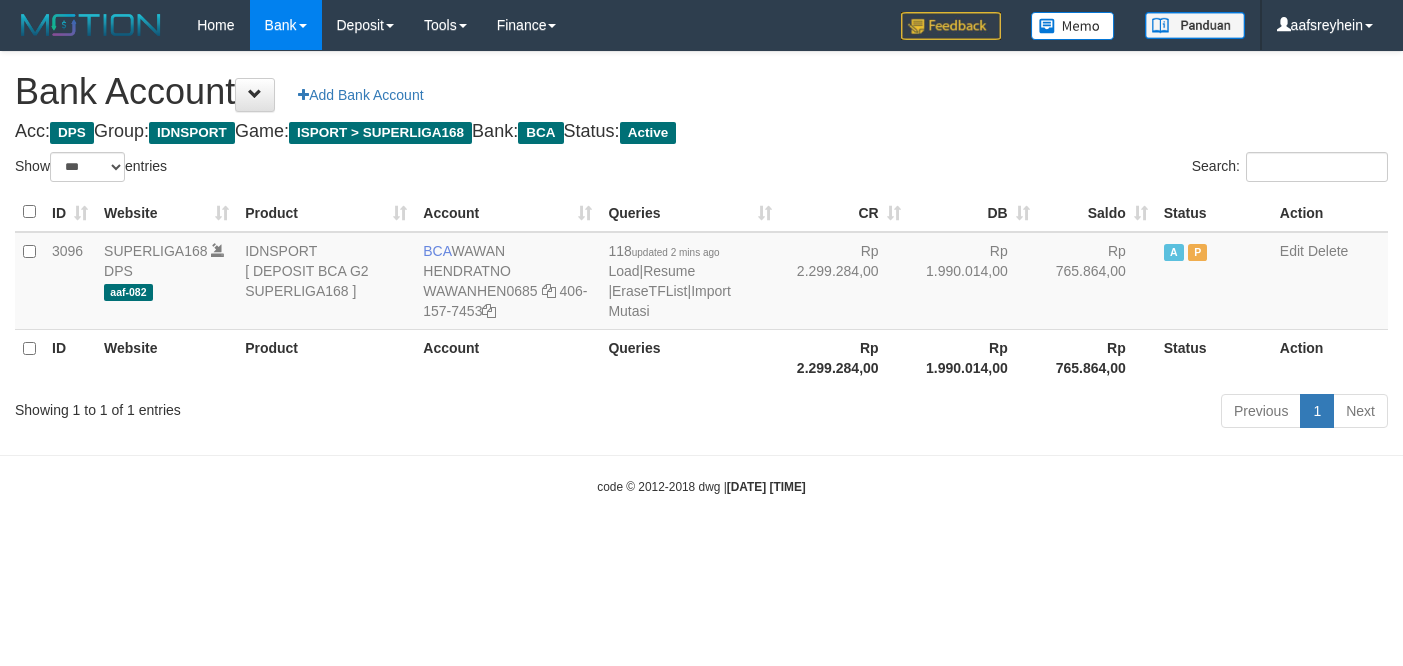select on "***" 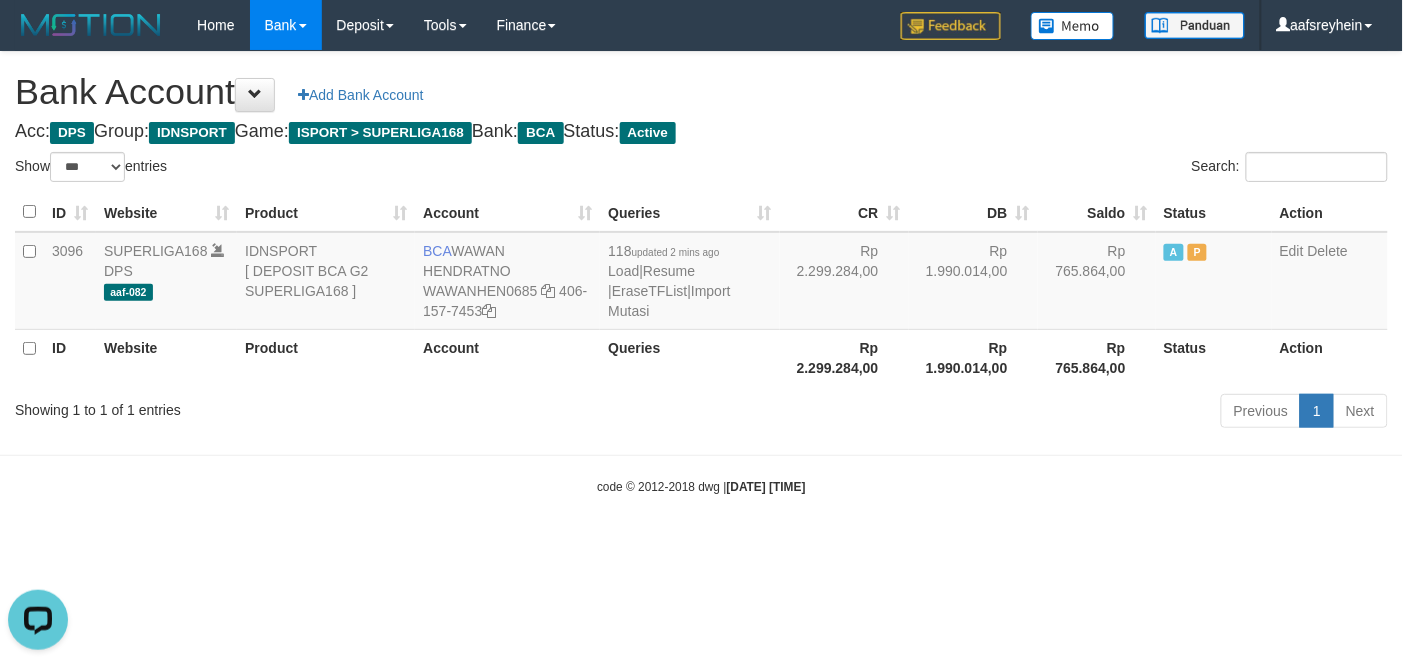 scroll, scrollTop: 0, scrollLeft: 0, axis: both 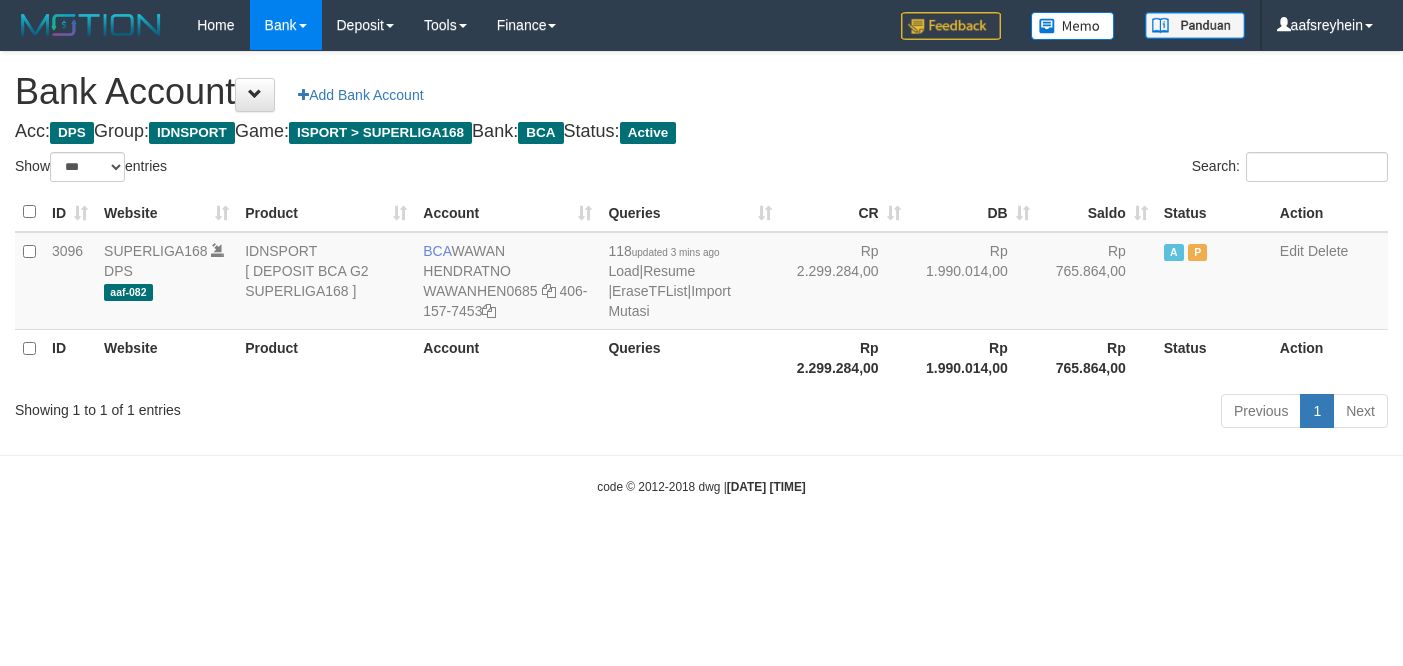 select on "***" 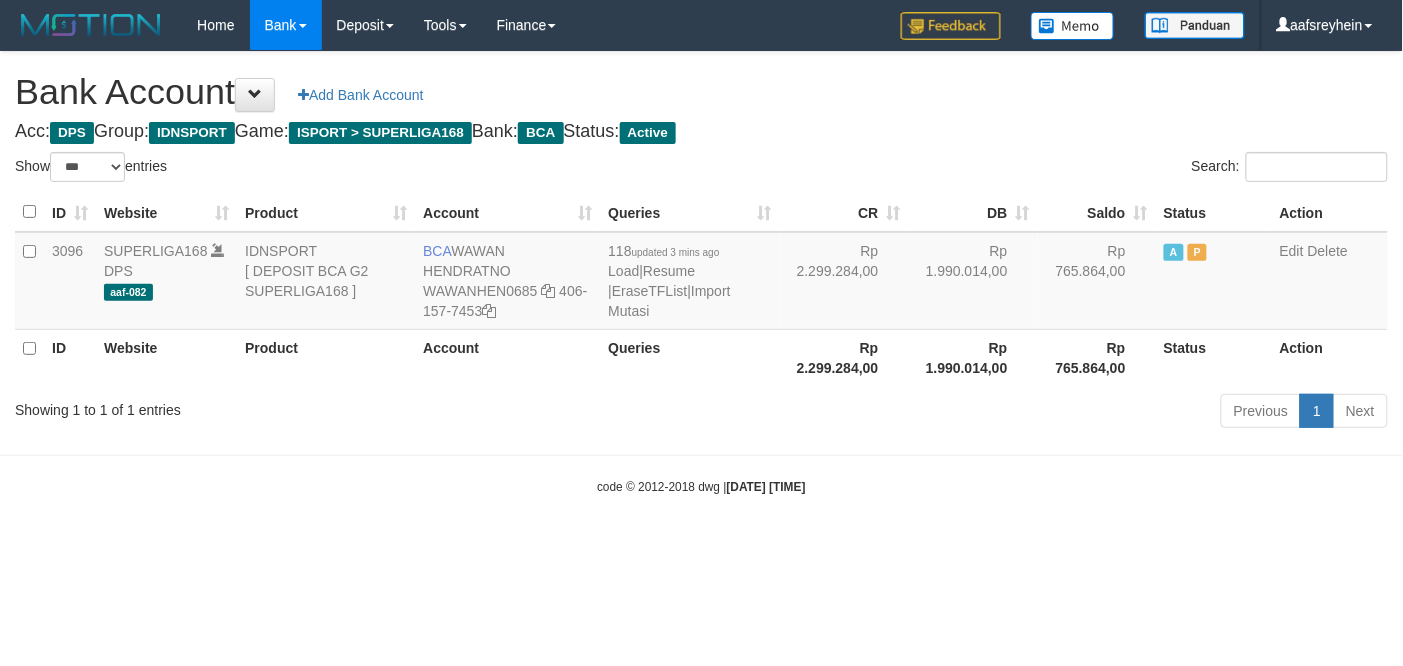 click on "Toggle navigation
Home
Bank
Account List
Load
By Website
Group
[ISPORT]													SUPERLIGA168
By Load Group (DPS)
-" at bounding box center (701, 273) 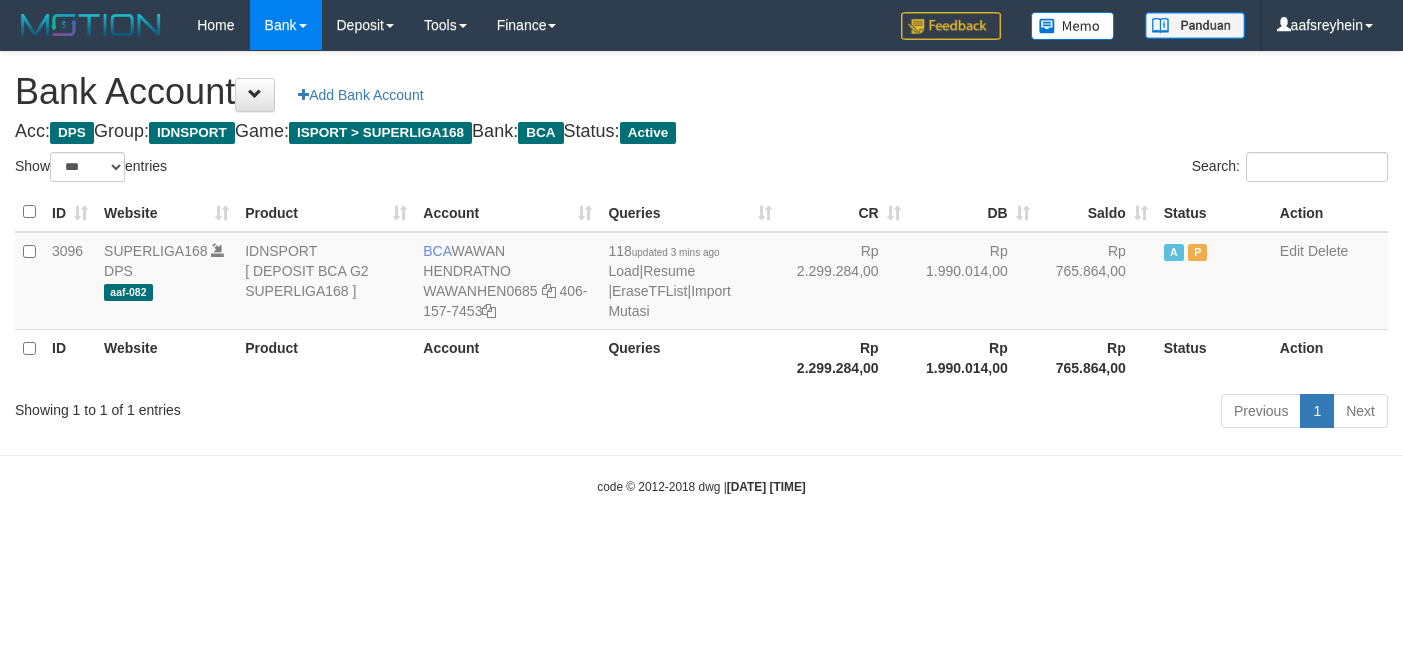 select on "***" 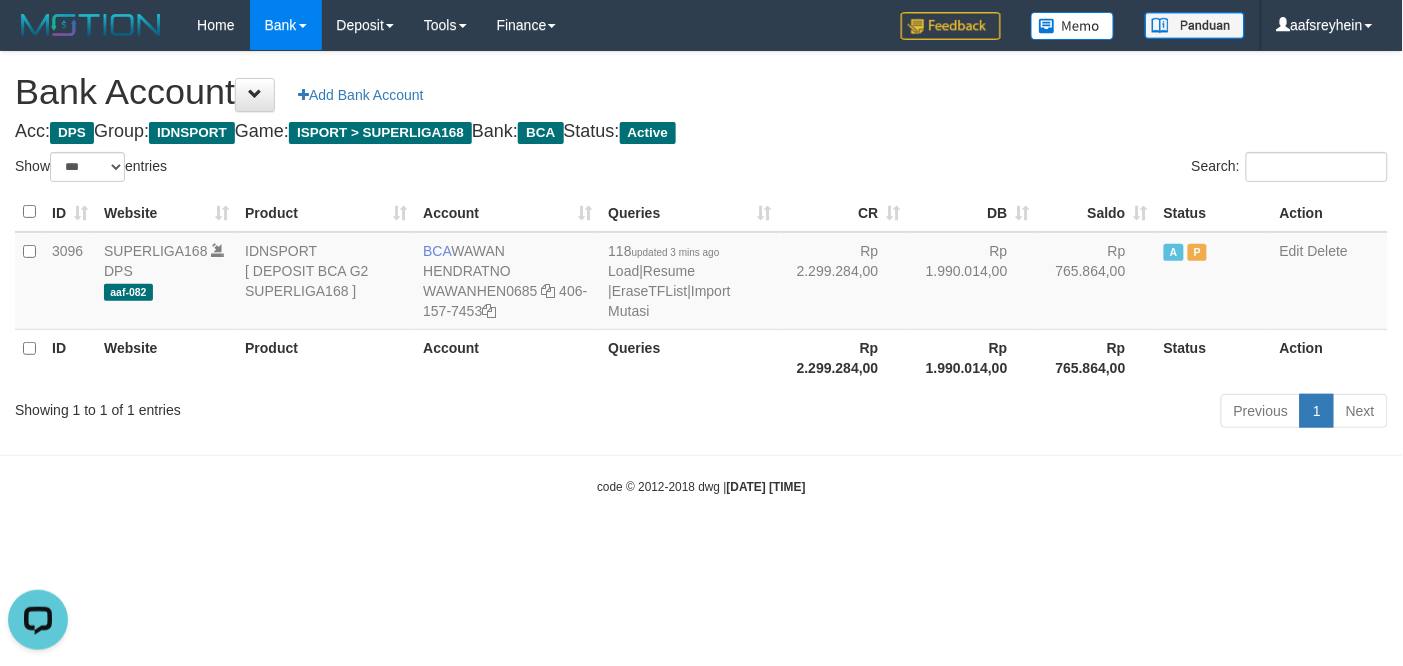 scroll, scrollTop: 0, scrollLeft: 0, axis: both 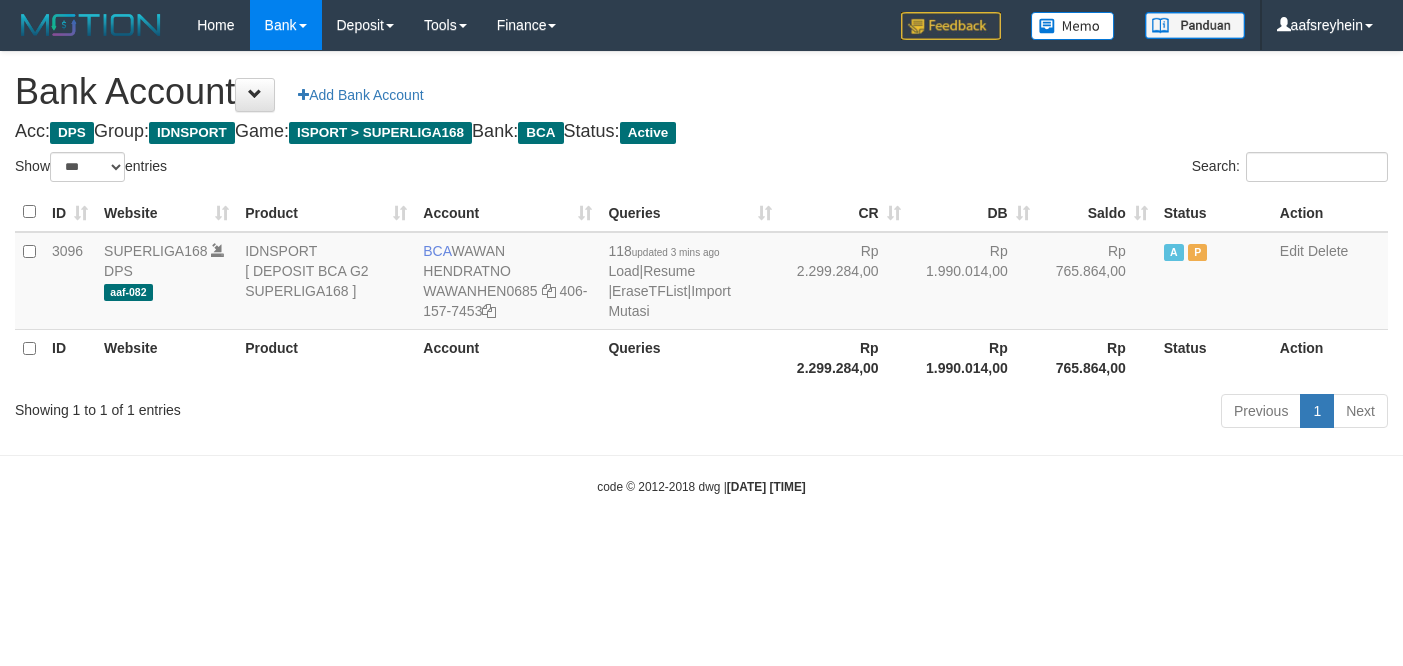 select on "***" 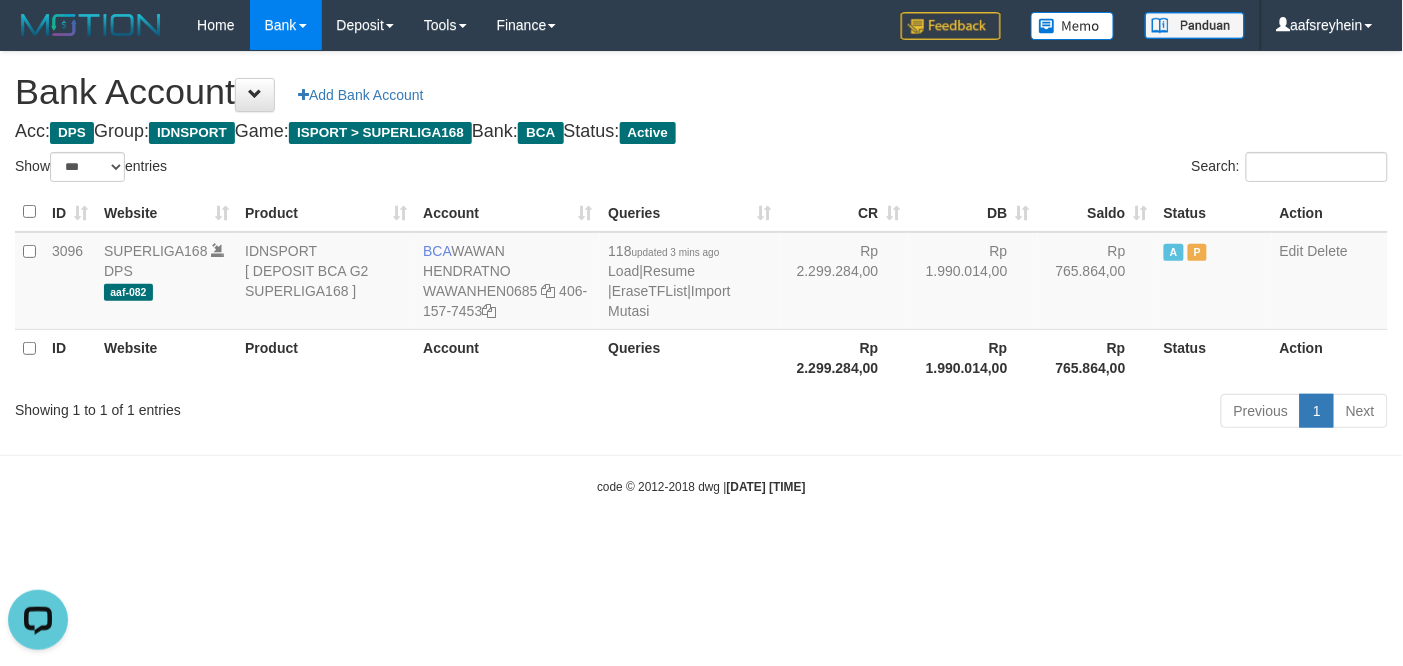scroll, scrollTop: 0, scrollLeft: 0, axis: both 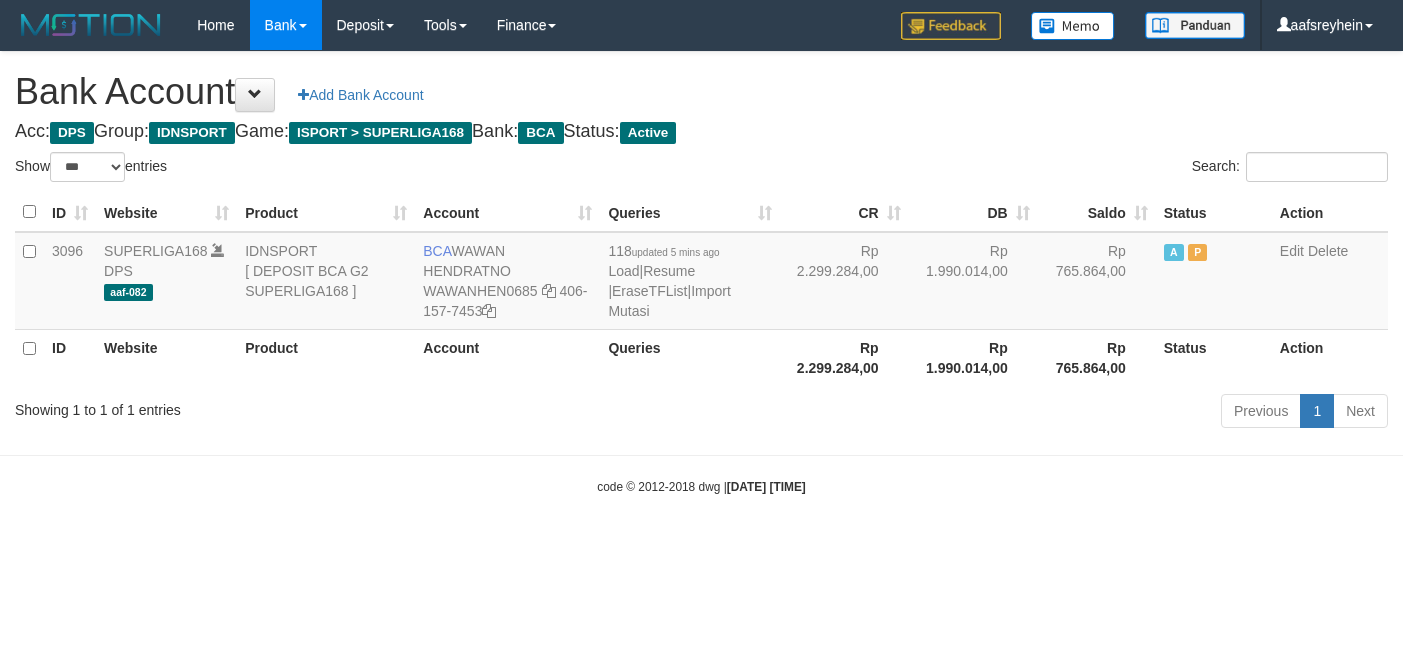 select on "***" 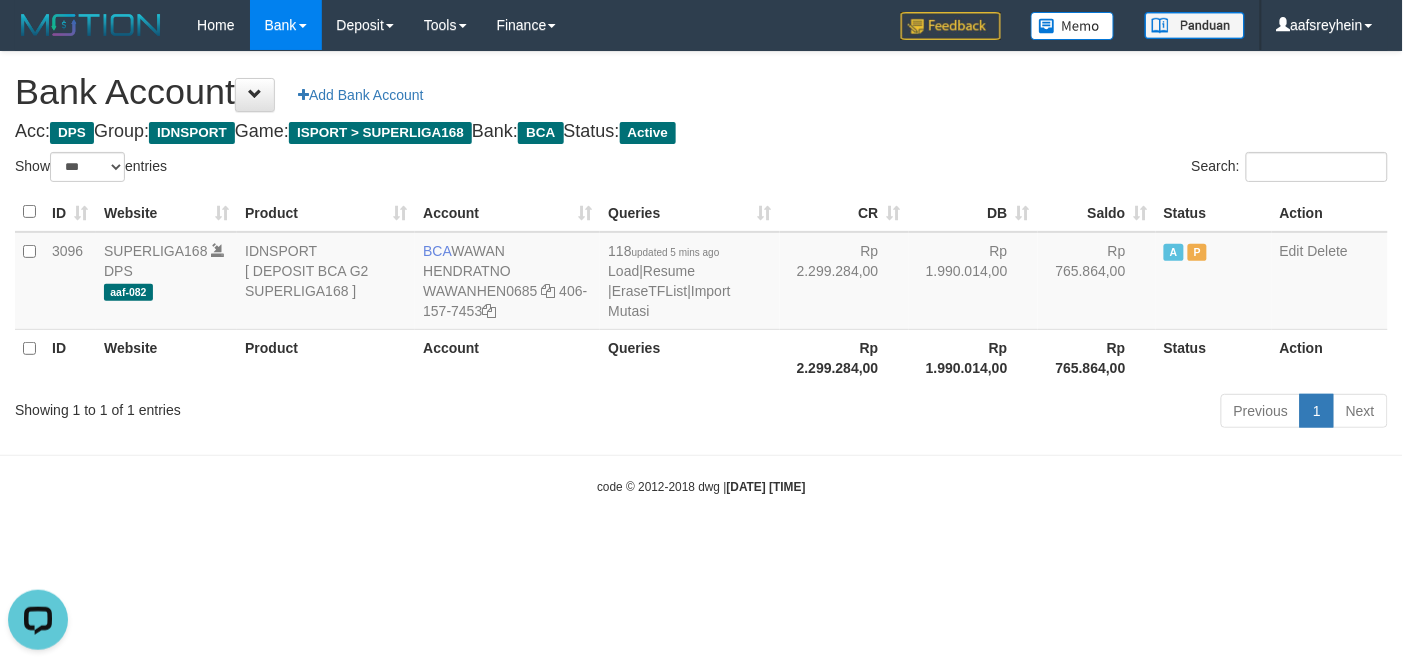 scroll, scrollTop: 0, scrollLeft: 0, axis: both 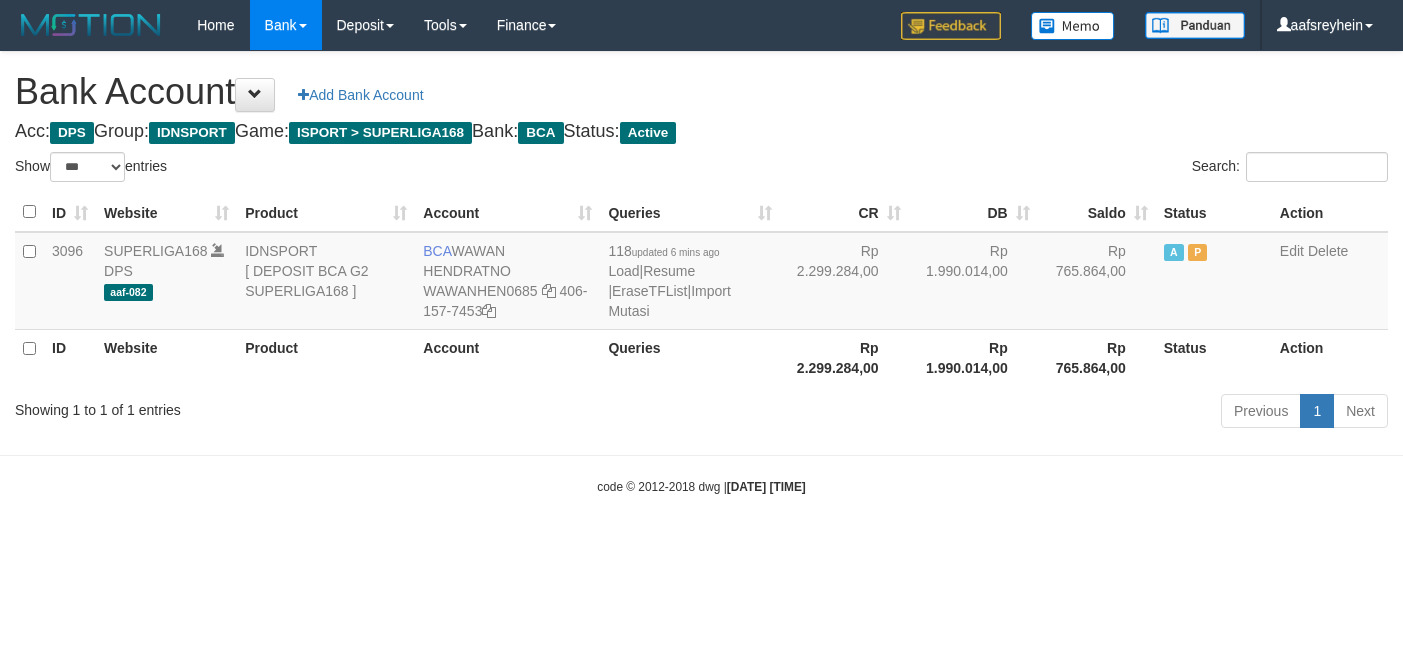 select on "***" 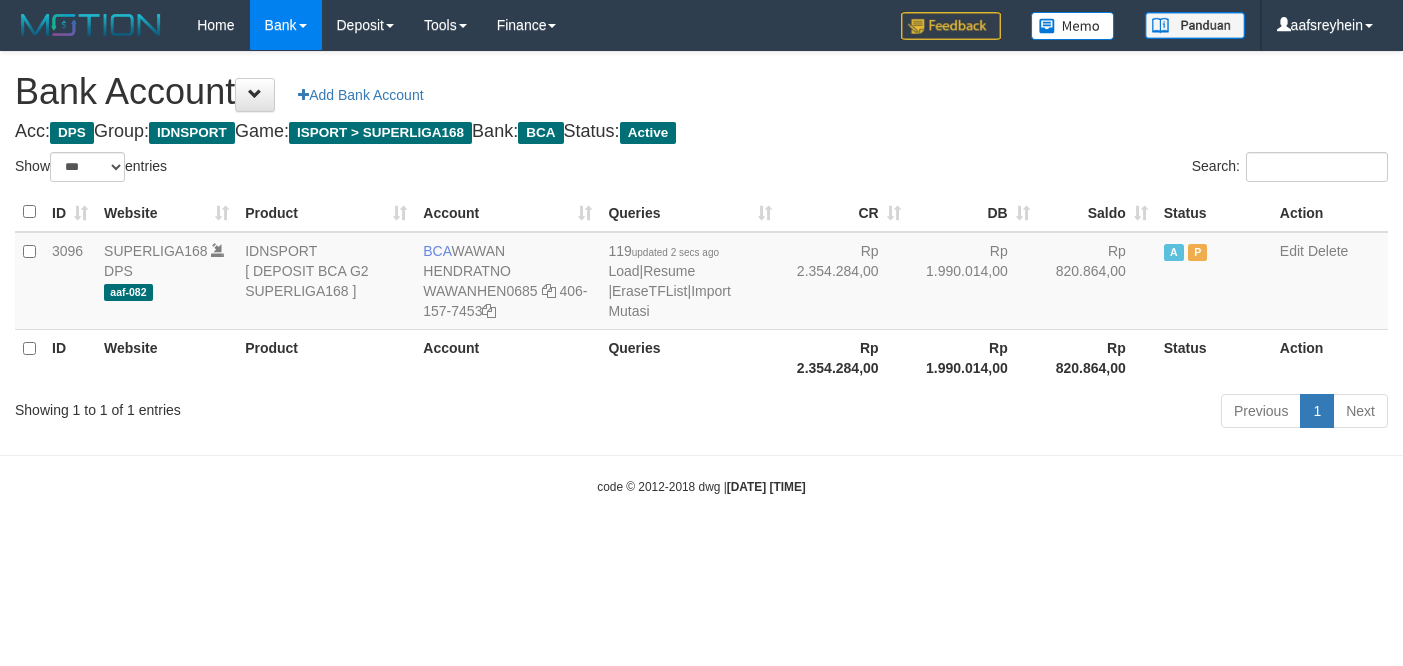 select on "***" 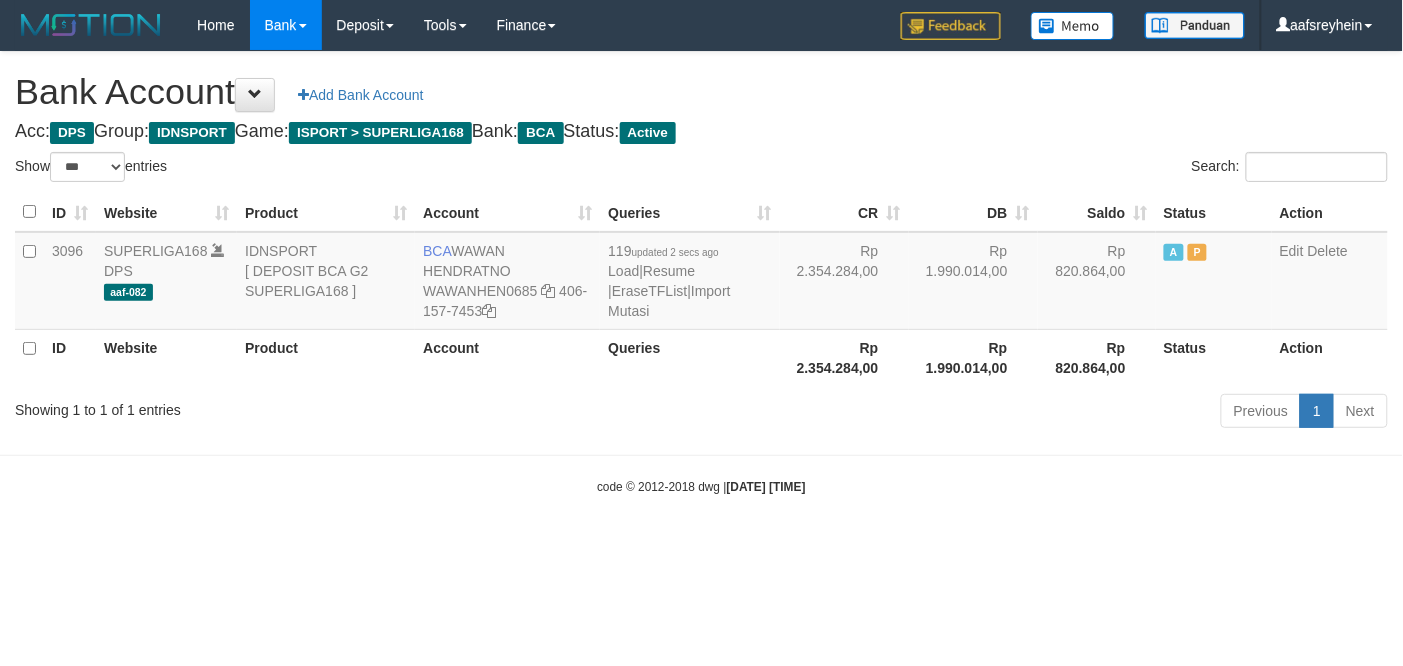 click on "Toggle navigation
Home
Bank
Account List
Load
By Website
Group
[ISPORT]													SUPERLIGA168
By Load Group (DPS)
-" at bounding box center [701, 273] 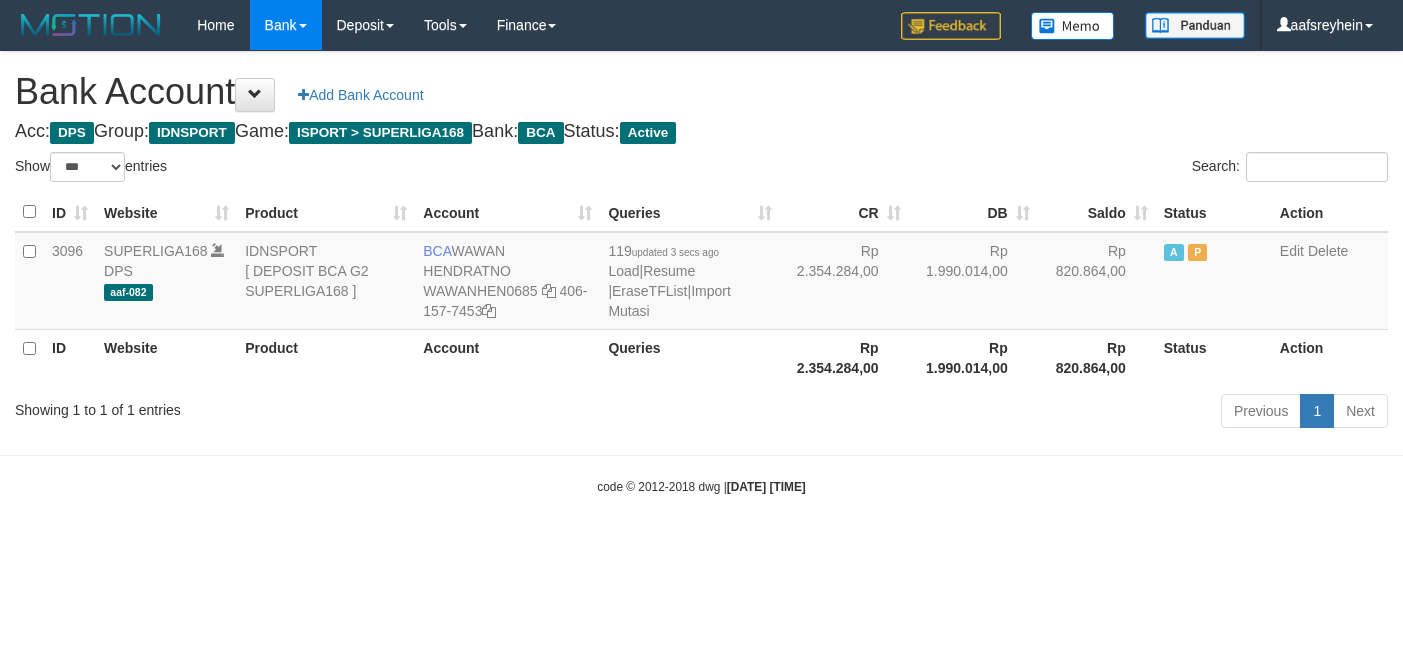 select on "***" 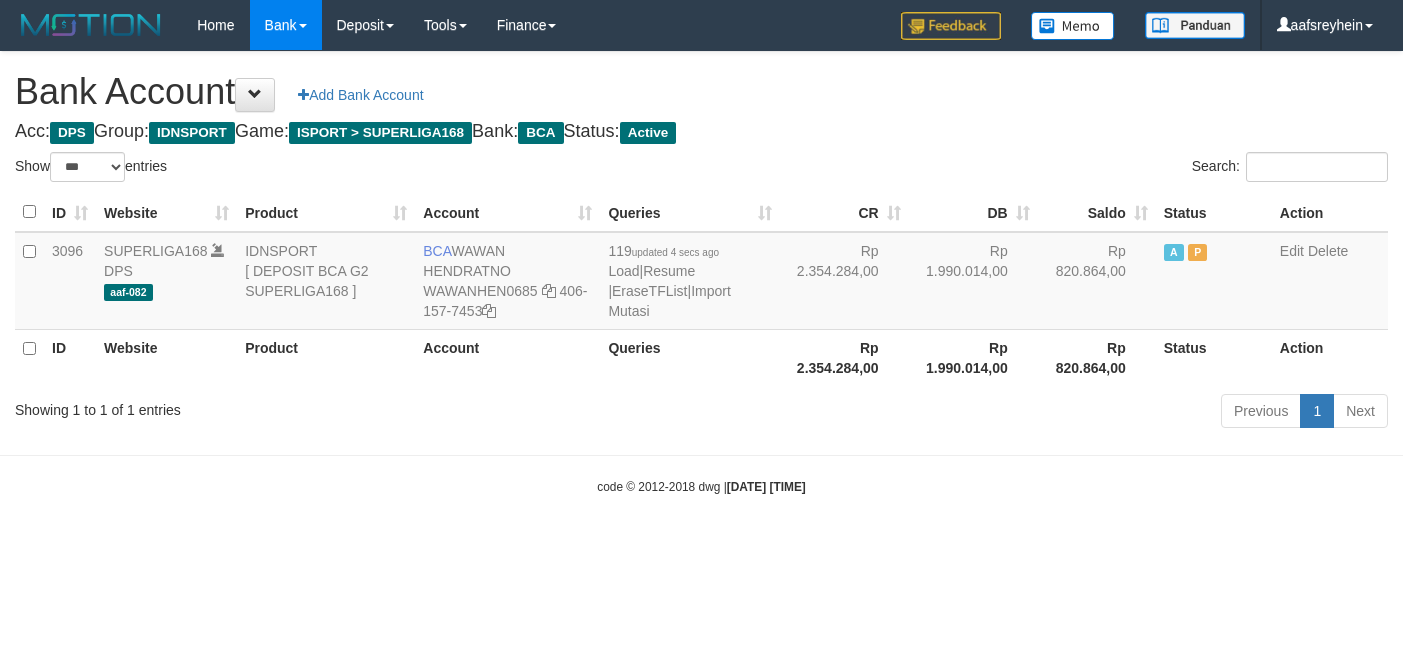 select on "***" 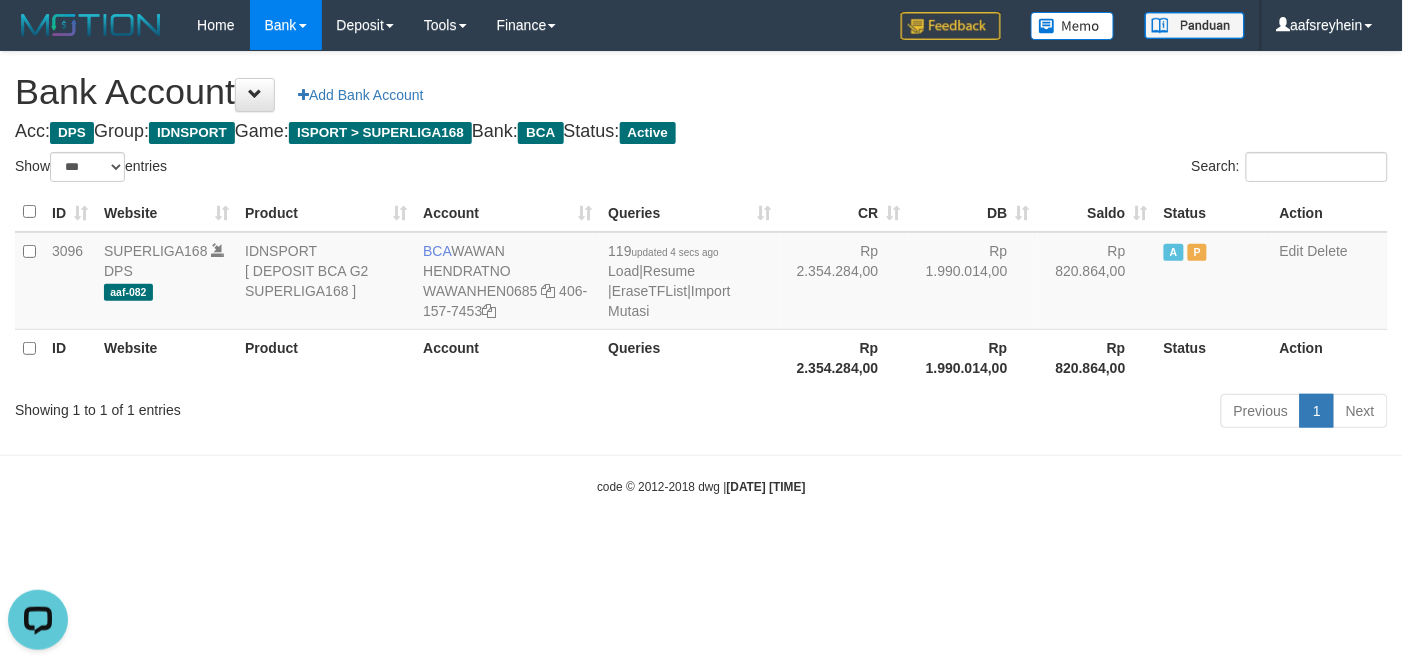 scroll, scrollTop: 0, scrollLeft: 0, axis: both 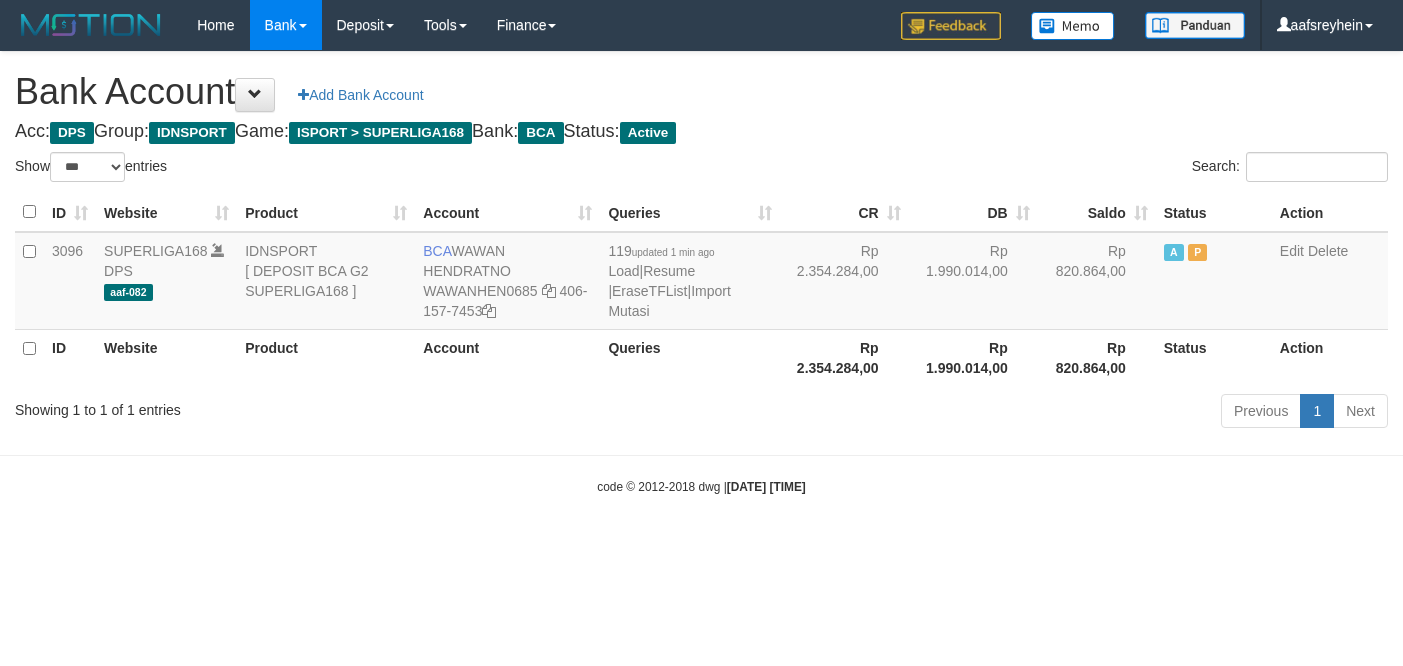 select on "***" 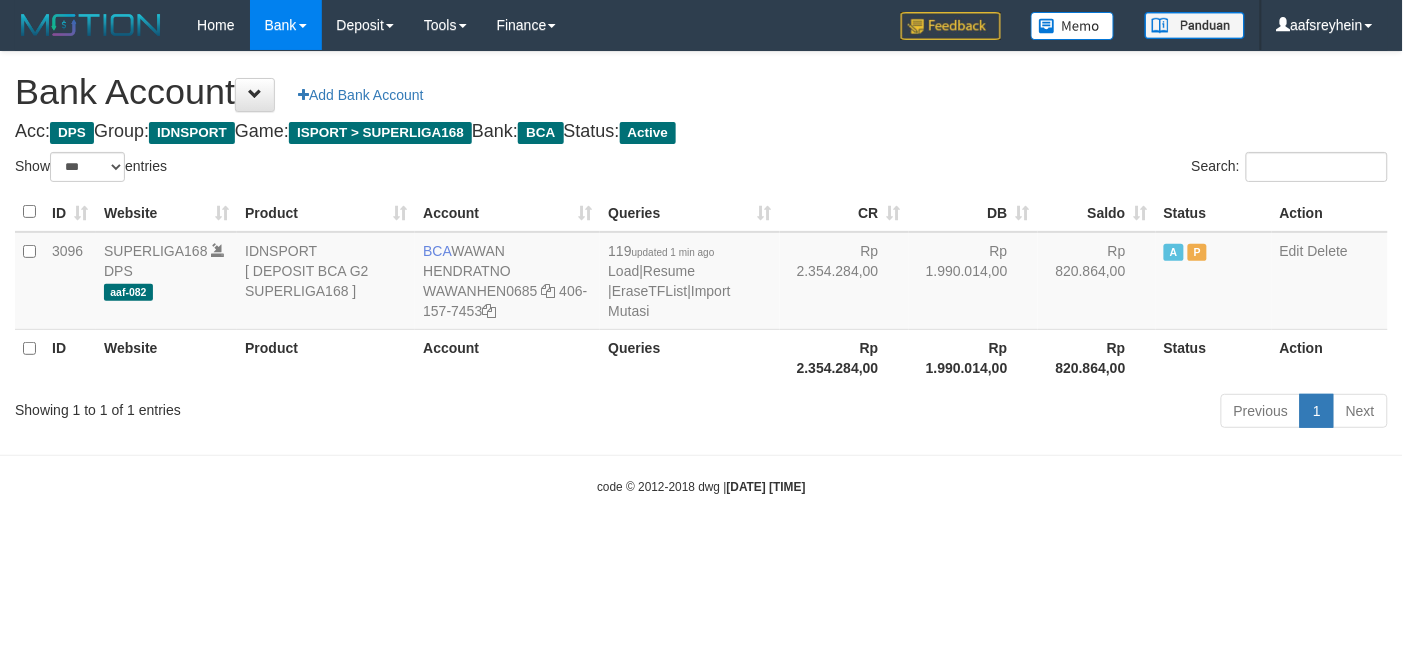 drag, startPoint x: 0, startPoint y: 0, endPoint x: 980, endPoint y: 531, distance: 1114.6125 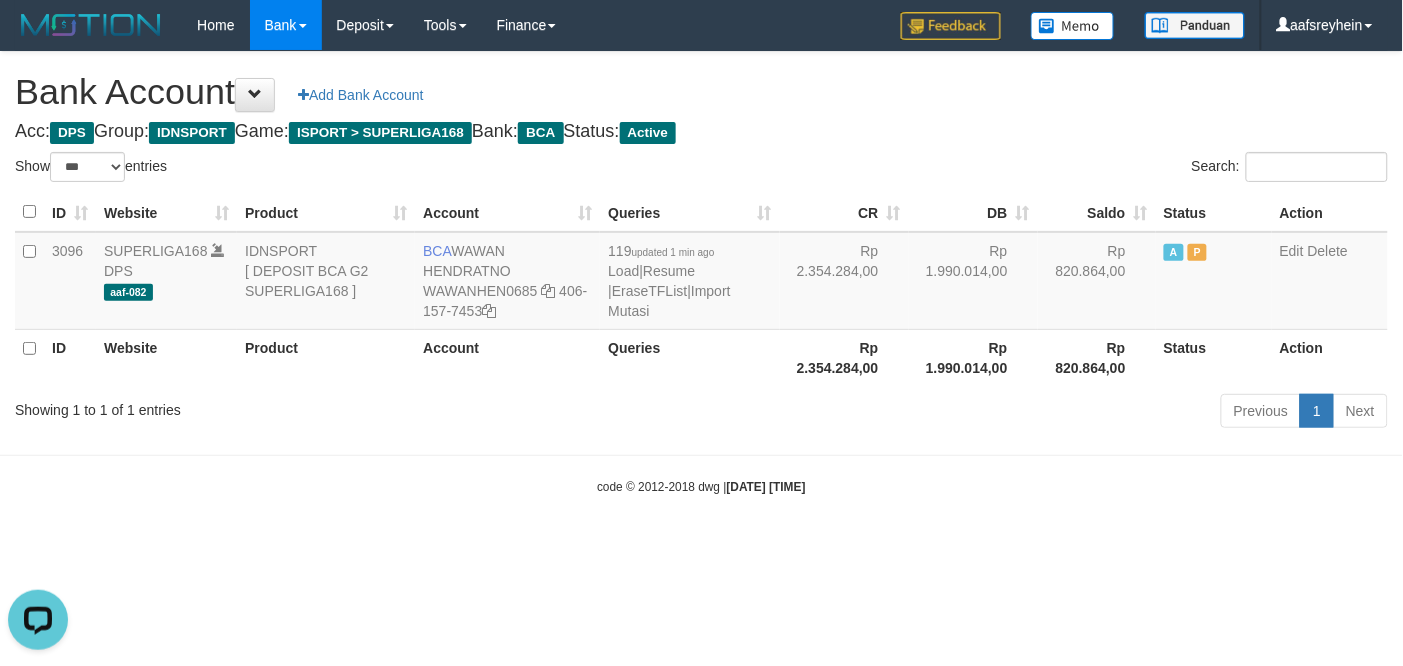 scroll, scrollTop: 0, scrollLeft: 0, axis: both 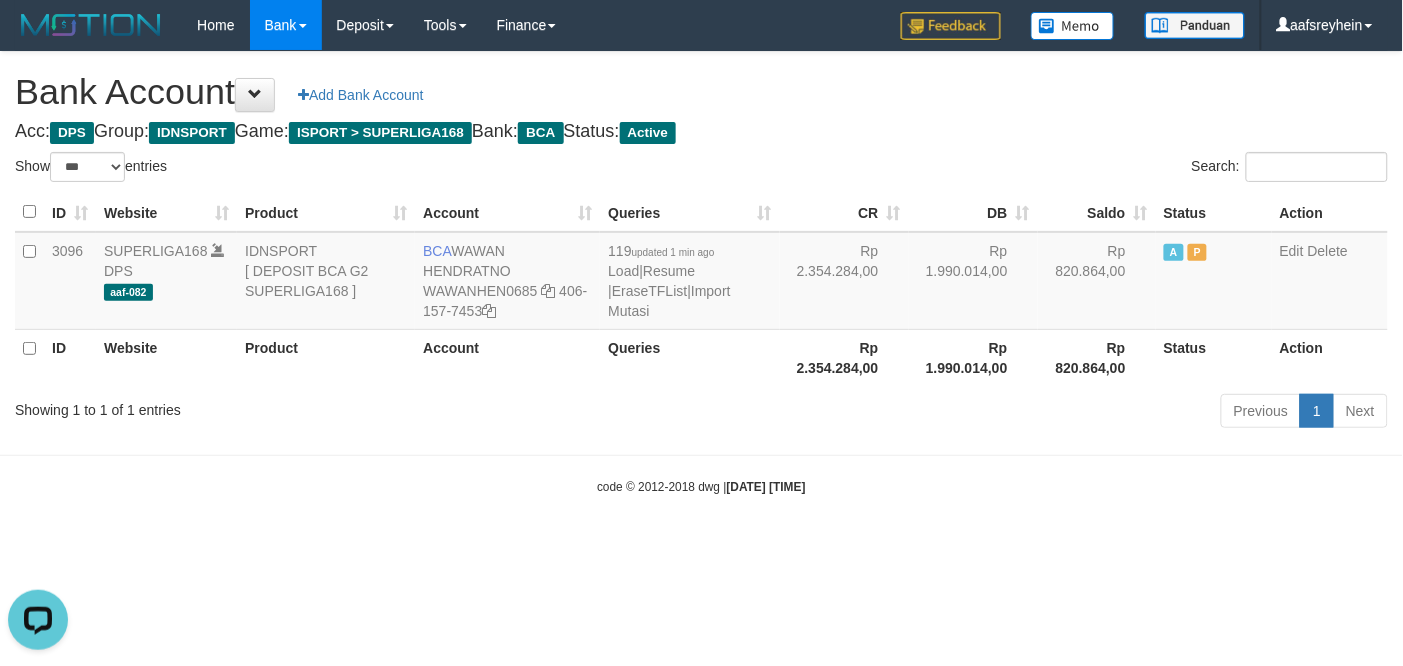 click on "Toggle navigation
Home
Bank
Account List
Load
By Website
Group
[ISPORT]													SUPERLIGA168
By Load Group (DPS)
-" at bounding box center (701, 273) 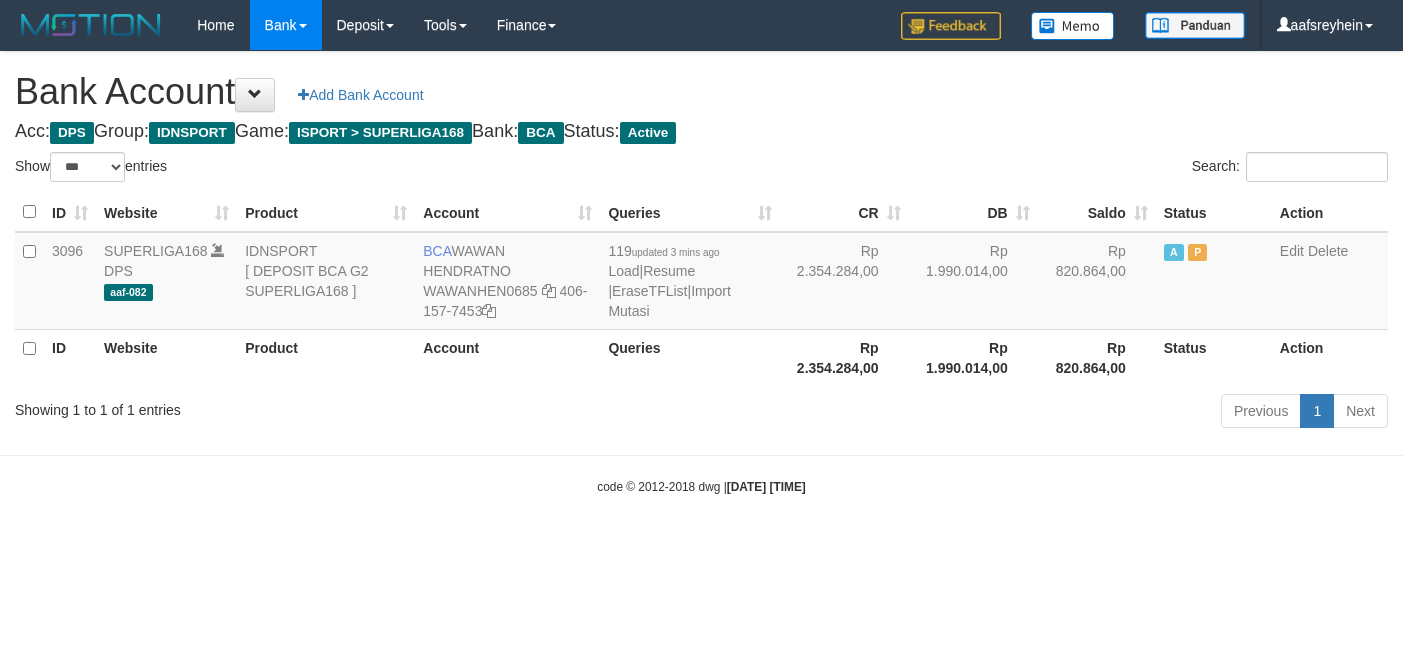 select on "***" 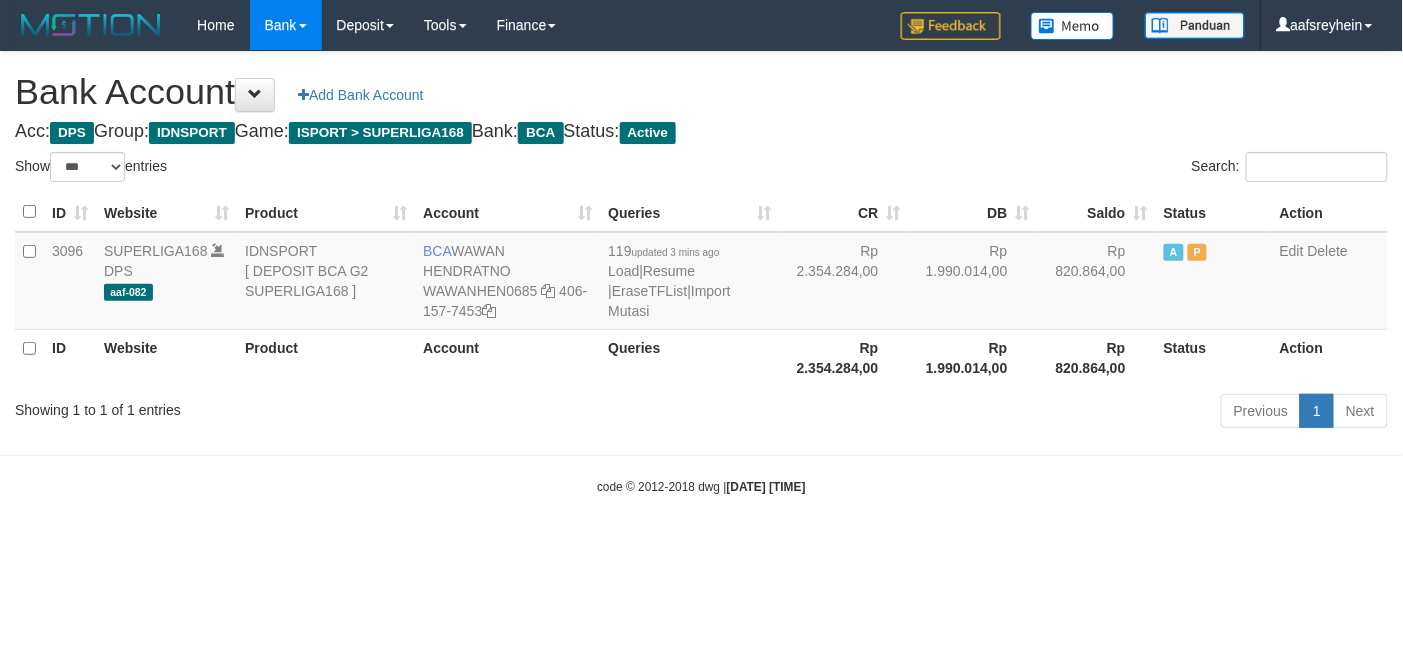 click on "Toggle navigation
Home
Bank
Account List
Load
By Website
Group
[ISPORT]													SUPERLIGA168
By Load Group (DPS)
-" at bounding box center [701, 273] 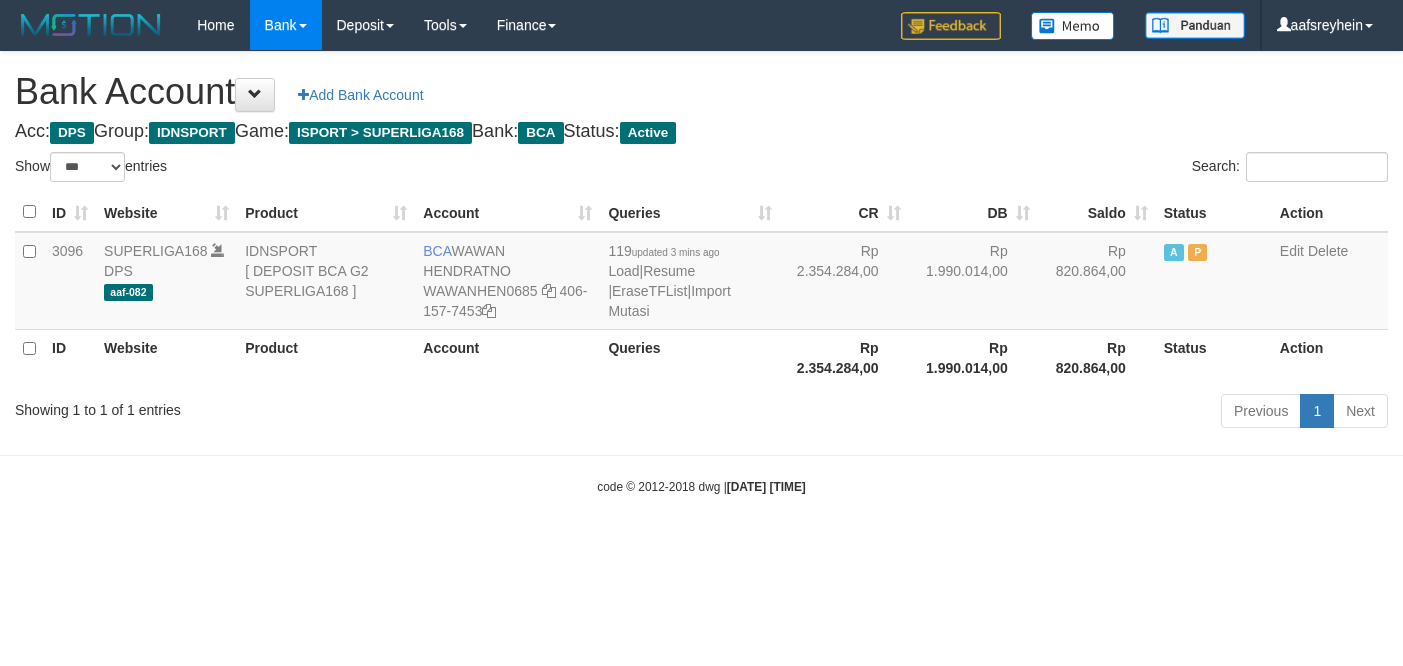 select on "***" 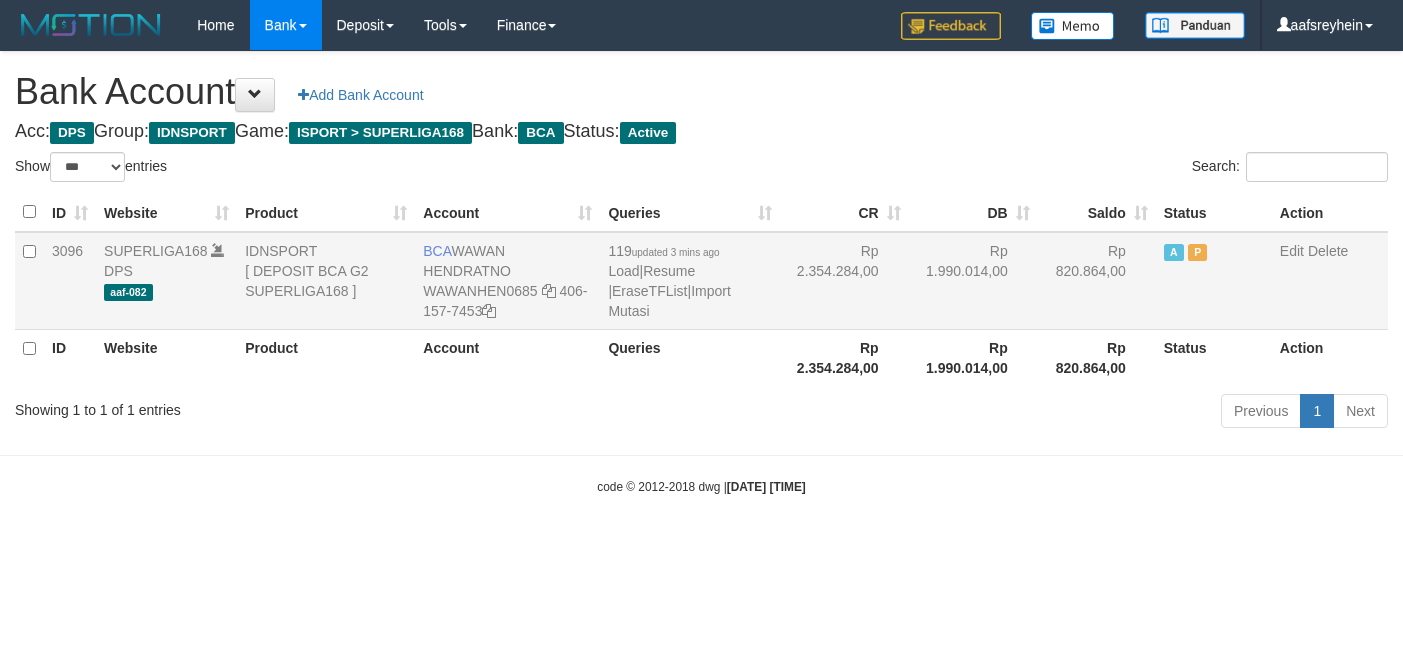 scroll, scrollTop: 0, scrollLeft: 0, axis: both 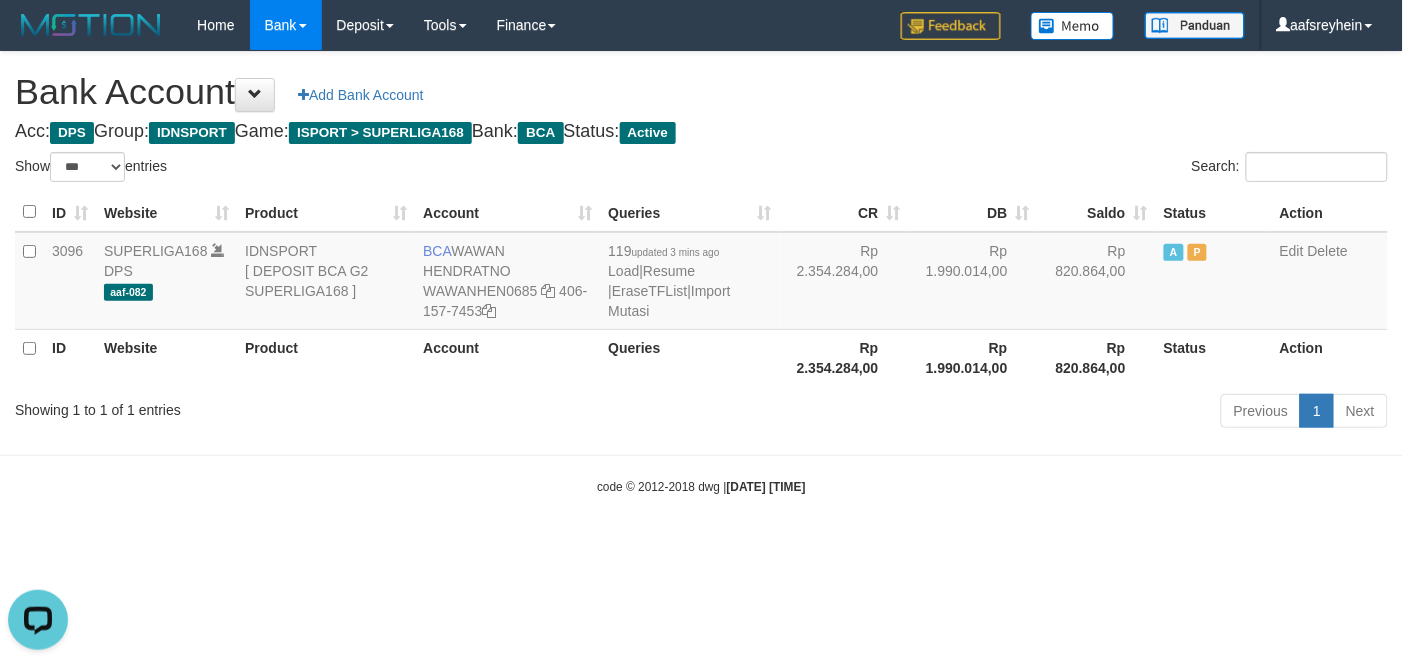 click on "Bank Account
Add Bank Account
Acc: 										 DPS
Group:   IDNSPORT    		Game:   ISPORT > SUPERLIGA168    		Bank:   BCA    		Status:  Active
Filter Account Type
*******
***
**
***
DPS
SELECT ALL  SELECT TYPE  - ALL -
DPS
WD
TMP
Filter Product
*******
******
********
********
*******
********
IDNSPORT
SELECT ALL  SELECT GROUP  - ALL -
BETHUB
IDNPOKER
IDNSPORT
IDNTOTO
LOADONLY
Filter Website
*******" at bounding box center (701, 243) 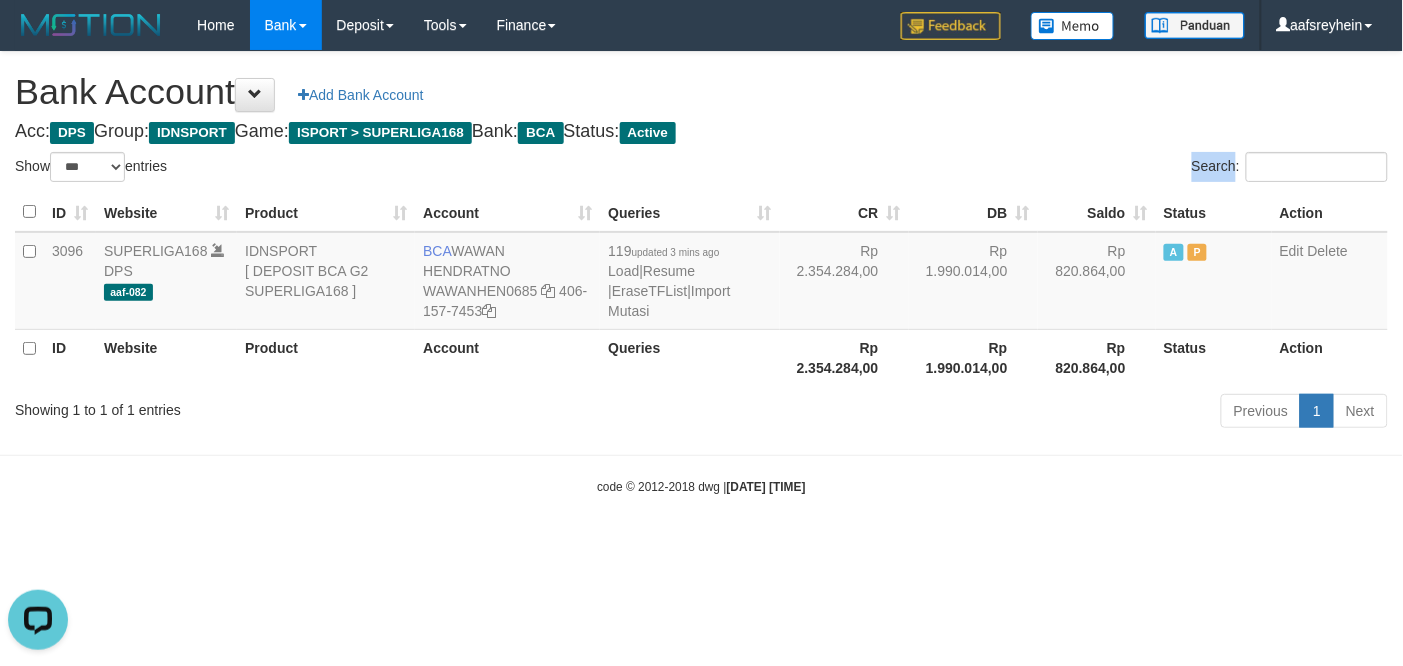 click on "Bank Account
Add Bank Account
Acc: 										 DPS
Group:   IDNSPORT    		Game:   ISPORT > SUPERLIGA168    		Bank:   BCA    		Status:  Active
Filter Account Type
*******
***
**
***
DPS
SELECT ALL  SELECT TYPE  - ALL -
DPS
WD
TMP
Filter Product
*******
******
********
********
*******
********
IDNSPORT
SELECT ALL  SELECT GROUP  - ALL -
BETHUB
IDNPOKER
IDNSPORT
IDNTOTO
LOADONLY
Filter Website
*******" at bounding box center [701, 243] 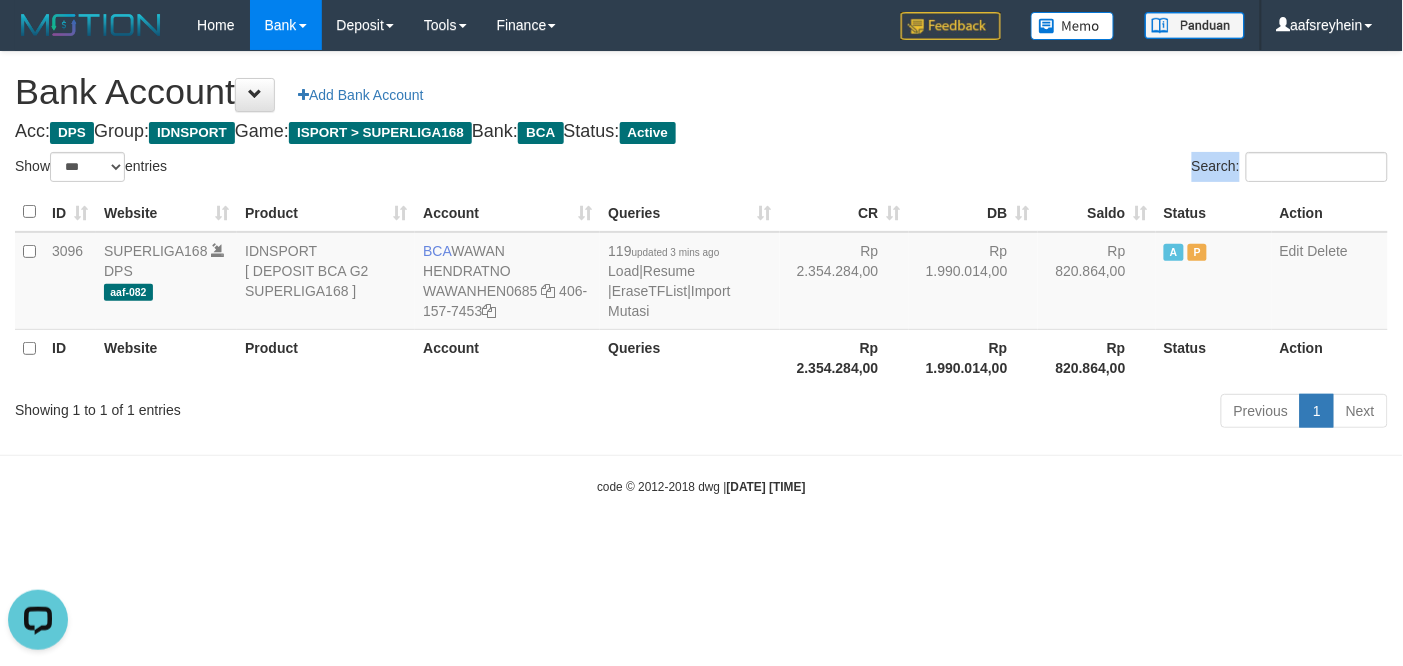 click on "Bank Account
Add Bank Account
Acc: 										 DPS
Group:   IDNSPORT    		Game:   ISPORT > SUPERLIGA168    		Bank:   BCA    		Status:  Active
Filter Account Type
*******
***
**
***
DPS
SELECT ALL  SELECT TYPE  - ALL -
DPS
WD
TMP
Filter Product
*******
******
********
********
*******
********
IDNSPORT
SELECT ALL  SELECT GROUP  - ALL -
BETHUB
IDNPOKER
IDNSPORT
IDNTOTO
LOADONLY
Filter Website
*******" at bounding box center (701, 243) 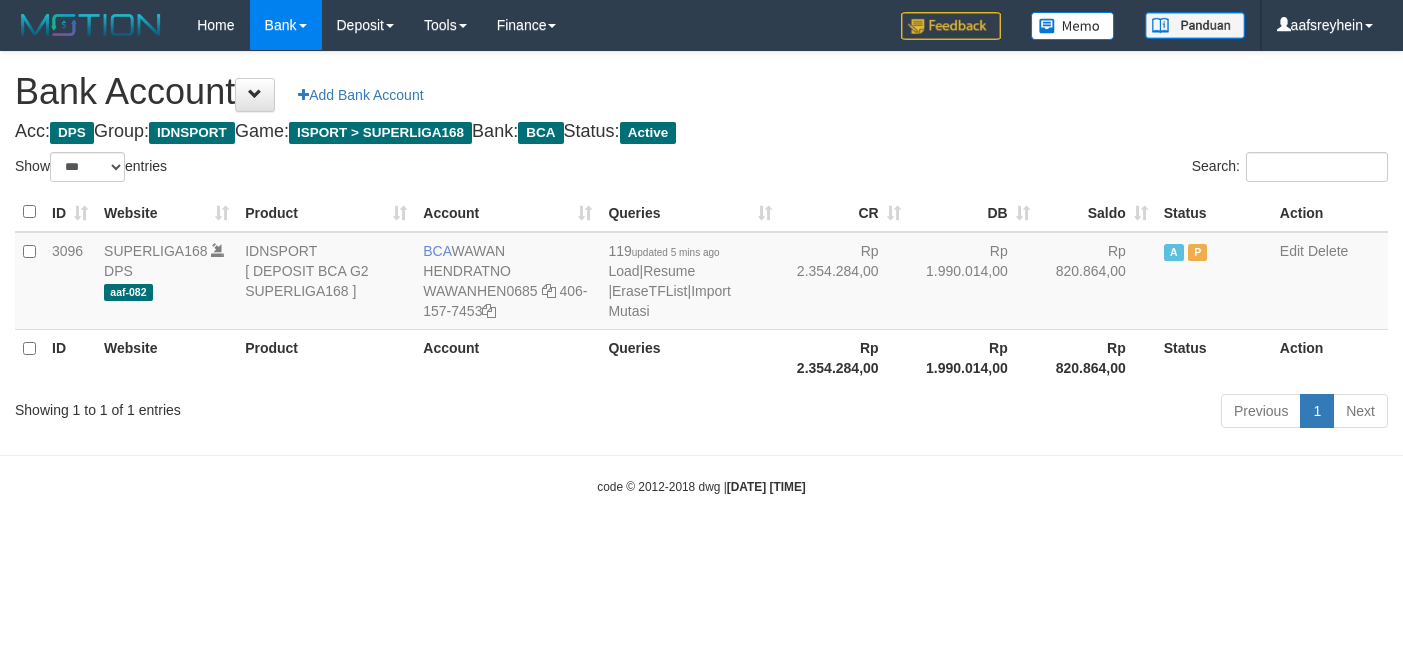 select on "***" 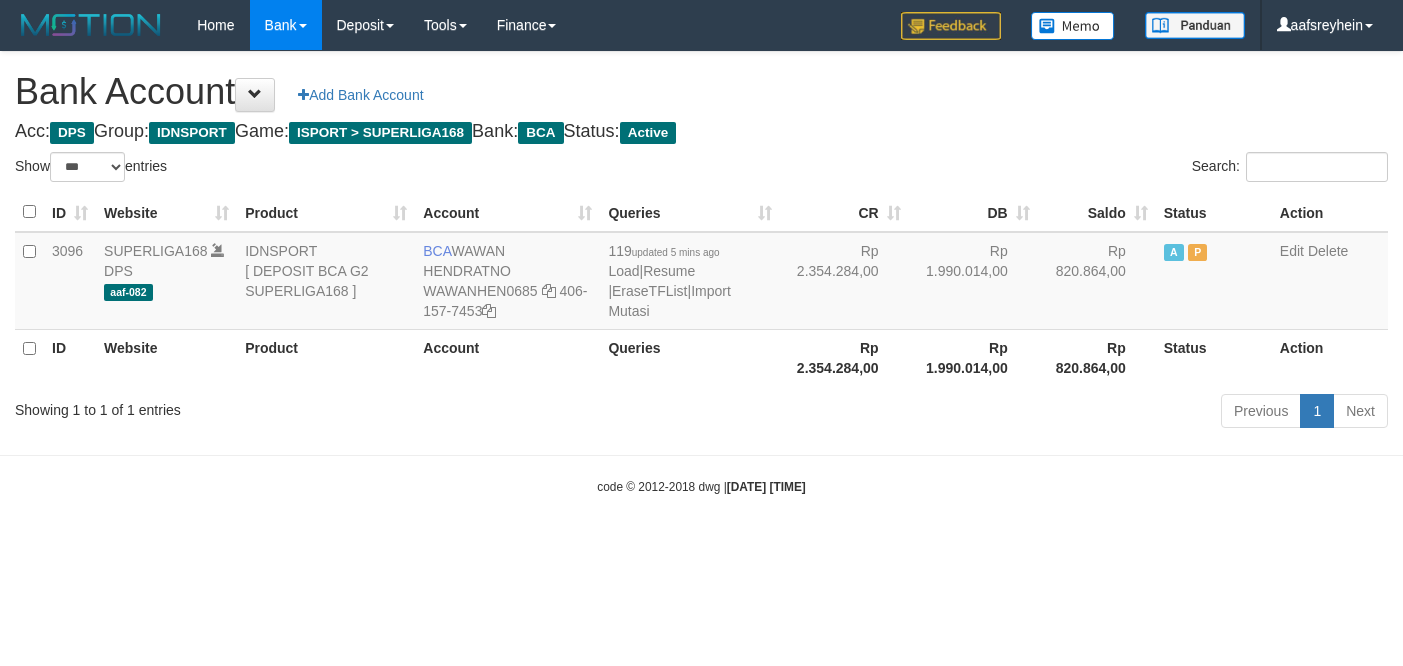 scroll, scrollTop: 0, scrollLeft: 0, axis: both 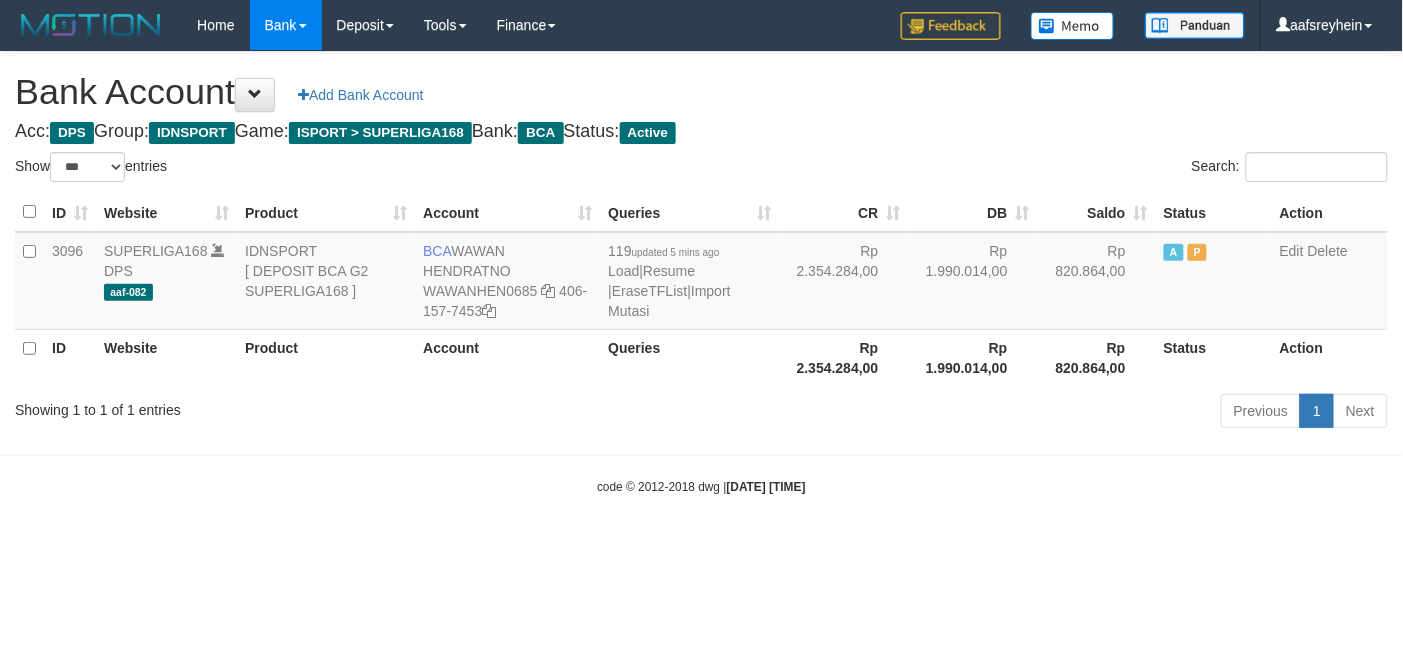 click on "Bank Account
Add Bank Account
Acc: 										 DPS
Group:   IDNSPORT    		Game:   ISPORT > SUPERLIGA168    		Bank:   BCA    		Status:  Active
Filter Account Type
*******
***
**
***
DPS
SELECT ALL  SELECT TYPE  - ALL -
DPS
WD
TMP
Filter Product
*******
******
********
********
*******
********
IDNSPORT
SELECT ALL  SELECT GROUP  - ALL -
BETHUB
IDNPOKER
IDNSPORT
IDNTOTO
LOADONLY
Filter Website
*******" at bounding box center (701, 243) 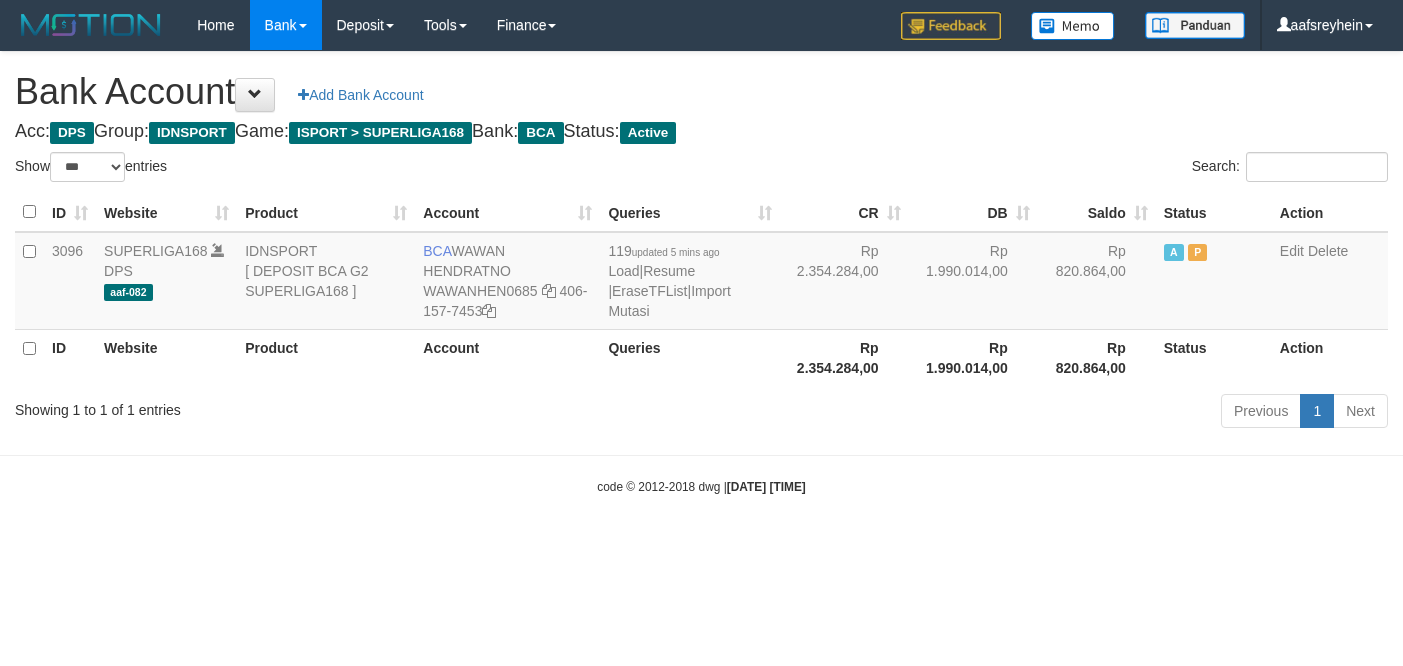 select on "***" 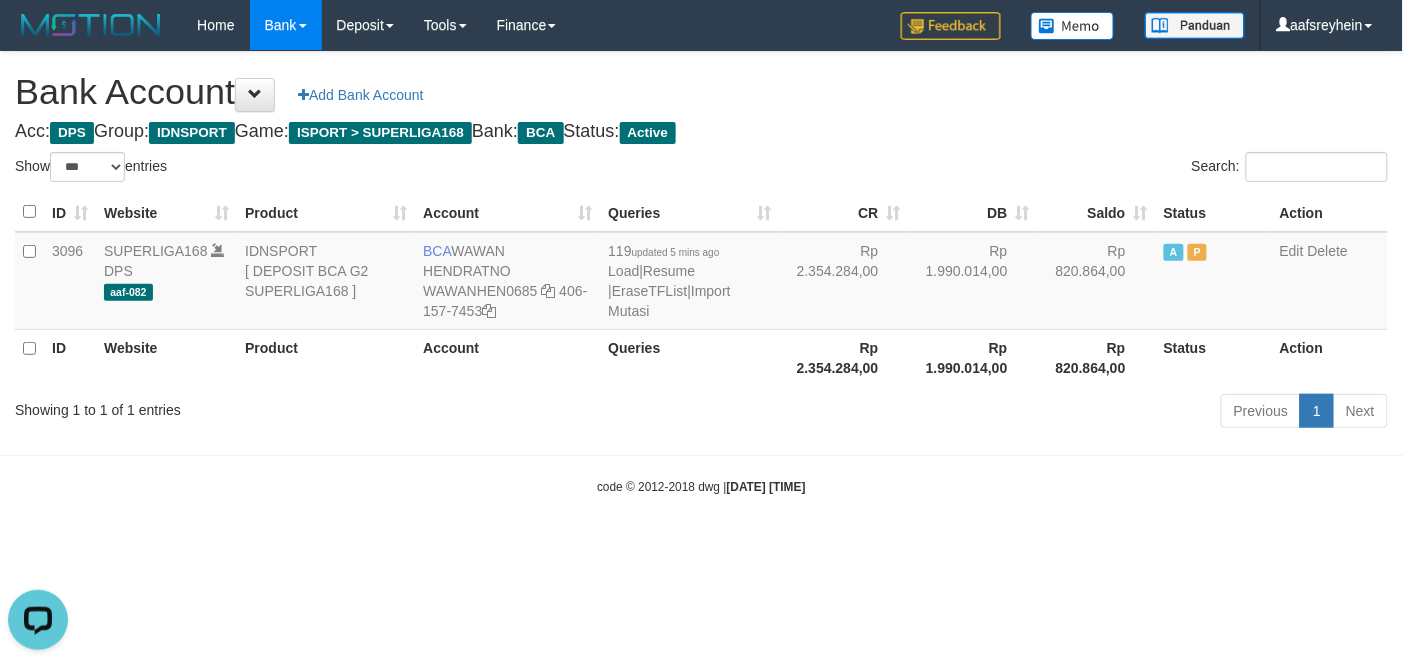 scroll, scrollTop: 0, scrollLeft: 0, axis: both 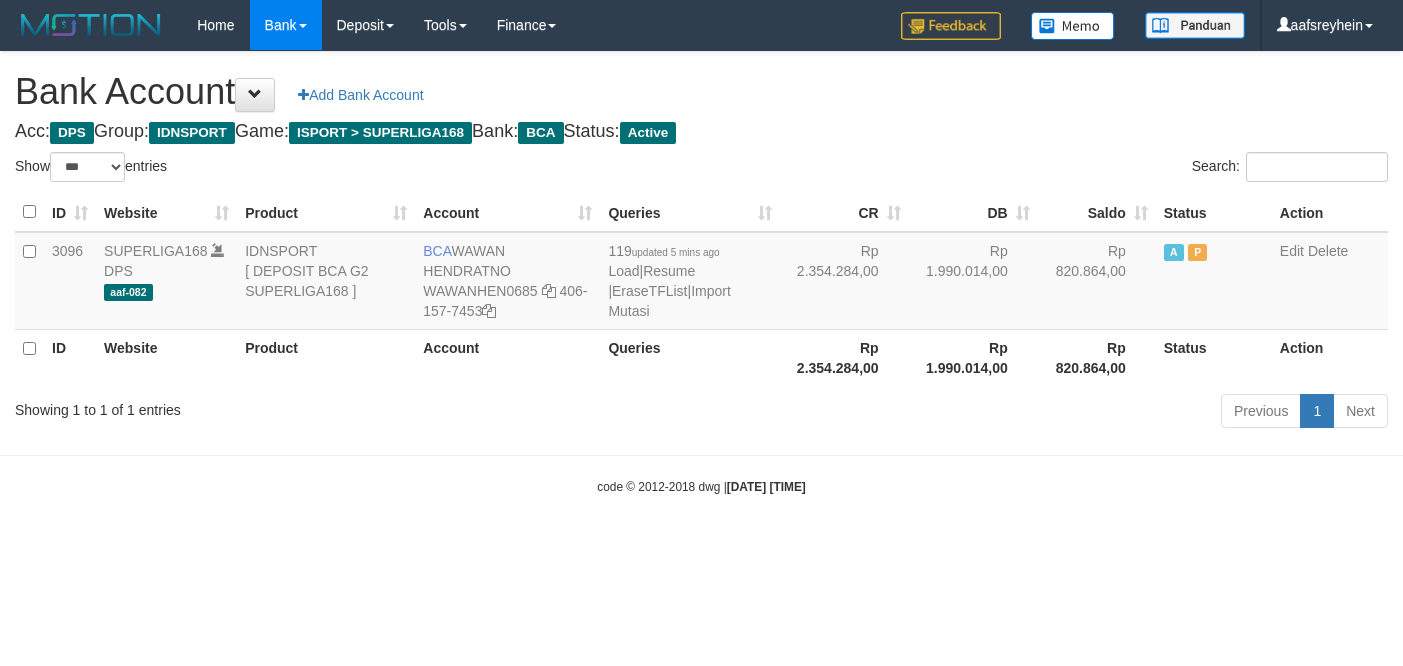 select on "***" 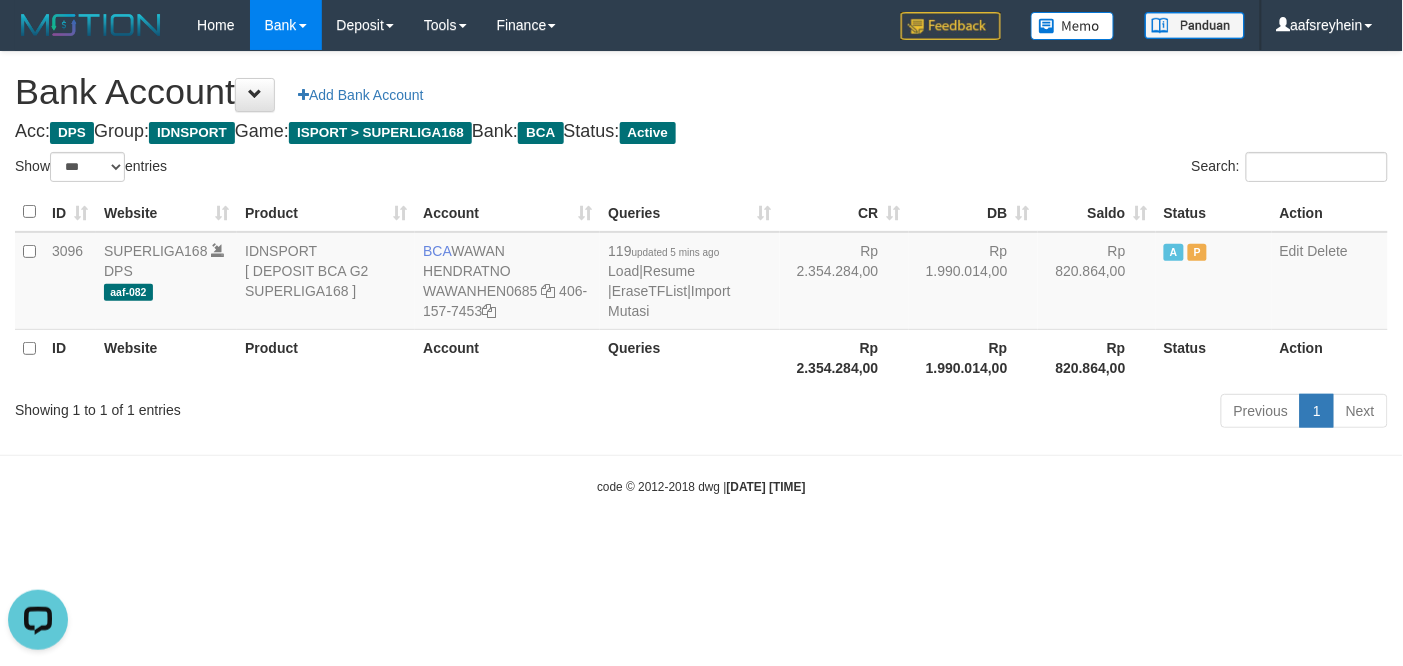 scroll, scrollTop: 0, scrollLeft: 0, axis: both 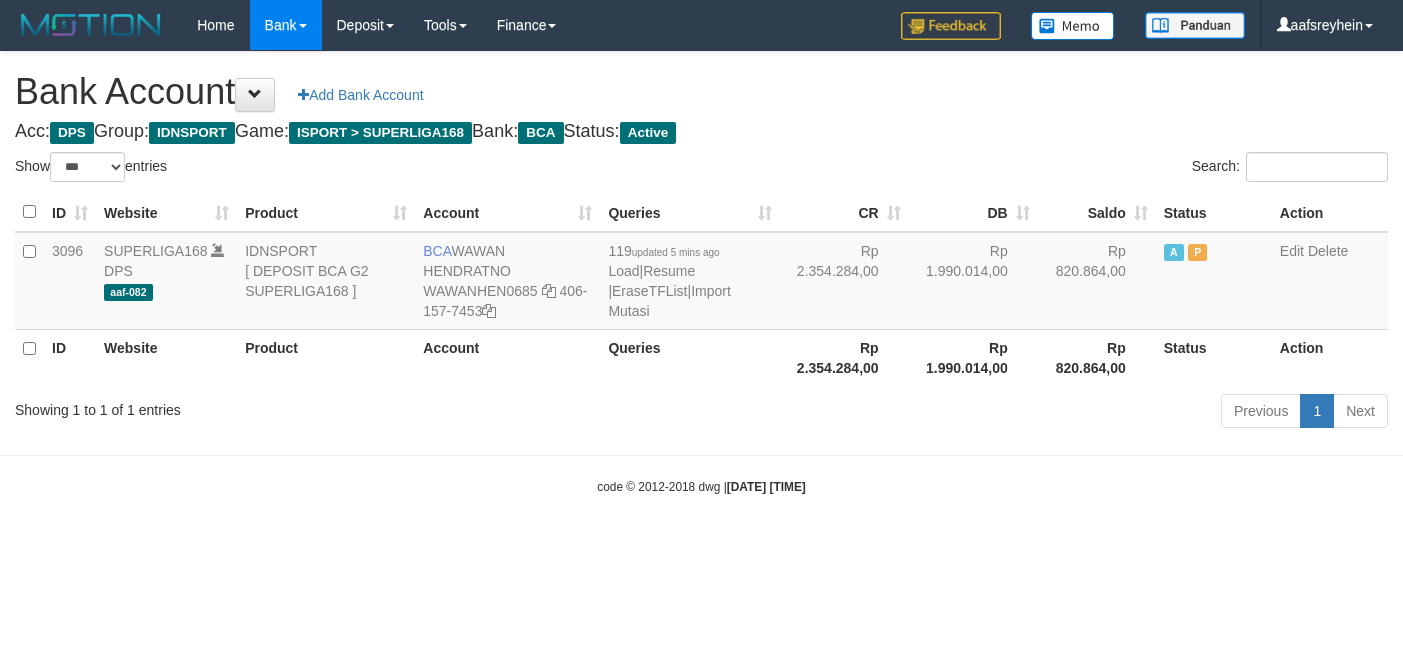 select on "***" 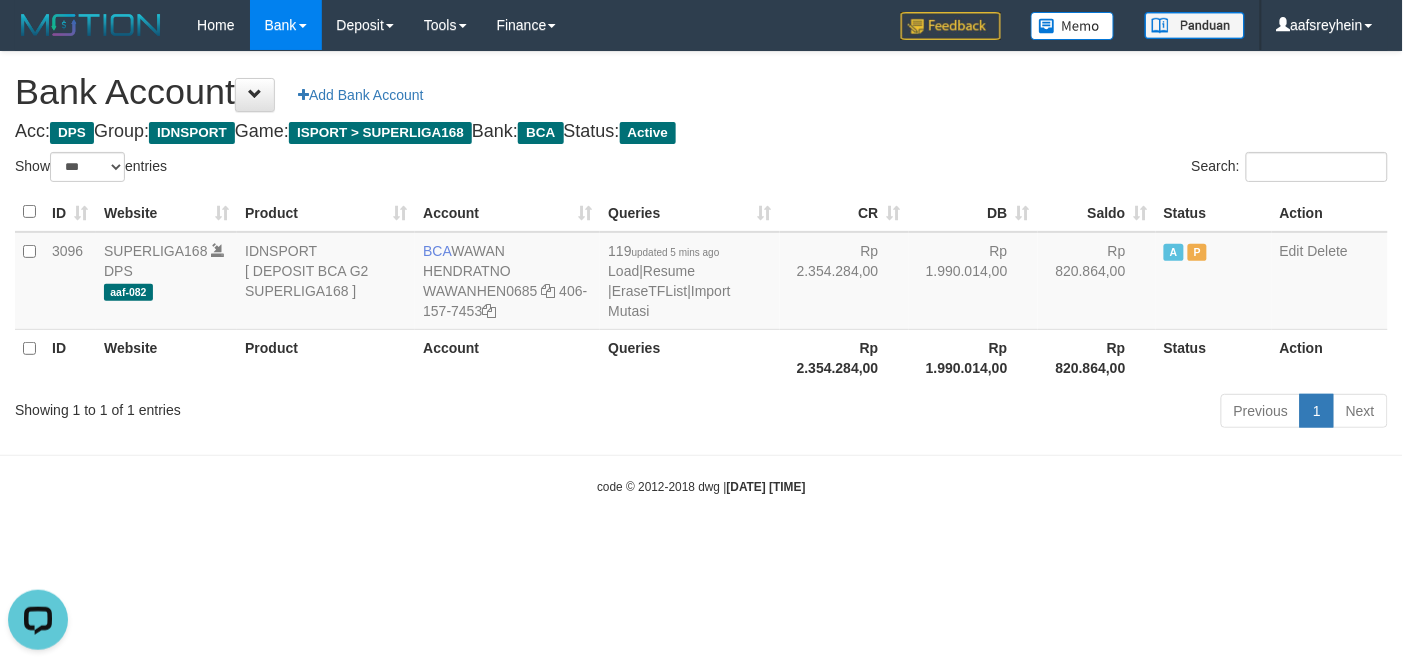 scroll, scrollTop: 0, scrollLeft: 0, axis: both 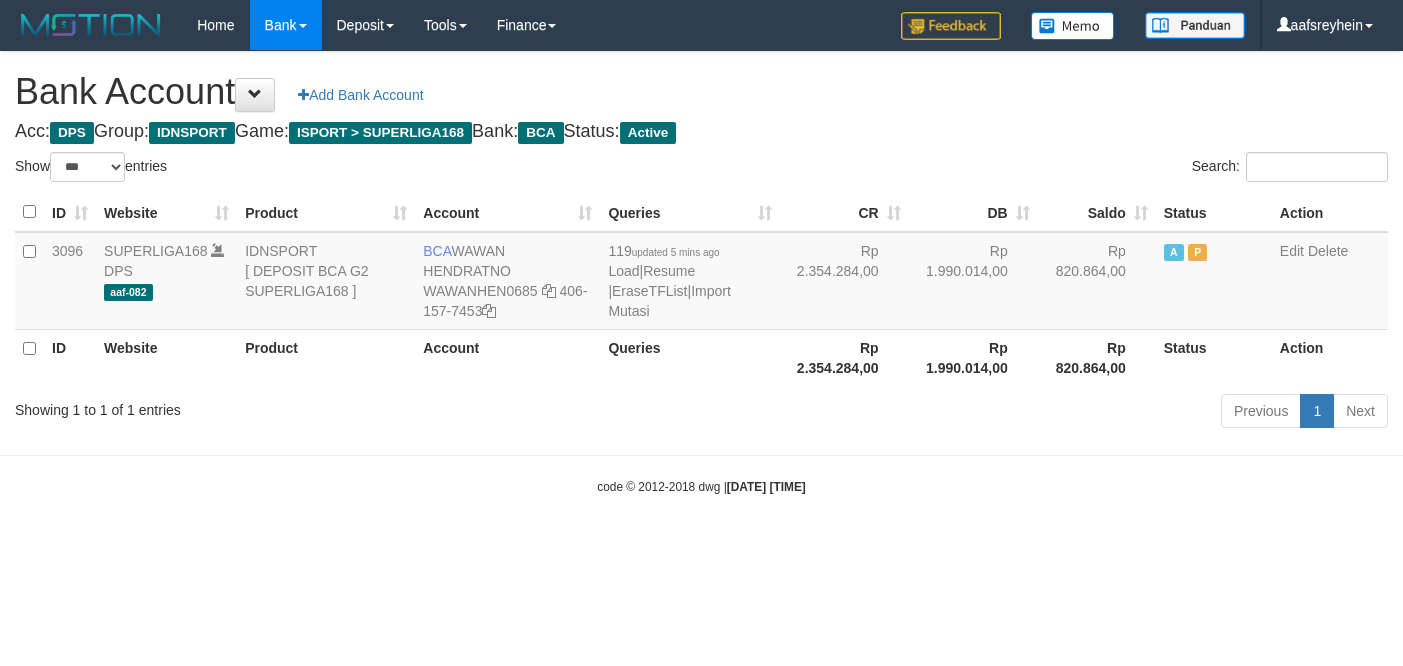select on "***" 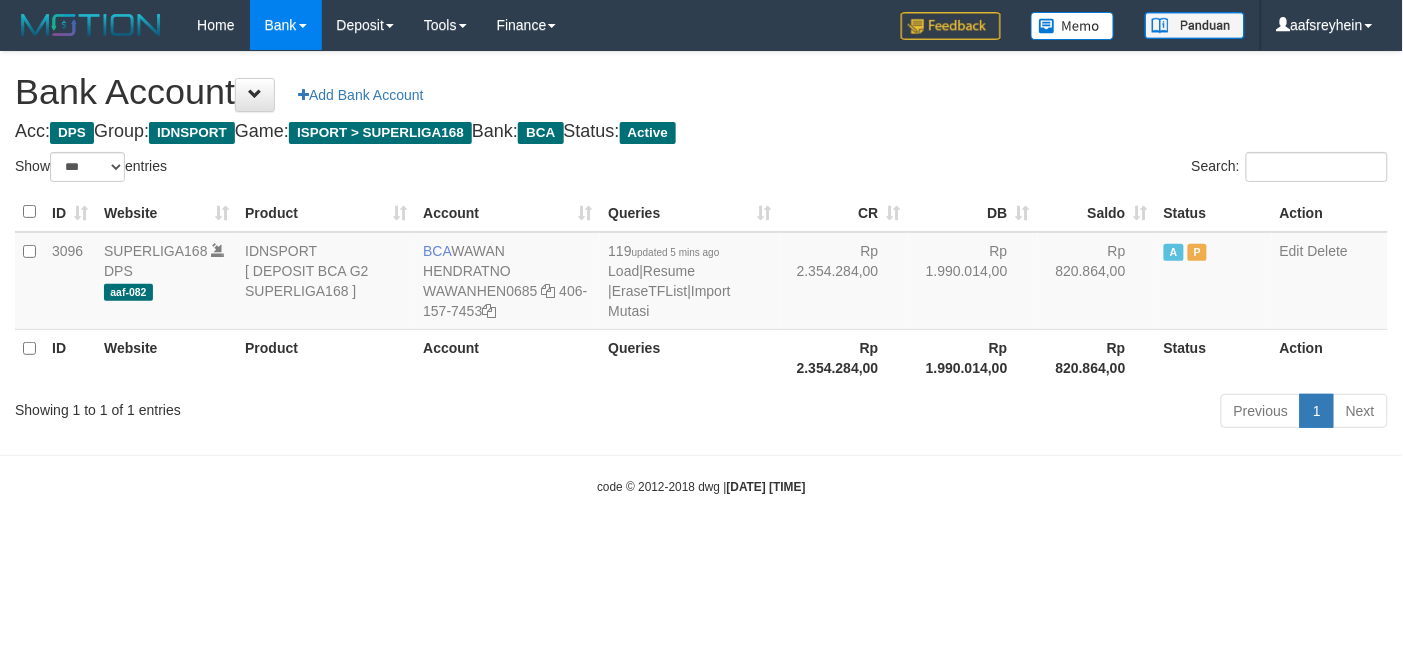 click on "Toggle navigation
Home
Bank
Account List
Load
By Website
Group
[ISPORT]													SUPERLIGA168
By Load Group (DPS)
-" at bounding box center (701, 273) 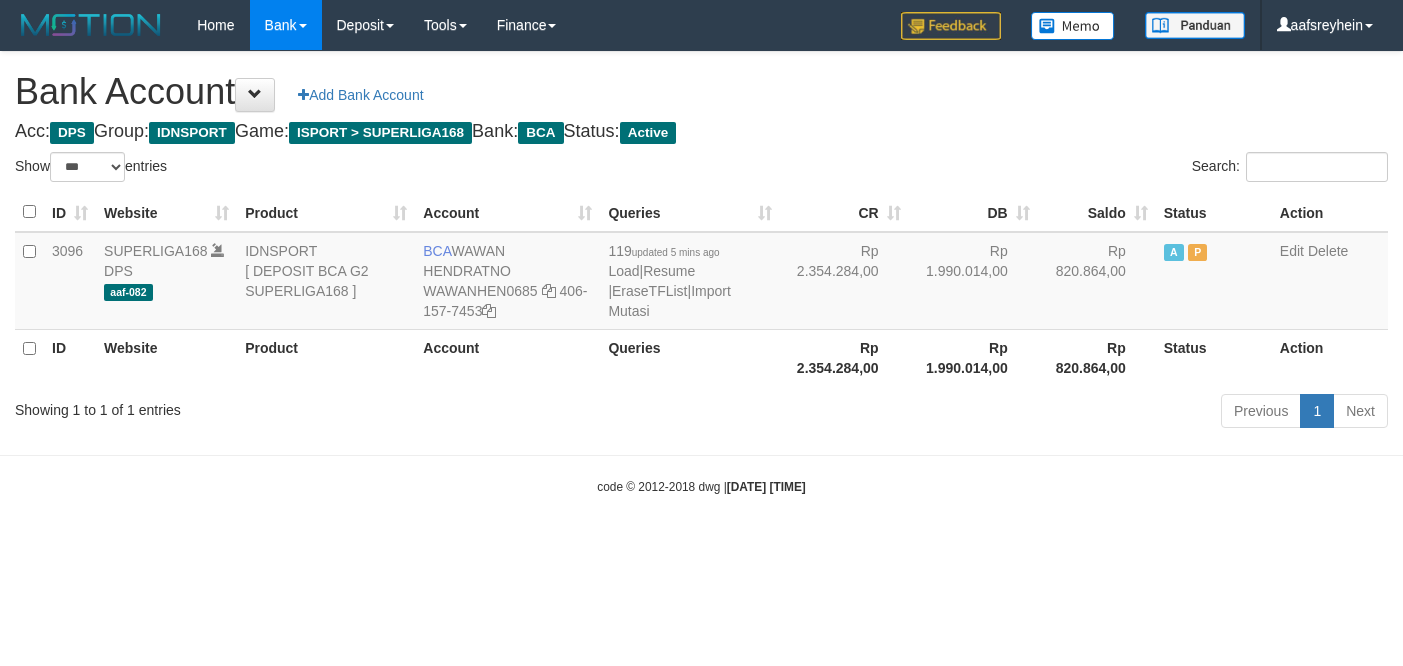 select on "***" 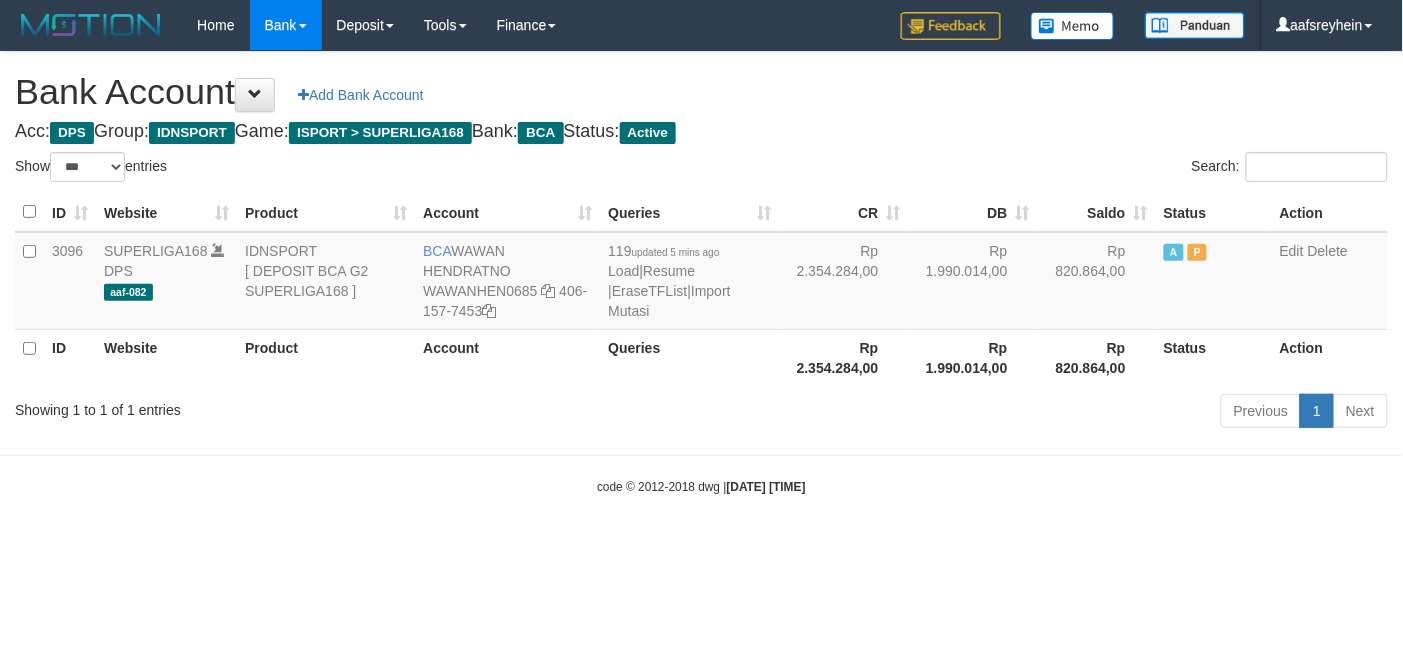 click on "Previous 1 Next" at bounding box center [994, 413] 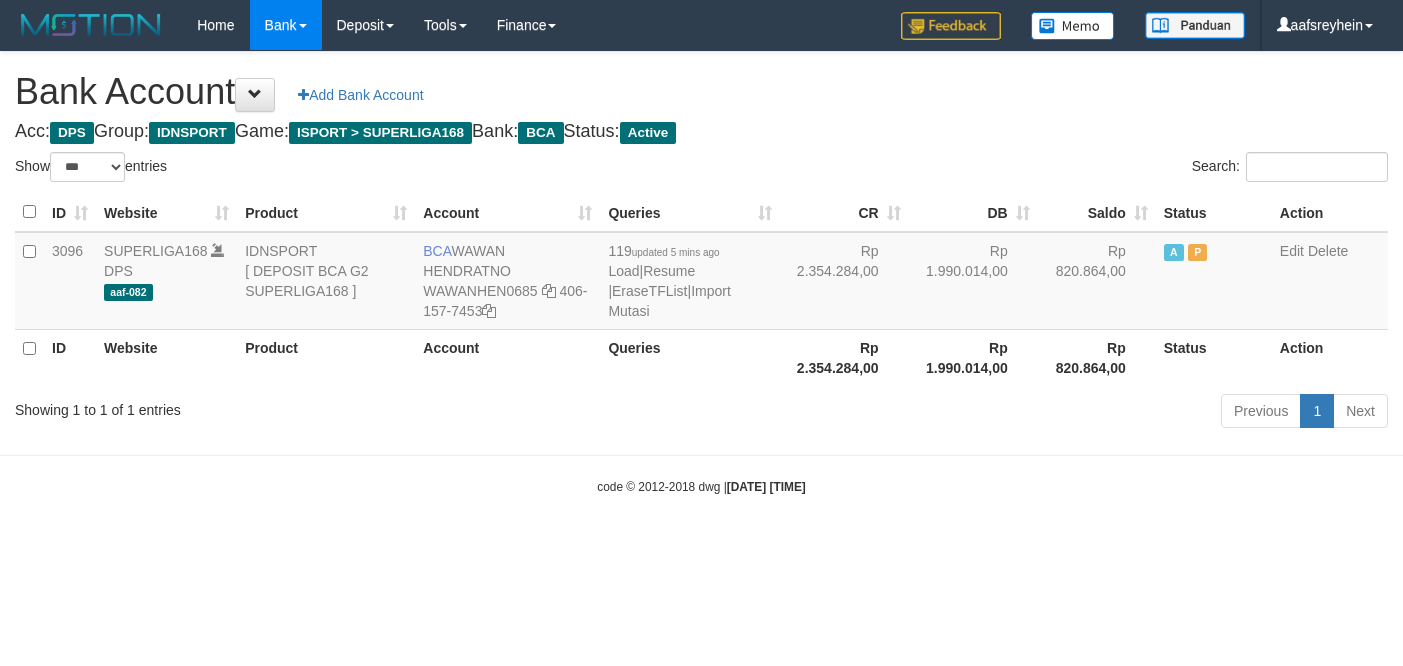 select on "***" 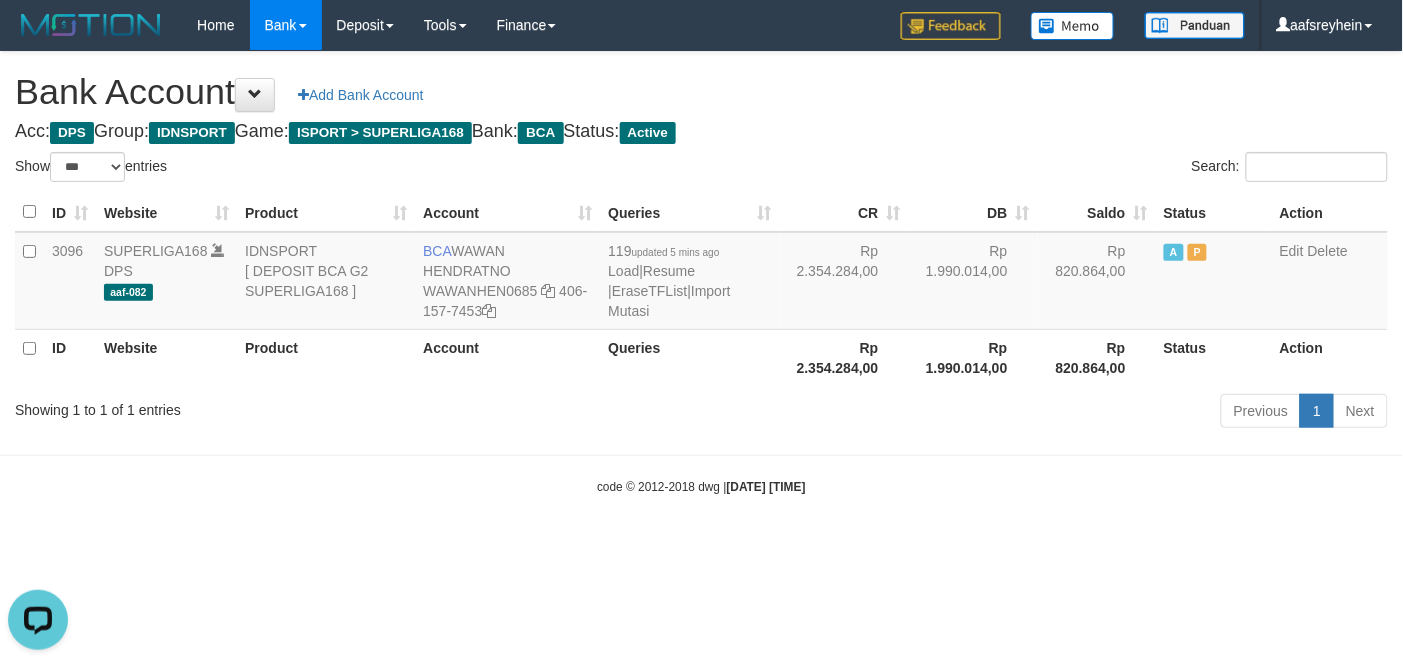 scroll, scrollTop: 0, scrollLeft: 0, axis: both 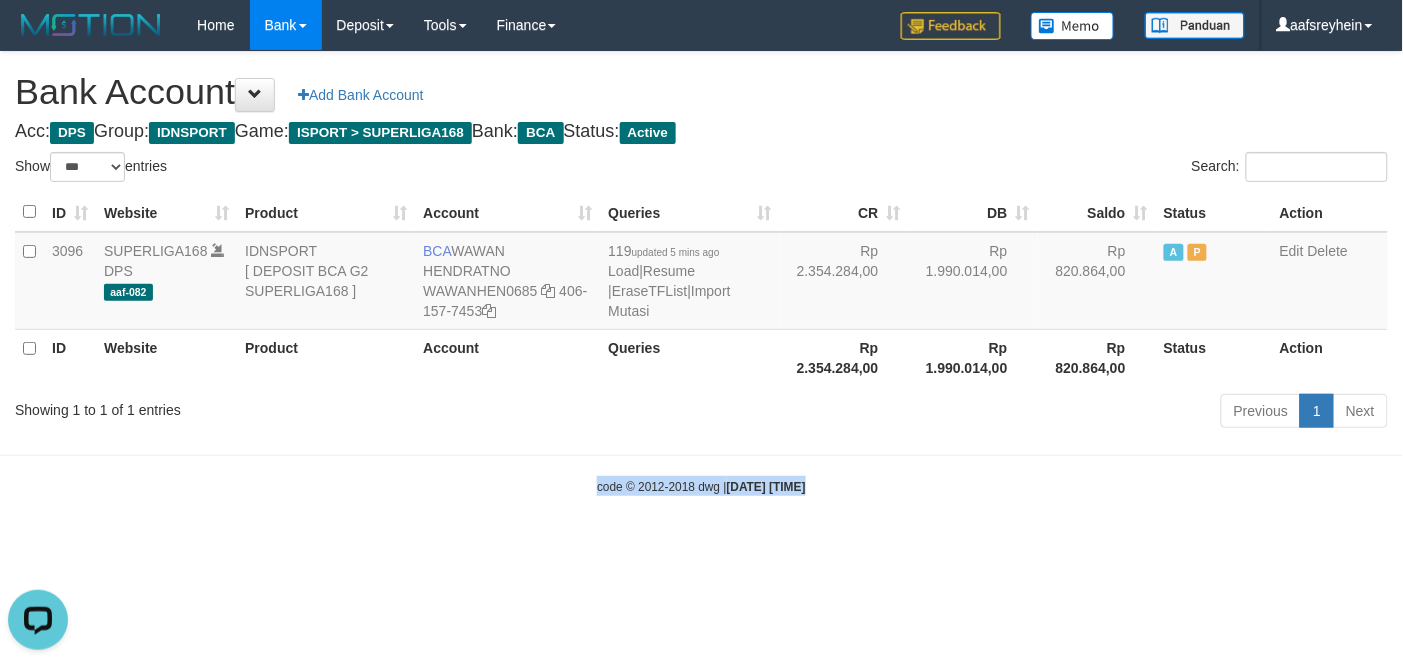 click on "Toggle navigation
Home
Bank
Account List
Load
By Website
Group
[ISPORT]													SUPERLIGA168
By Load Group (DPS)
-" at bounding box center (701, 273) 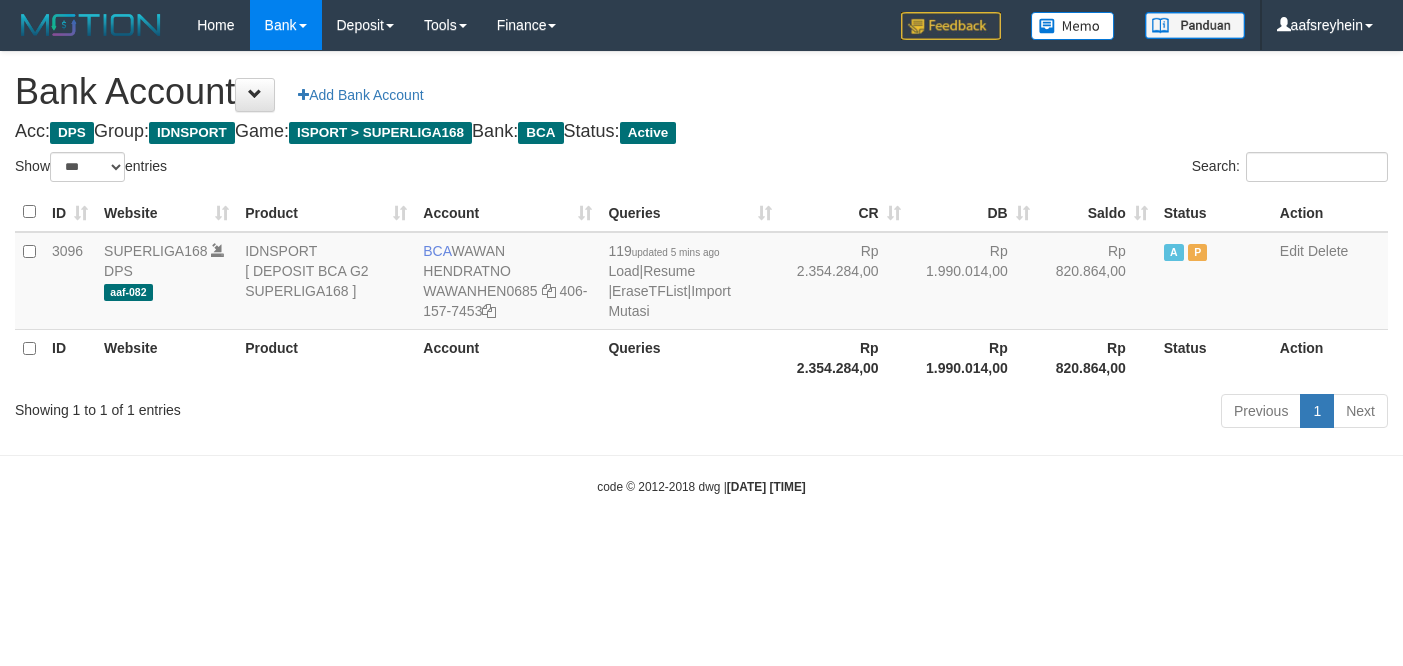 select on "***" 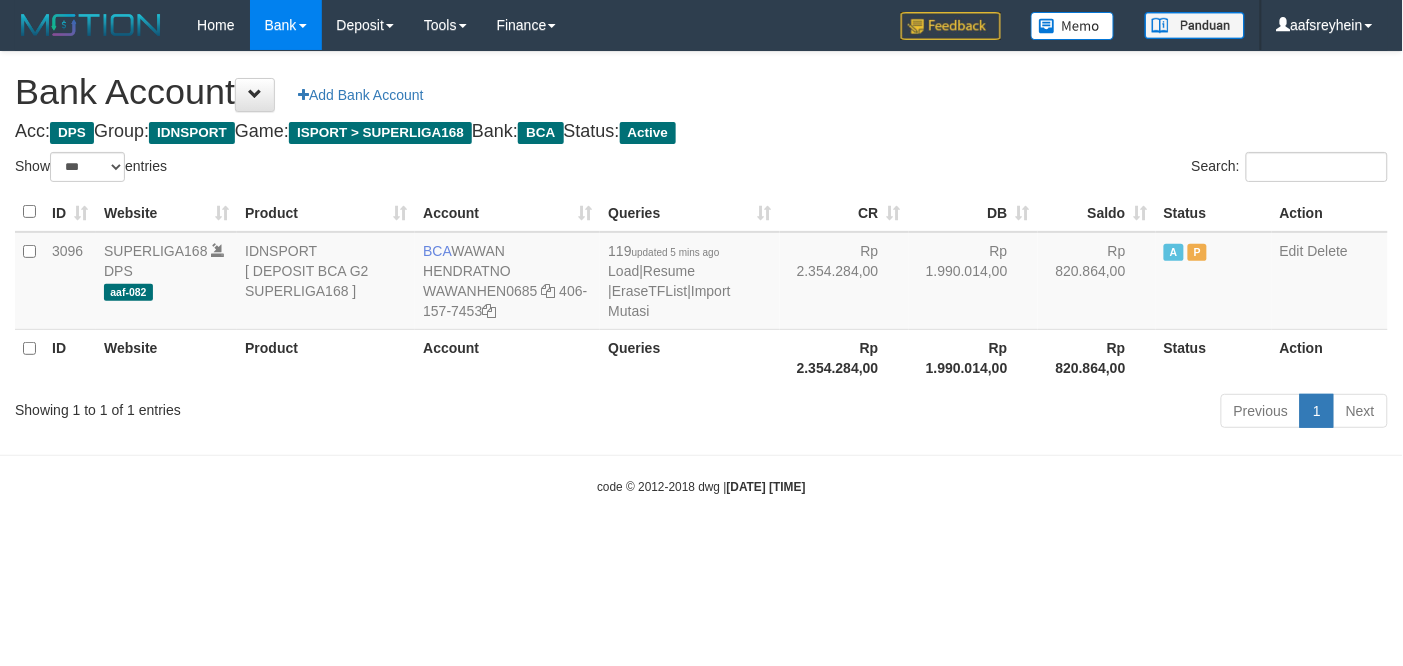 click on "Toggle navigation
Home
Bank
Account List
Load
By Website
Group
[ISPORT]													SUPERLIGA168
By Load Group (DPS)
-" at bounding box center [701, 273] 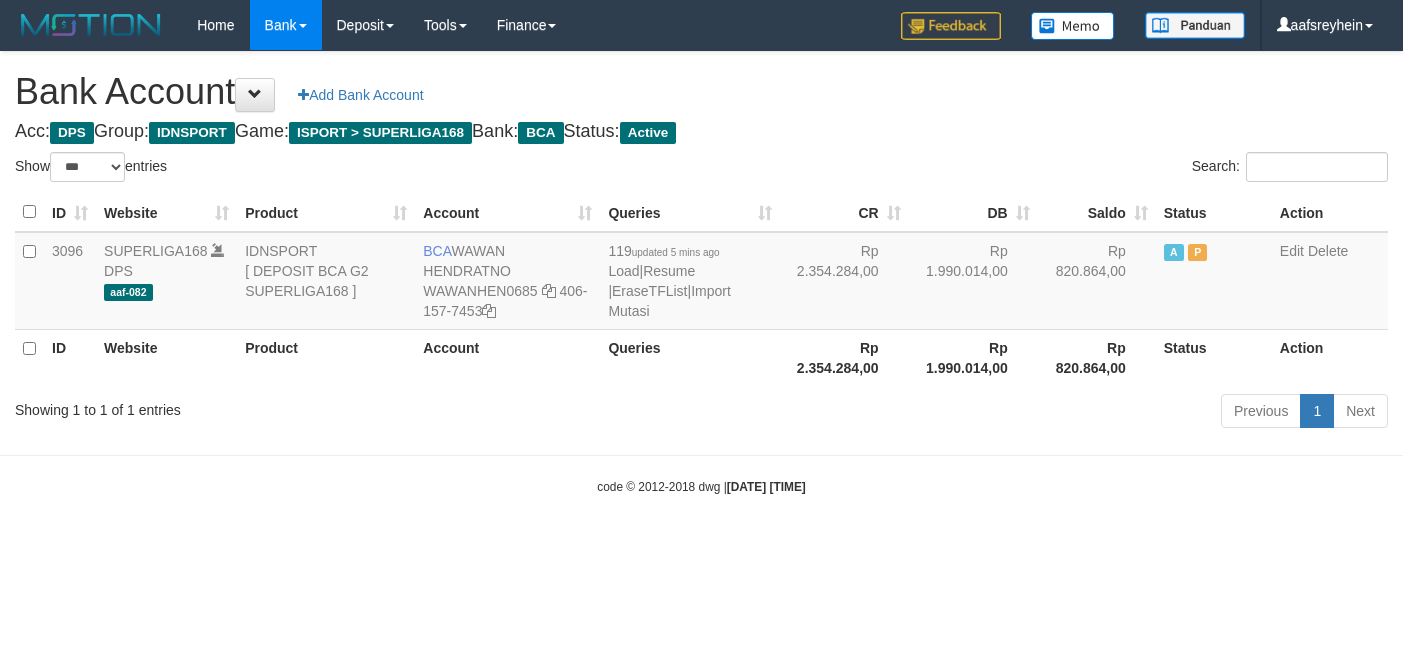 select on "***" 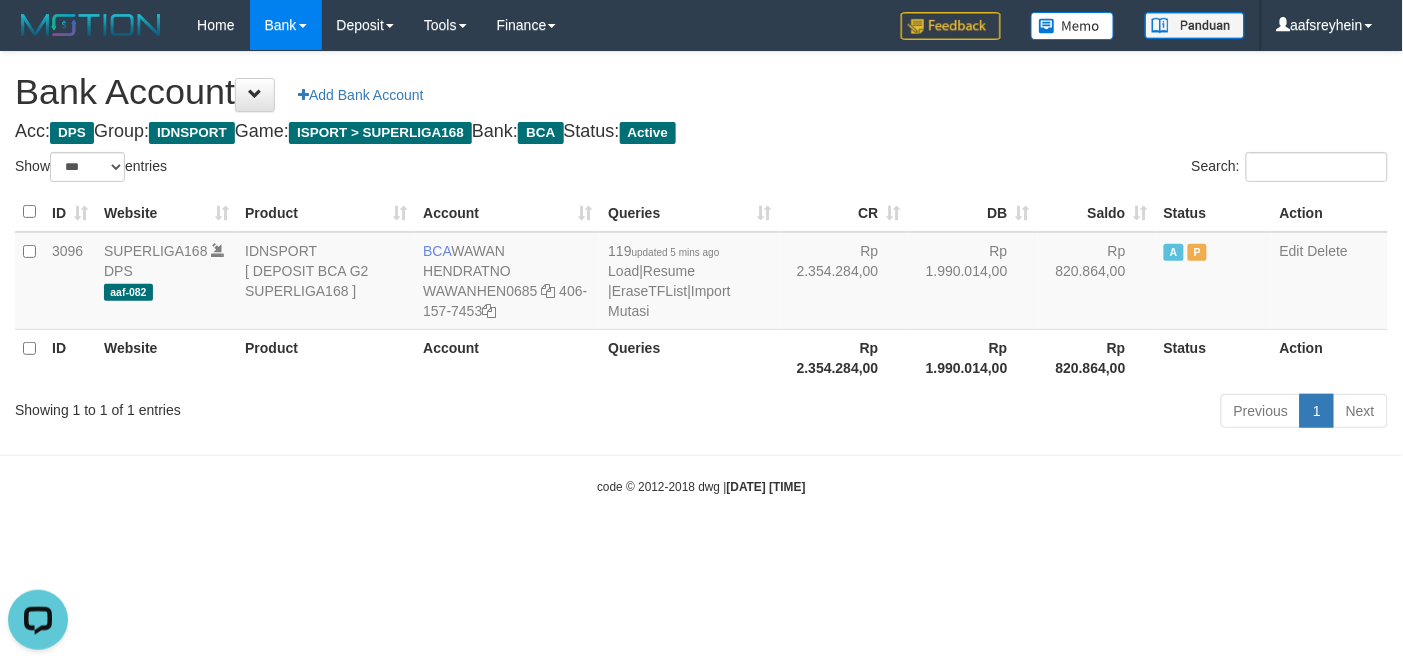 scroll, scrollTop: 0, scrollLeft: 0, axis: both 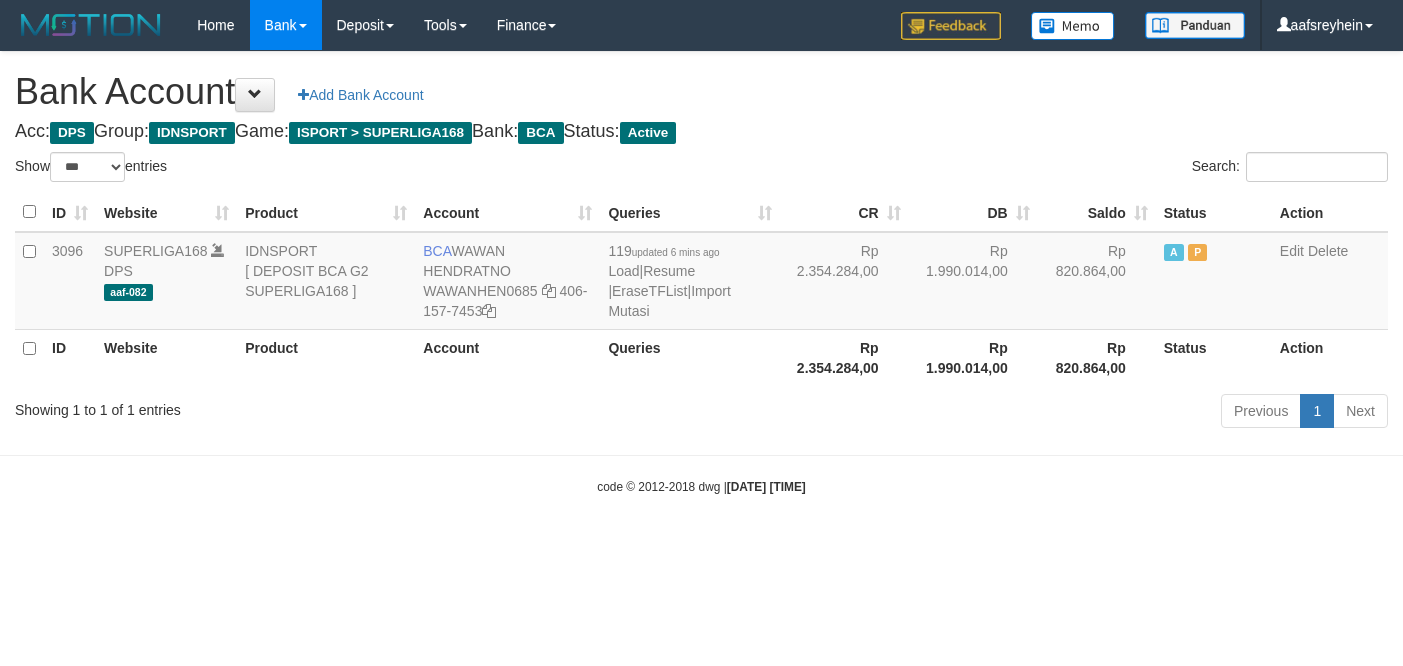 select on "***" 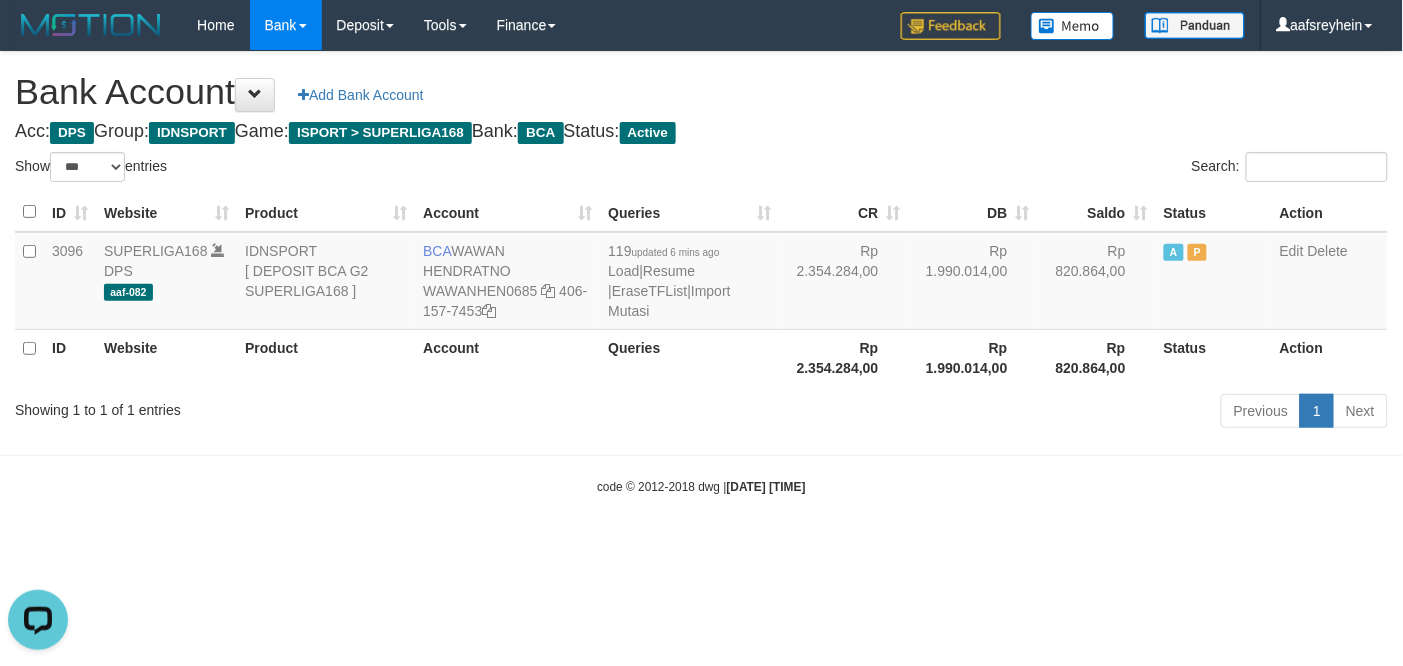 scroll, scrollTop: 0, scrollLeft: 0, axis: both 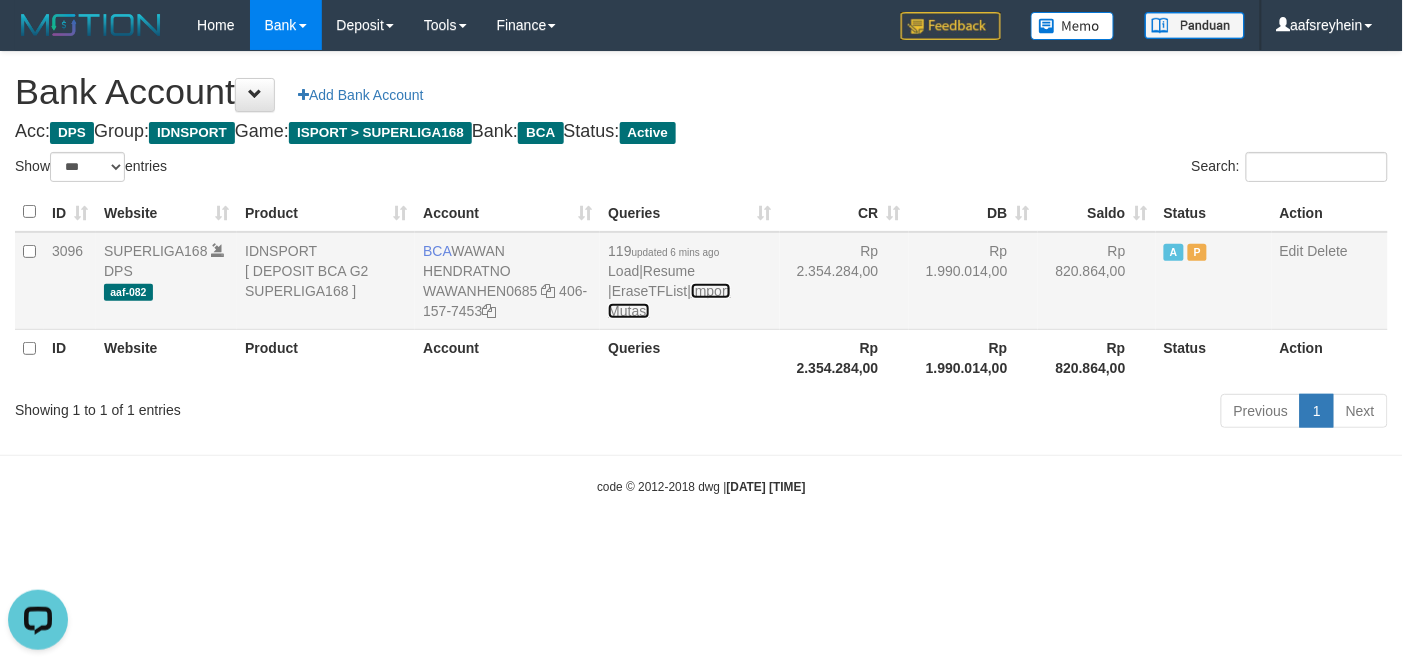 click on "Import Mutasi" at bounding box center (669, 301) 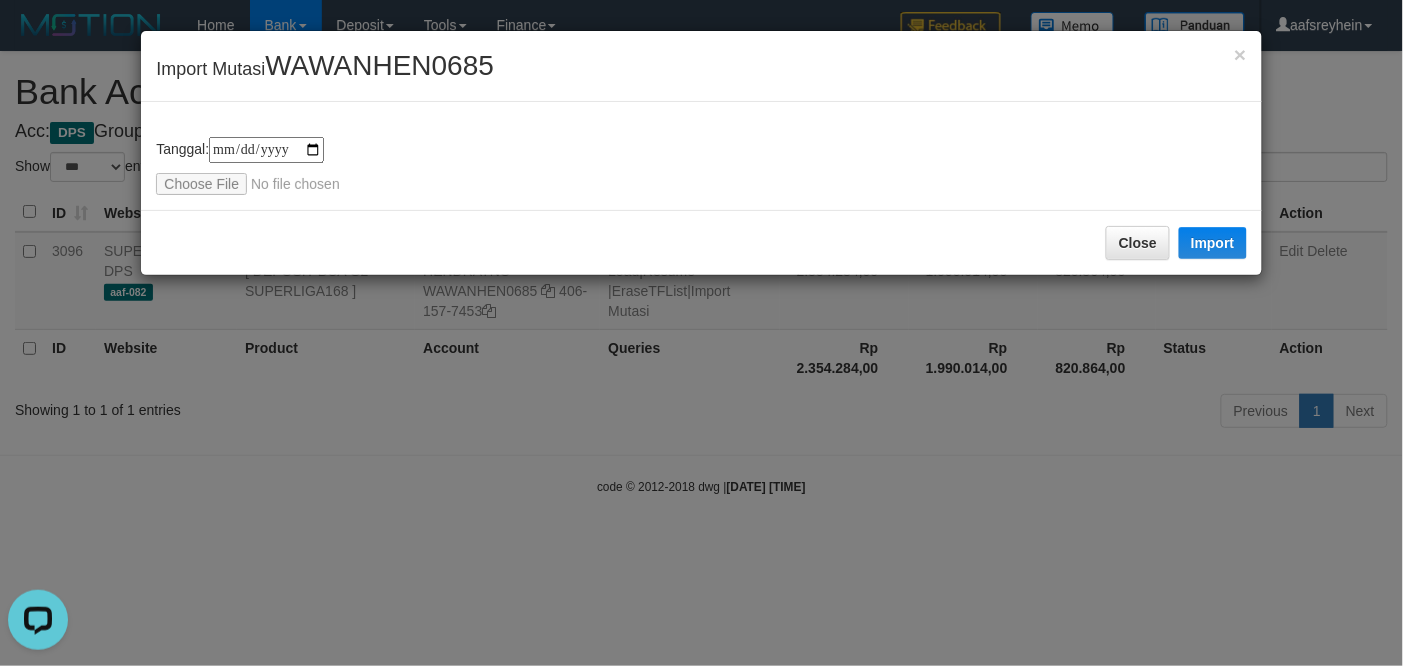 type on "**********" 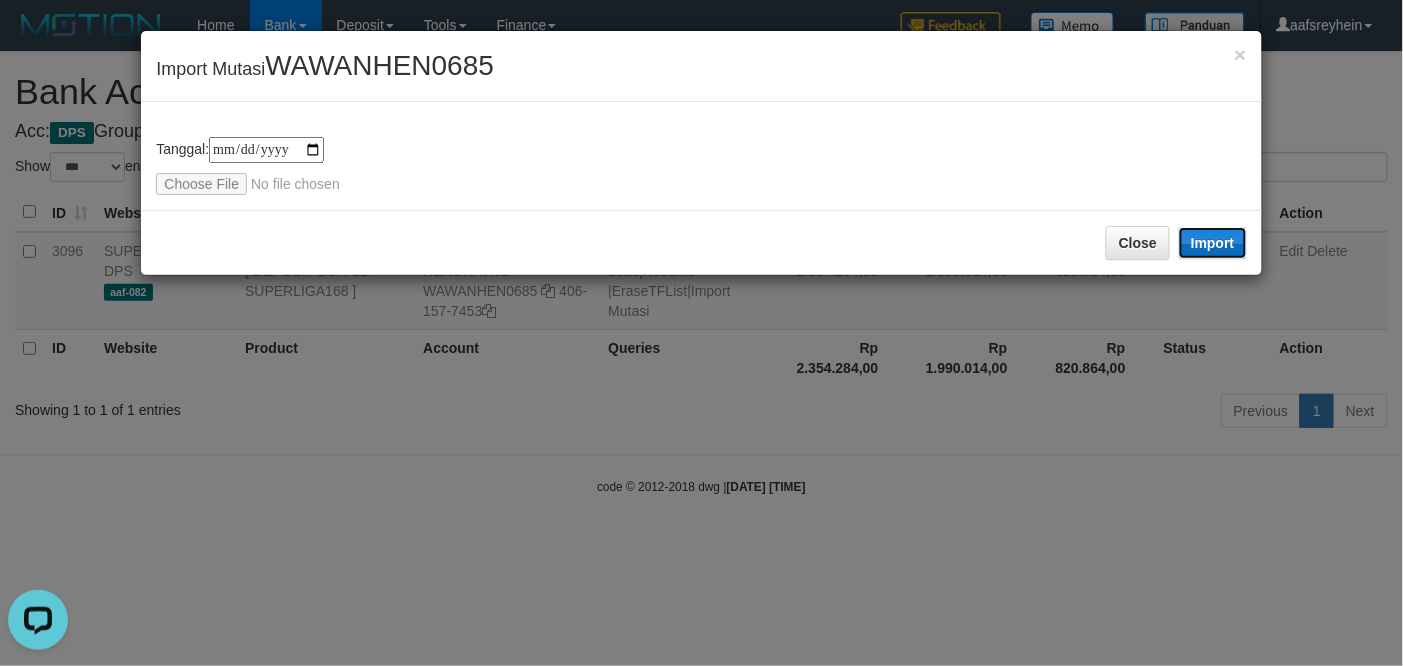 click on "Import" at bounding box center (1213, 243) 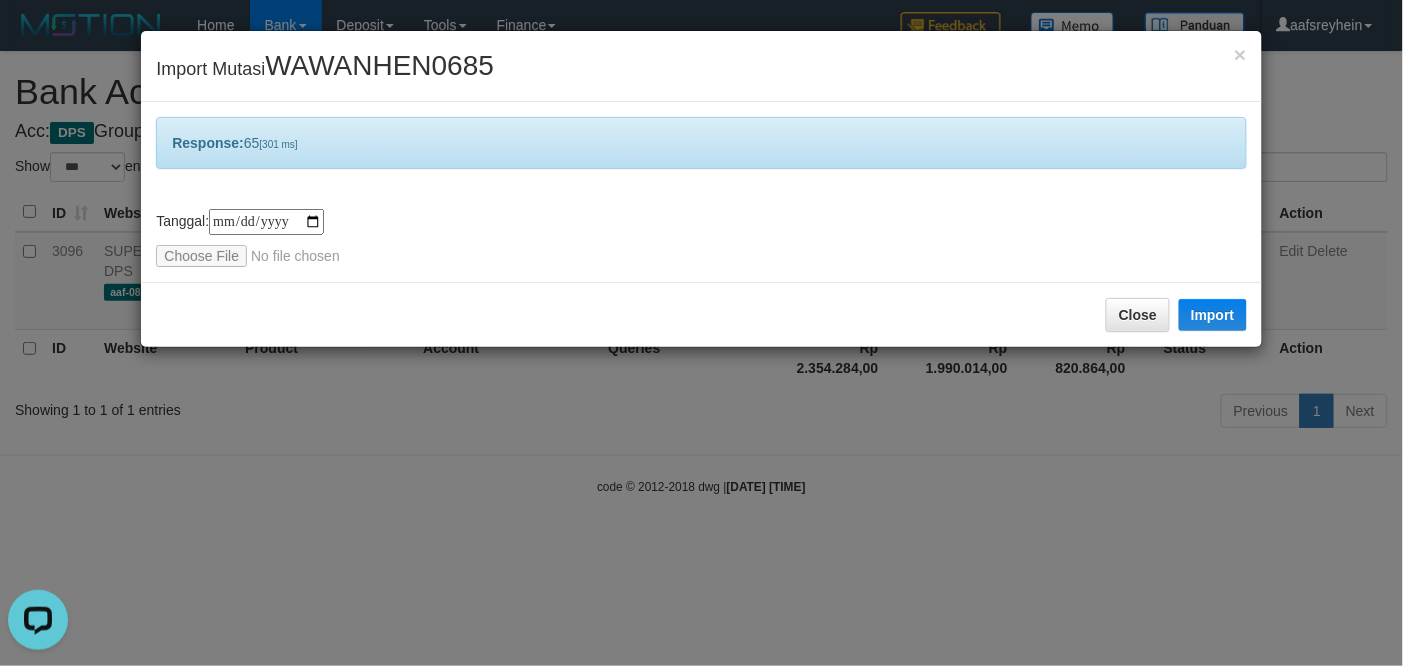 click on "**********" at bounding box center (701, 333) 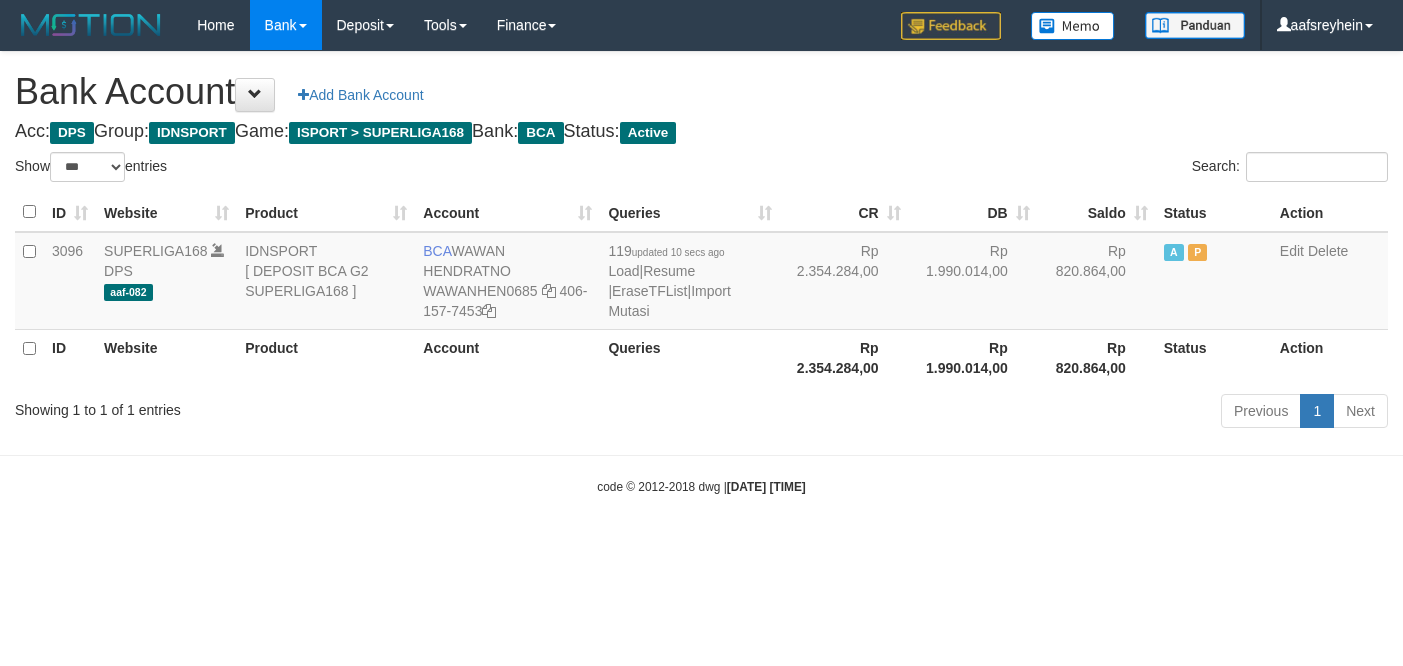 select on "***" 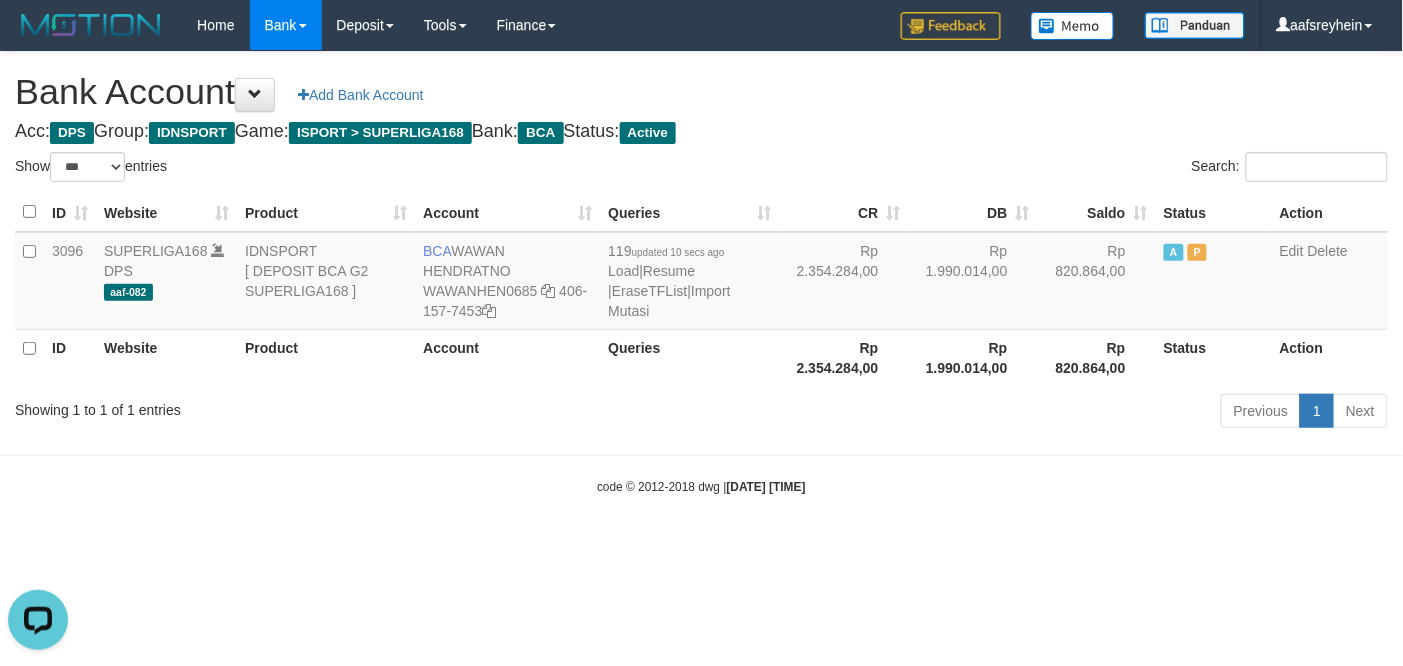 scroll, scrollTop: 0, scrollLeft: 0, axis: both 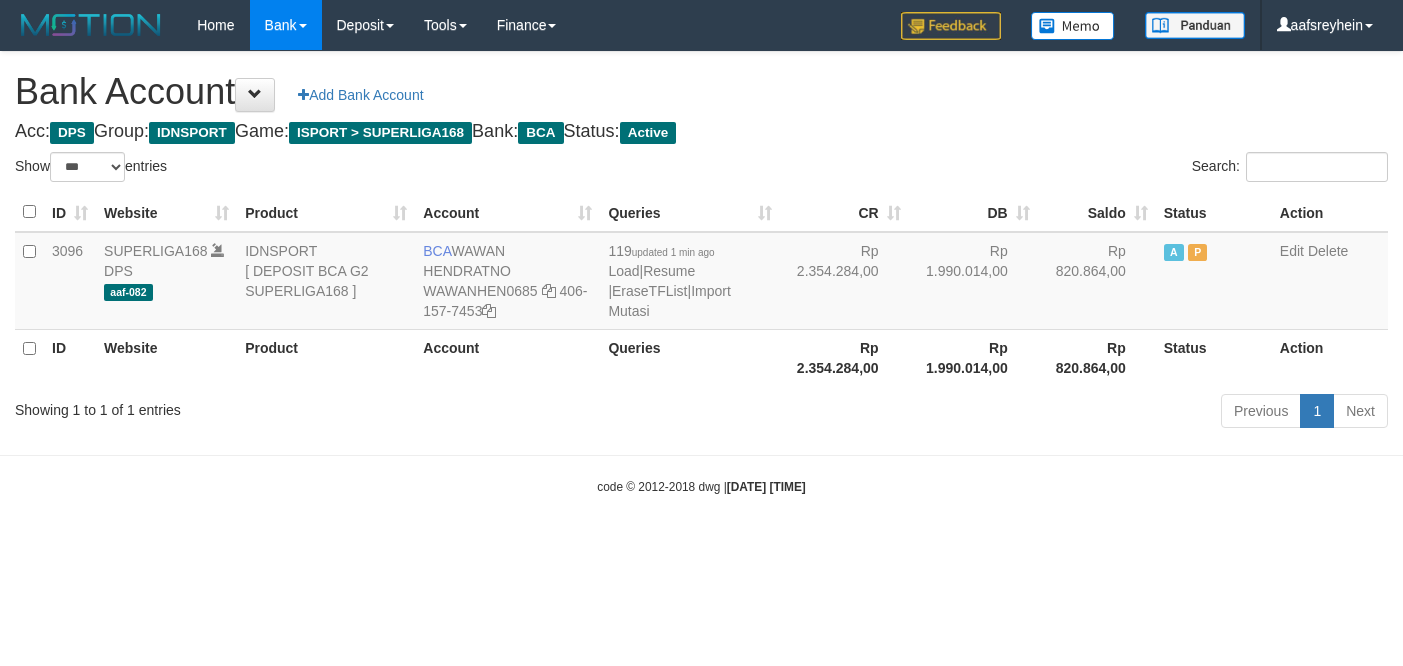 select on "***" 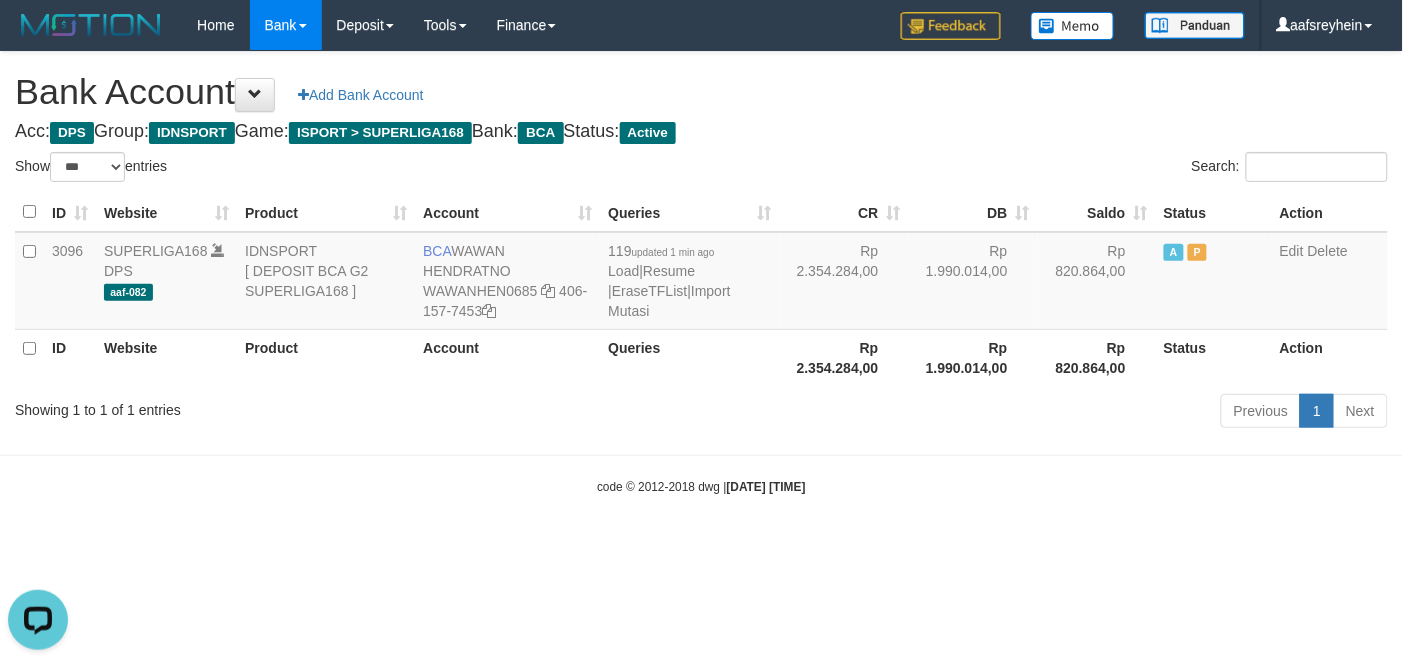 scroll, scrollTop: 0, scrollLeft: 0, axis: both 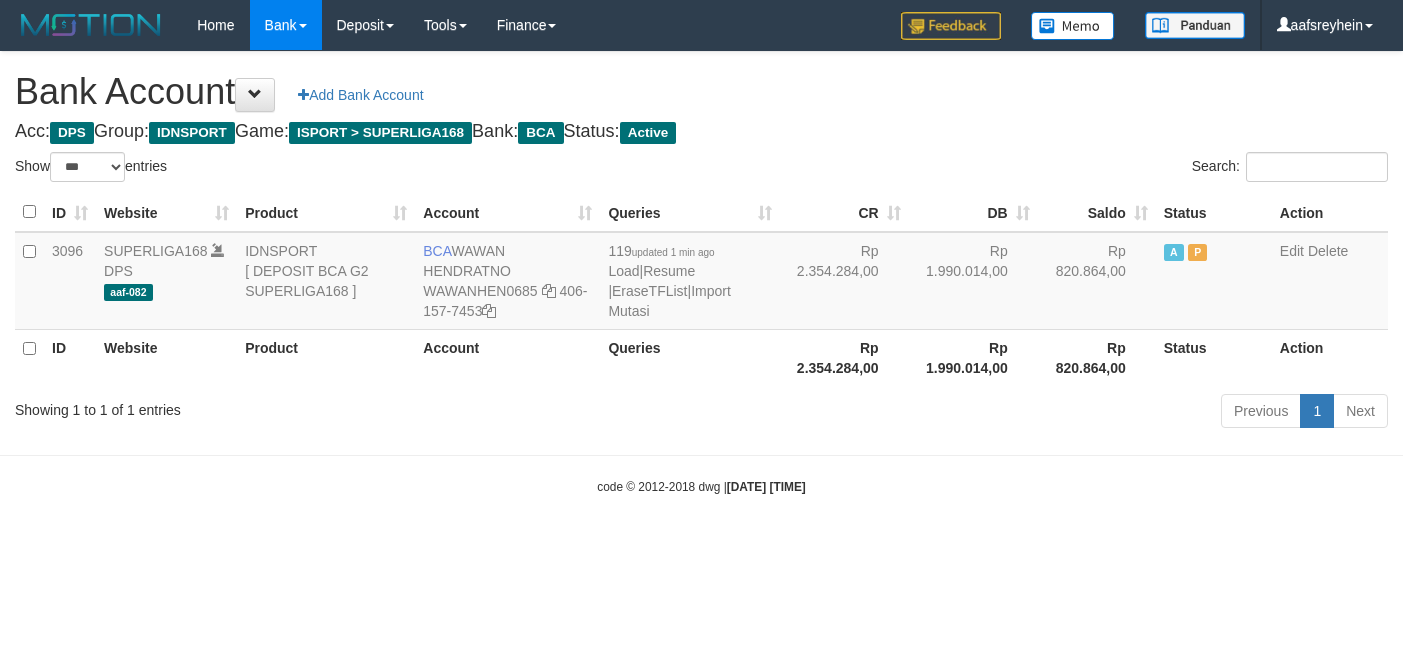 select on "***" 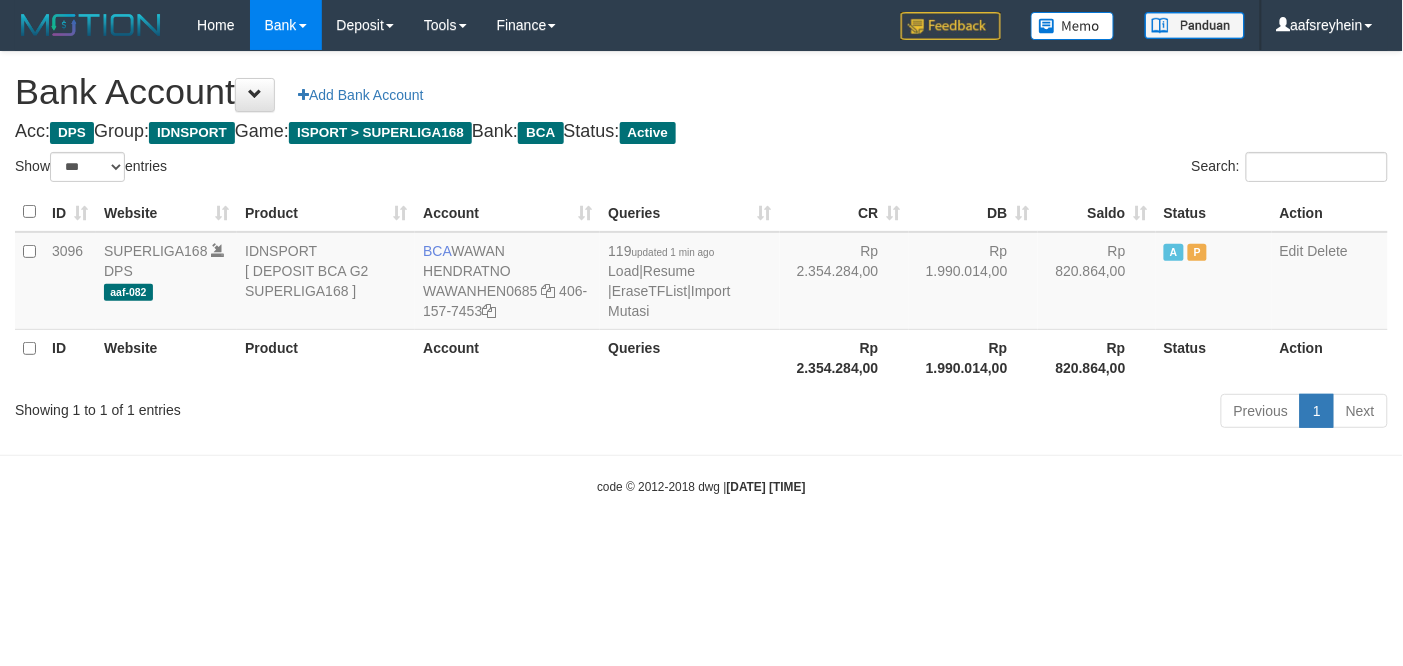 click on "Bank Account
Add Bank Account" at bounding box center (701, 92) 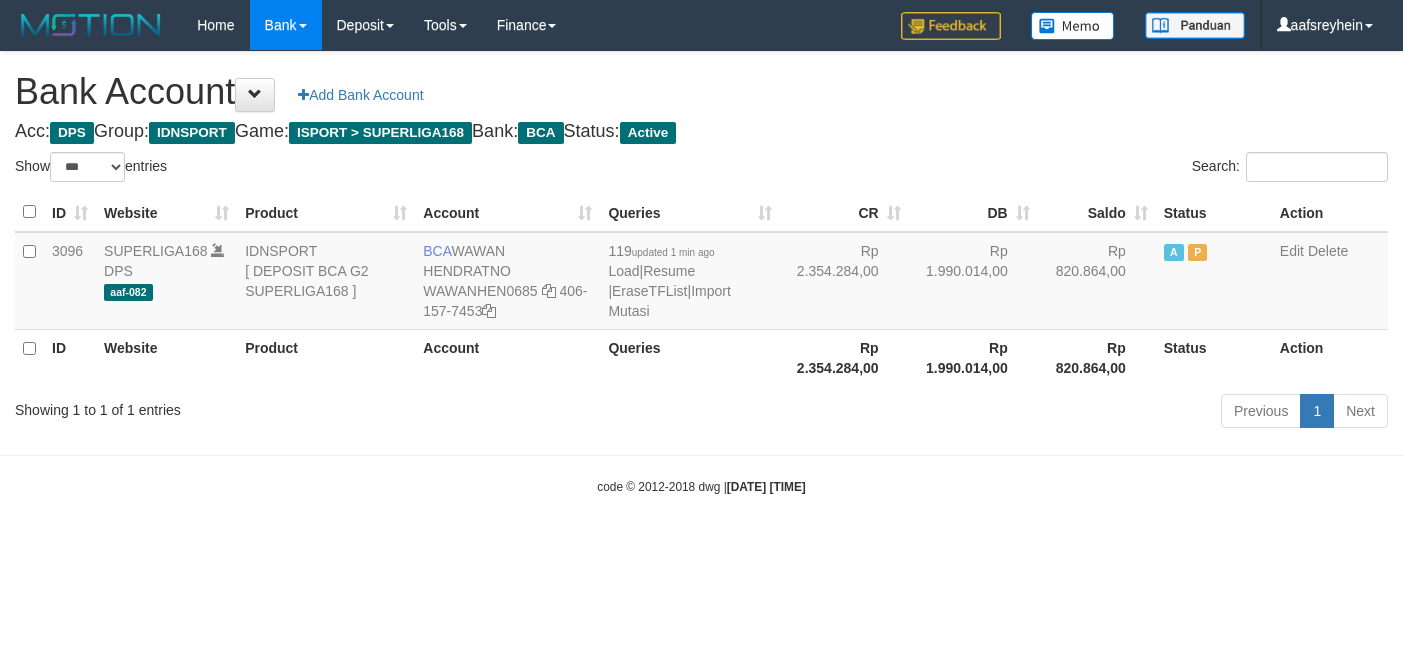 select on "***" 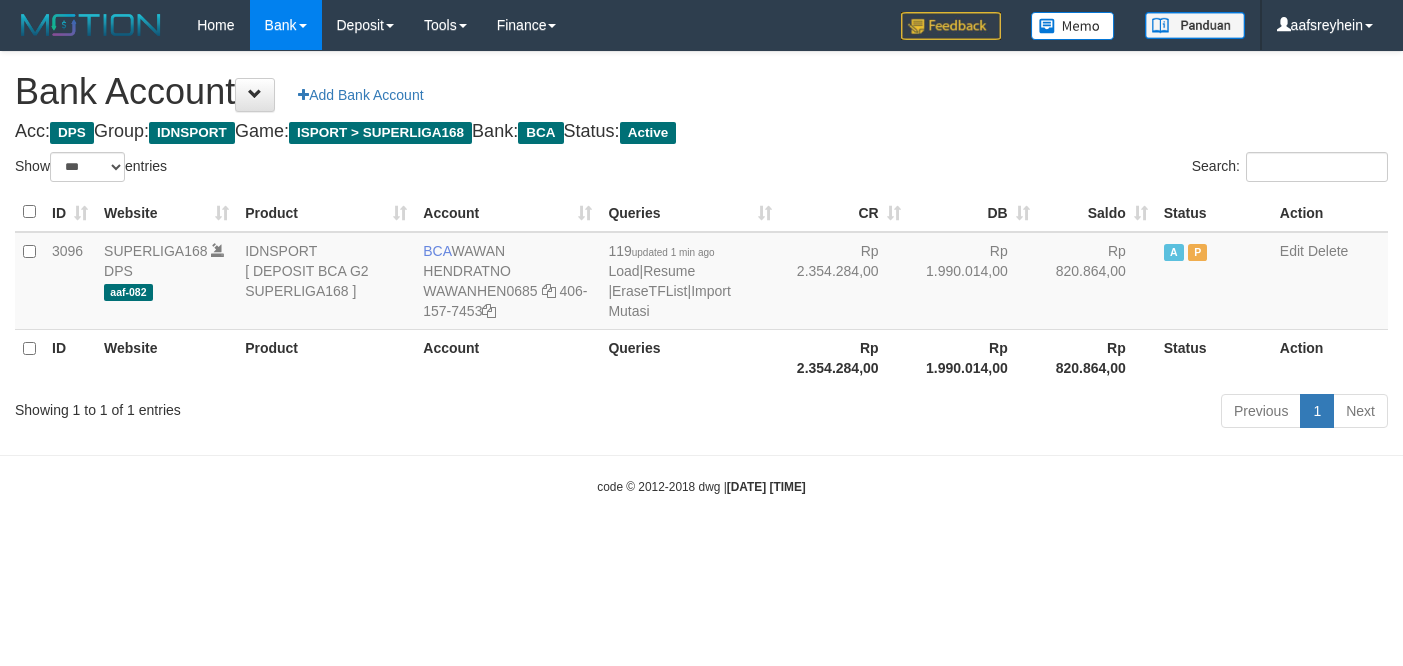 scroll, scrollTop: 0, scrollLeft: 0, axis: both 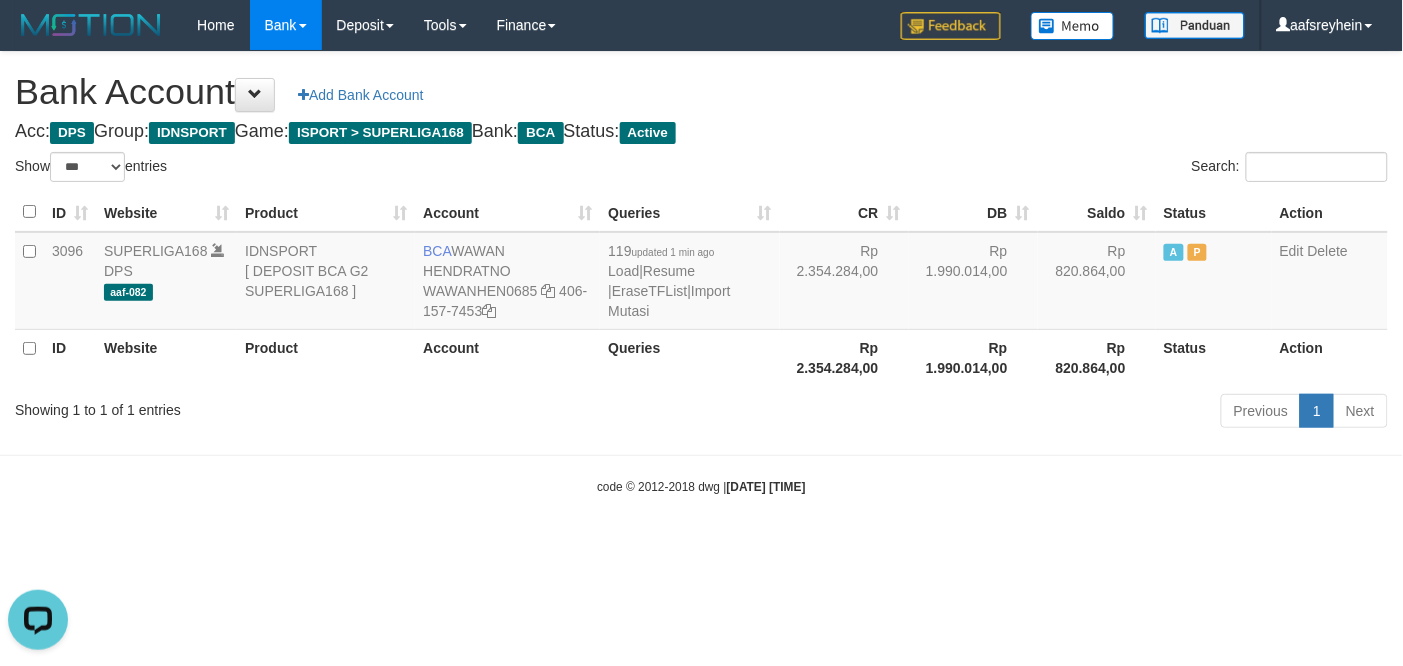 click on "code © 2012-2018 dwg |  2025/07/13 23:48:38" at bounding box center [701, 487] 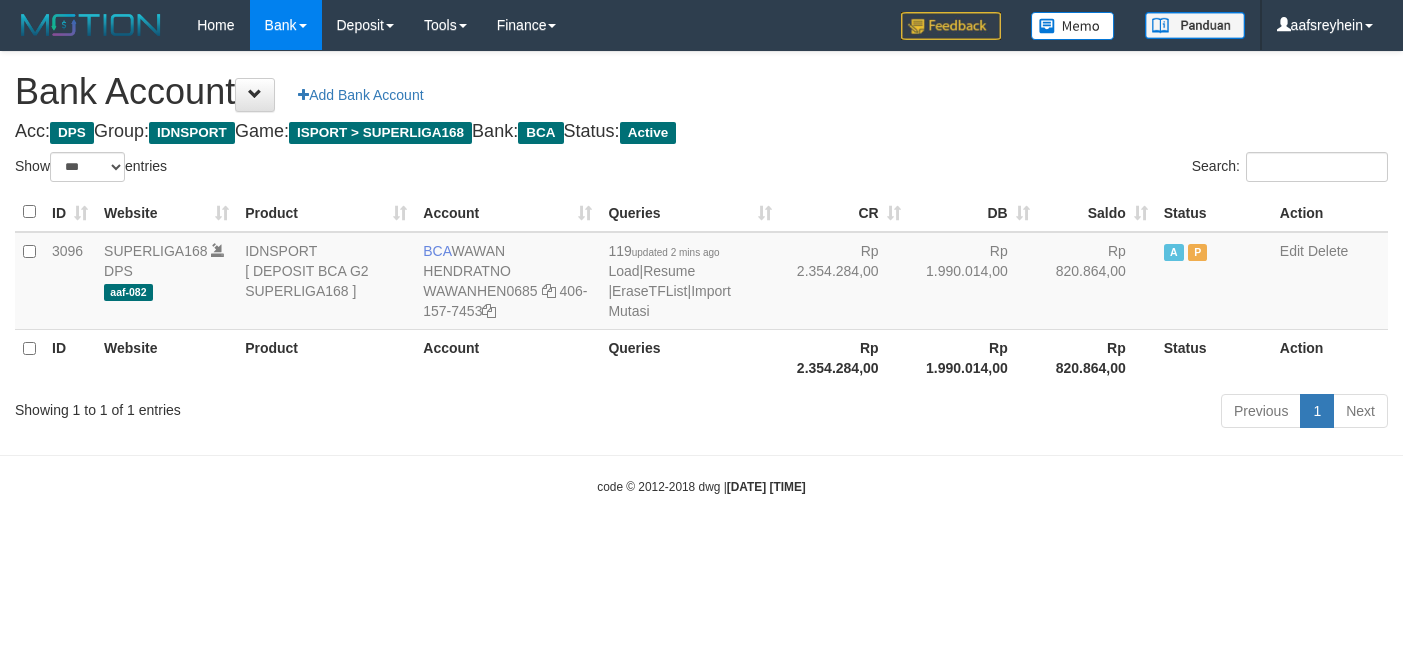 select on "***" 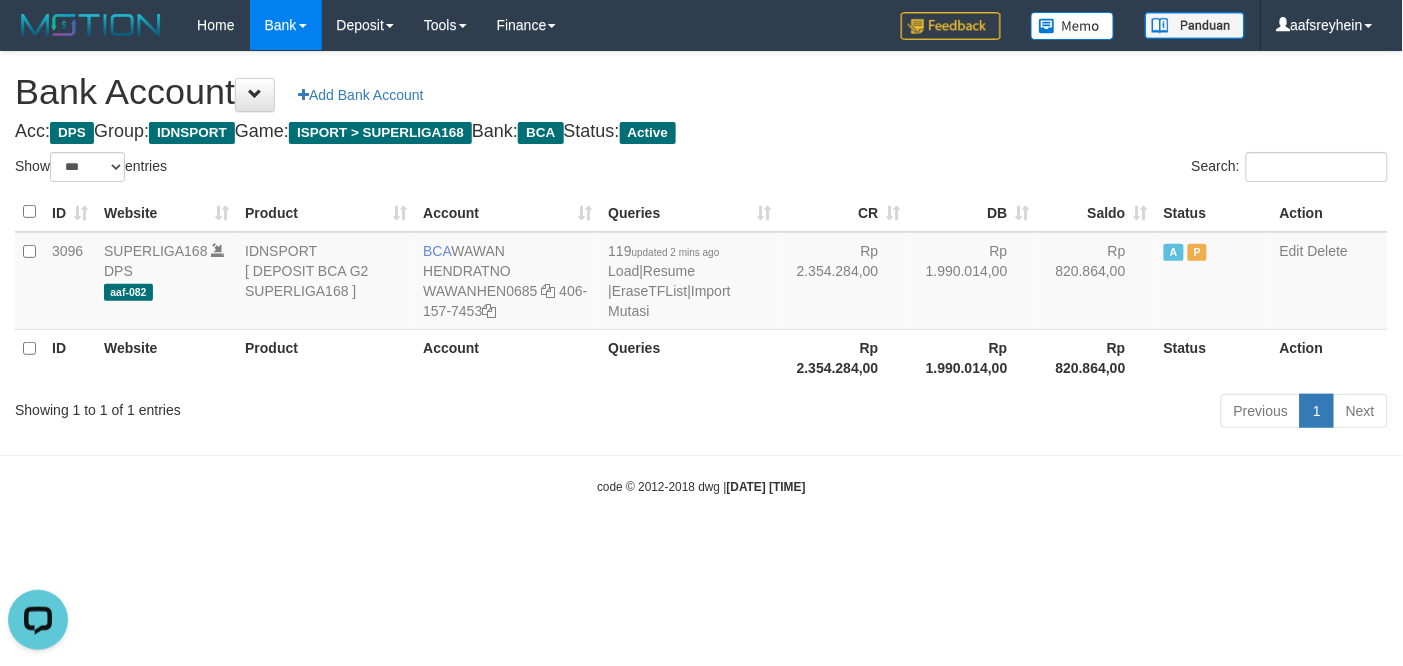 scroll, scrollTop: 0, scrollLeft: 0, axis: both 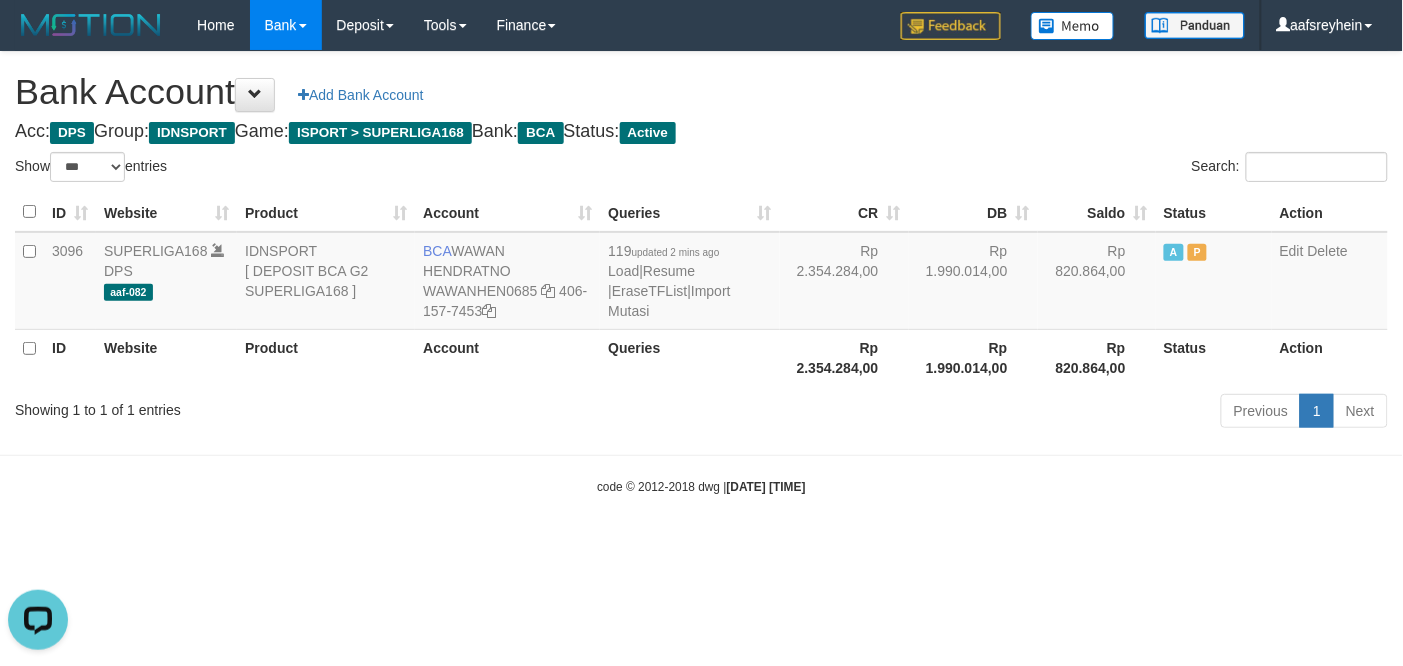 click on "Toggle navigation
Home
Bank
Account List
Load
By Website
Group
[ISPORT]													SUPERLIGA168
By Load Group (DPS)" at bounding box center (701, 273) 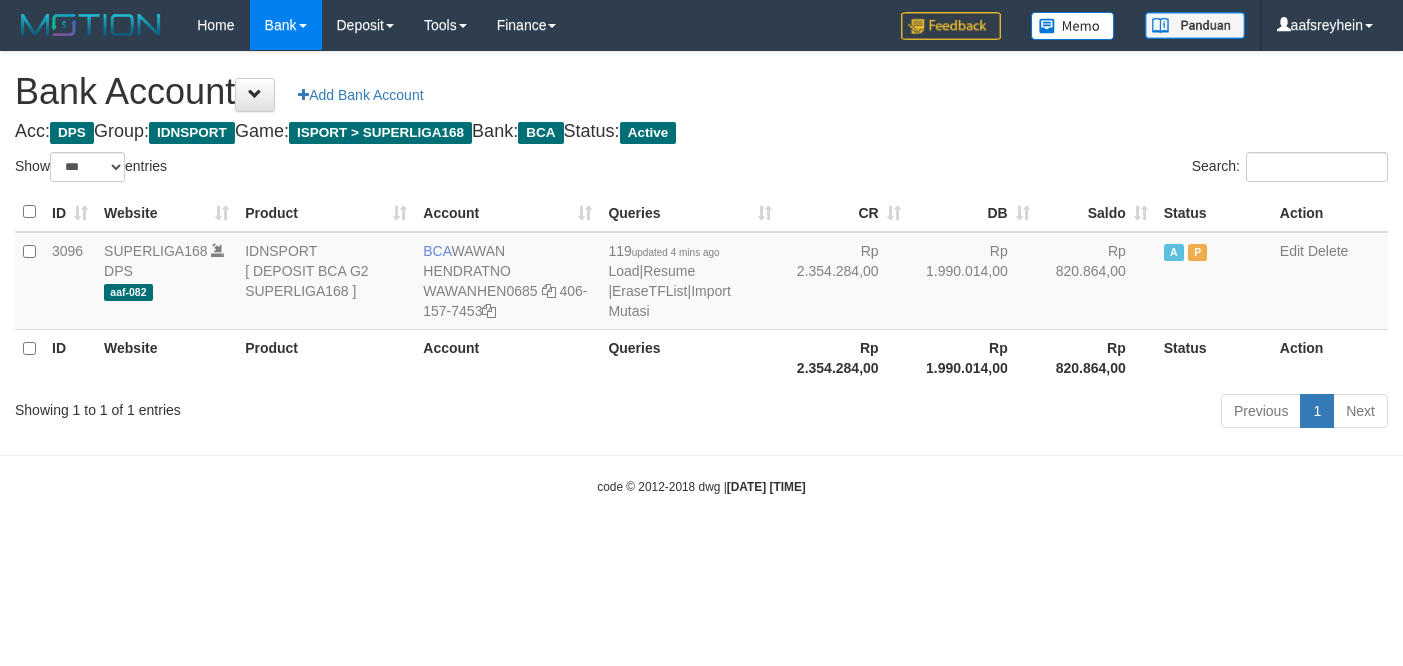 select on "***" 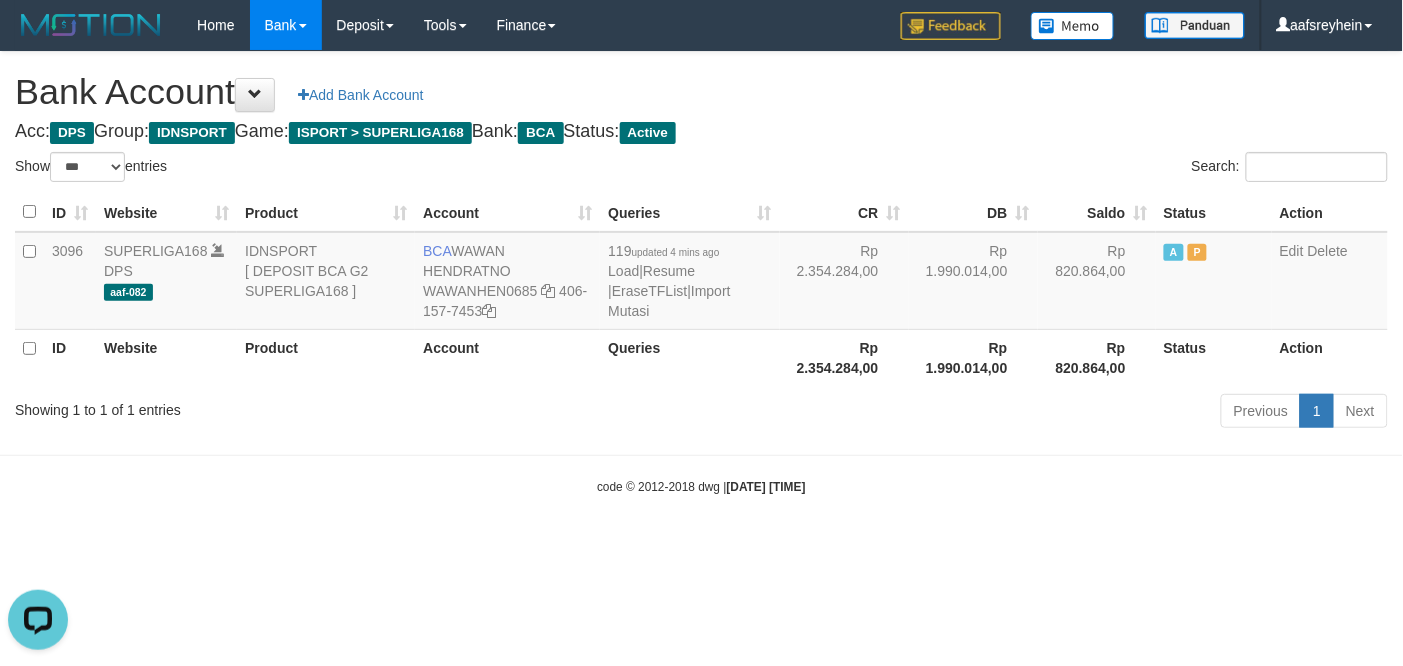 scroll, scrollTop: 0, scrollLeft: 0, axis: both 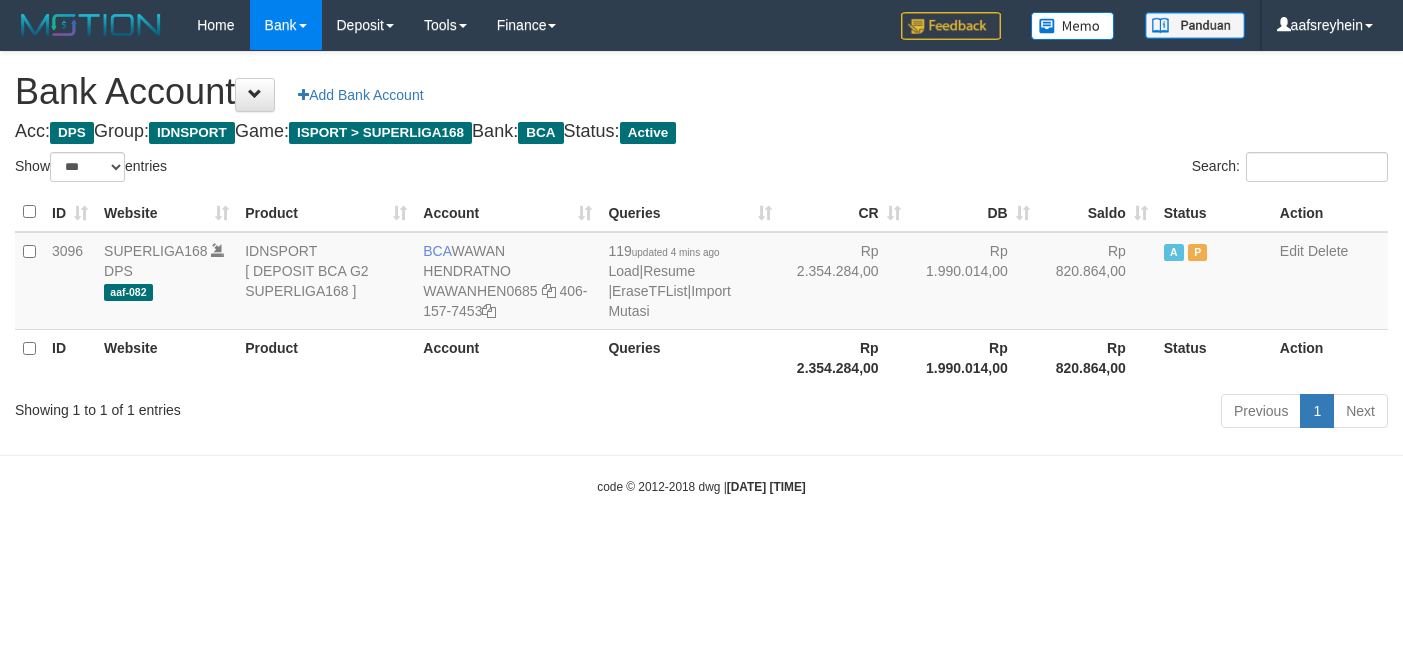 select on "***" 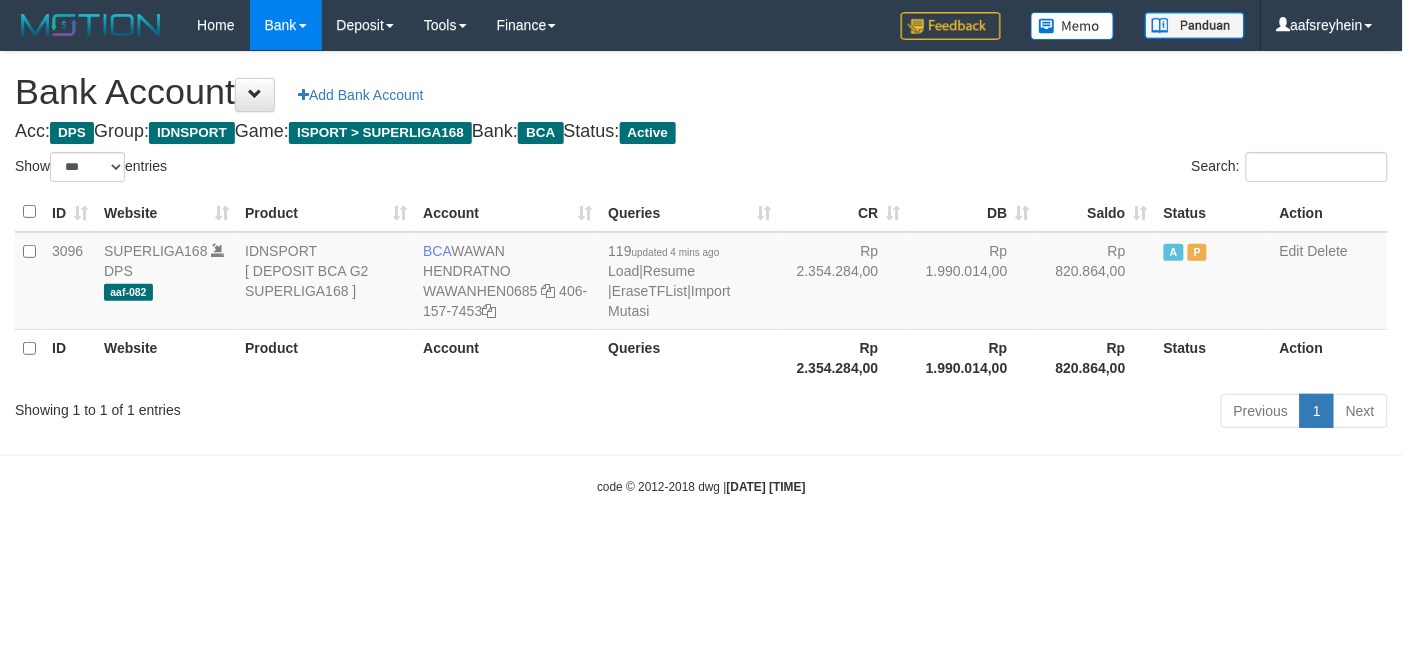 drag, startPoint x: 0, startPoint y: 0, endPoint x: 1250, endPoint y: 228, distance: 1270.6234 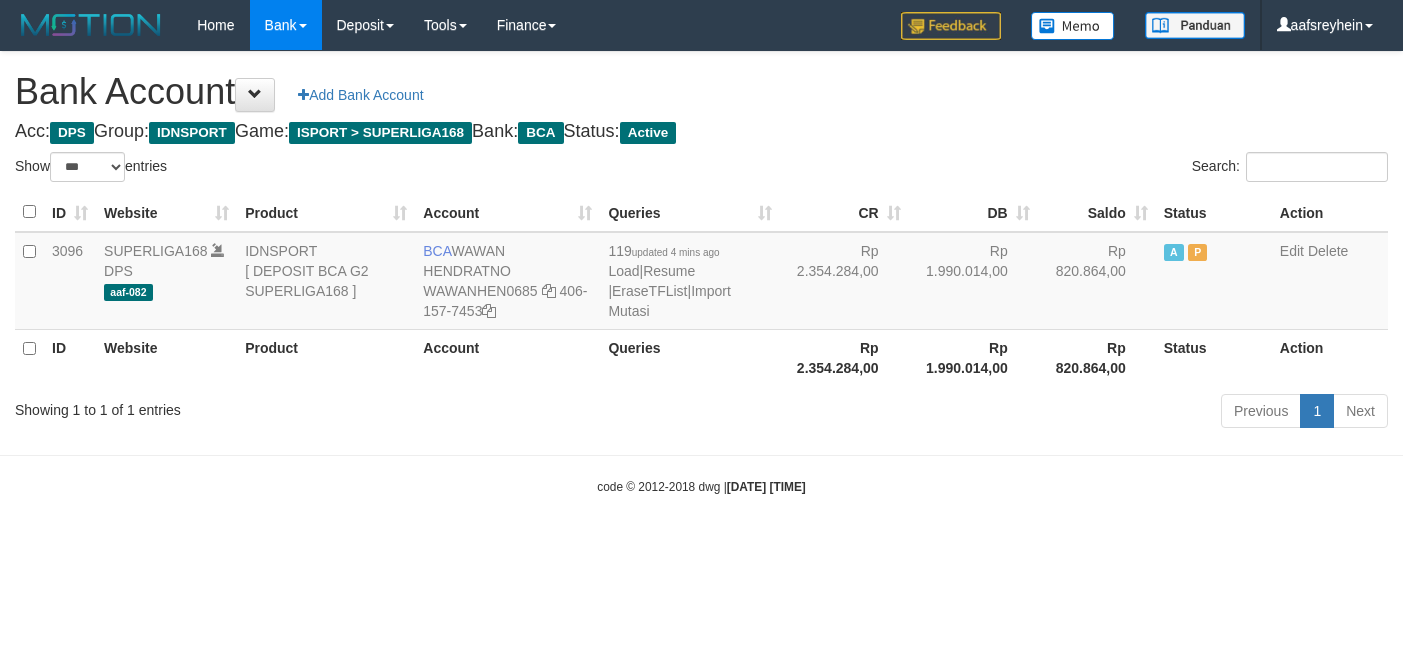 select on "***" 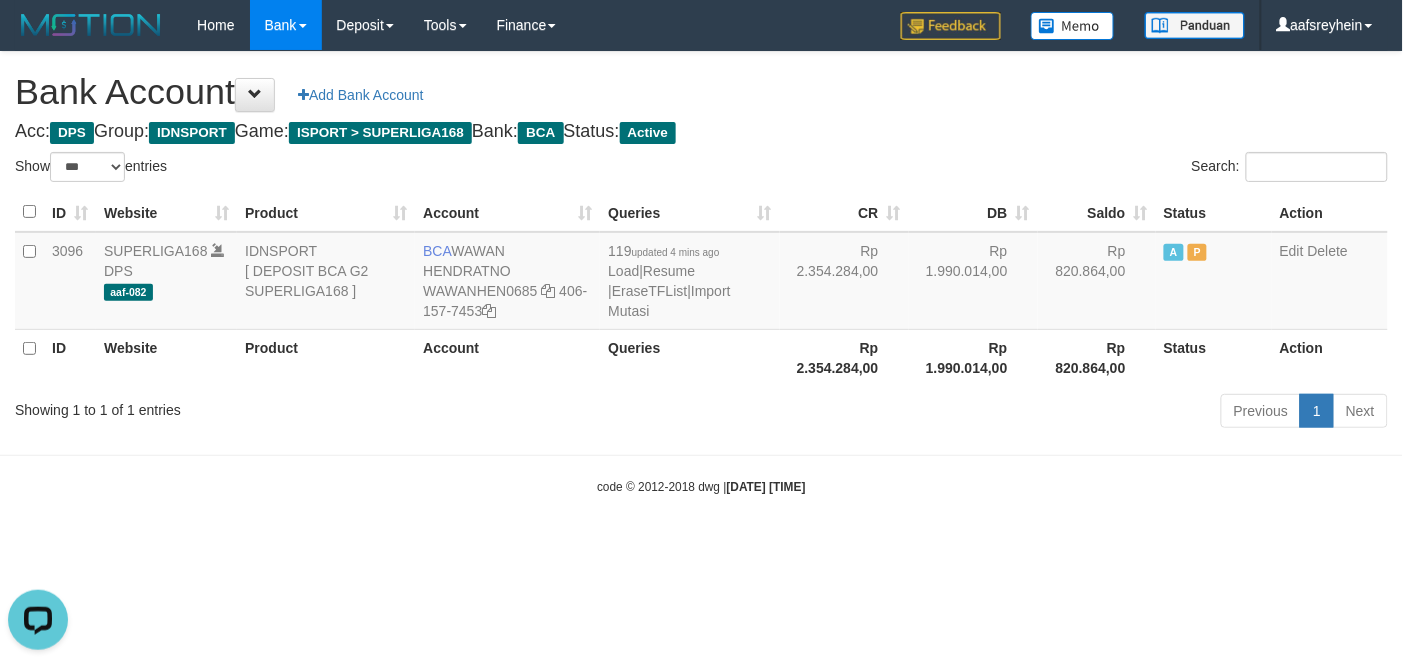 scroll, scrollTop: 0, scrollLeft: 0, axis: both 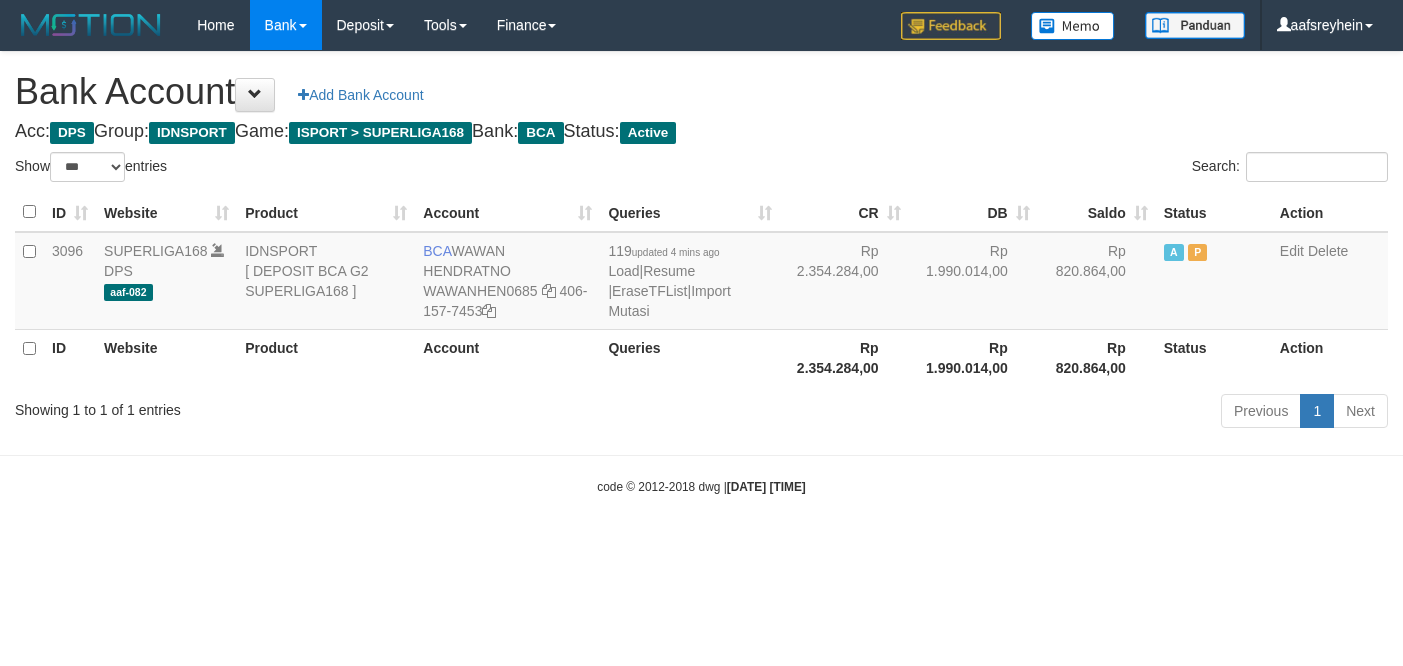select on "***" 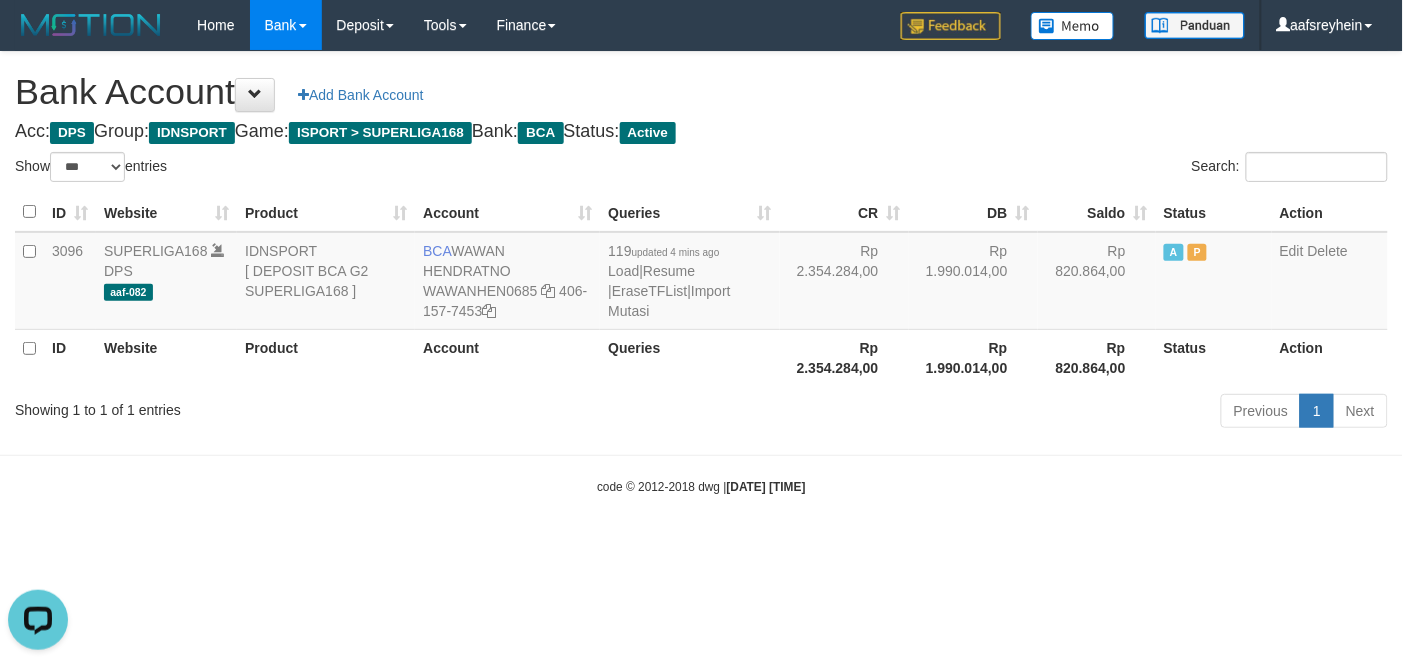scroll, scrollTop: 0, scrollLeft: 0, axis: both 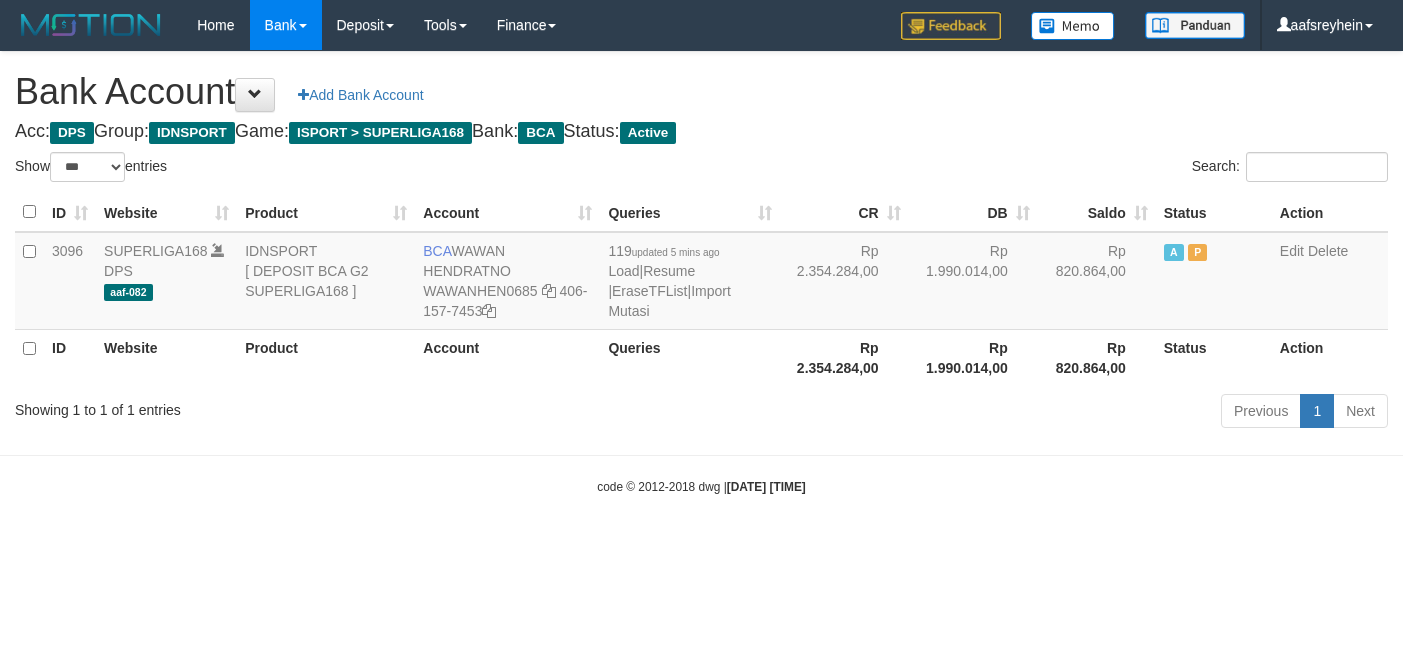 select on "***" 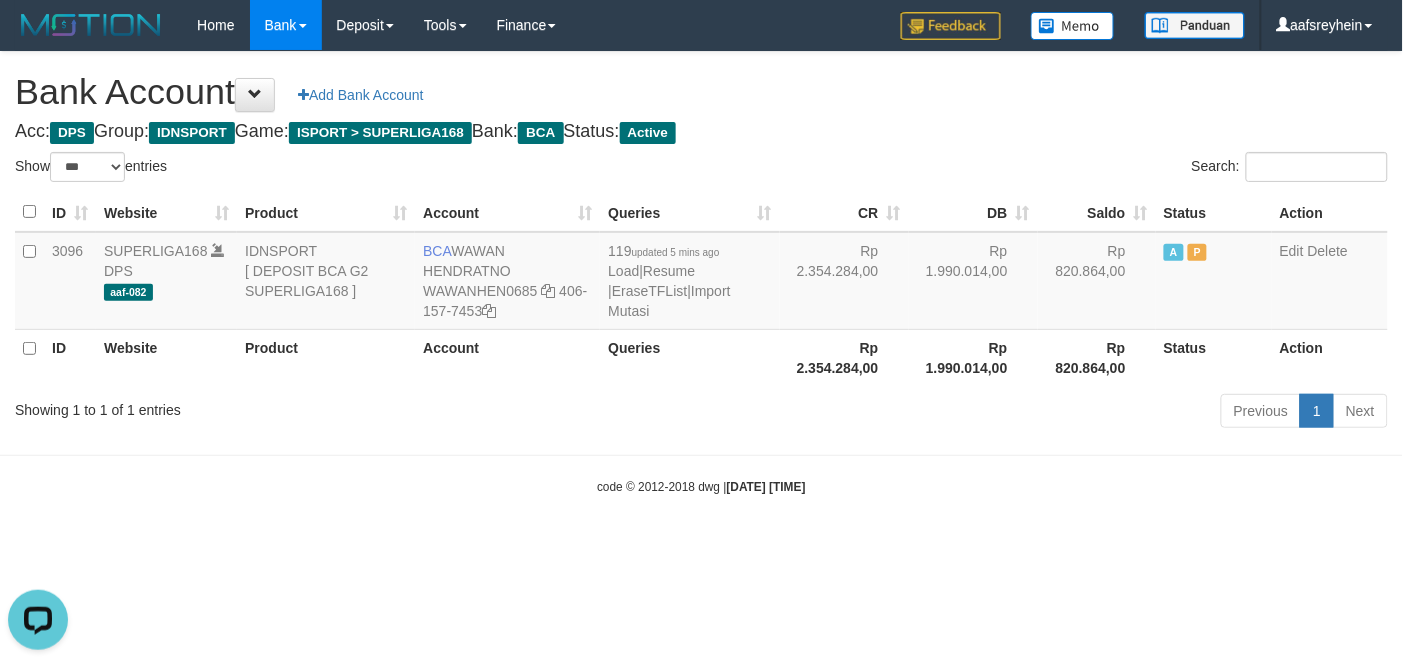 scroll, scrollTop: 0, scrollLeft: 0, axis: both 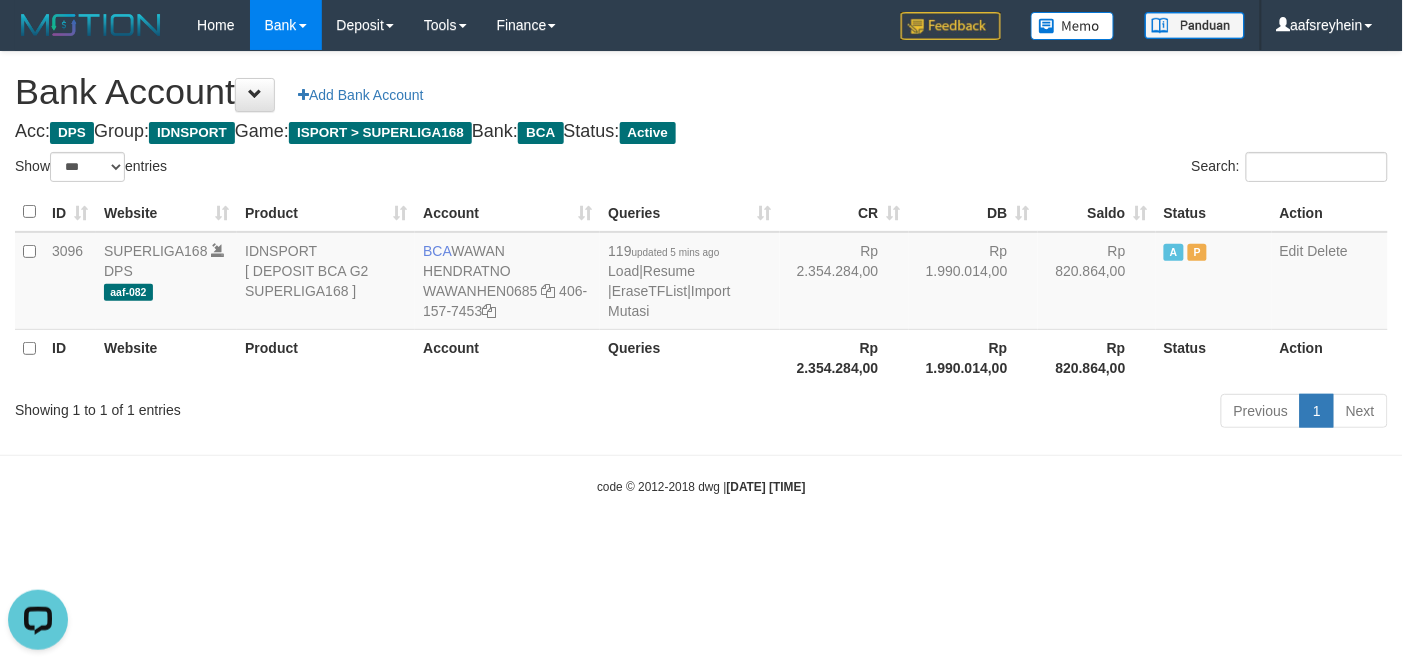click on "Toggle navigation
Home
Bank
Account List
Load
By Website
Group
[ISPORT]													SUPERLIGA168
By Load Group (DPS)
-" at bounding box center (701, 273) 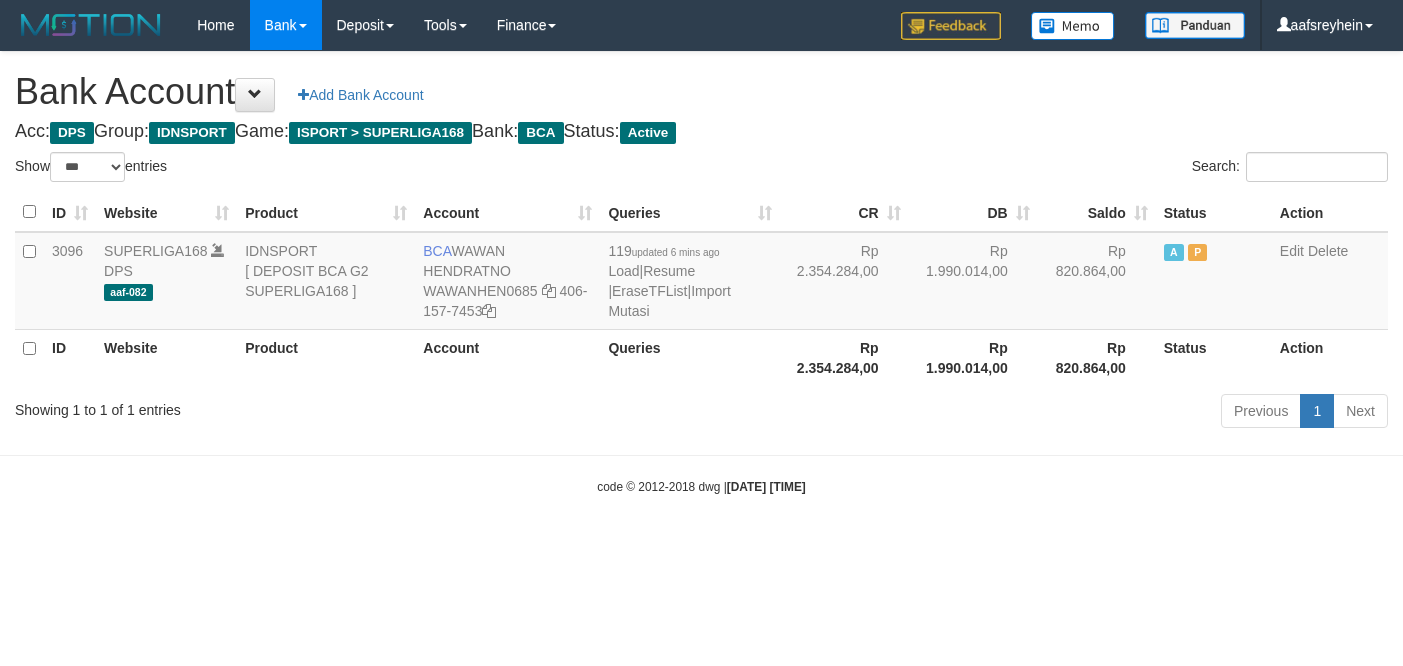 select on "***" 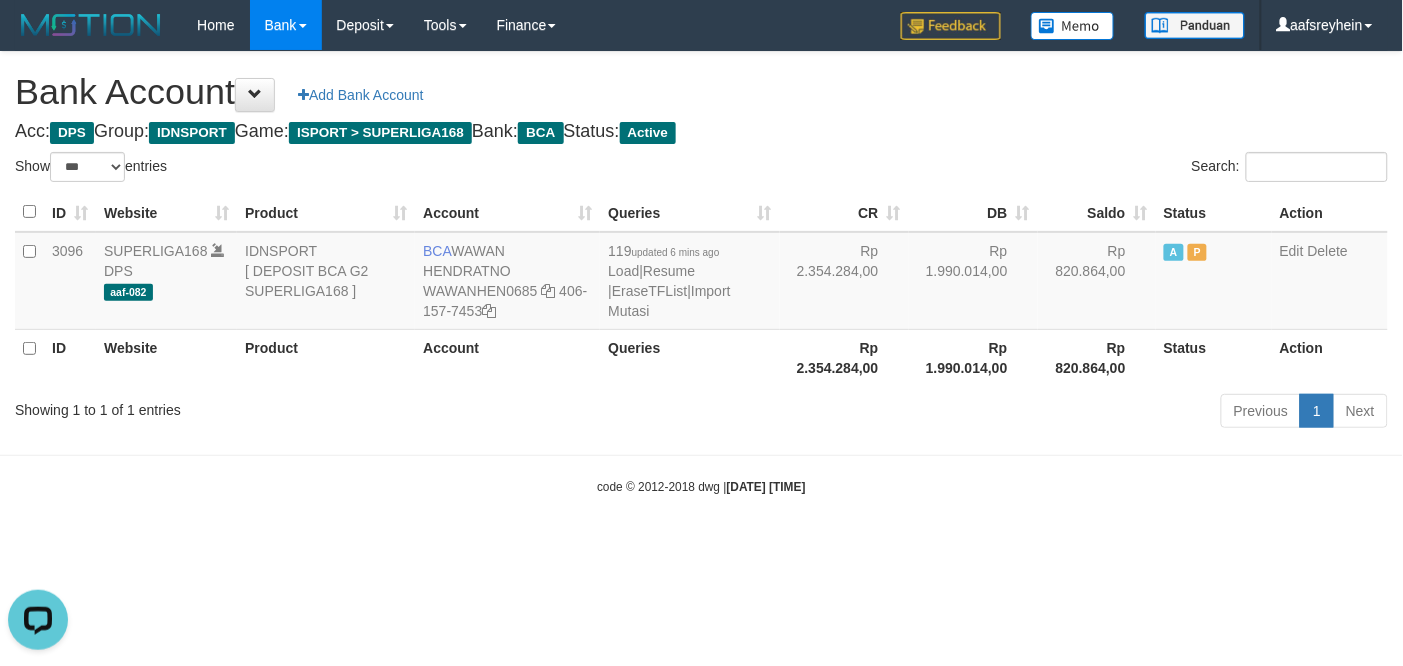 scroll, scrollTop: 0, scrollLeft: 0, axis: both 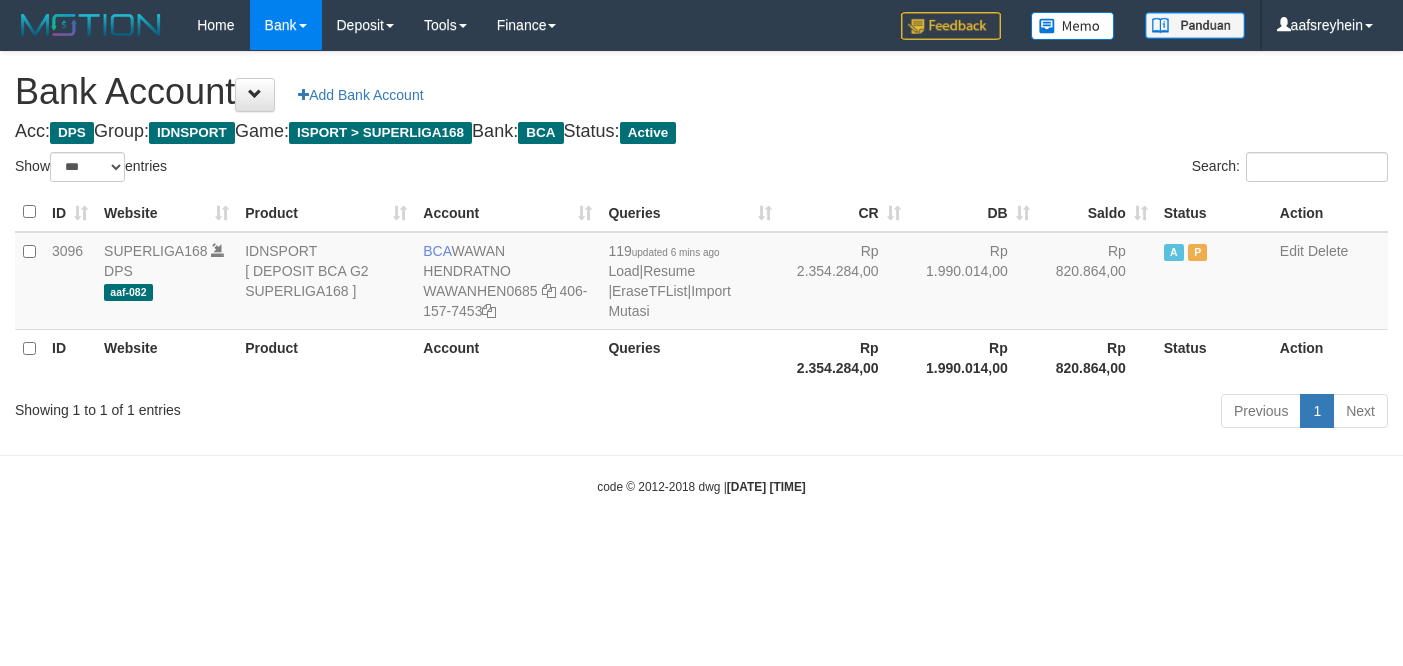 select on "***" 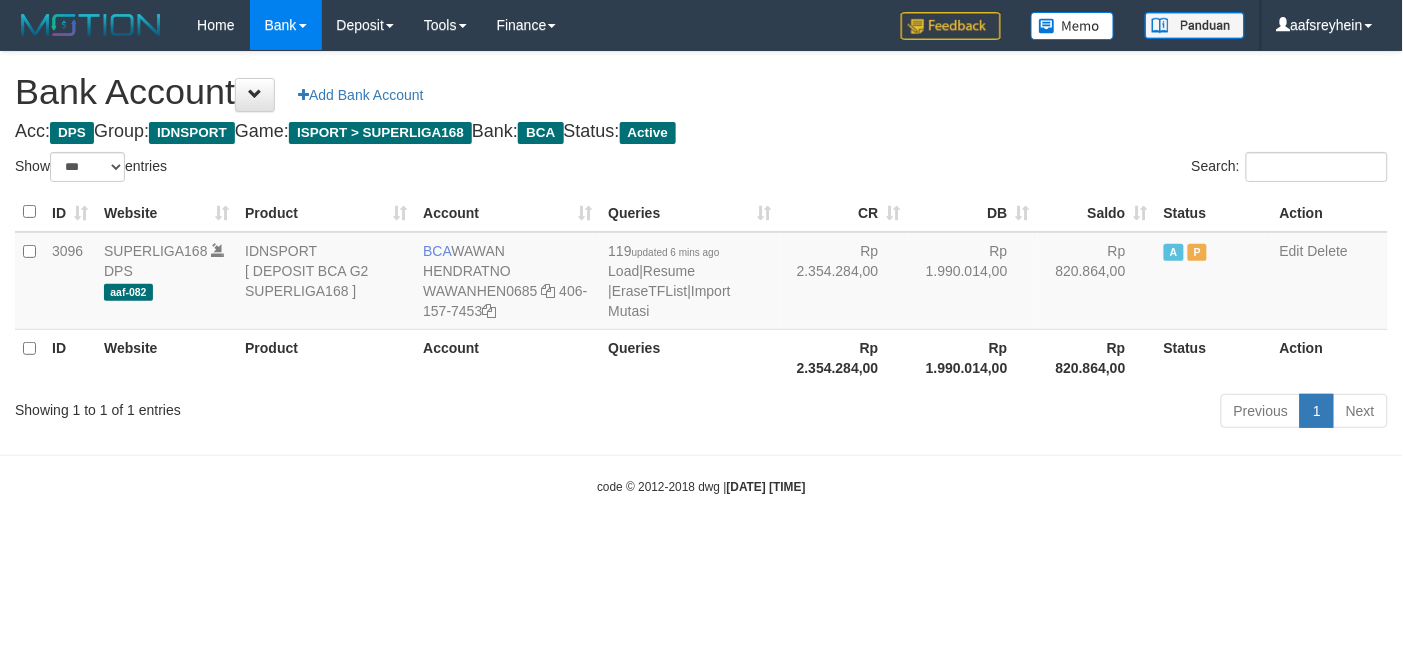 click on "Toggle navigation
Home
Bank
Account List
Load
By Website
Group
[ISPORT]													SUPERLIGA168
By Load Group (DPS)
-" at bounding box center [701, 273] 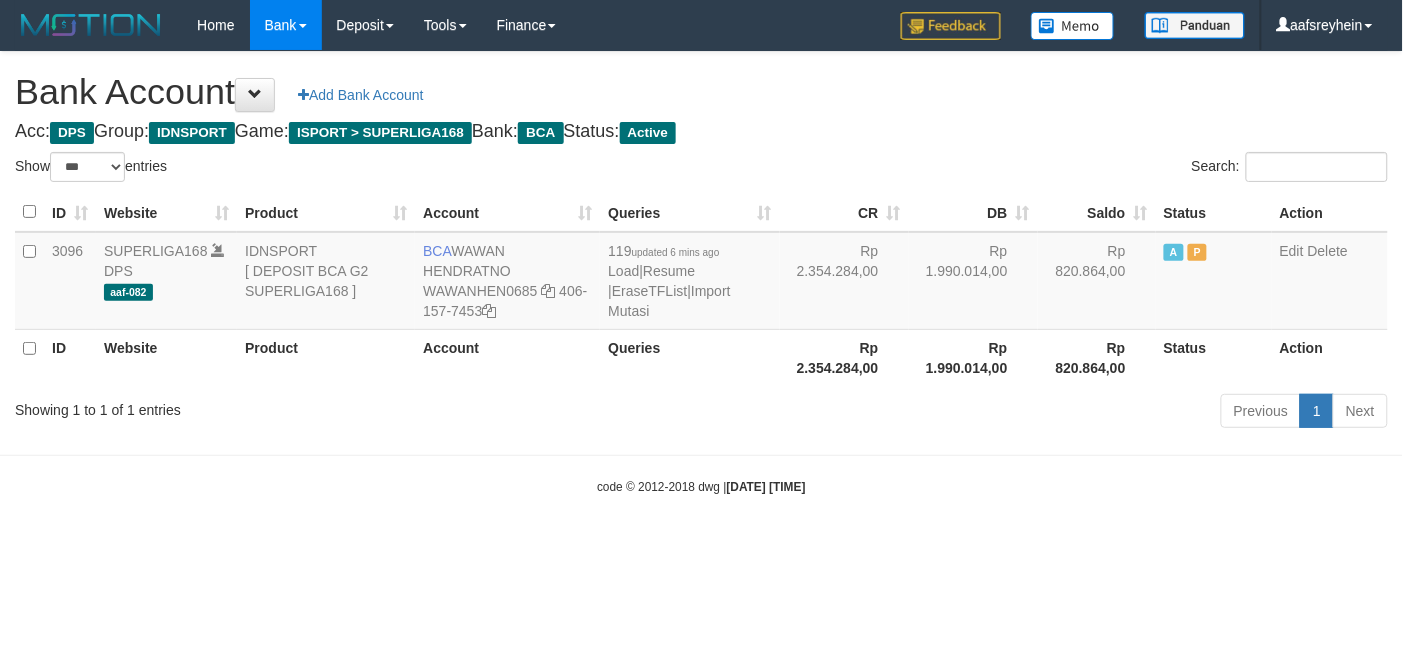 drag, startPoint x: 987, startPoint y: 515, endPoint x: 1373, endPoint y: 425, distance: 396.35336 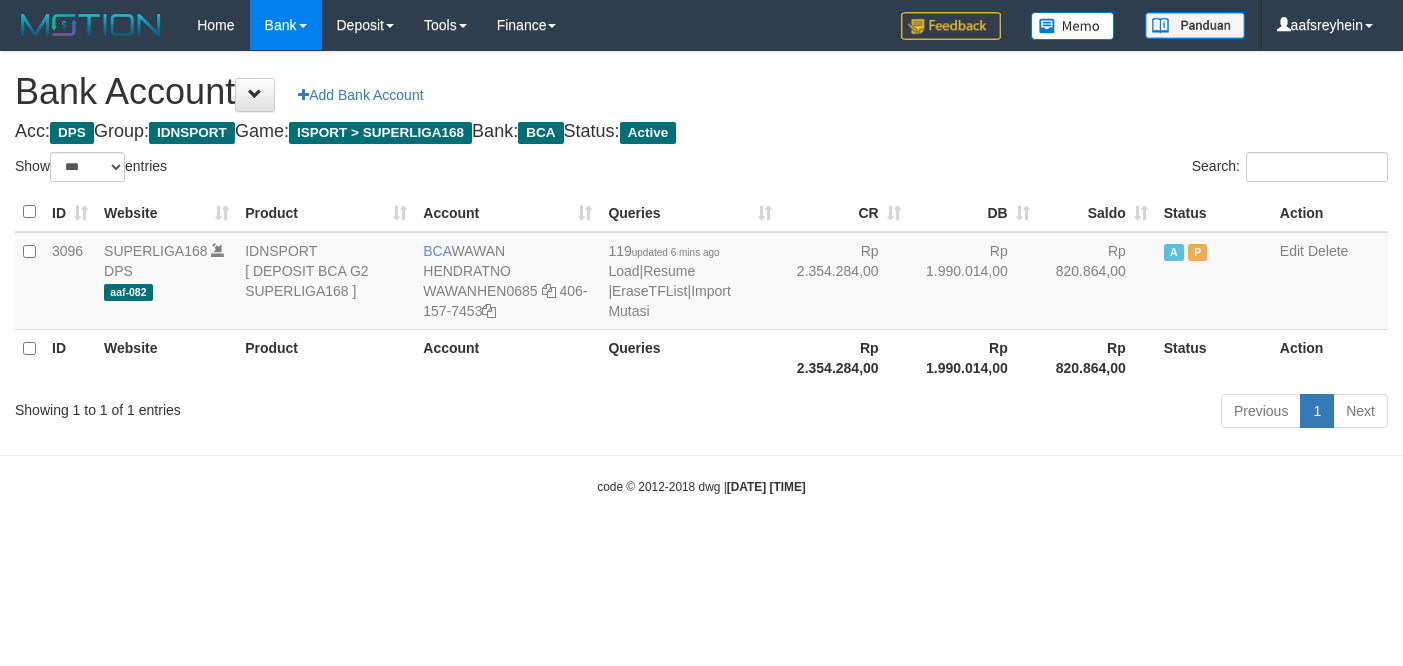 select on "***" 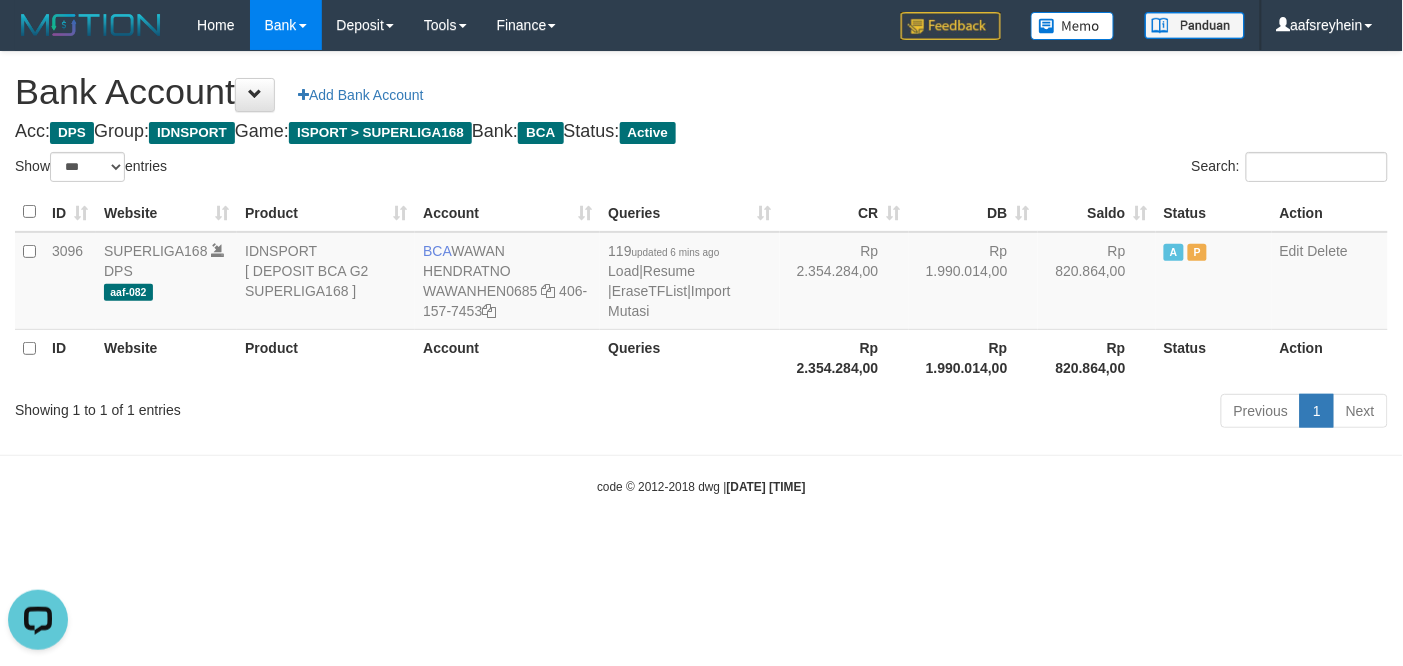 scroll, scrollTop: 0, scrollLeft: 0, axis: both 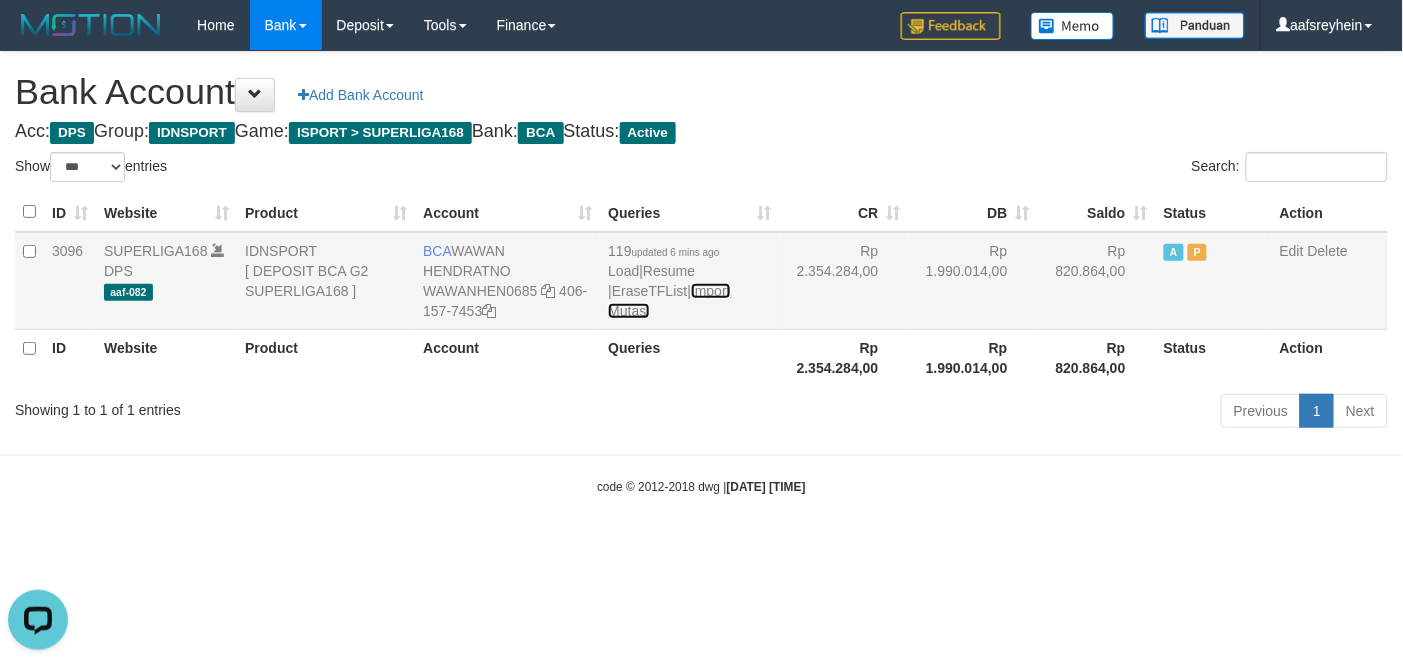 click on "Import Mutasi" at bounding box center (669, 301) 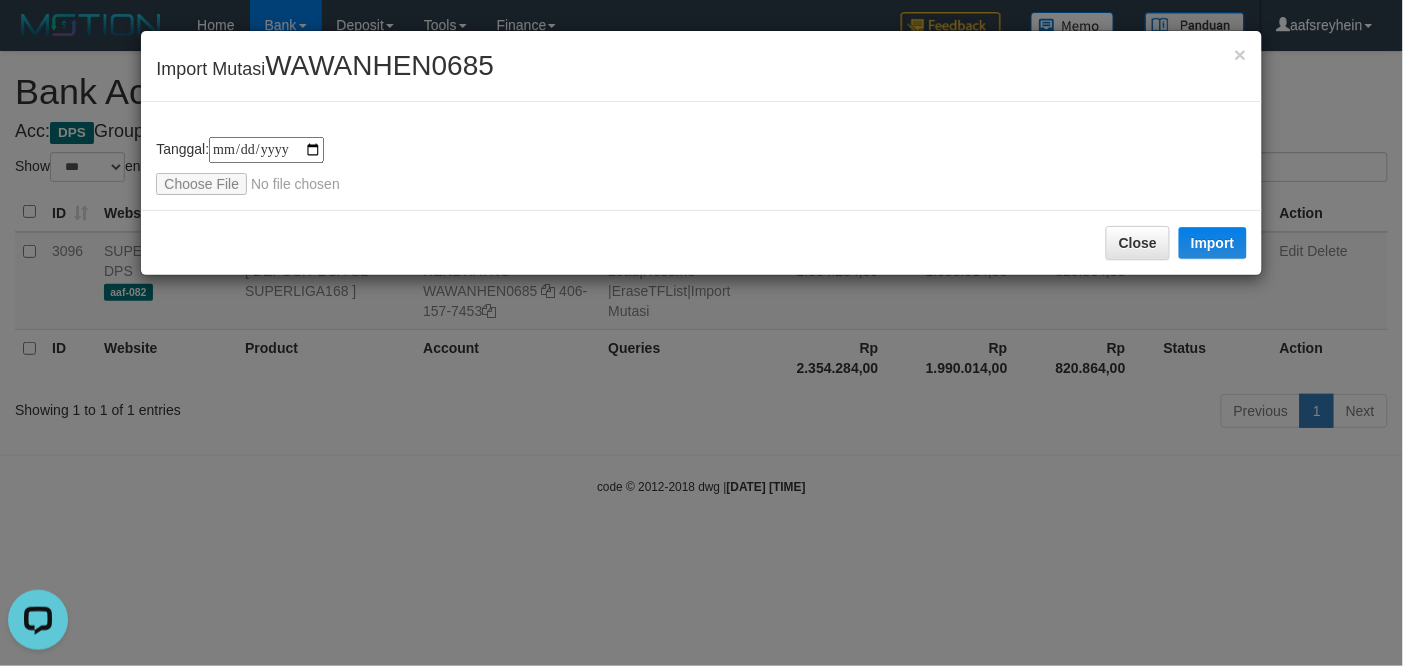 type on "**********" 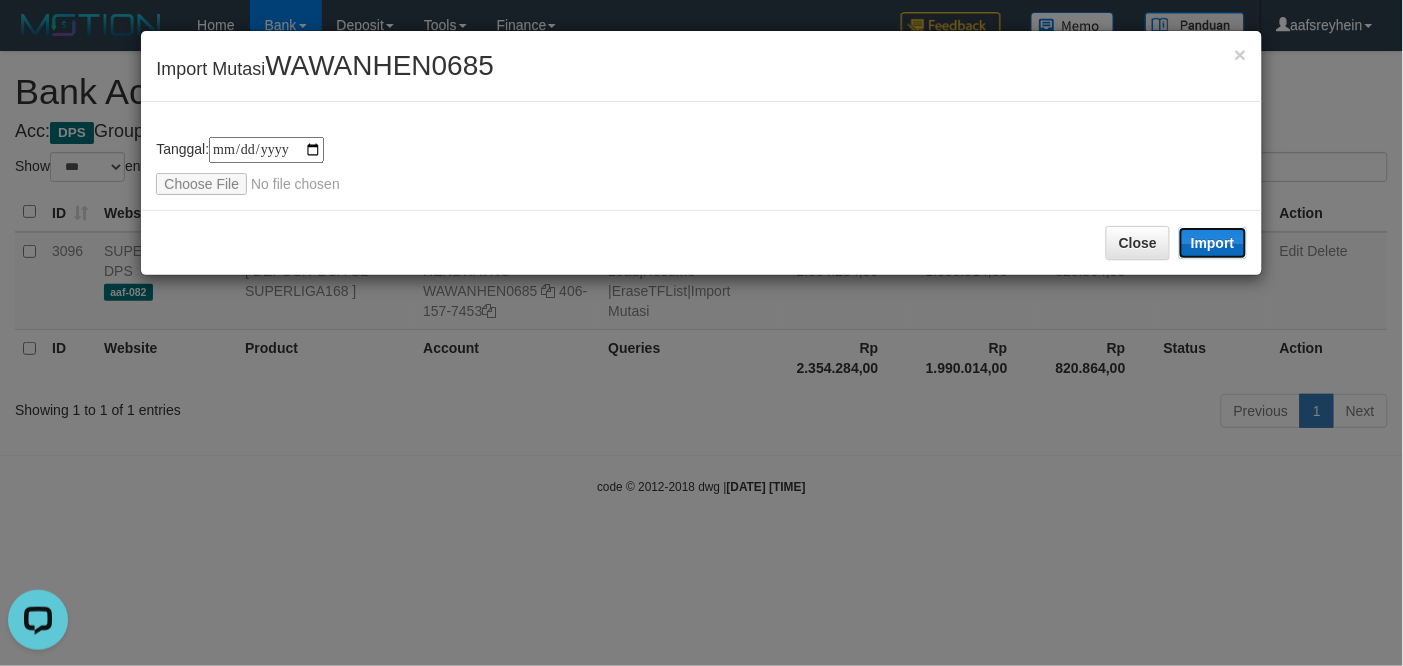 click on "Import" at bounding box center [1213, 243] 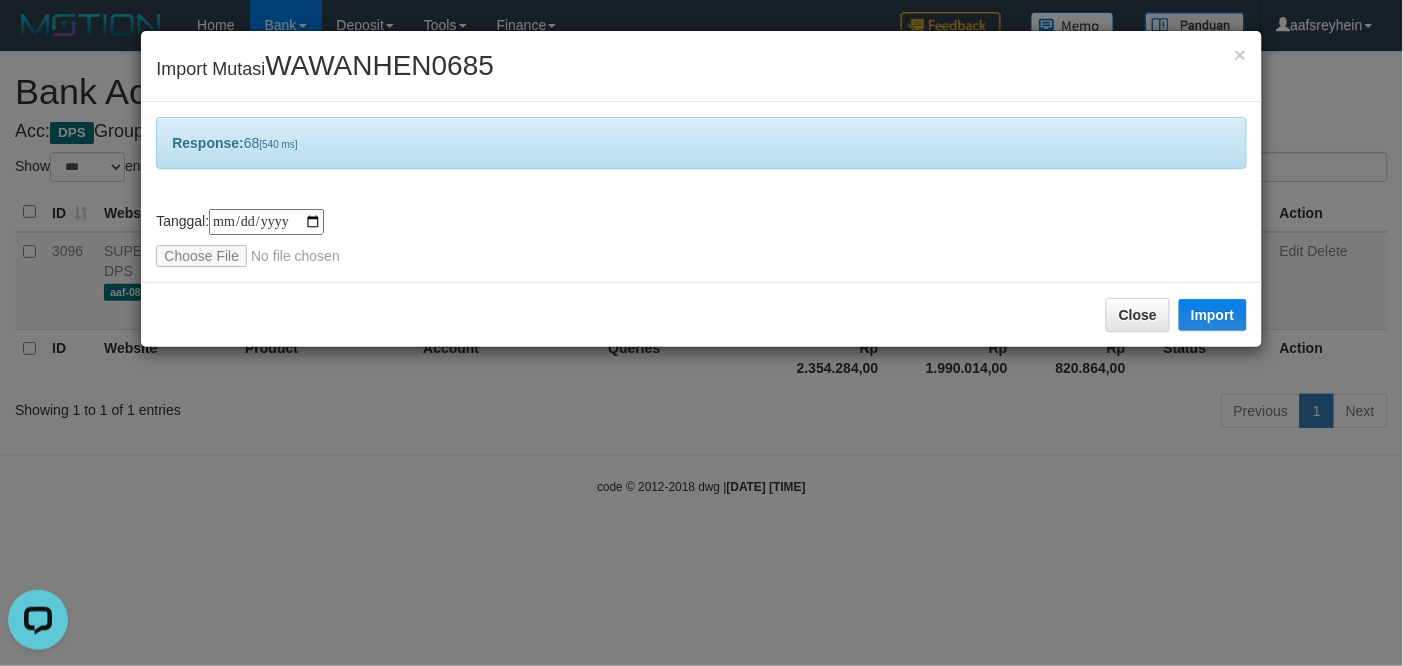 click on "**********" at bounding box center [701, 333] 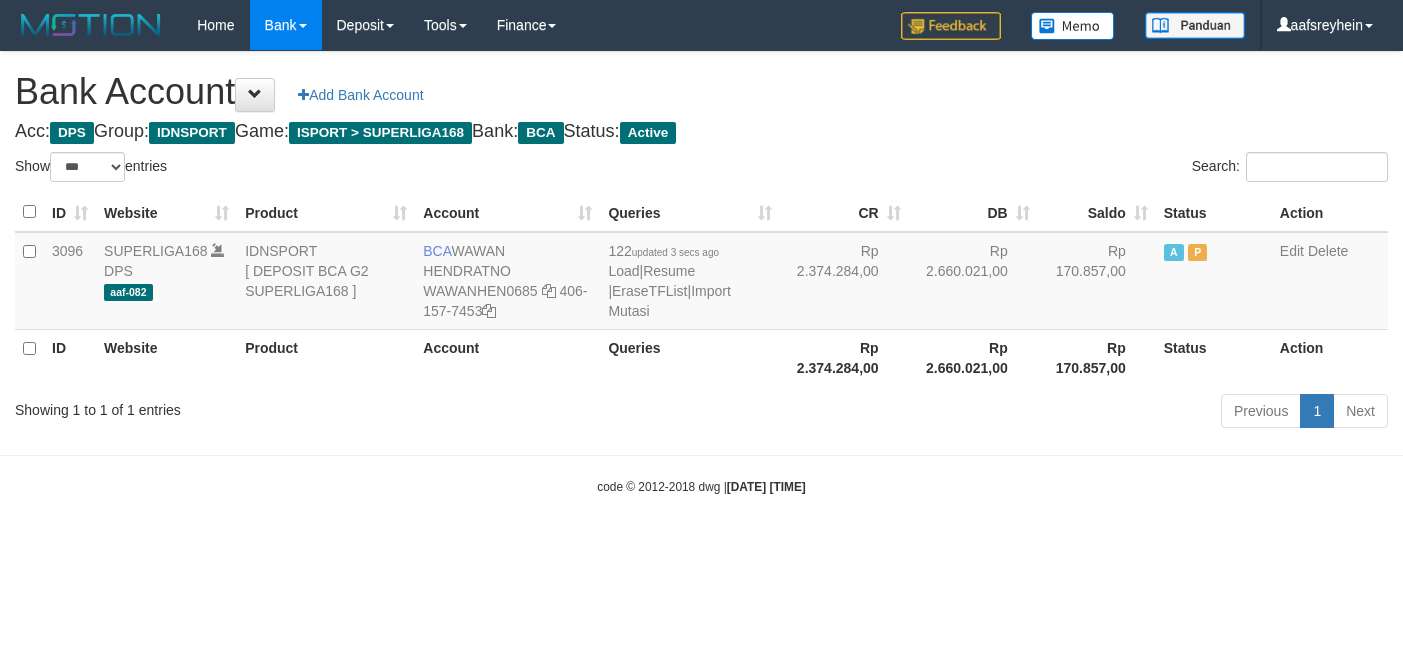 select on "***" 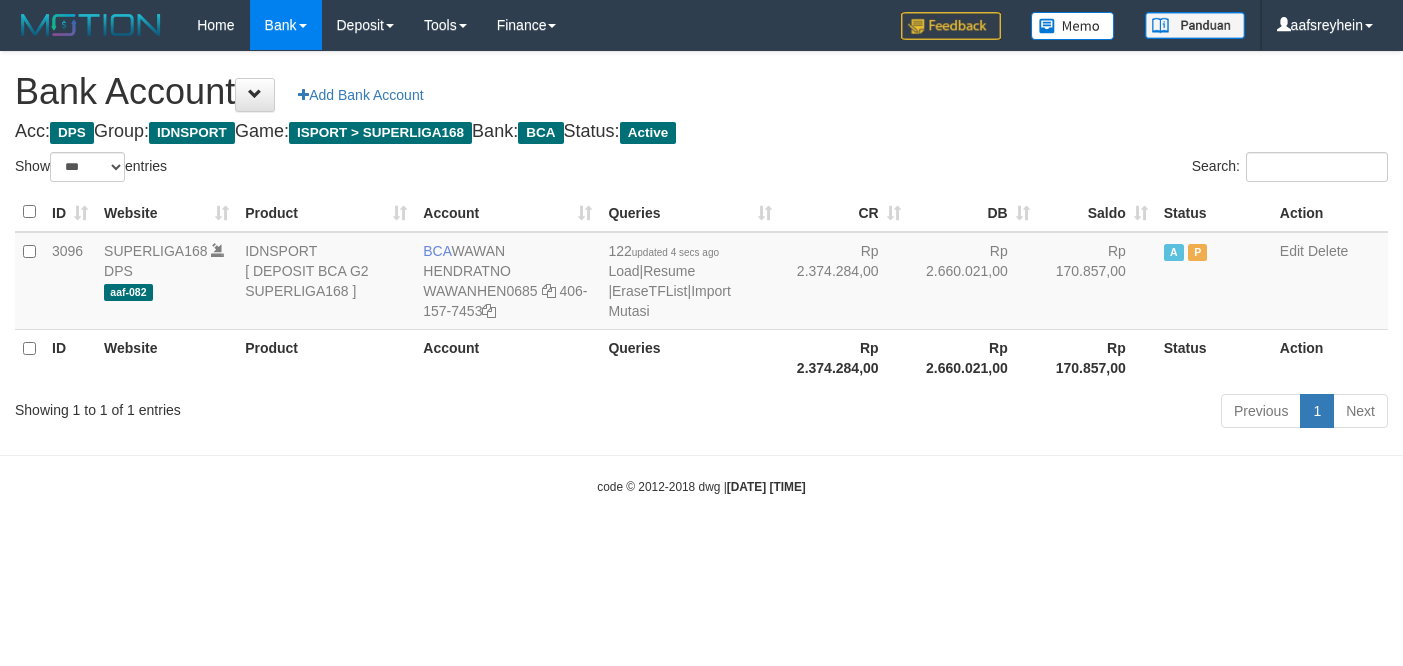 select on "***" 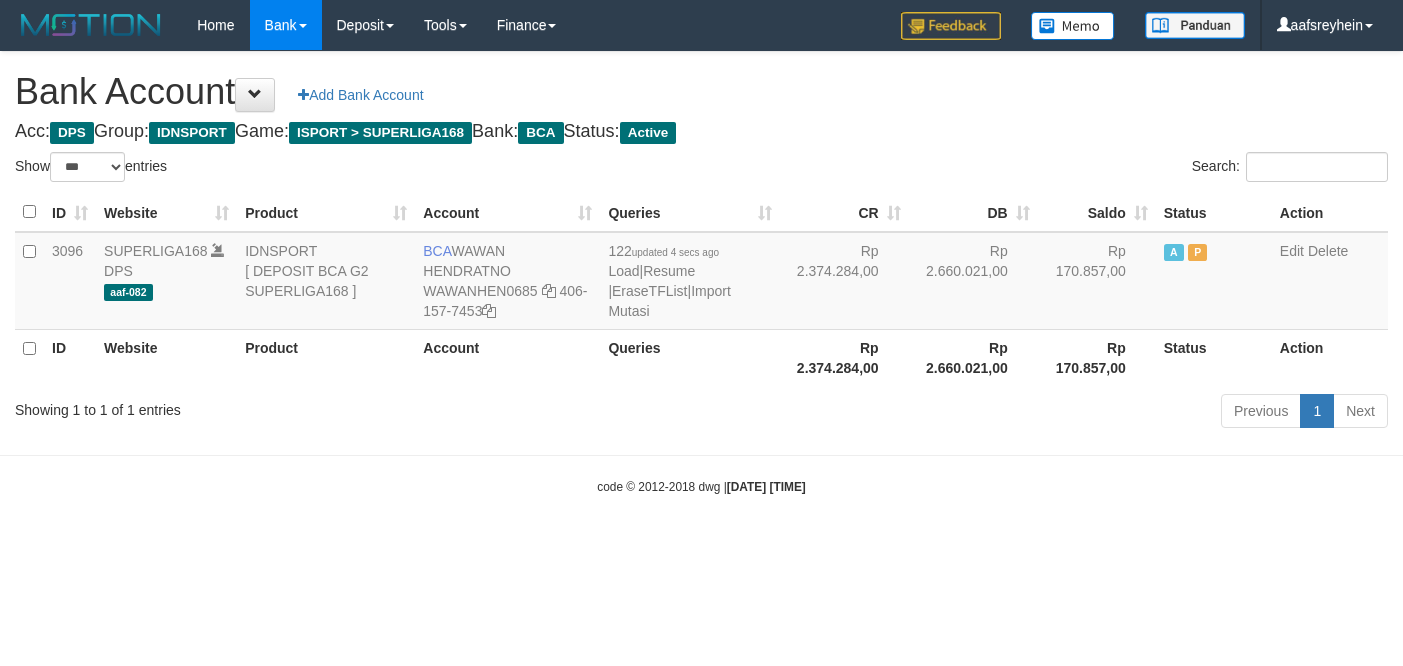scroll, scrollTop: 0, scrollLeft: 0, axis: both 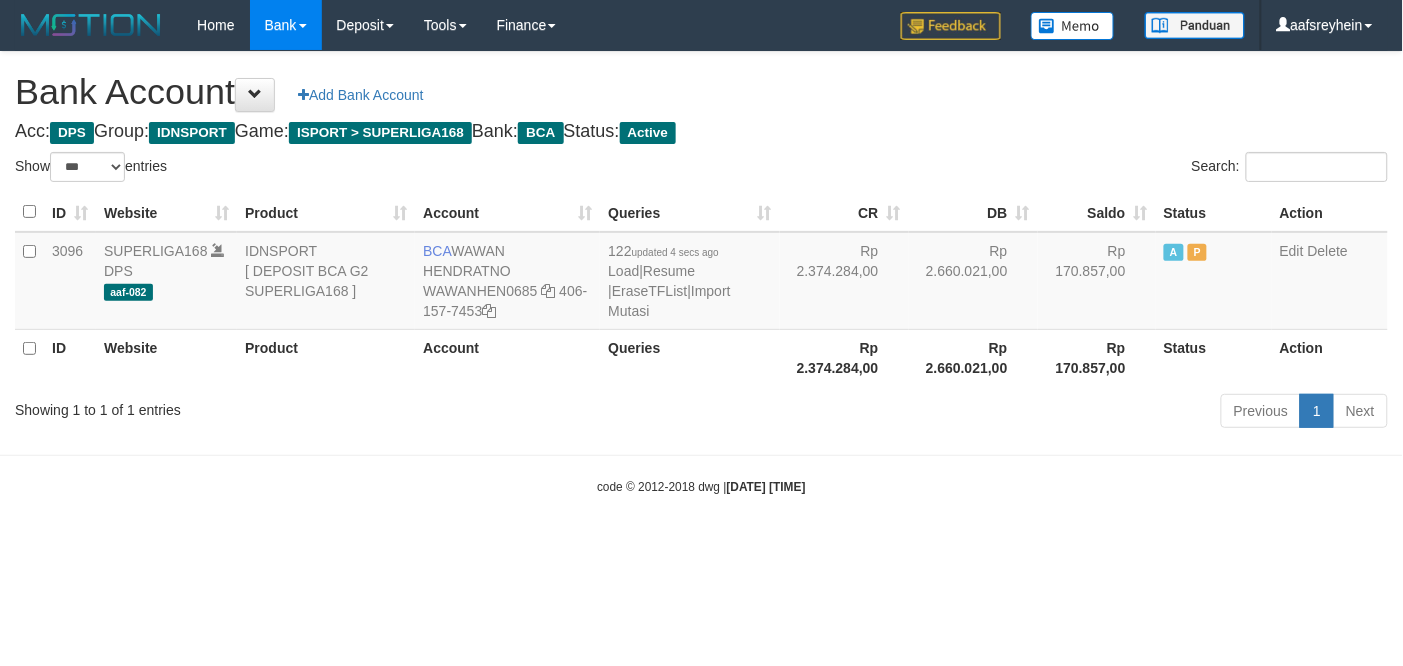 click on "Toggle navigation
Home
Bank
Account List
Load
By Website
Group
[ISPORT]													SUPERLIGA168
By Load Group (DPS)" at bounding box center (701, 273) 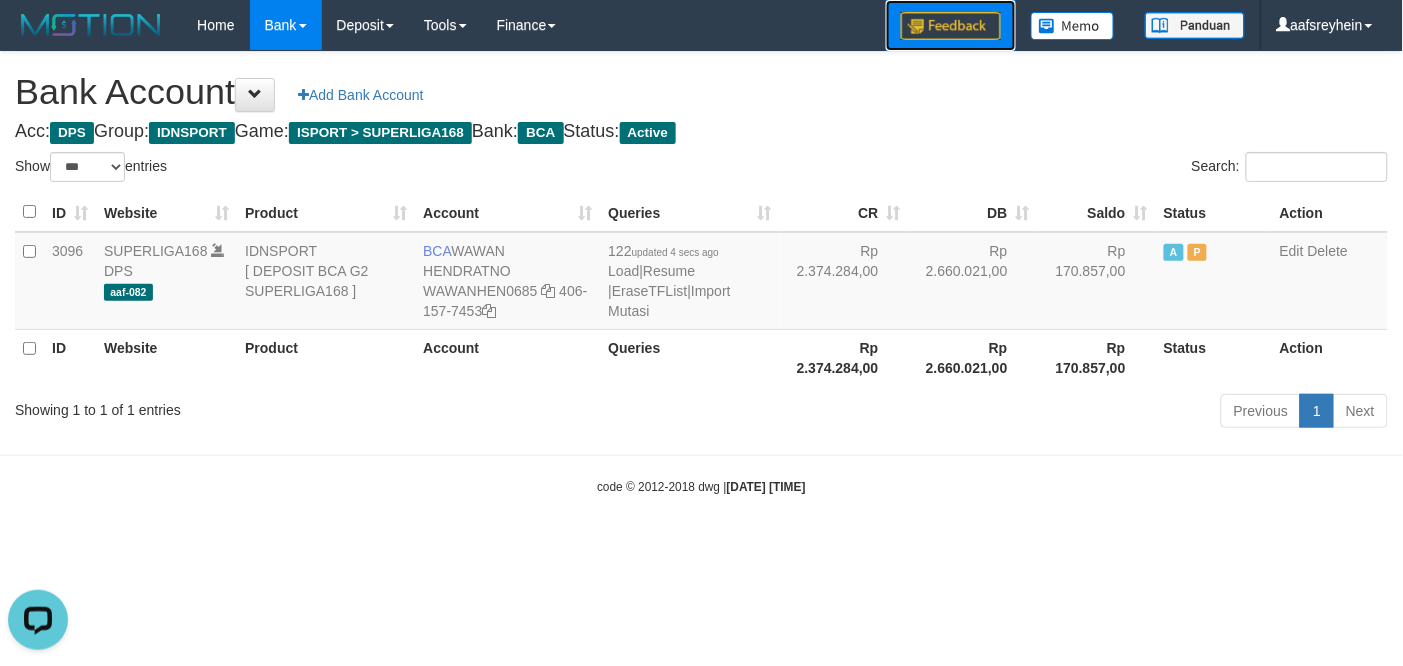 click at bounding box center (951, 26) 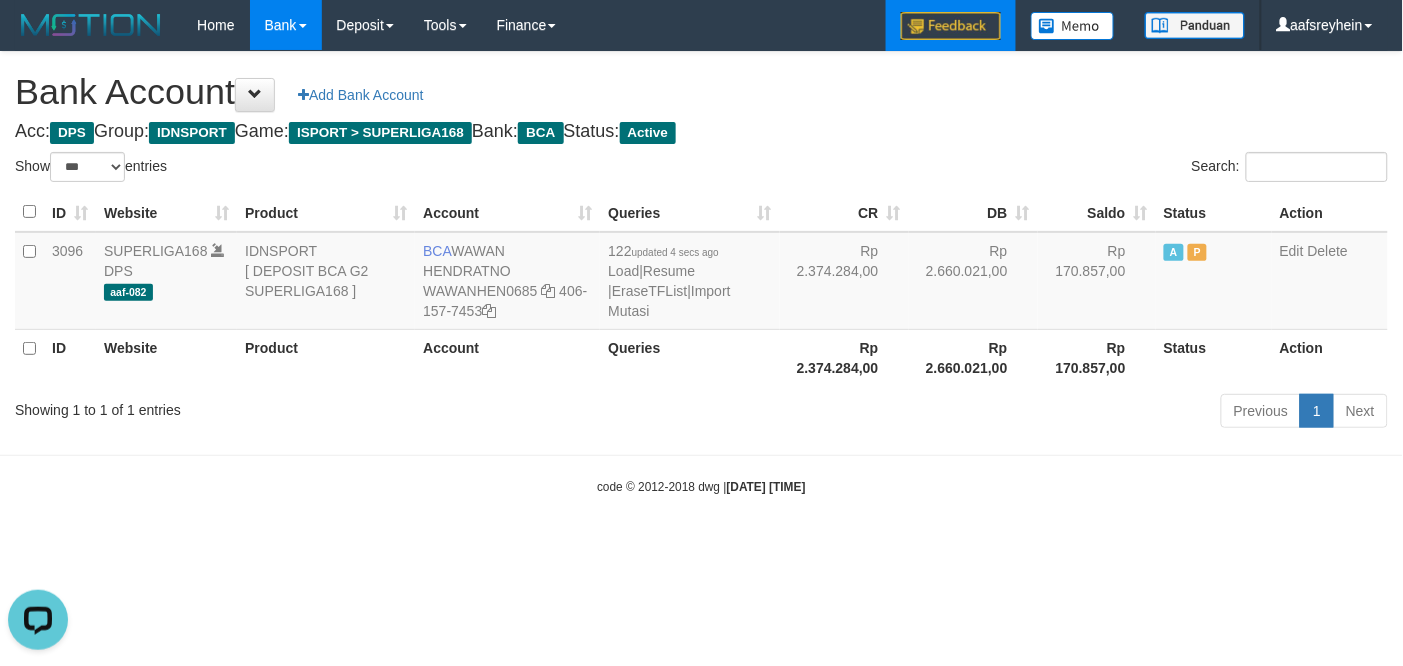 scroll, scrollTop: 0, scrollLeft: 0, axis: both 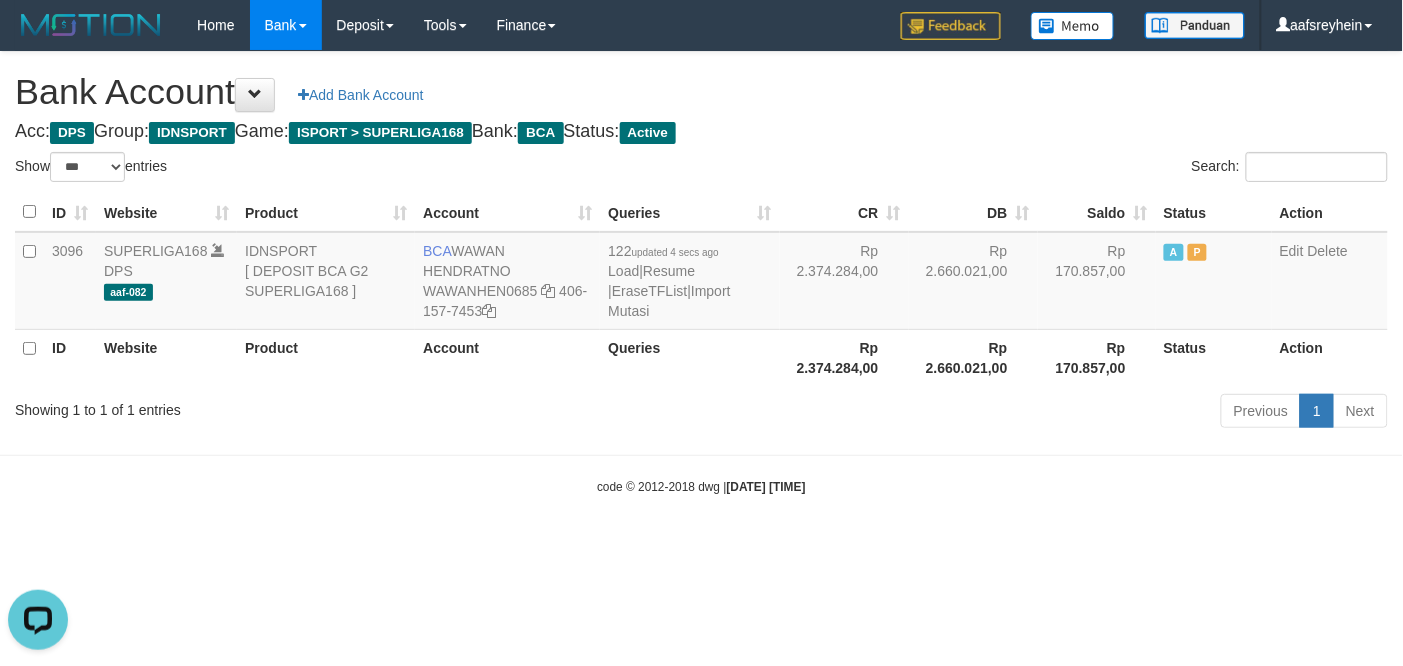click on "Acc: 										 DPS
Group:   IDNSPORT    		Game:   ISPORT > SUPERLIGA168    		Bank:   BCA    		Status:  Active" at bounding box center (701, 132) 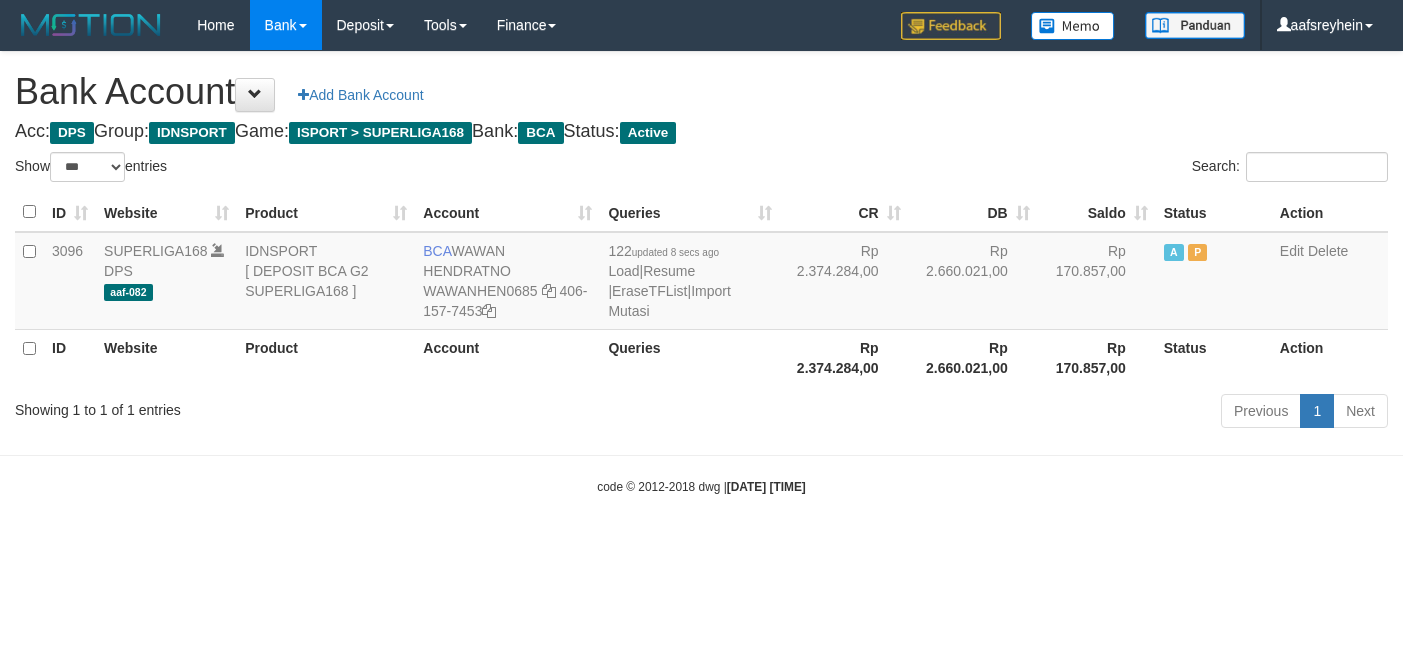 select on "***" 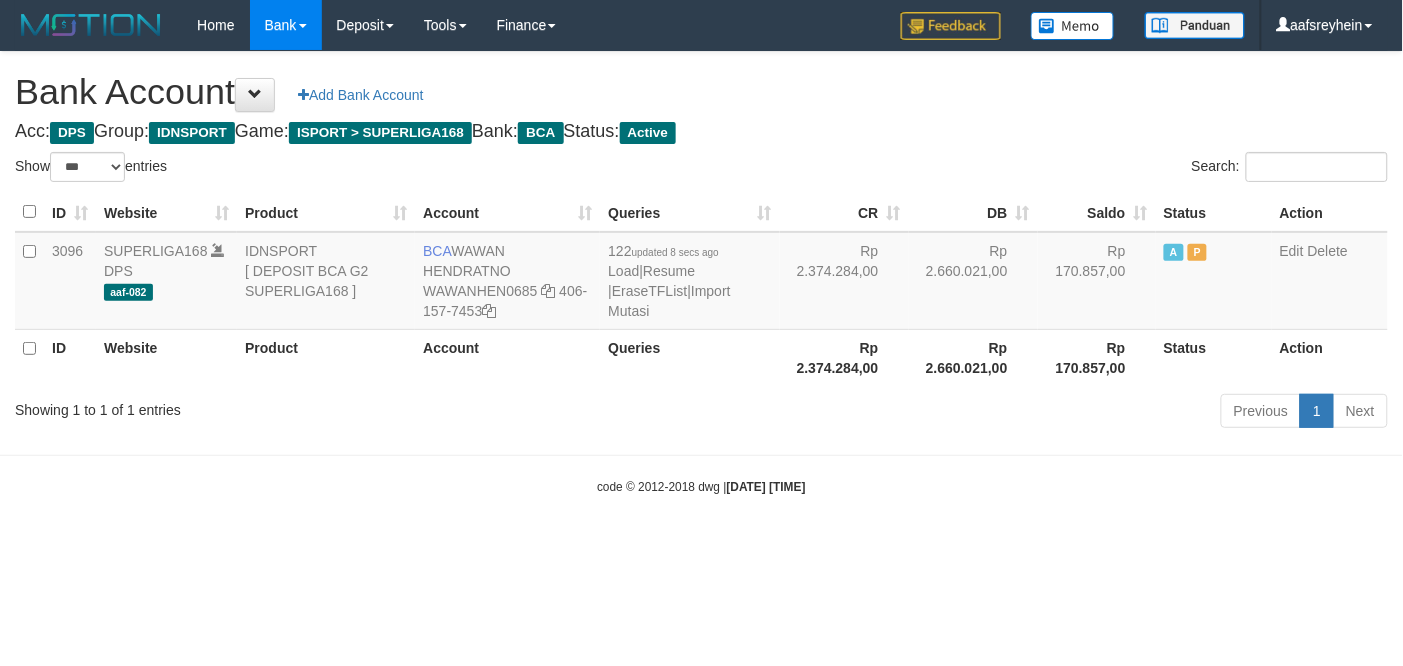 click on "Toggle navigation
Home
Bank
Account List
Load
By Website
Group
[ISPORT]													SUPERLIGA168
By Load Group (DPS)
-" at bounding box center (701, 273) 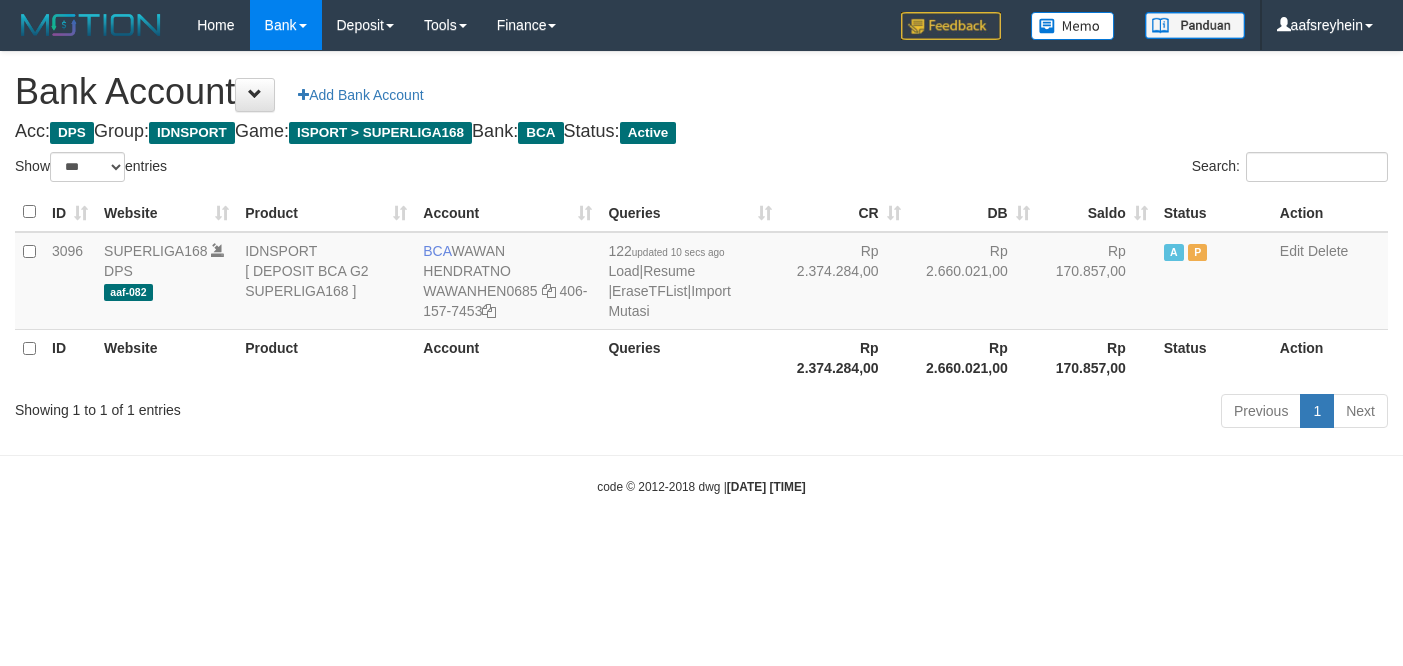 select on "***" 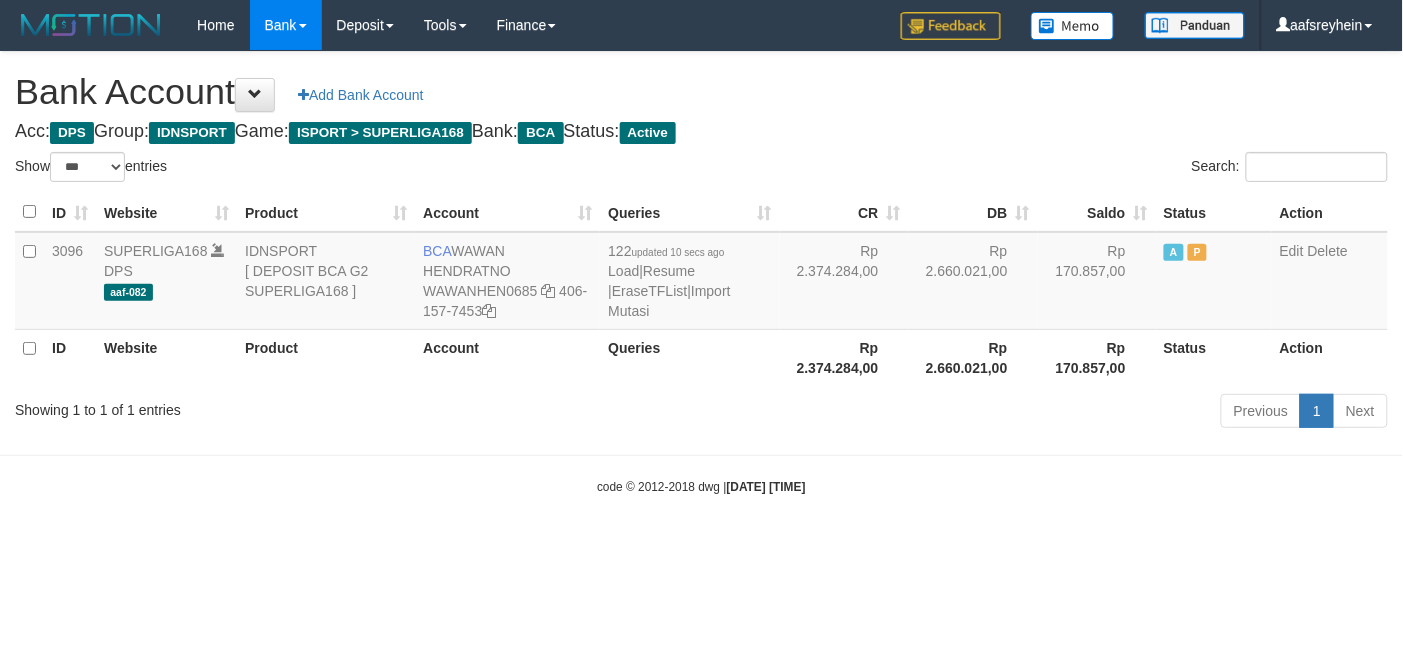 drag, startPoint x: 1188, startPoint y: 508, endPoint x: 1228, endPoint y: 475, distance: 51.855568 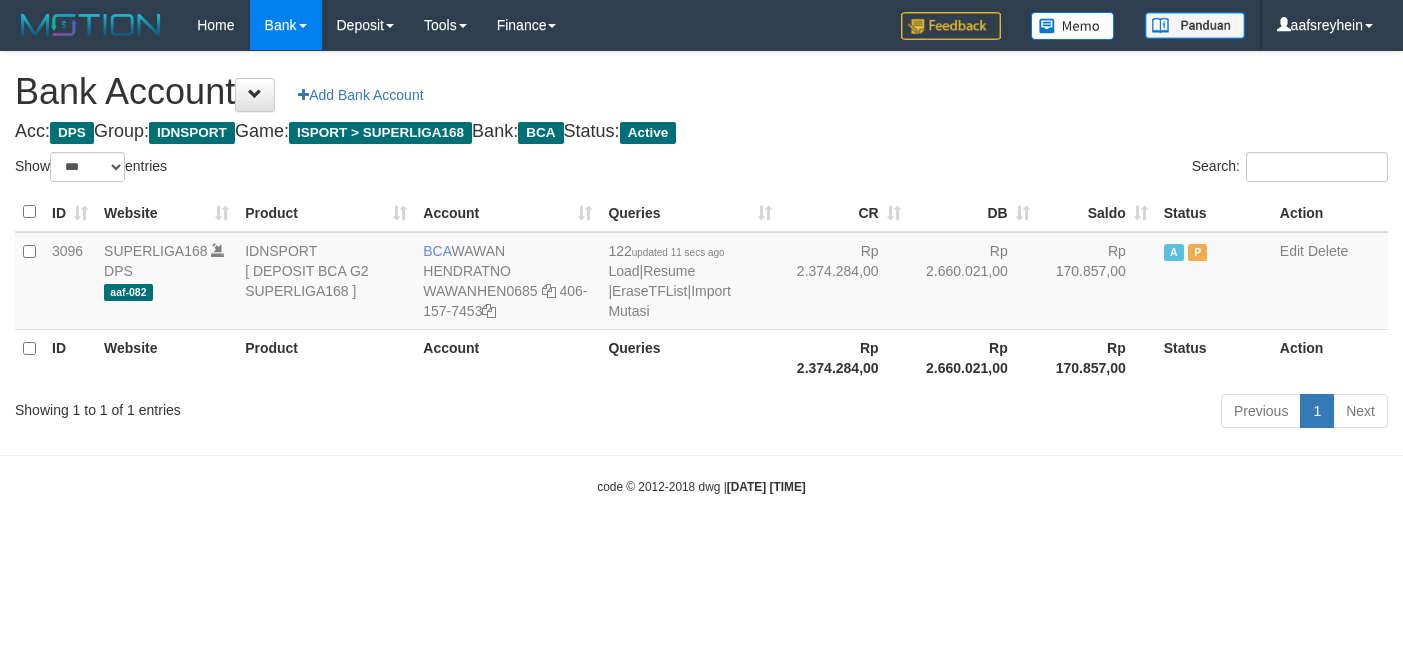 select on "***" 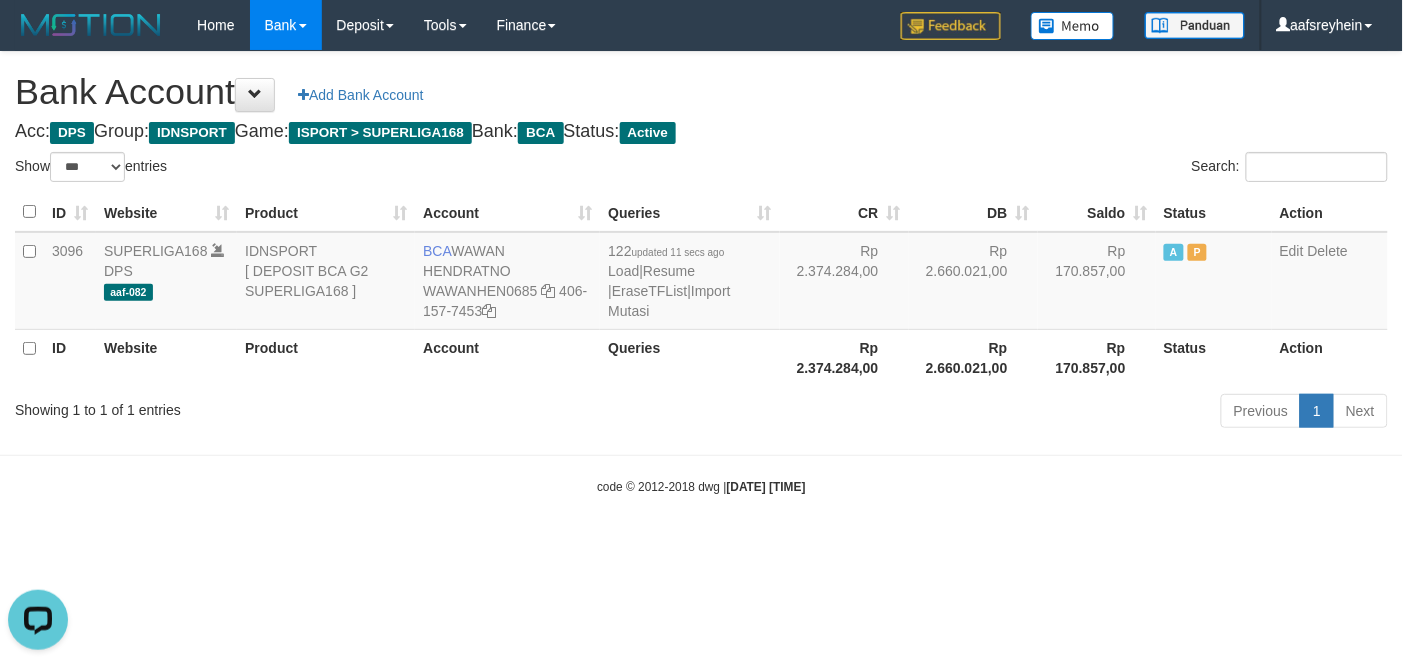 scroll, scrollTop: 0, scrollLeft: 0, axis: both 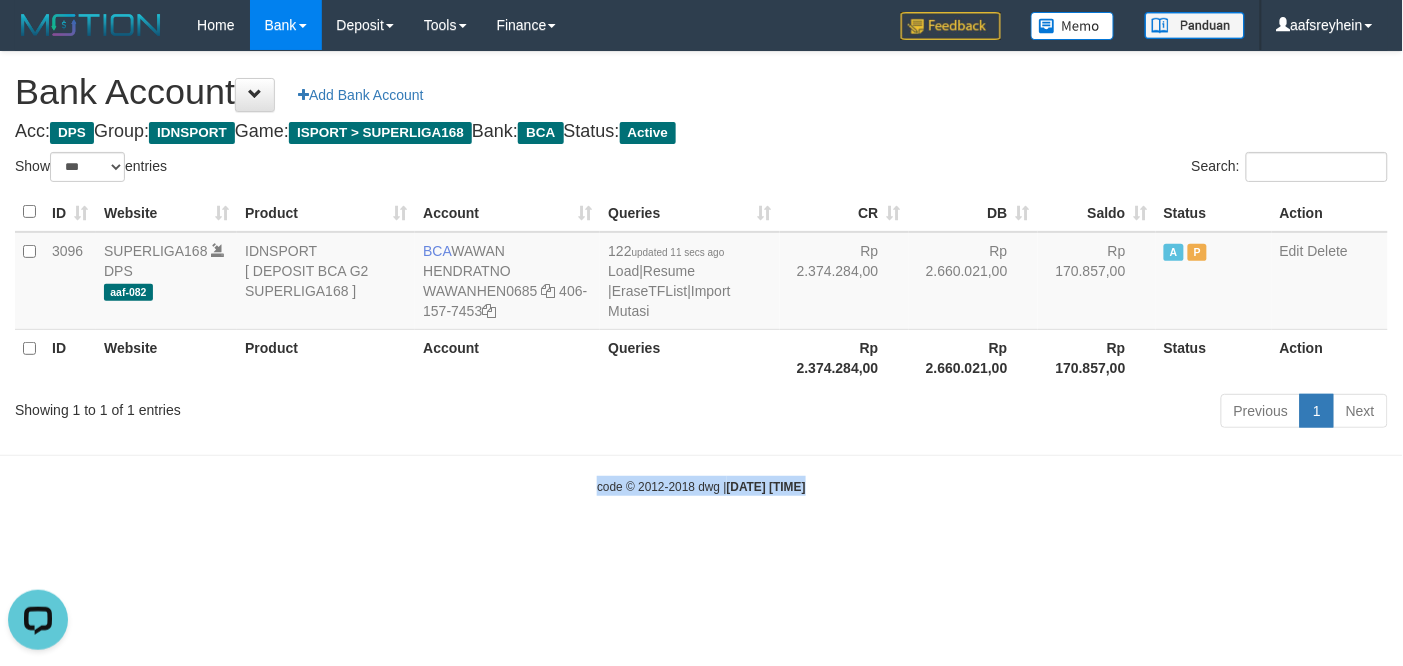 click on "Toggle navigation
Home
Bank
Account List
Load
By Website
Group
[ISPORT]													SUPERLIGA168
By Load Group (DPS)
-" at bounding box center (701, 273) 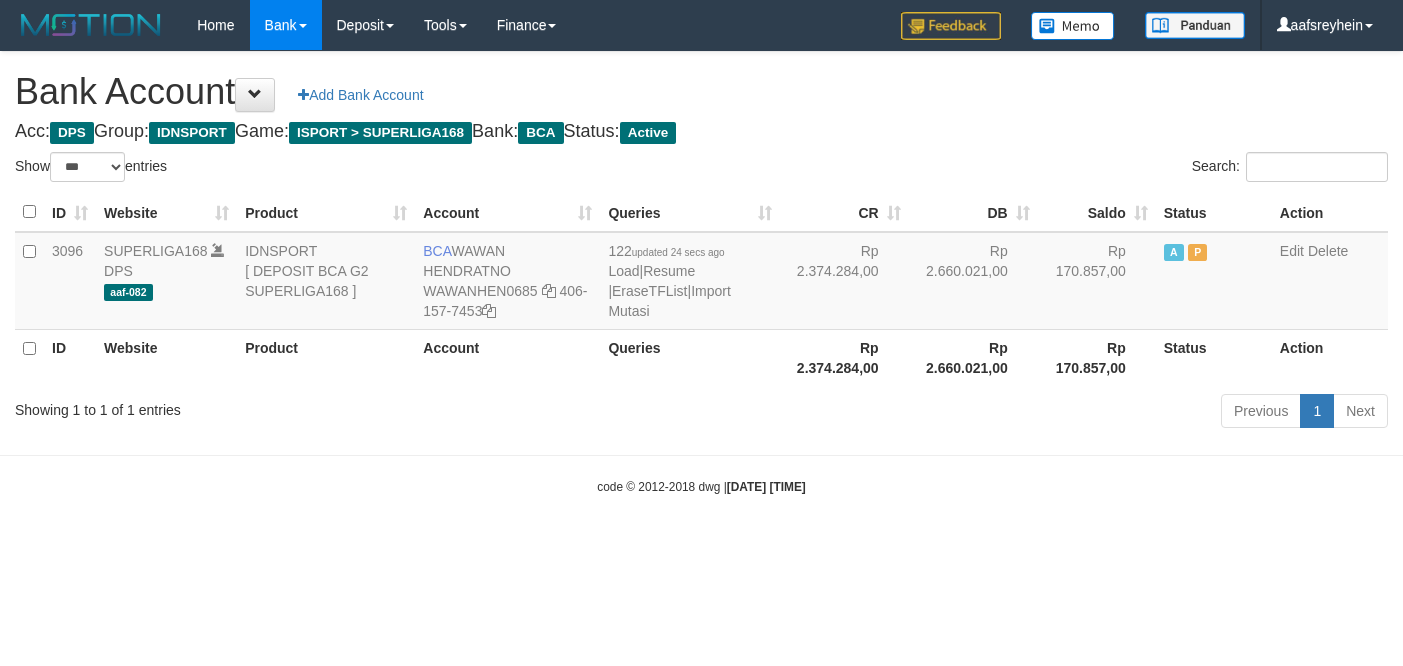 select on "***" 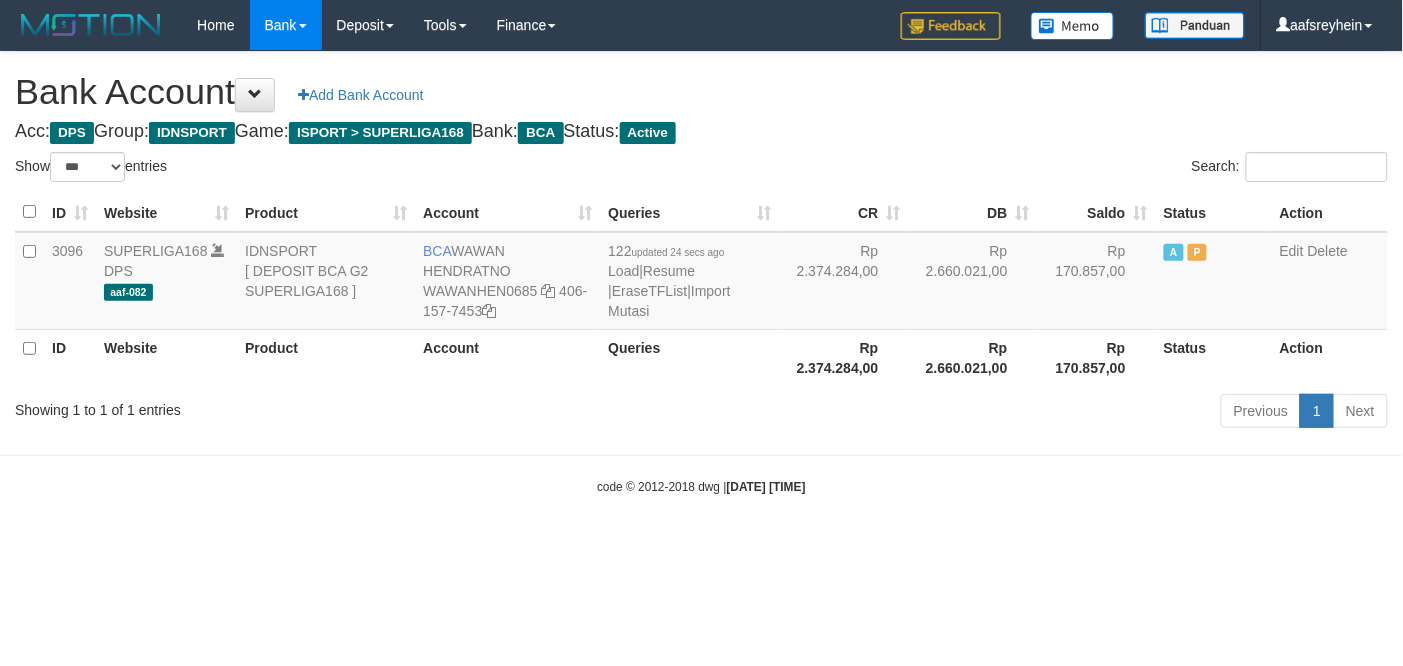 click on "code © 2012-2018 dwg |  2025/07/13 23:53:51" at bounding box center (701, 486) 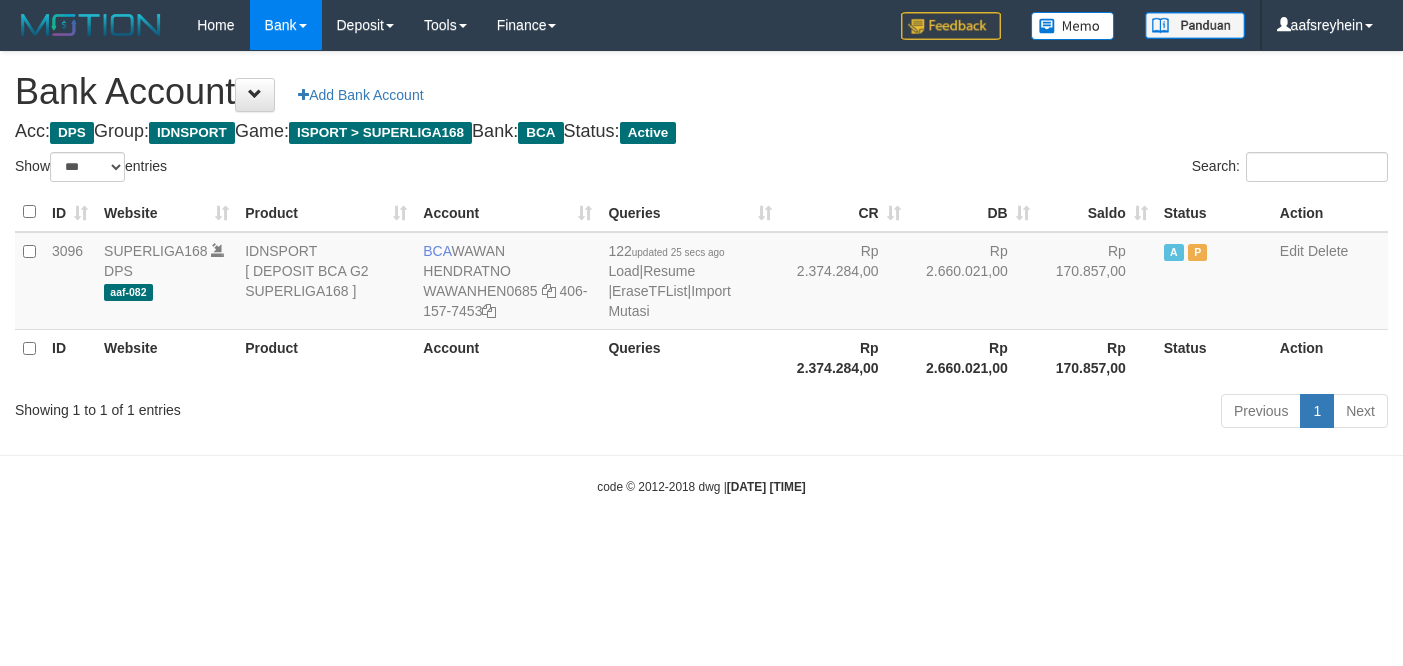 select on "***" 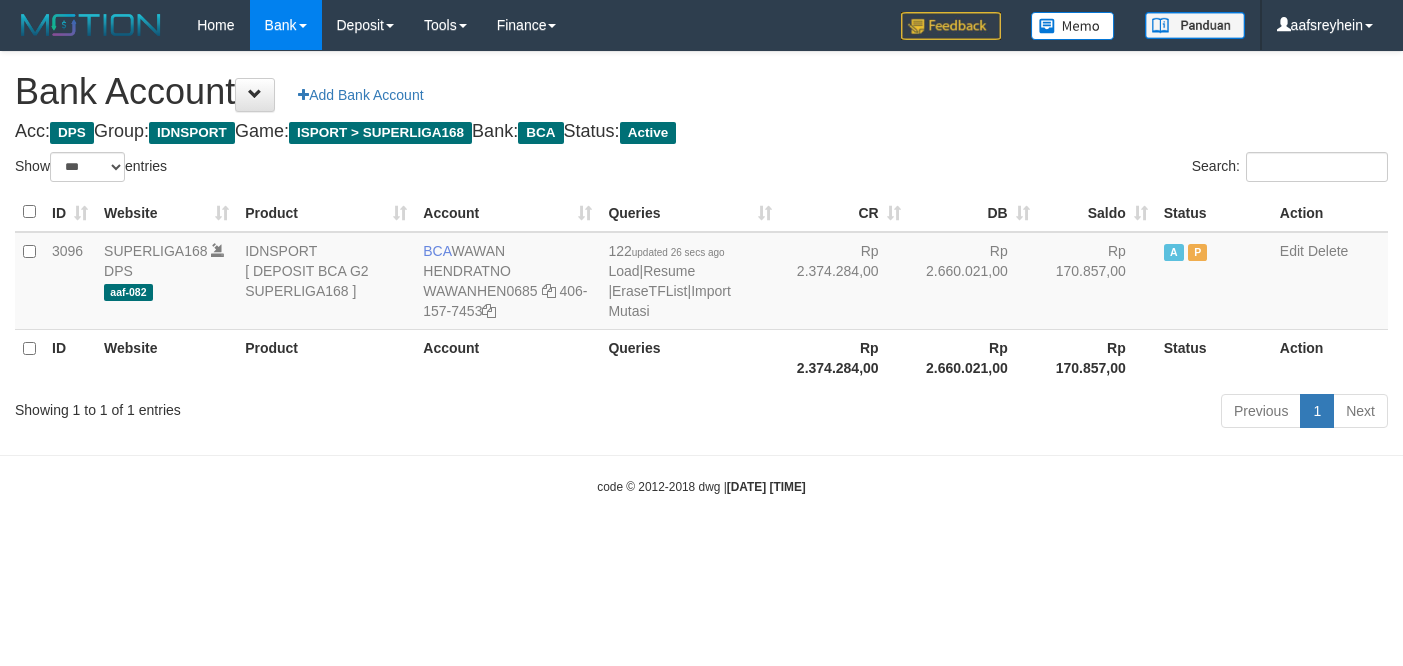 select on "***" 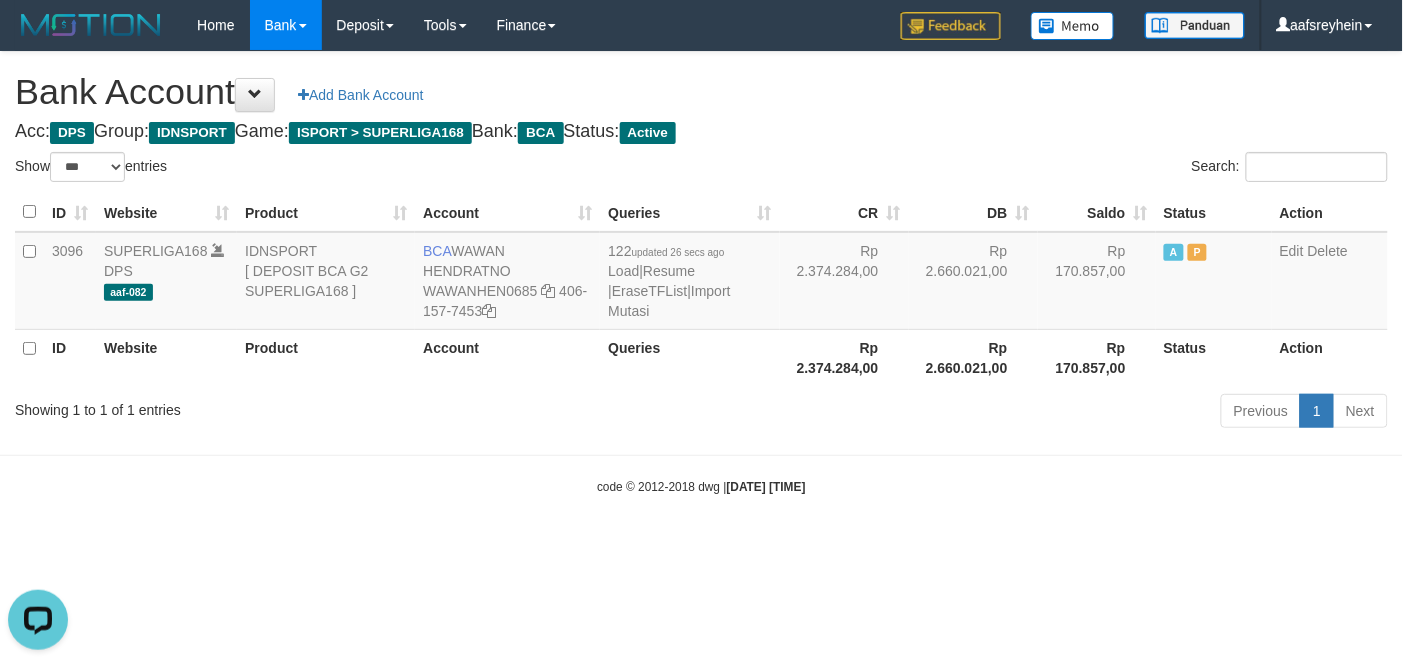 scroll, scrollTop: 0, scrollLeft: 0, axis: both 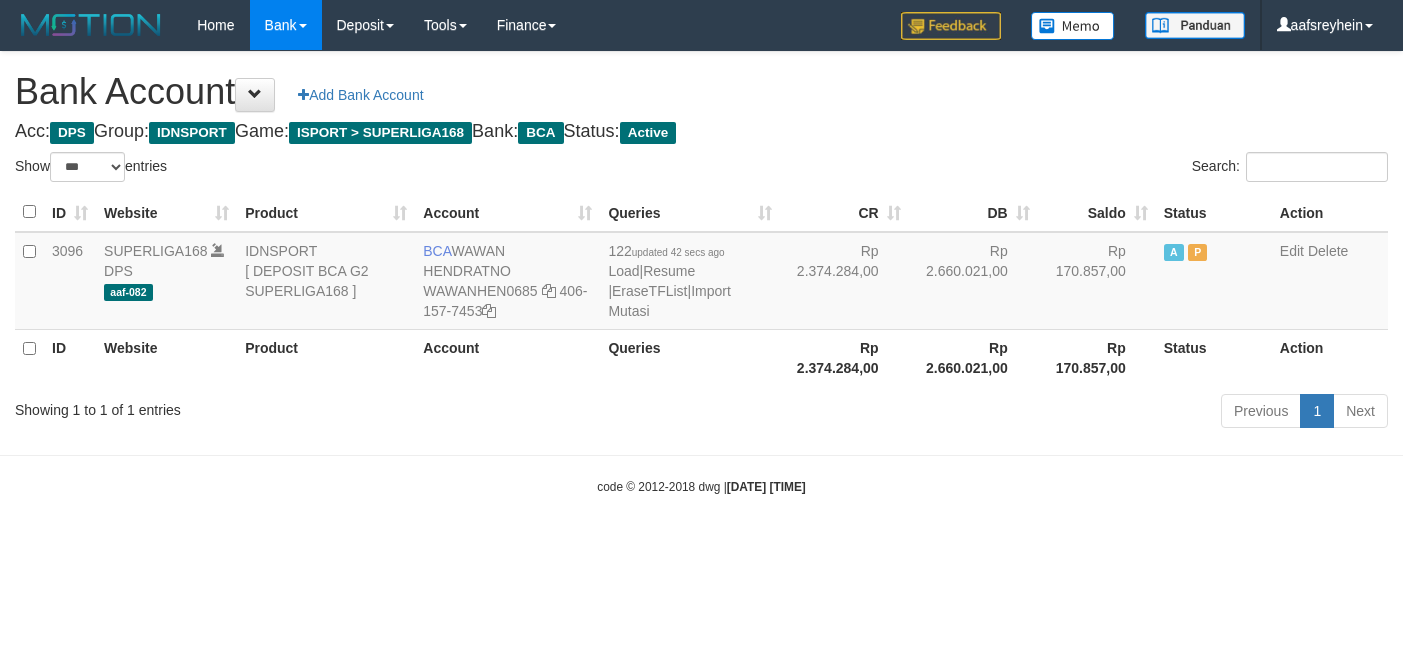 select on "***" 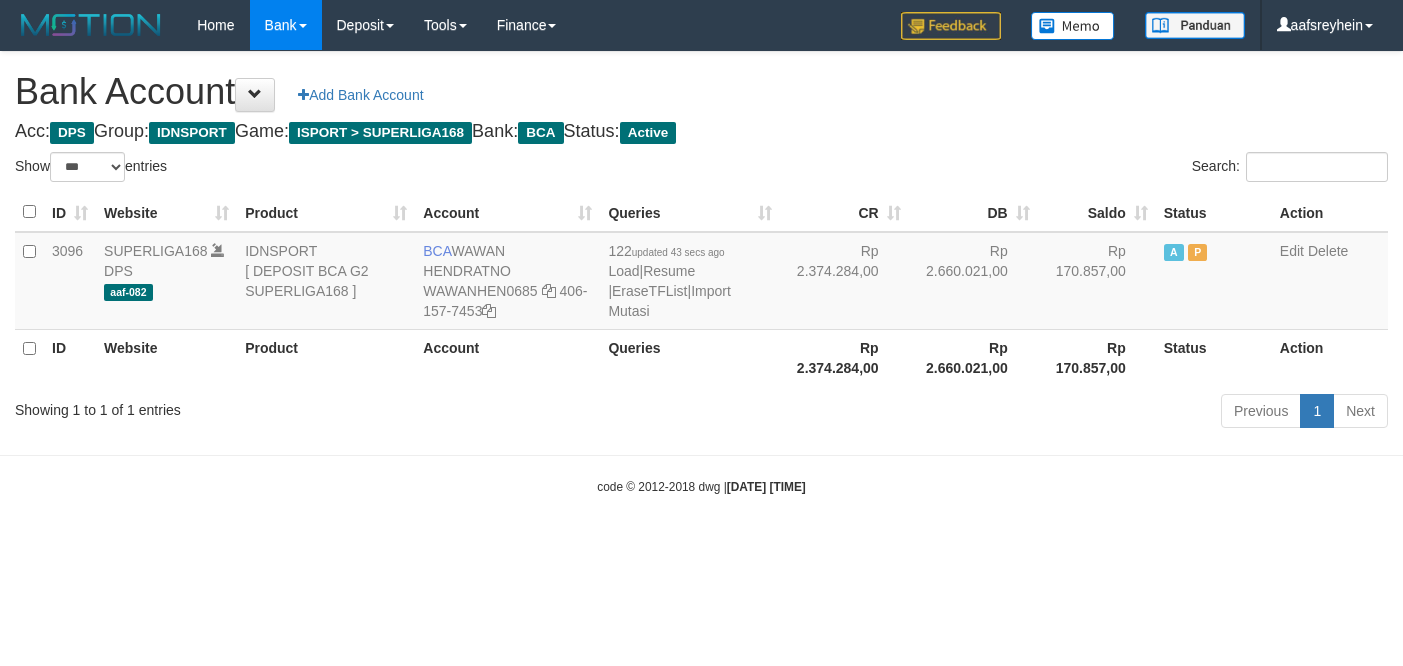 select on "***" 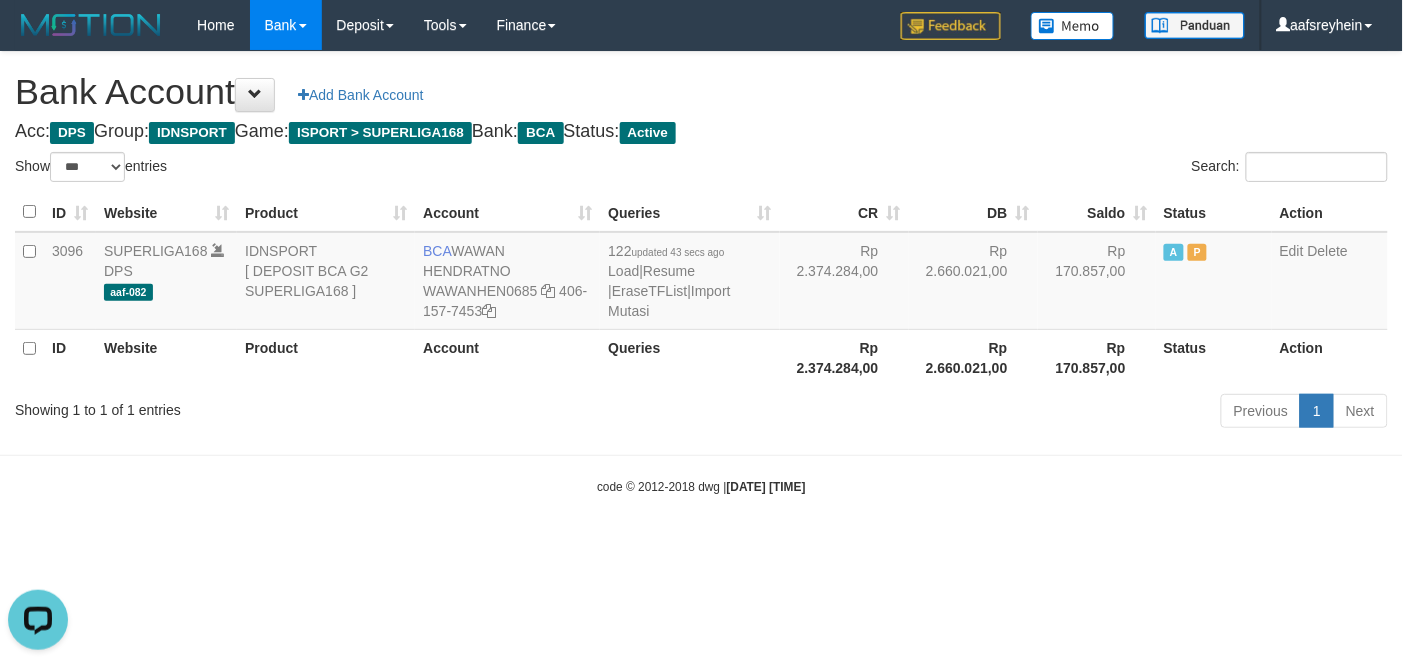 scroll, scrollTop: 0, scrollLeft: 0, axis: both 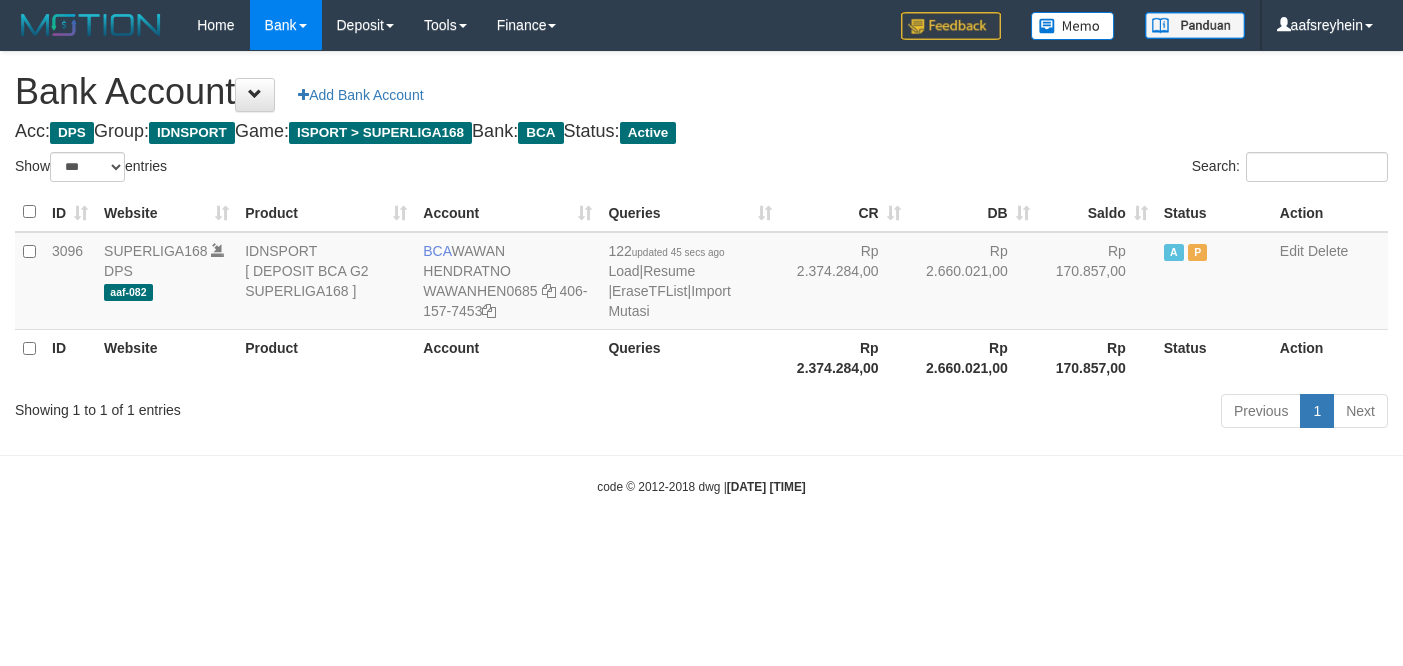 select on "***" 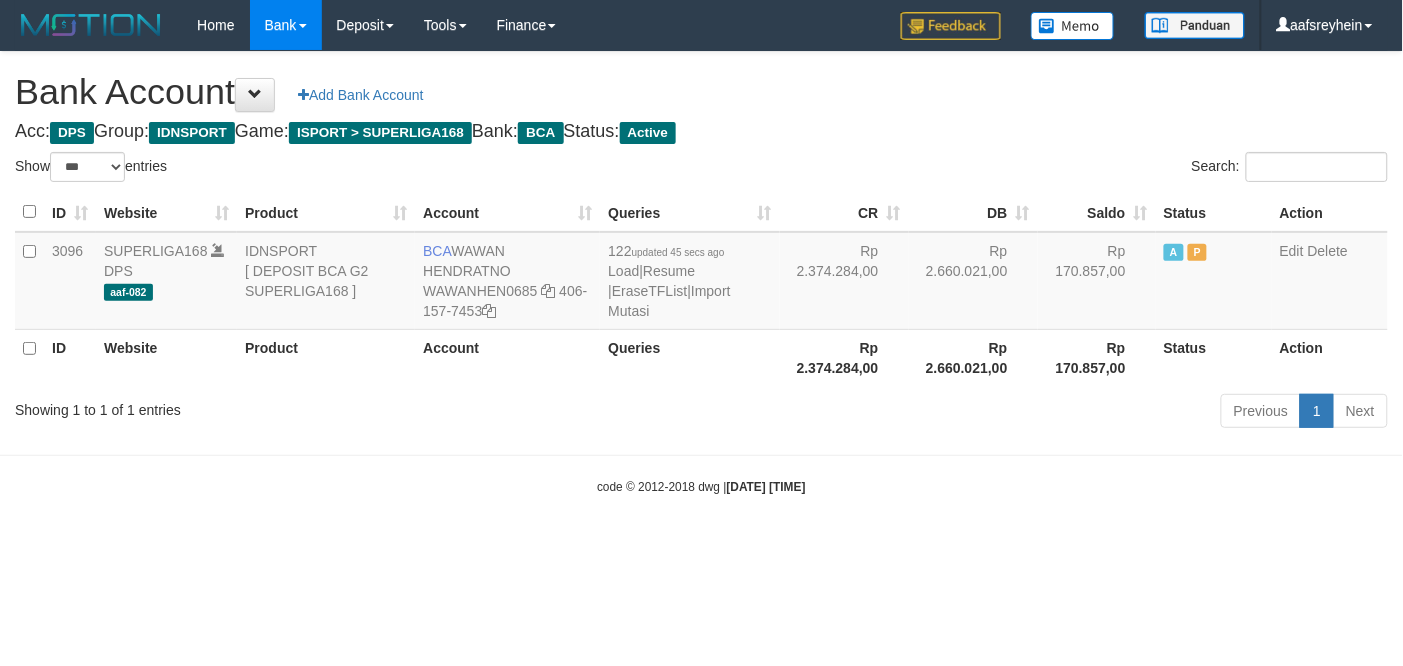 click on "Toggle navigation
Home
Bank
Account List
Load
By Website
Group
[ISPORT]													SUPERLIGA168
By Load Group (DPS)
-" at bounding box center [701, 273] 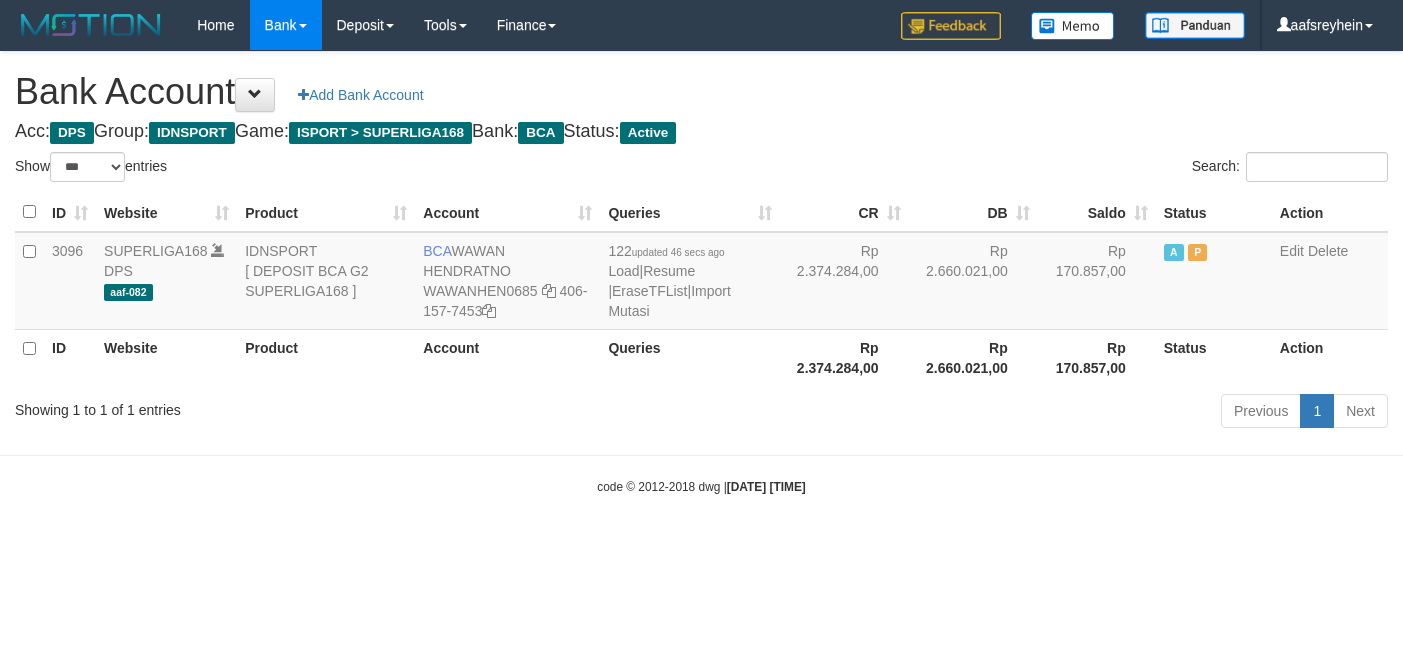 select on "***" 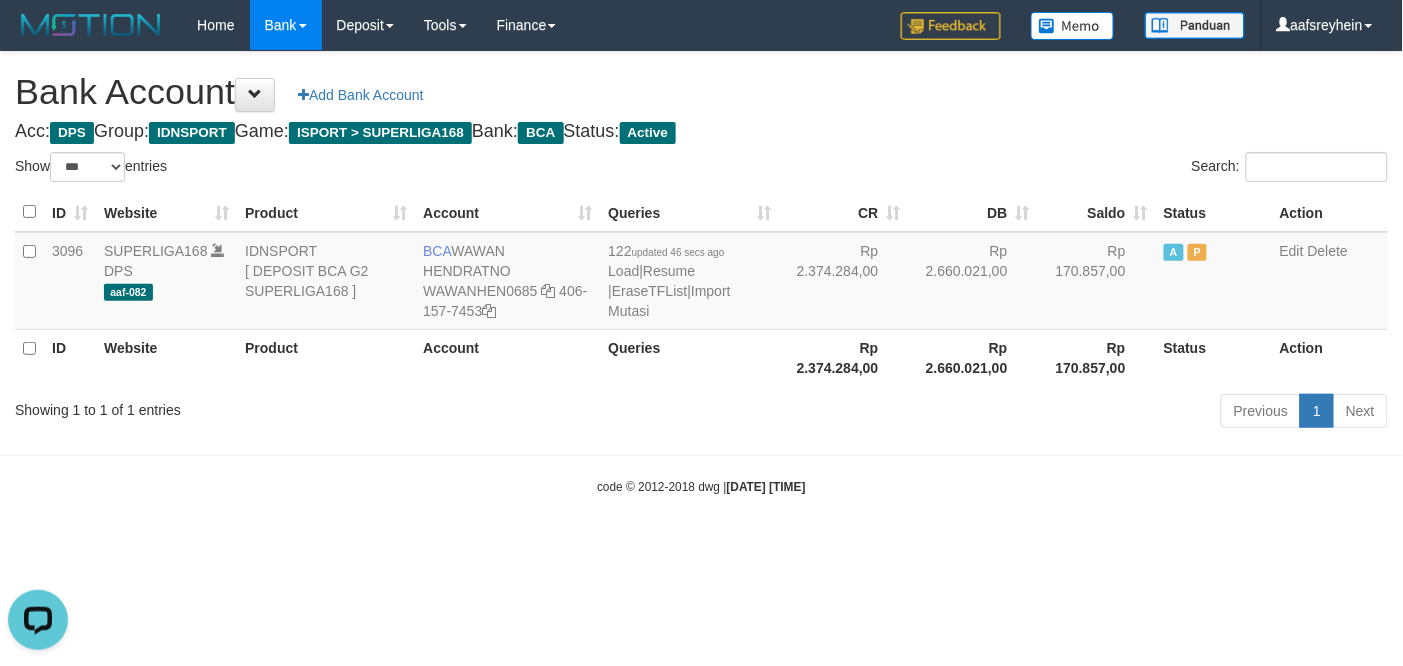 scroll, scrollTop: 0, scrollLeft: 0, axis: both 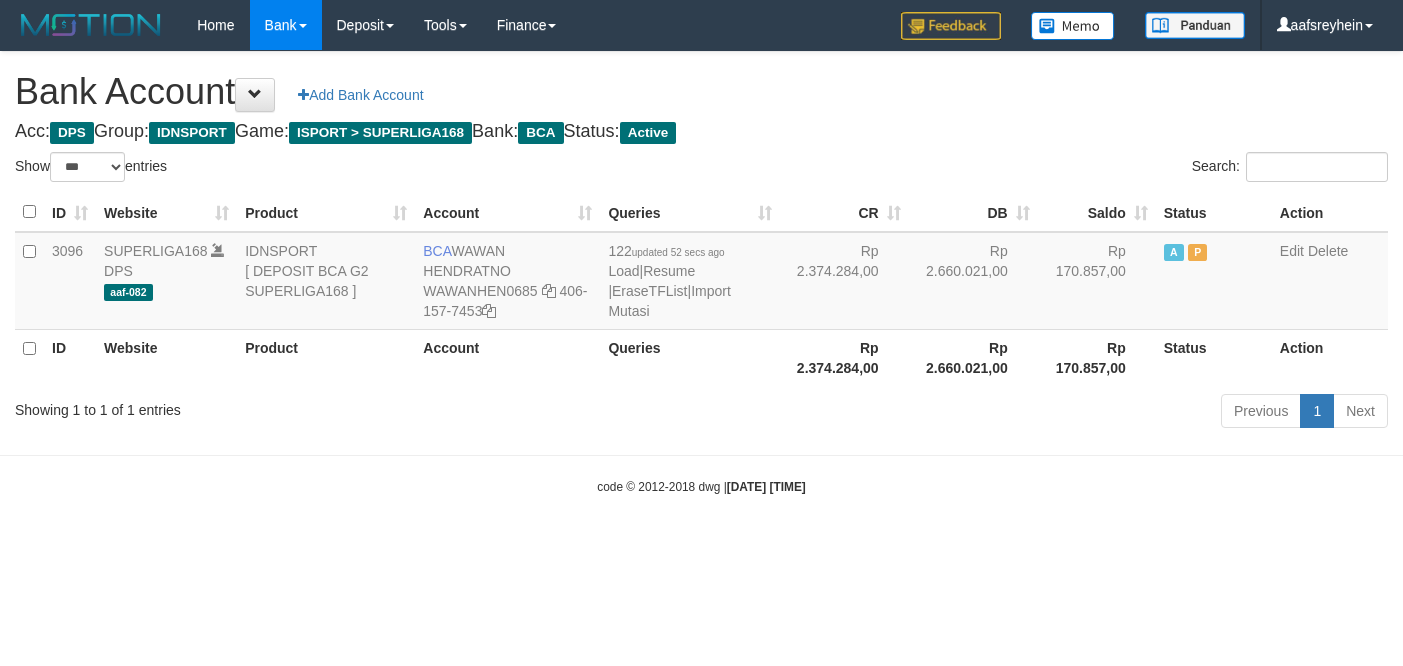 select on "***" 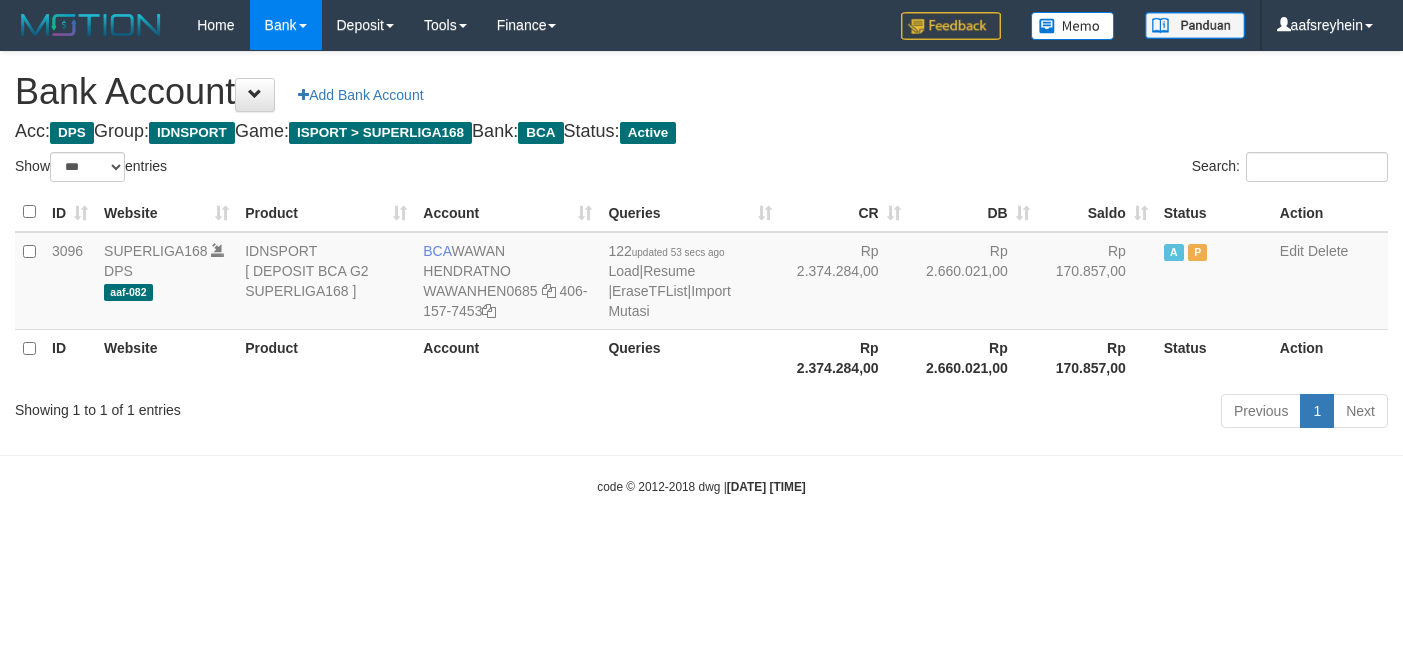 select on "***" 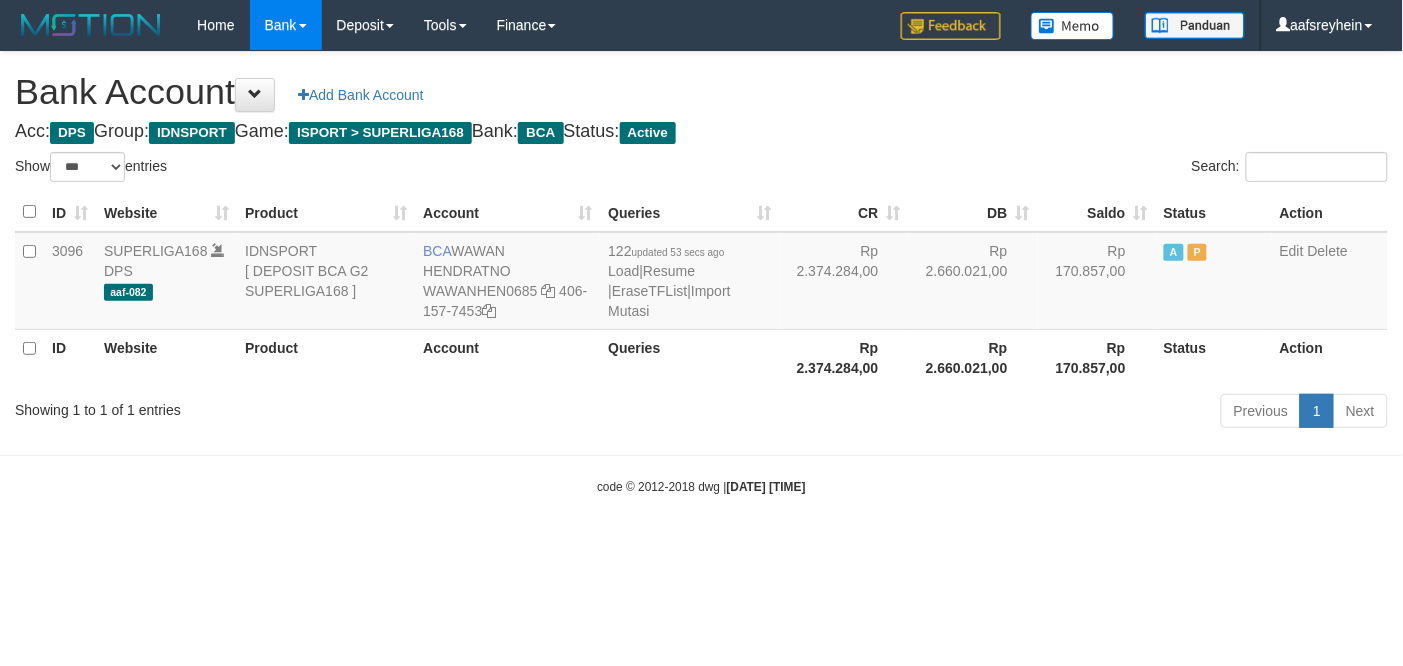 click on "Previous 1 Next" at bounding box center [994, 413] 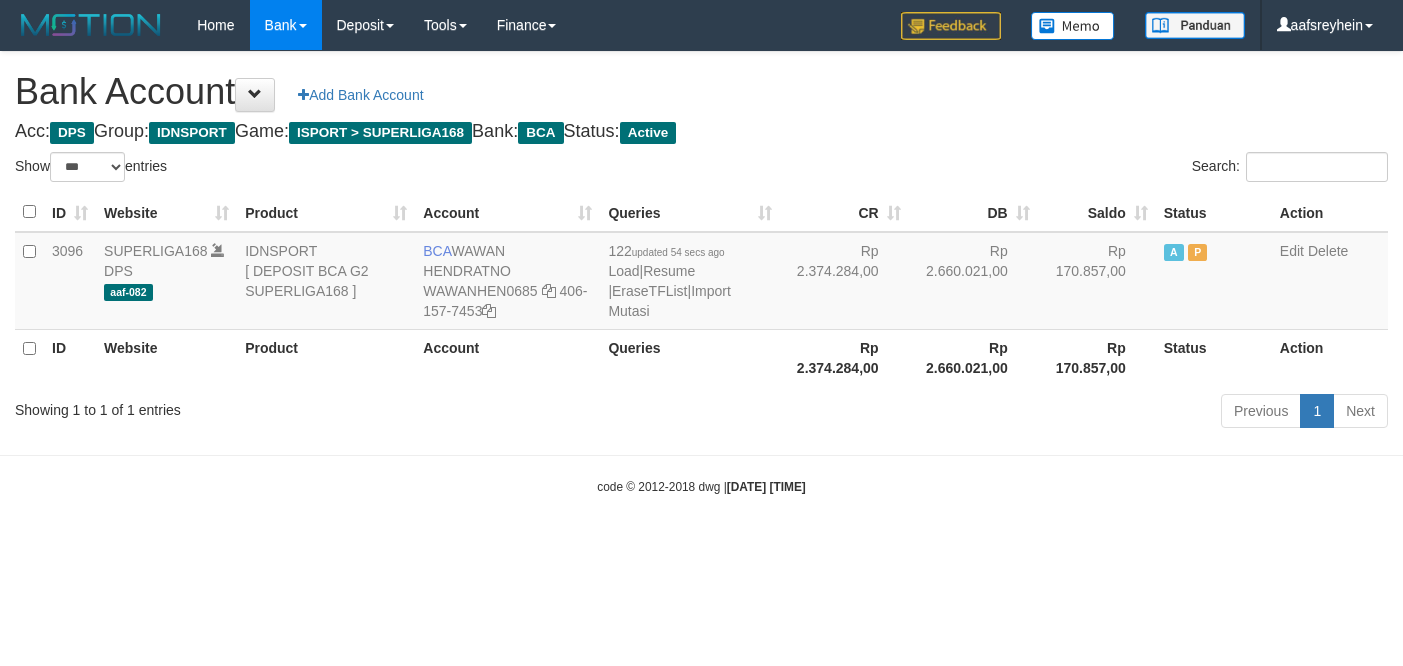 select on "***" 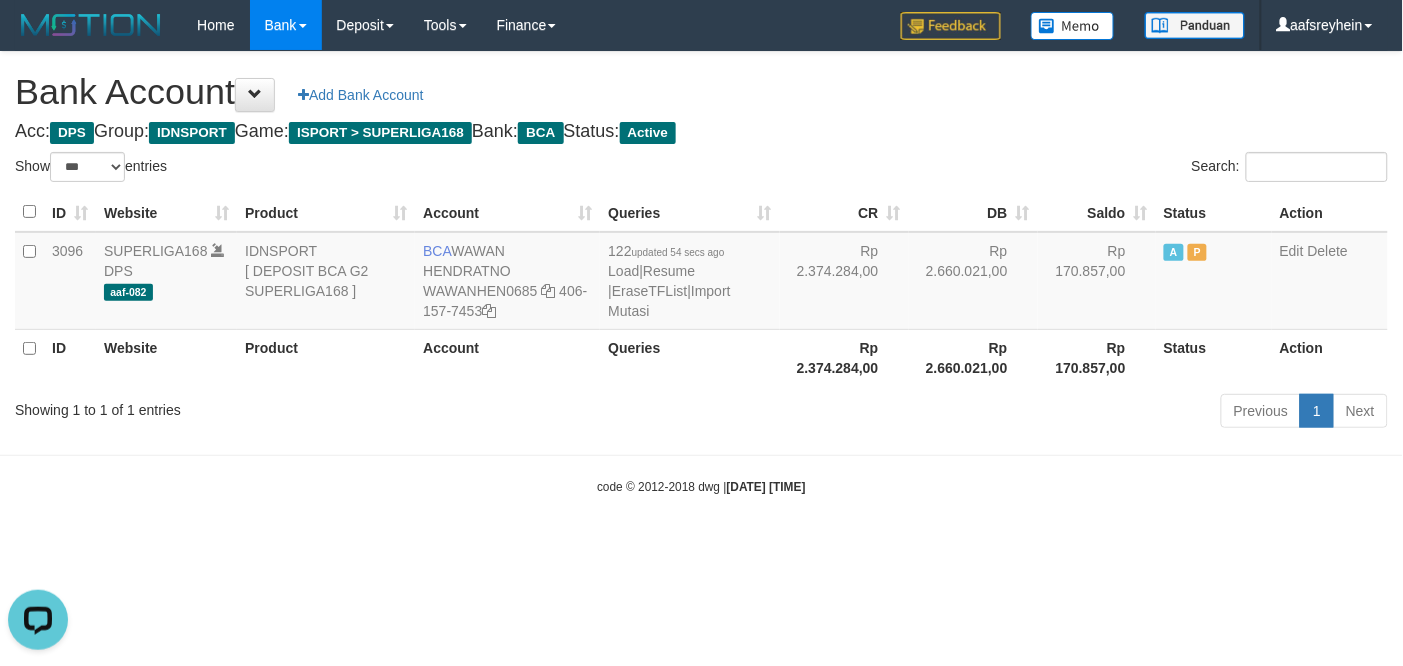 scroll, scrollTop: 0, scrollLeft: 0, axis: both 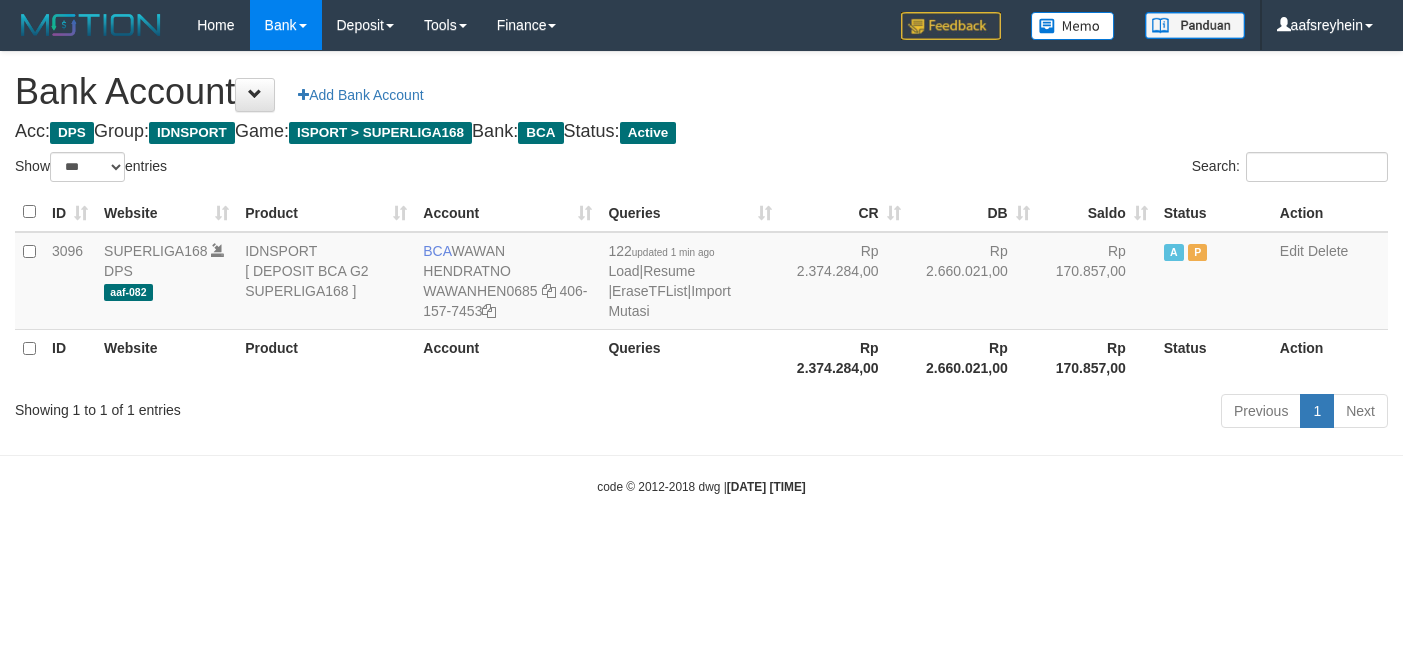select on "***" 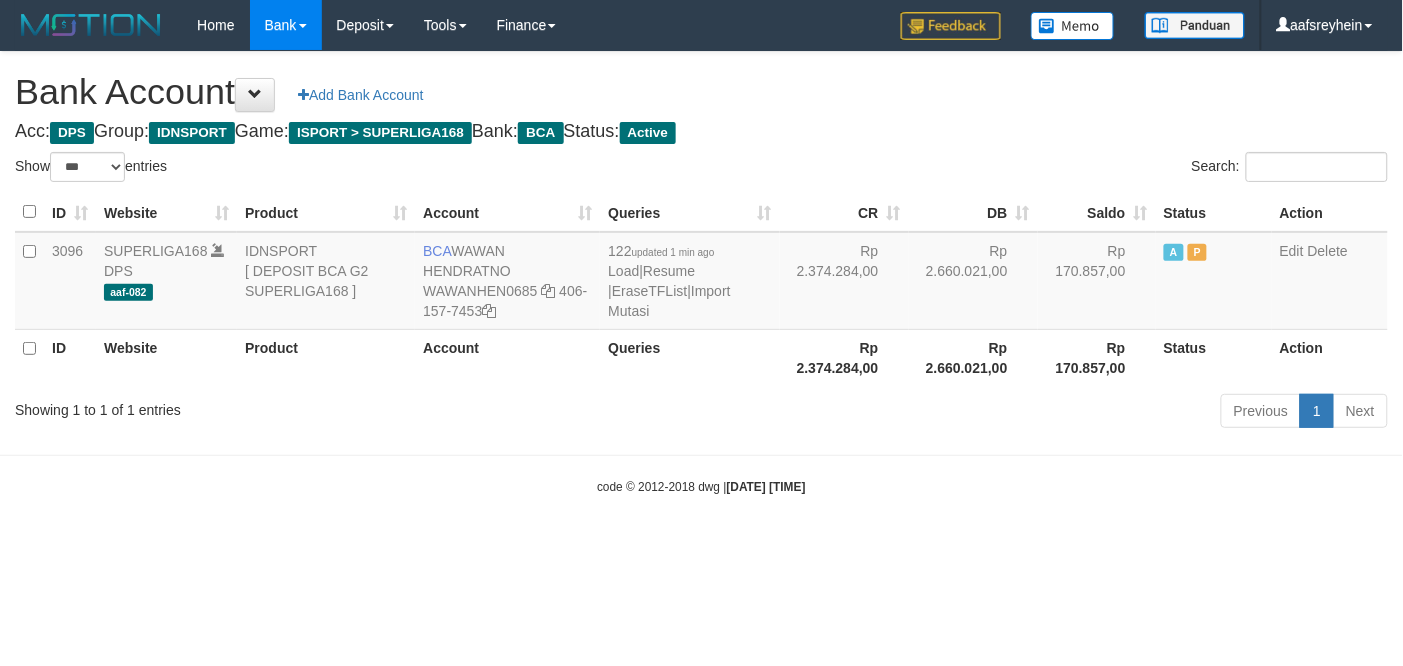 click on "Toggle navigation
Home
Bank
Account List
Load
By Website
Group
[ISPORT]													SUPERLIGA168
By Load Group (DPS)
-" at bounding box center (701, 273) 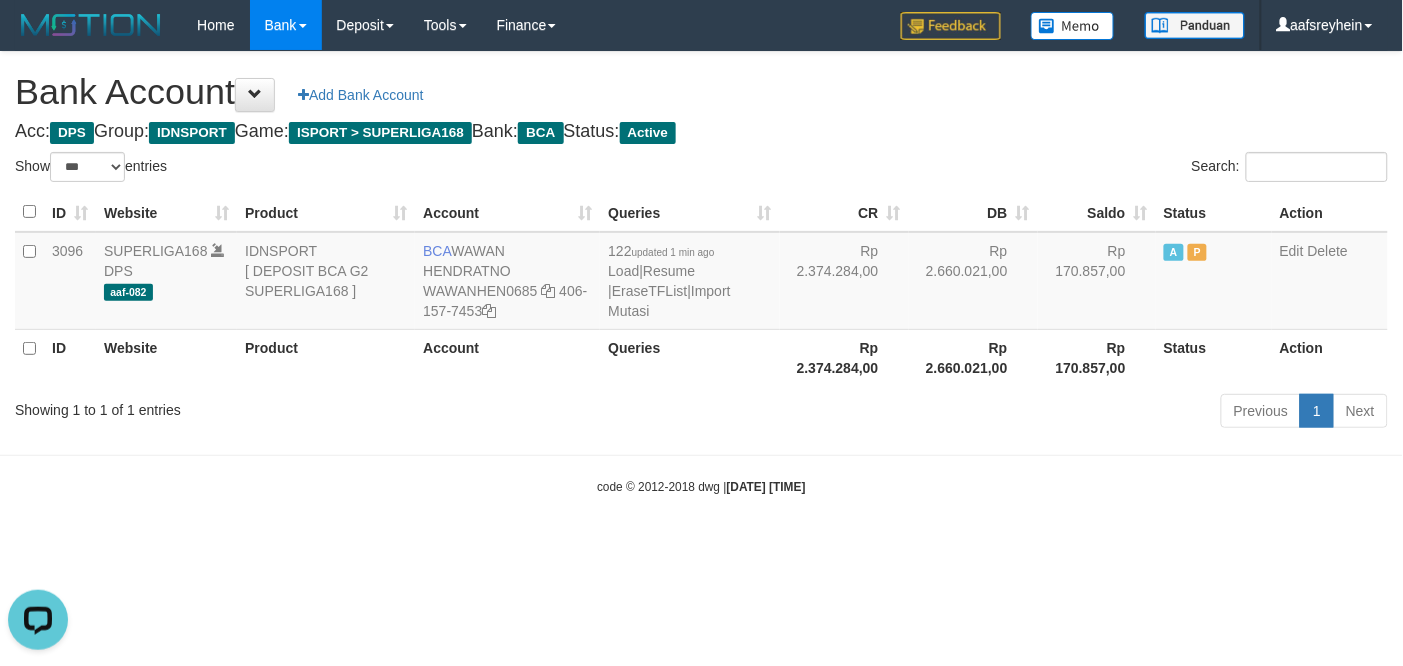 scroll, scrollTop: 0, scrollLeft: 0, axis: both 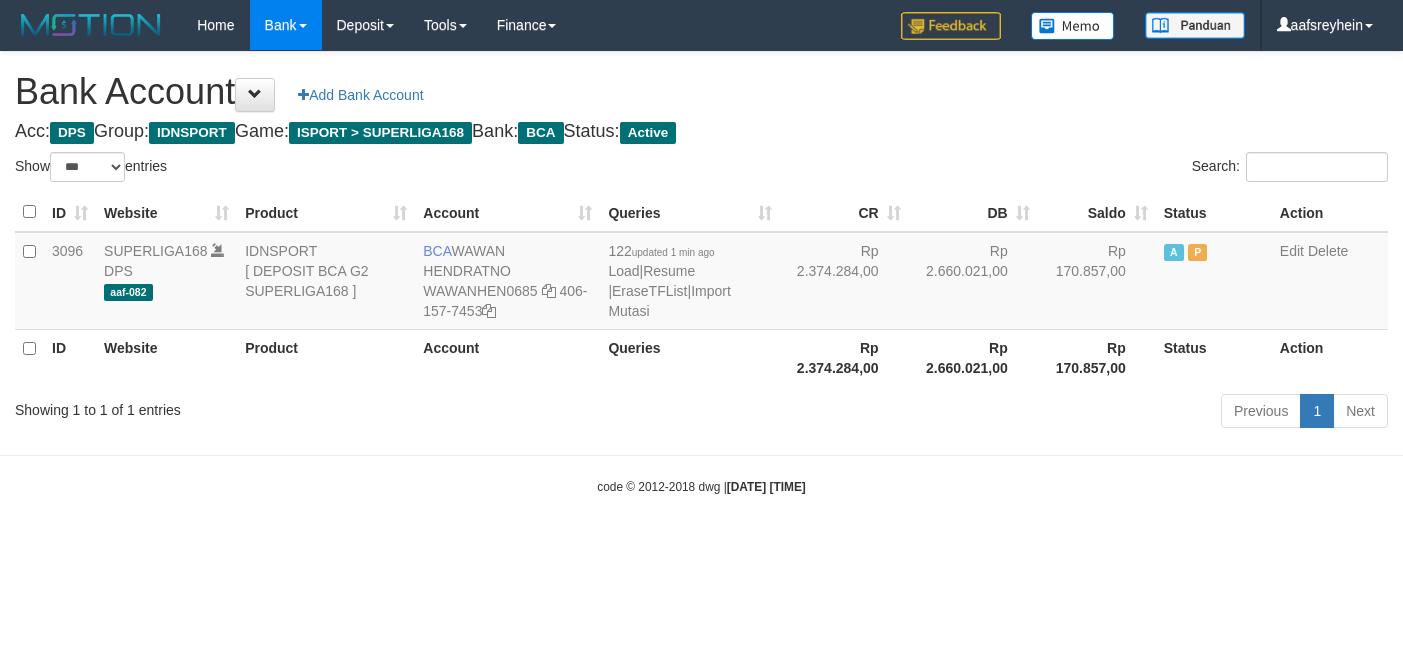 select on "***" 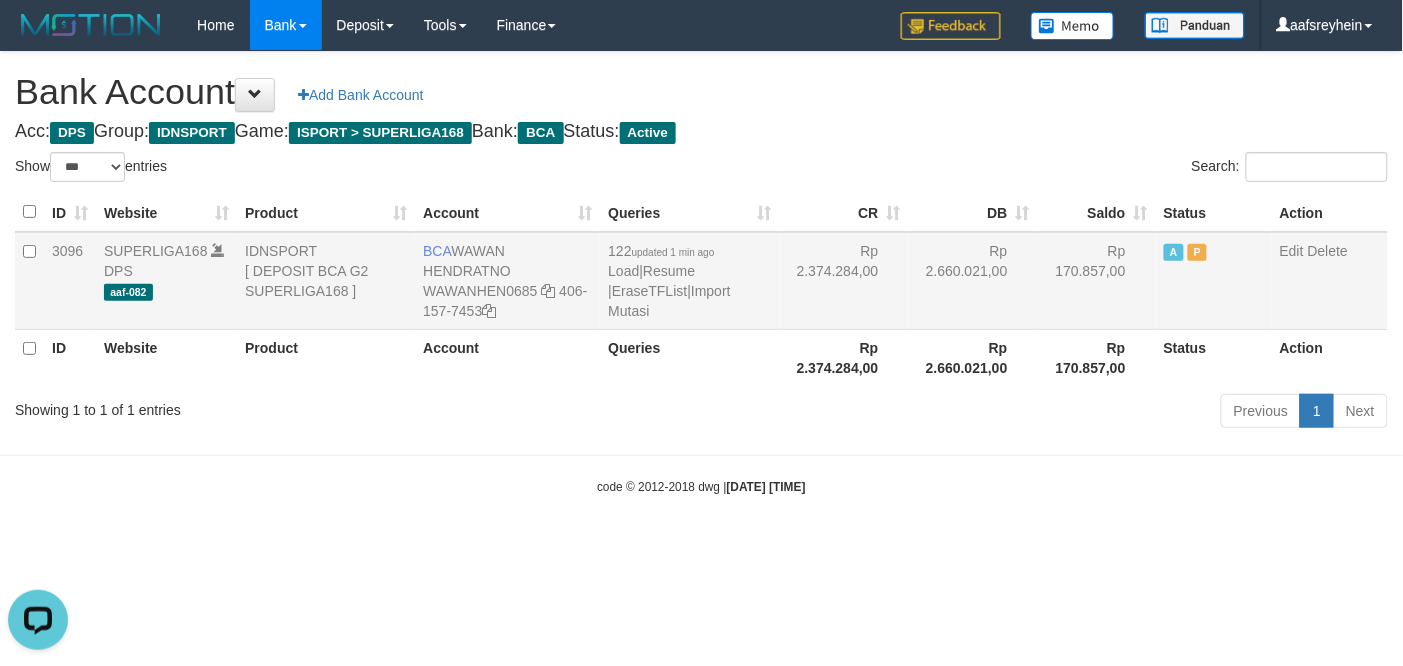 scroll, scrollTop: 0, scrollLeft: 0, axis: both 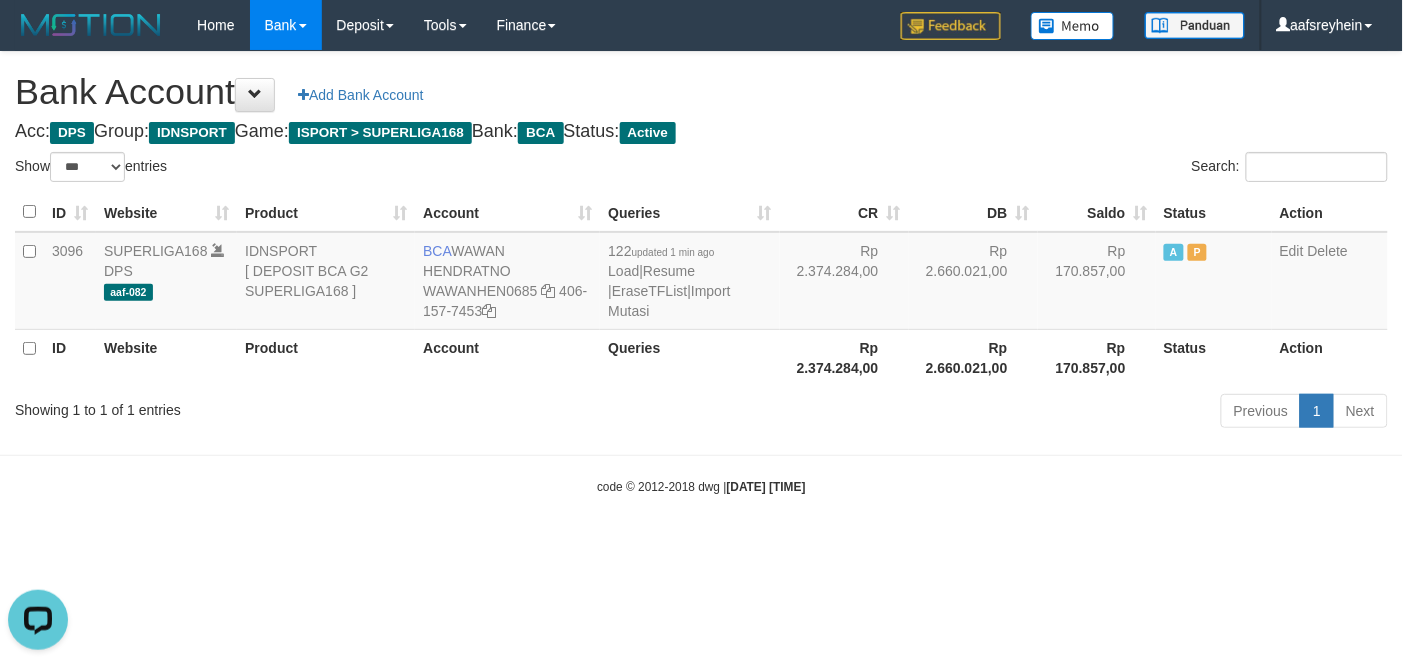 click on "Toggle navigation
Home
Bank
Account List
Load
By Website
Group
[ISPORT]													SUPERLIGA168
By Load Group (DPS)
-" at bounding box center [701, 273] 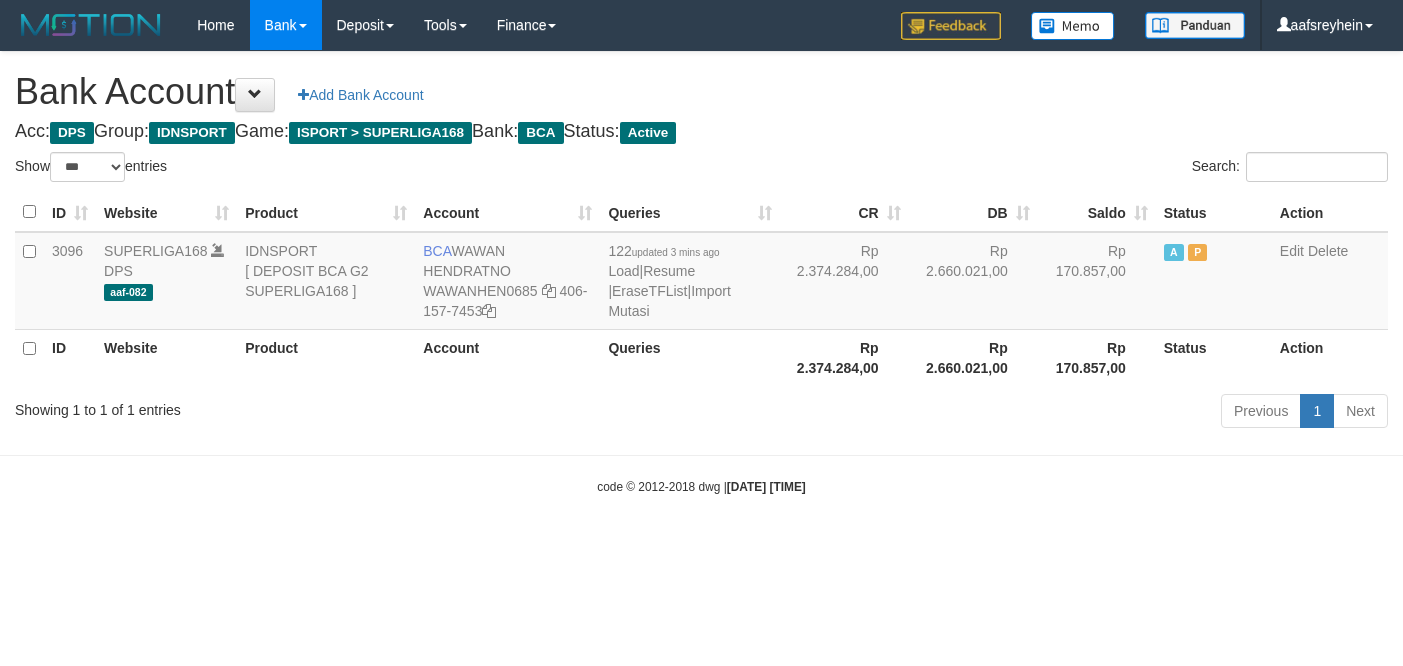 select on "***" 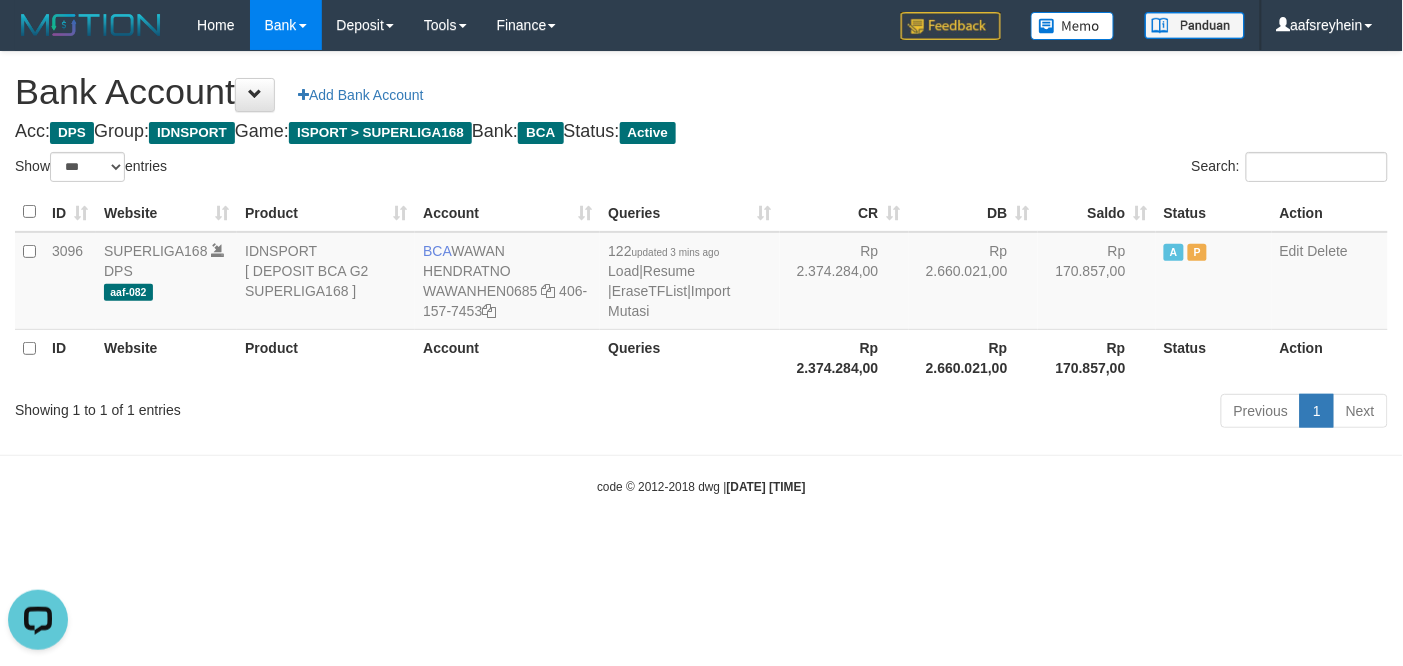 scroll, scrollTop: 0, scrollLeft: 0, axis: both 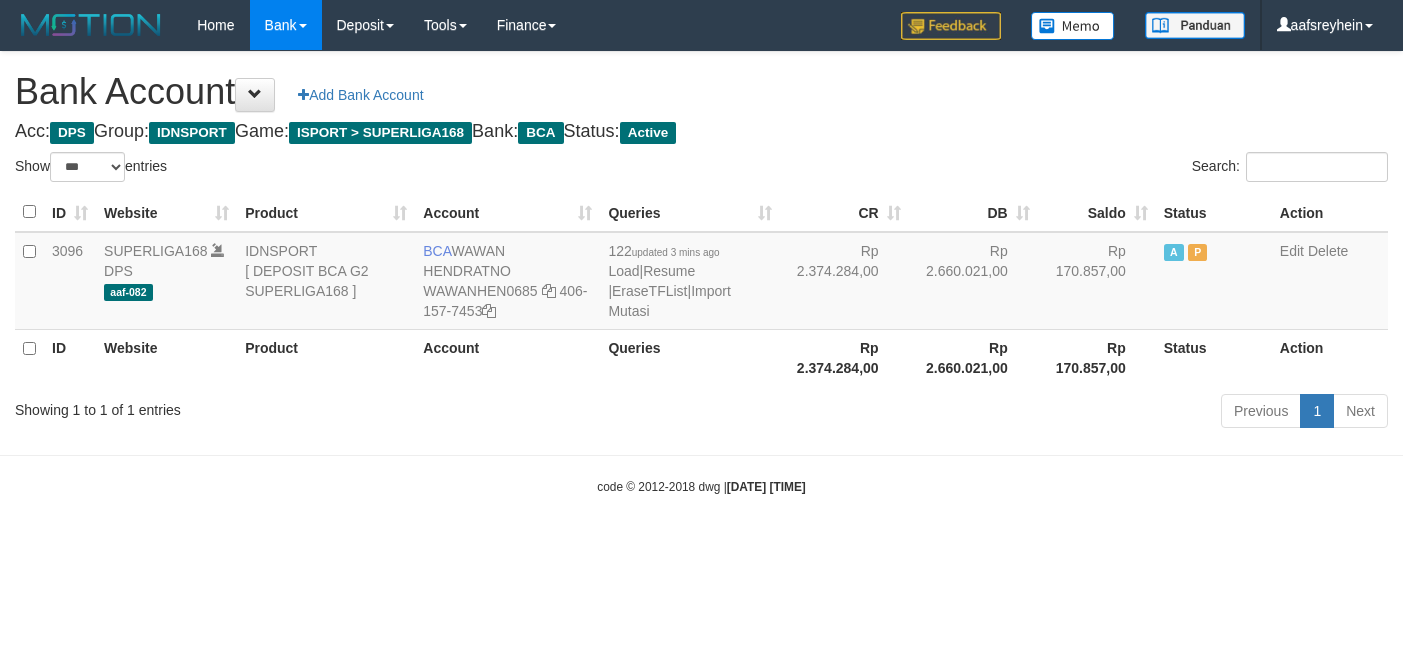 select on "***" 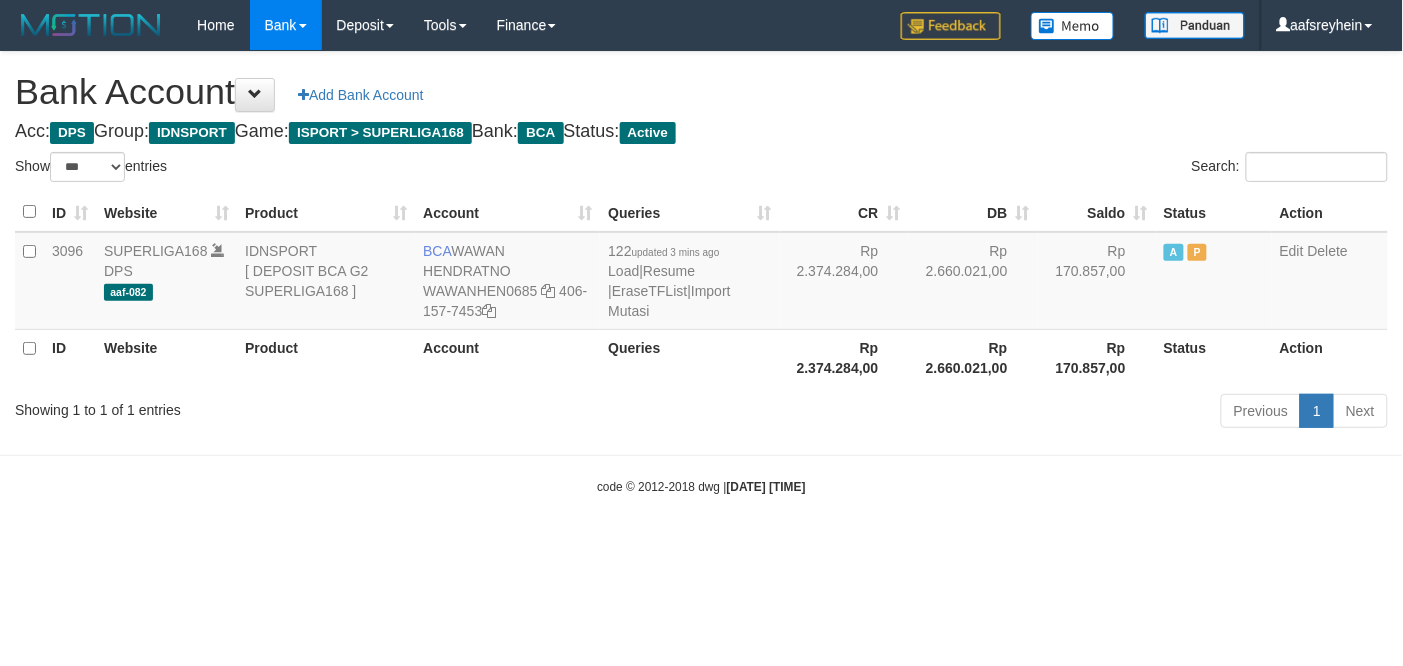 click on "Toggle navigation
Home
Bank
Account List
Load
By Website
Group
[ISPORT]													SUPERLIGA168
By Load Group (DPS)" at bounding box center [701, 273] 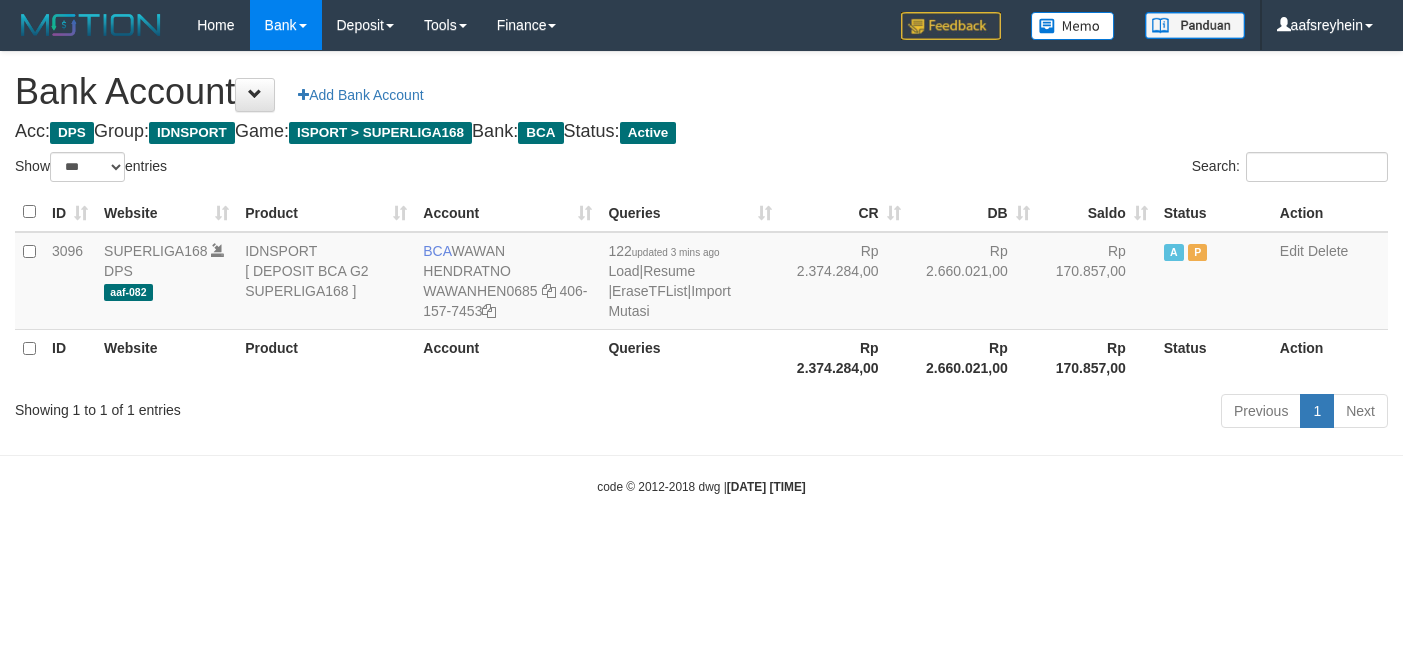 select on "***" 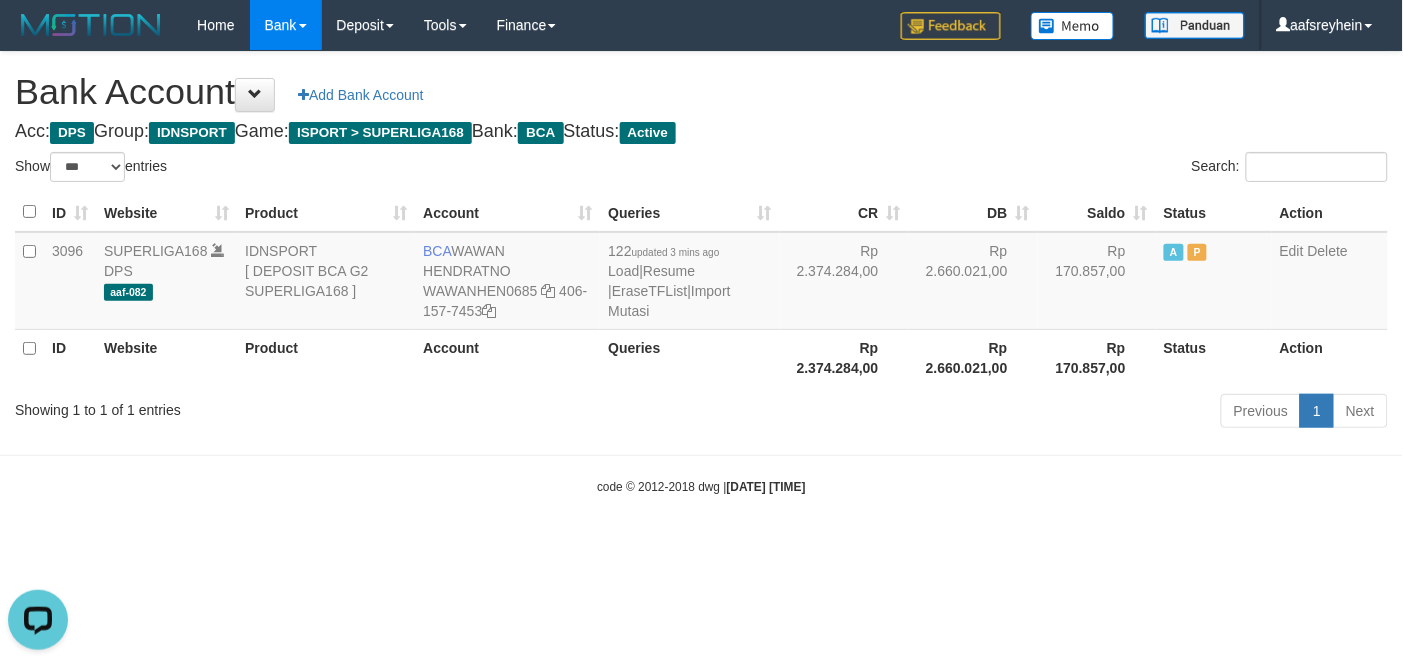 scroll, scrollTop: 0, scrollLeft: 0, axis: both 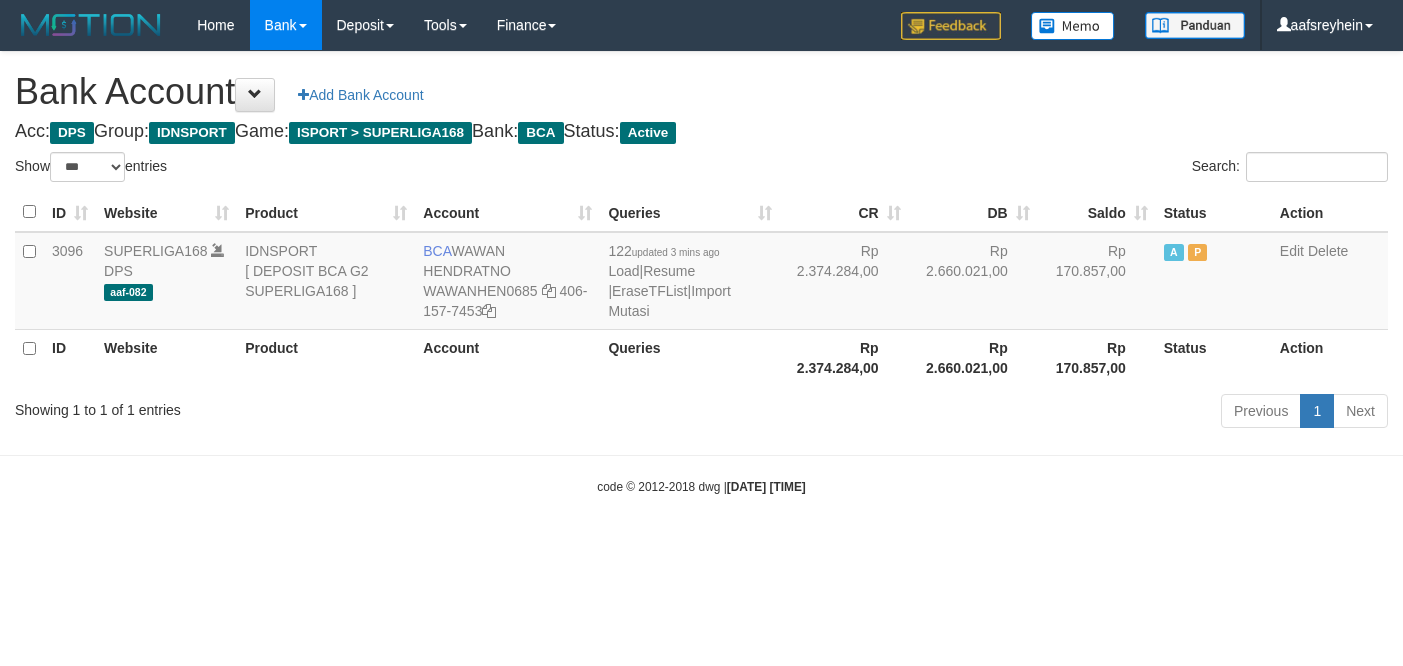 select on "***" 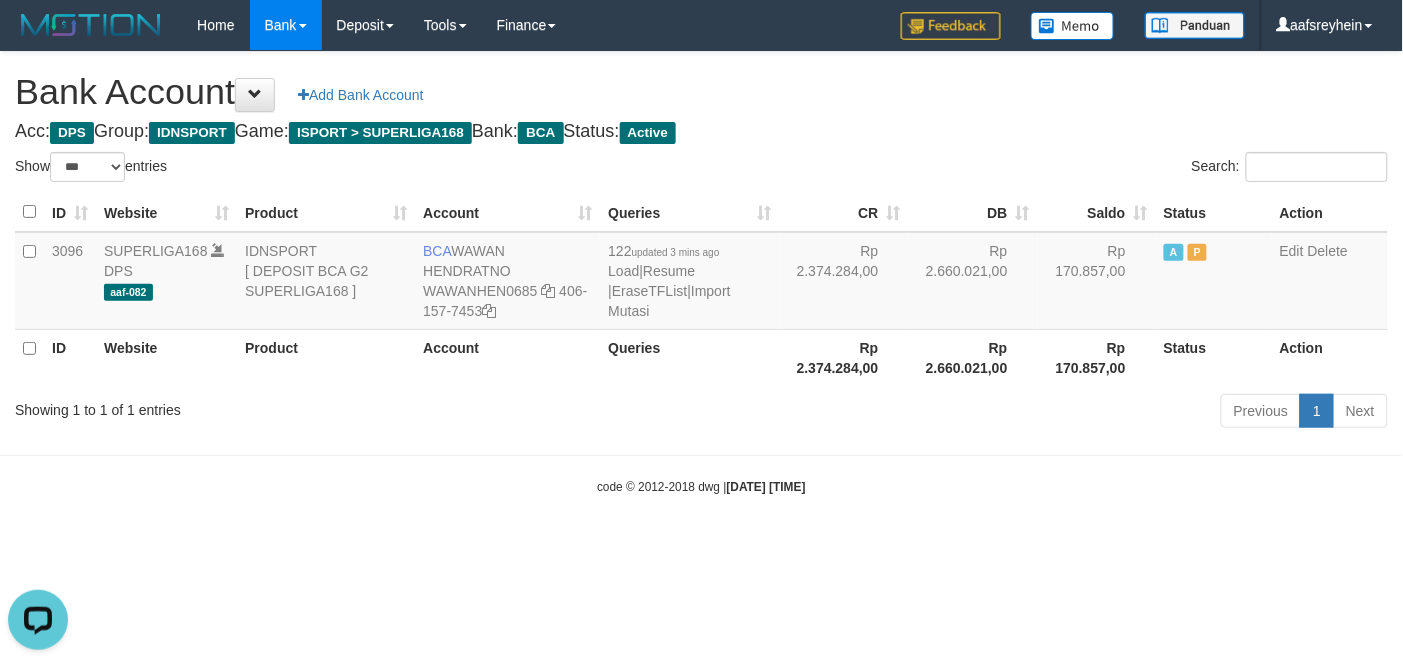 scroll, scrollTop: 0, scrollLeft: 0, axis: both 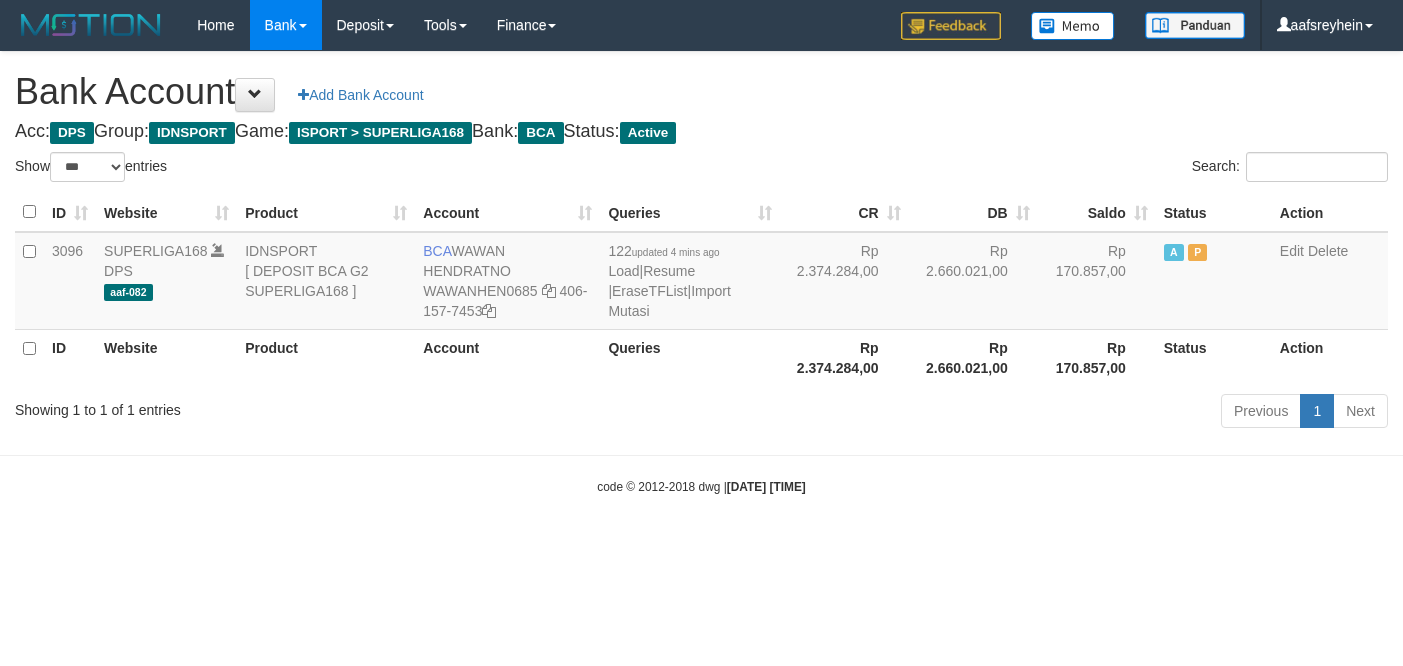 select on "***" 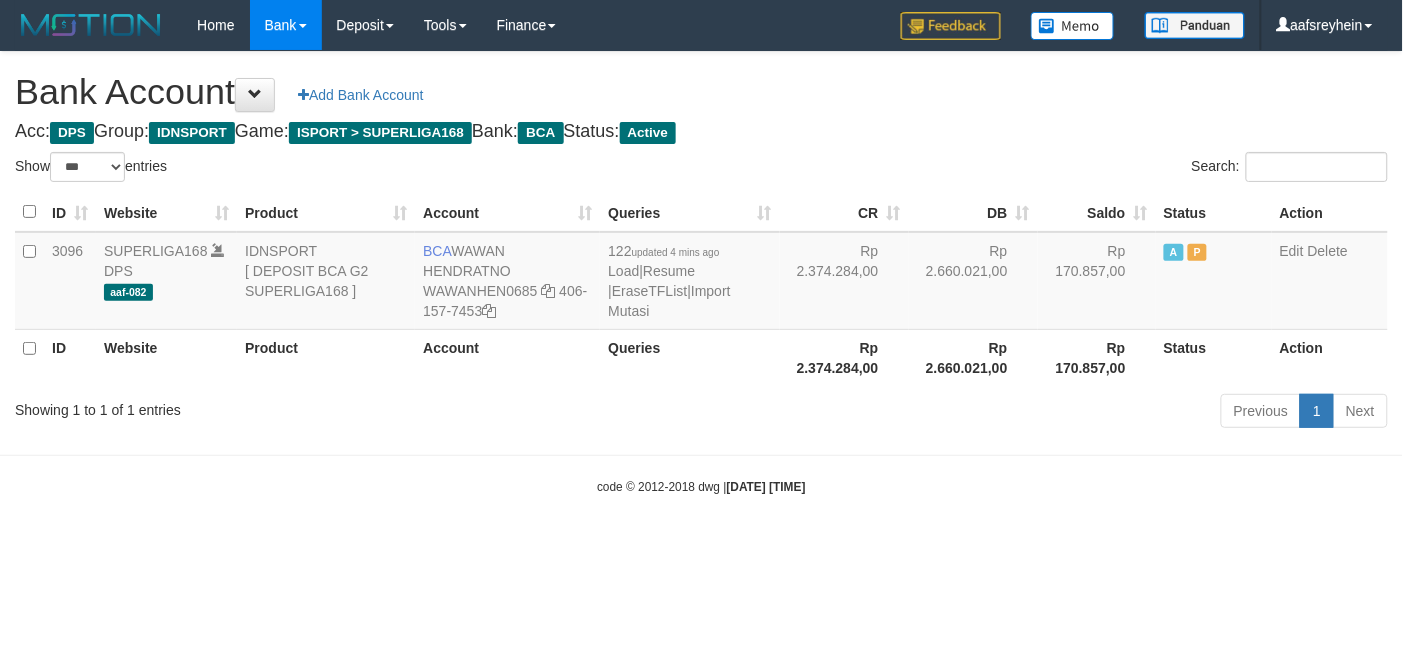 click on "Toggle navigation
Home
Bank
Account List
Load
By Website
Group
[ISPORT]													SUPERLIGA168
By Load Group (DPS)" at bounding box center [701, 273] 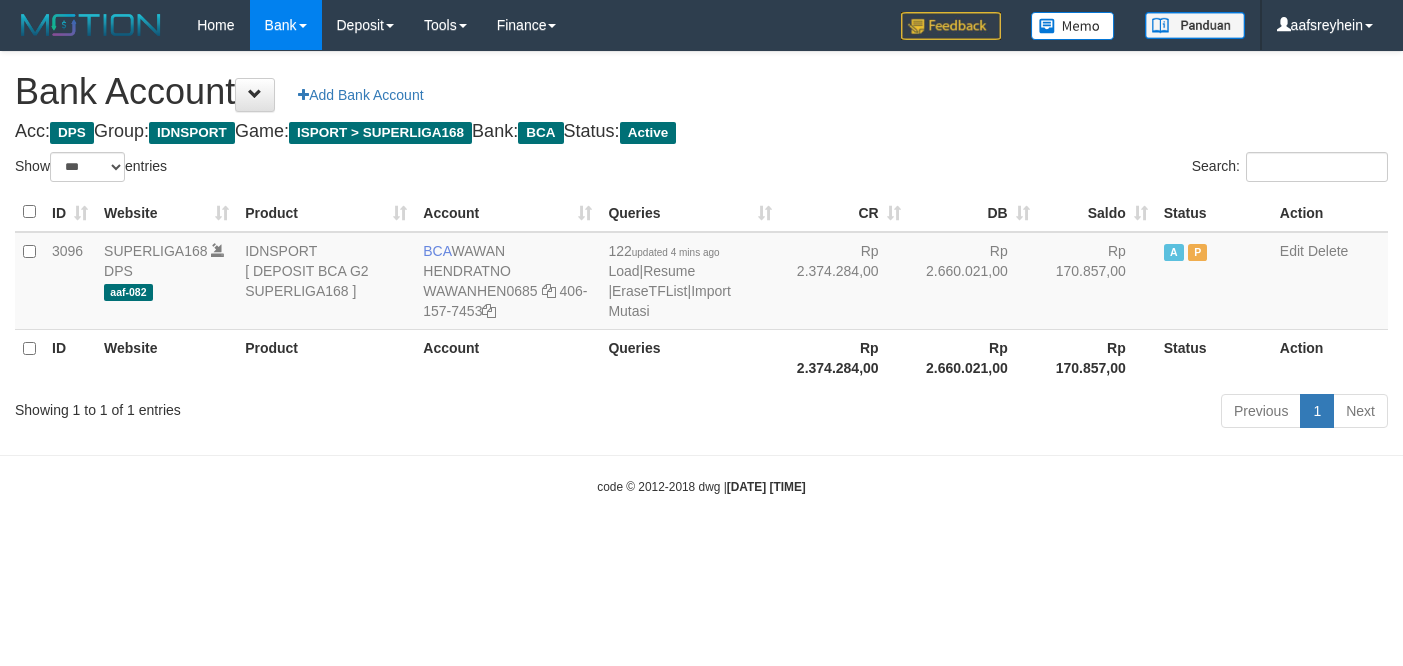 select on "***" 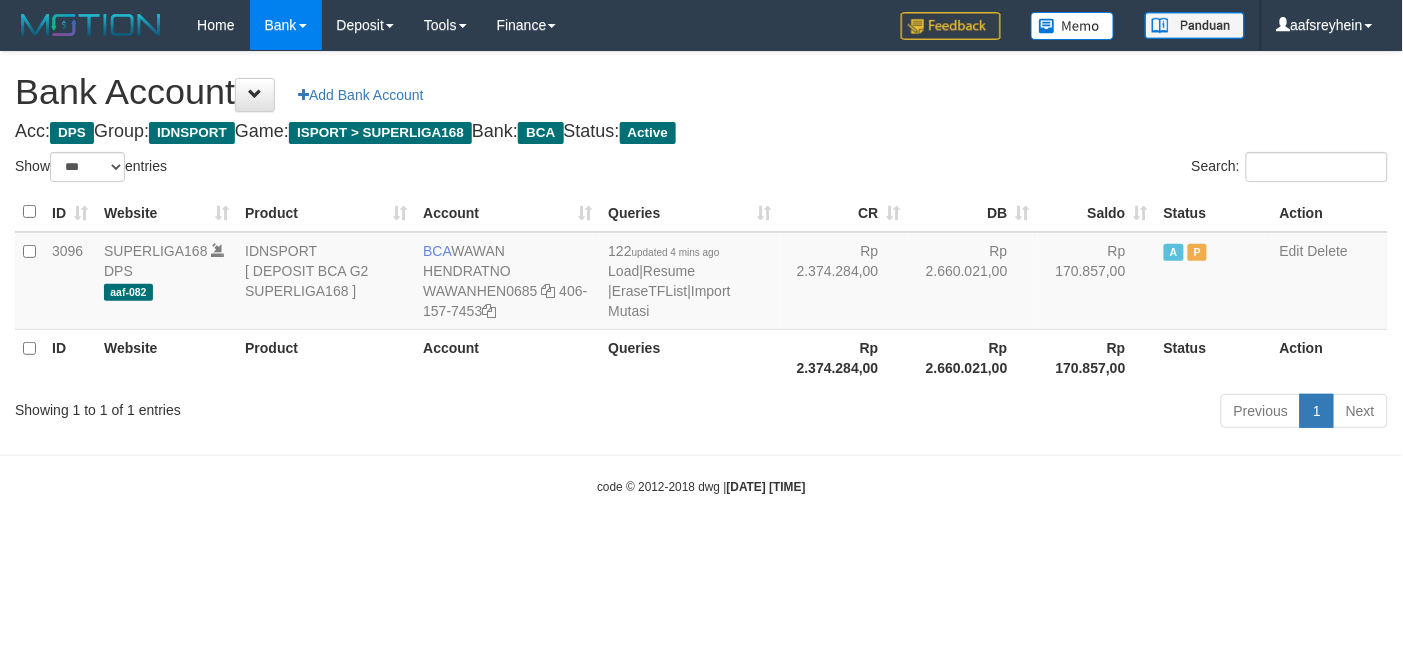 click on "Toggle navigation
Home
Bank
Account List
Load
By Website
Group
[ISPORT]													SUPERLIGA168
By Load Group (DPS)
-" at bounding box center [701, 273] 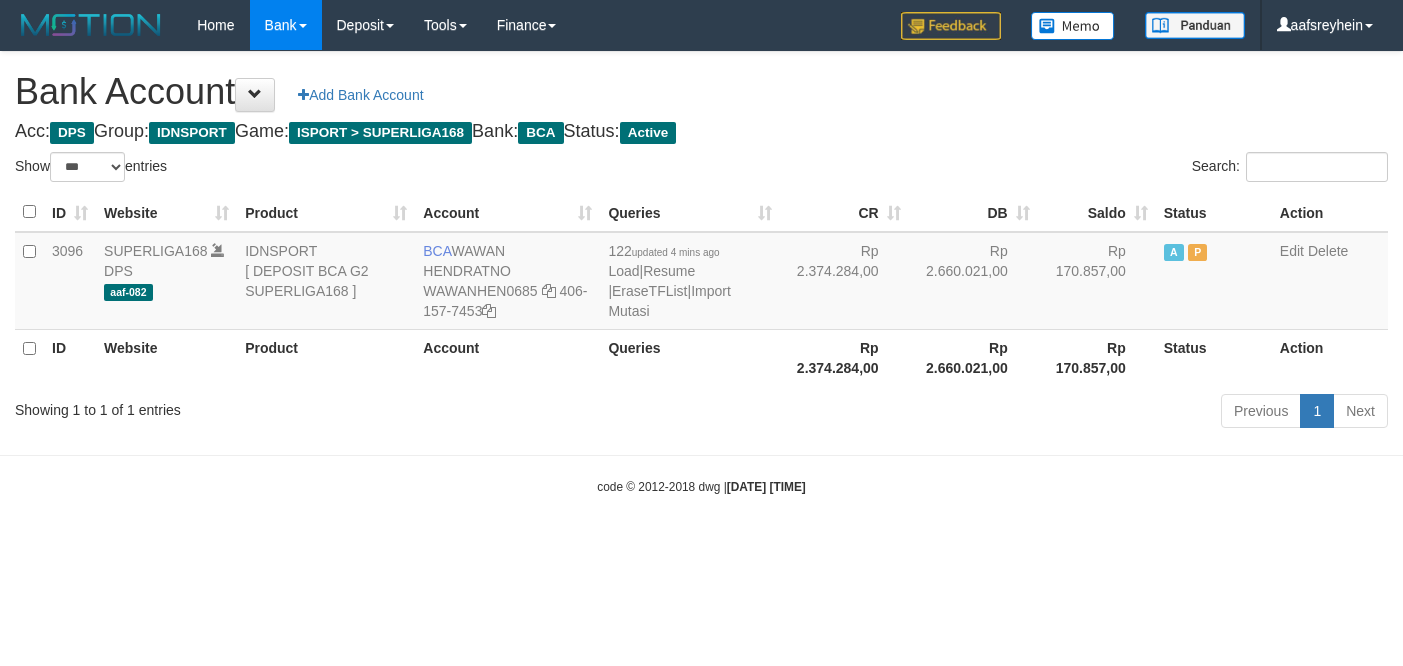 select on "***" 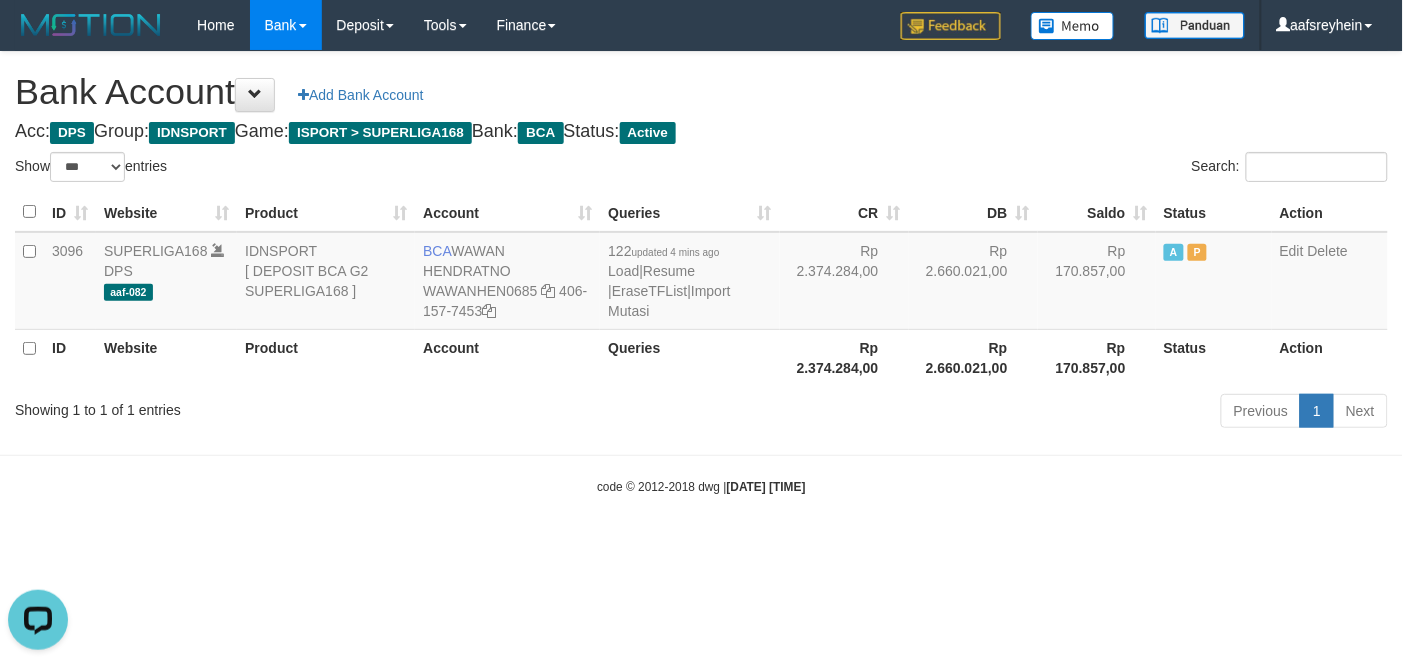 scroll, scrollTop: 0, scrollLeft: 0, axis: both 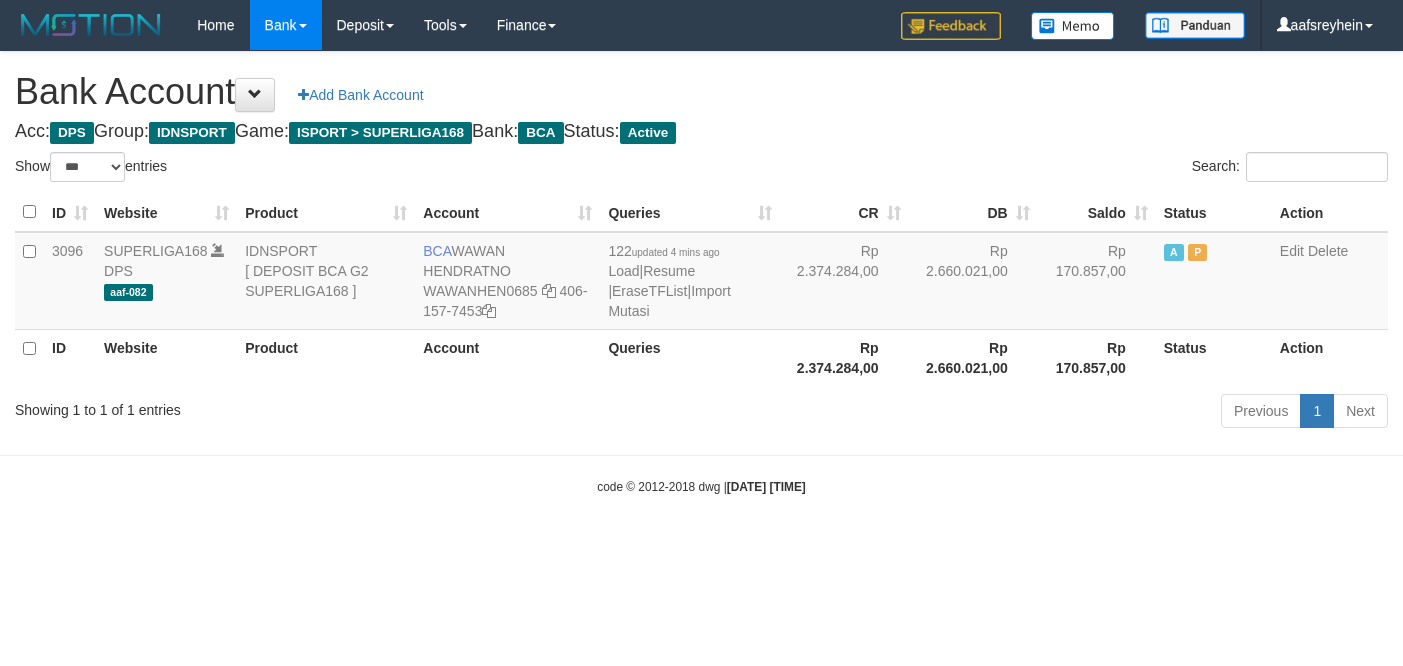 select on "***" 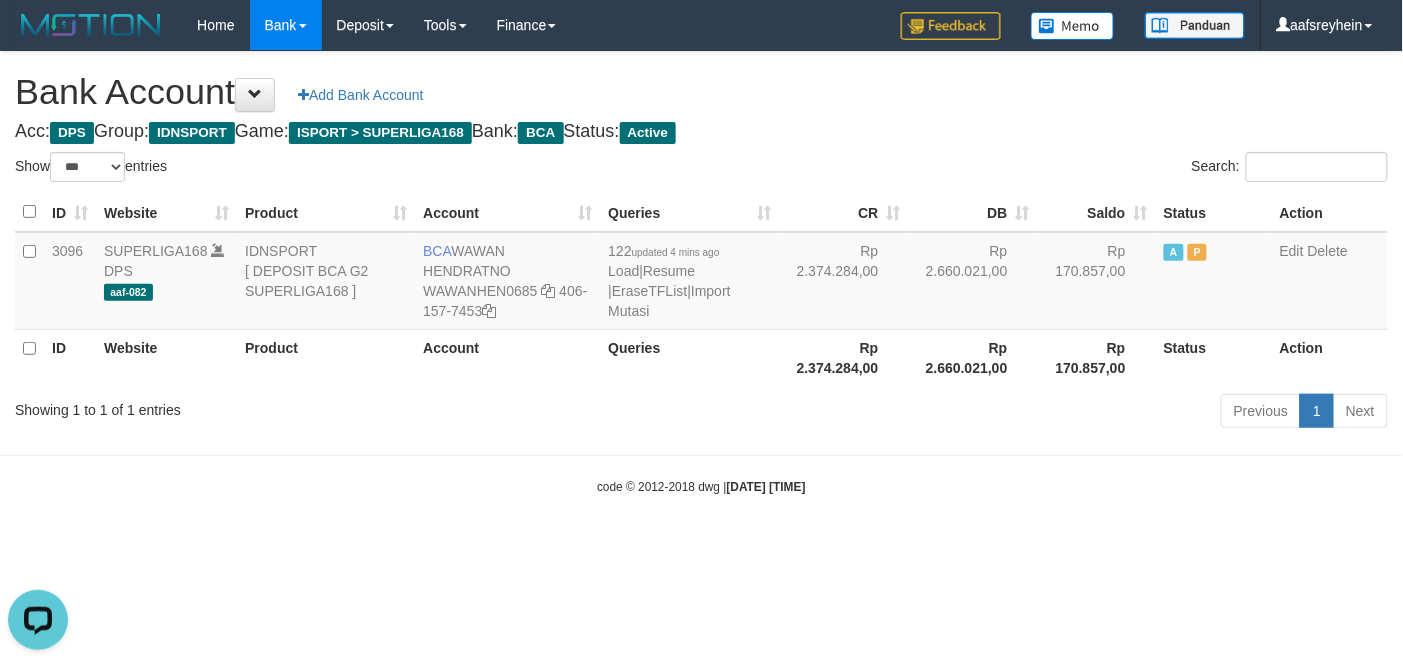 scroll, scrollTop: 0, scrollLeft: 0, axis: both 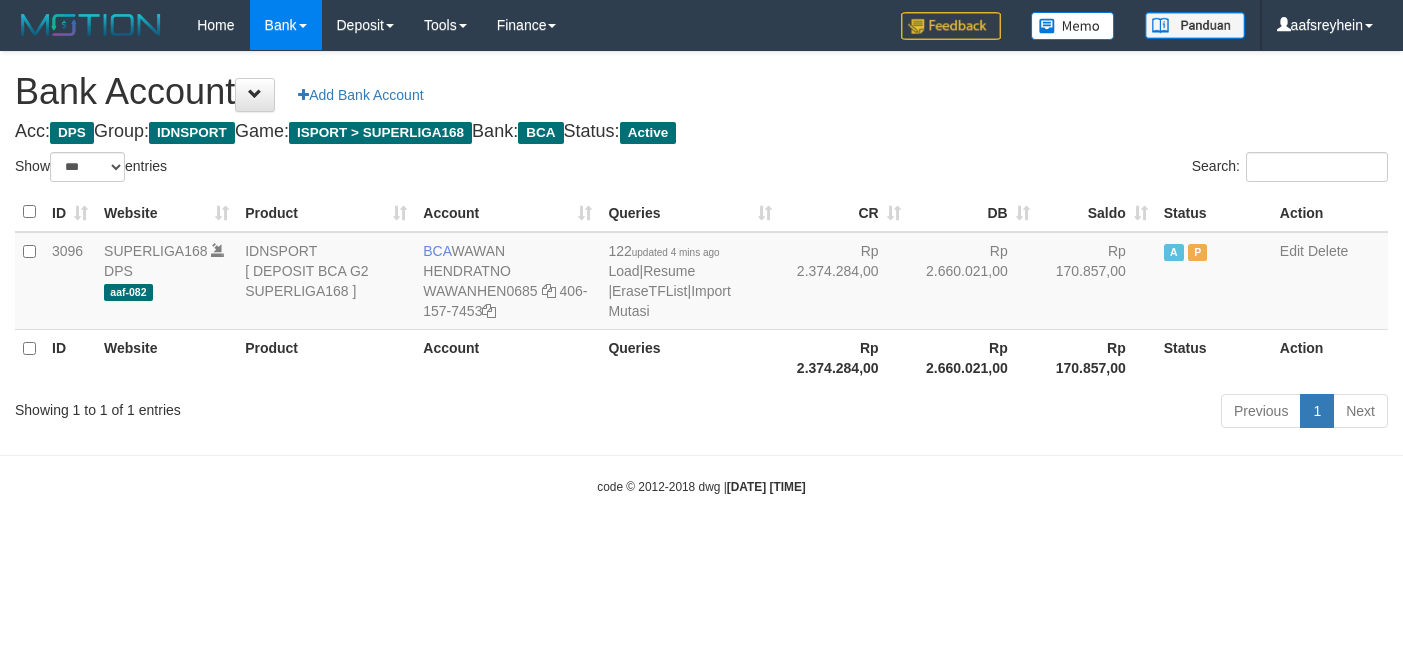 select on "***" 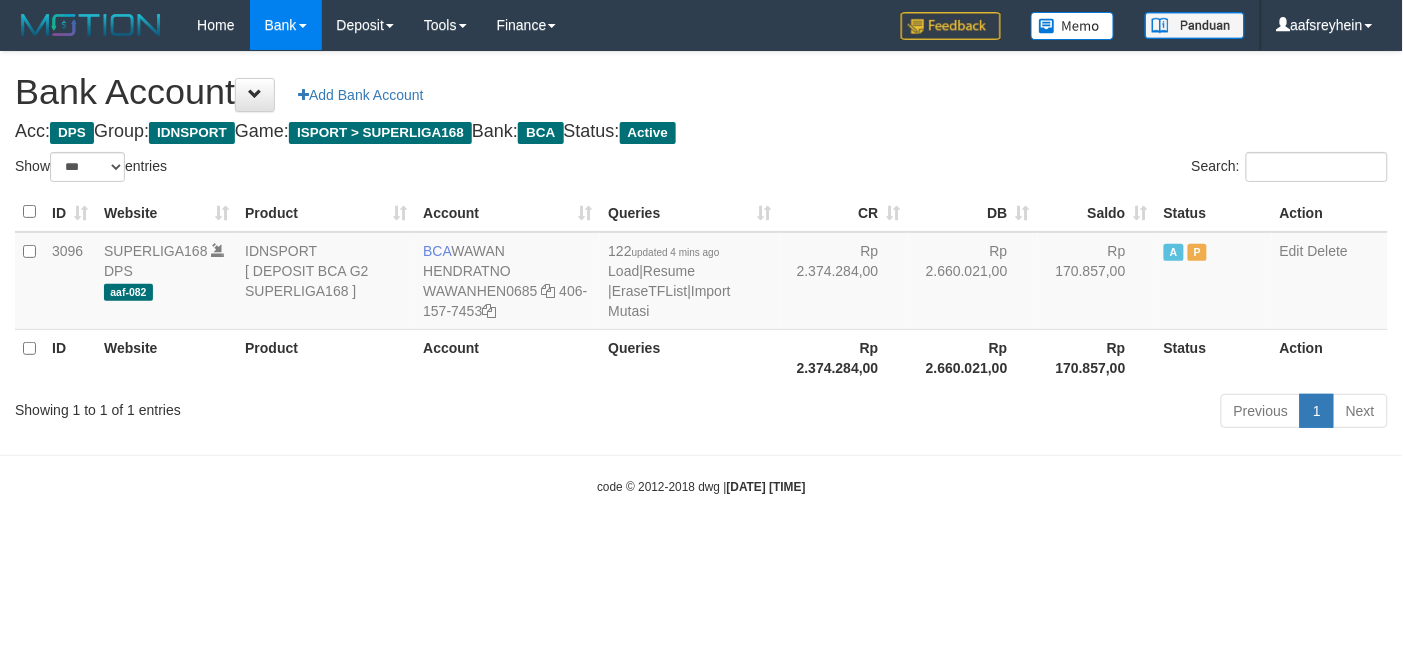 click on "Toggle navigation
Home
Bank
Account List
Load
By Website
Group
[ISPORT]													SUPERLIGA168
By Load Group (DPS)" at bounding box center [701, 273] 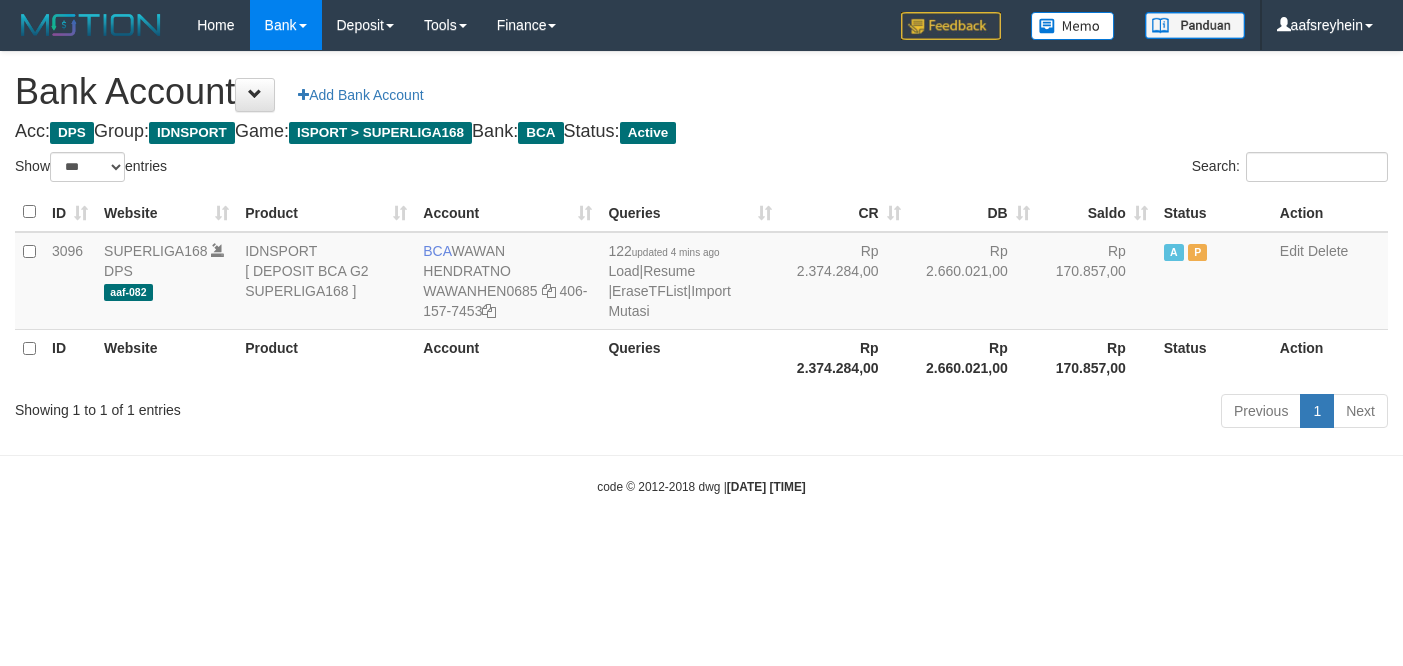 select on "***" 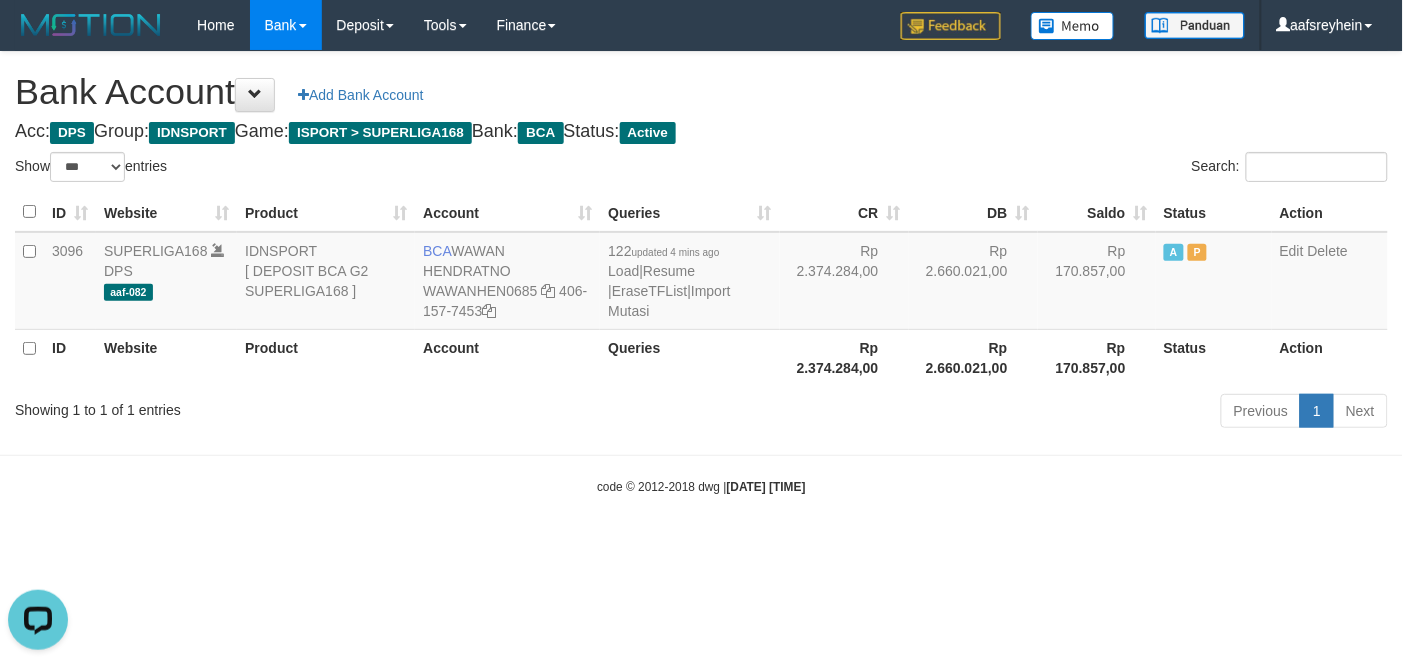 scroll, scrollTop: 0, scrollLeft: 0, axis: both 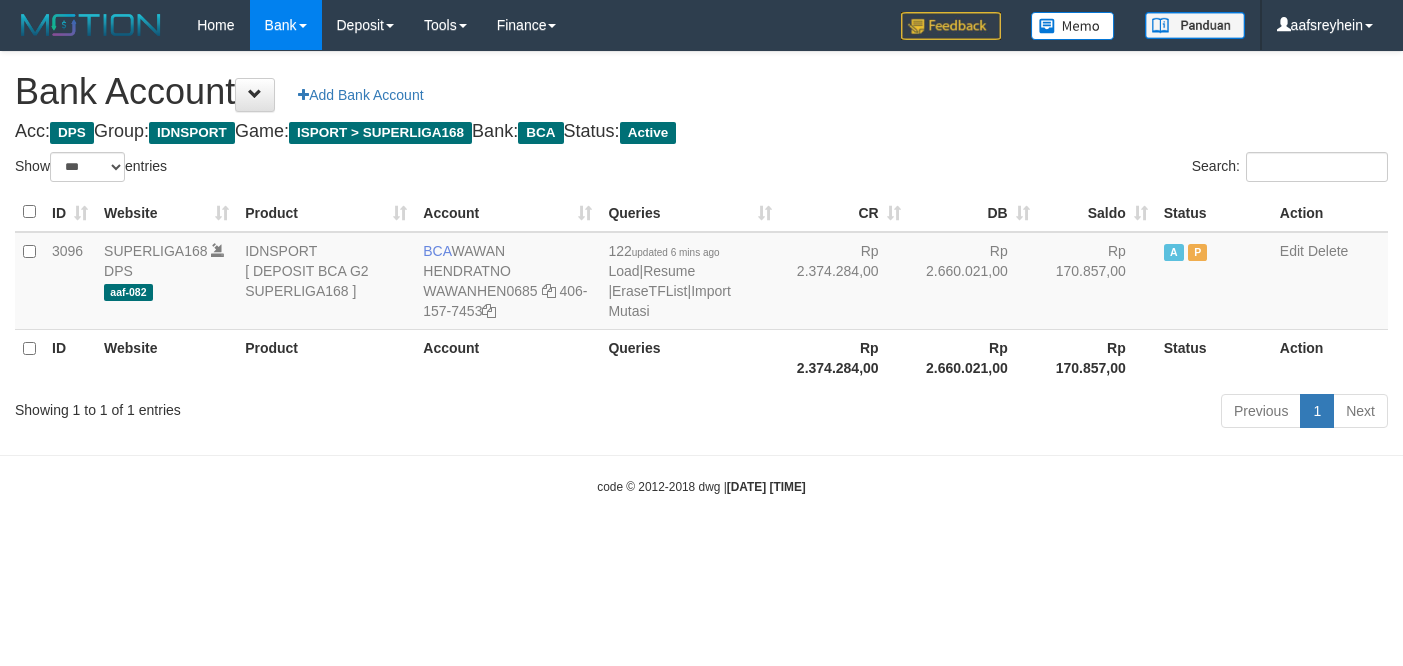 select on "***" 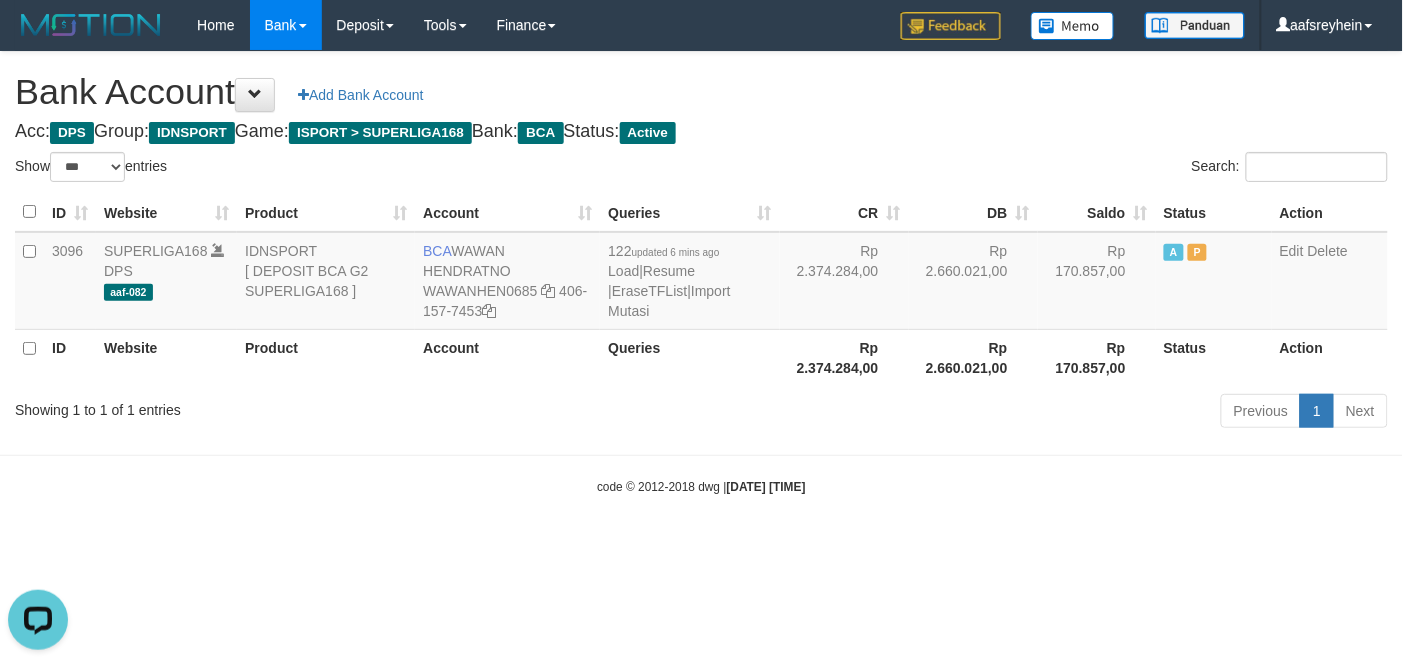 scroll, scrollTop: 0, scrollLeft: 0, axis: both 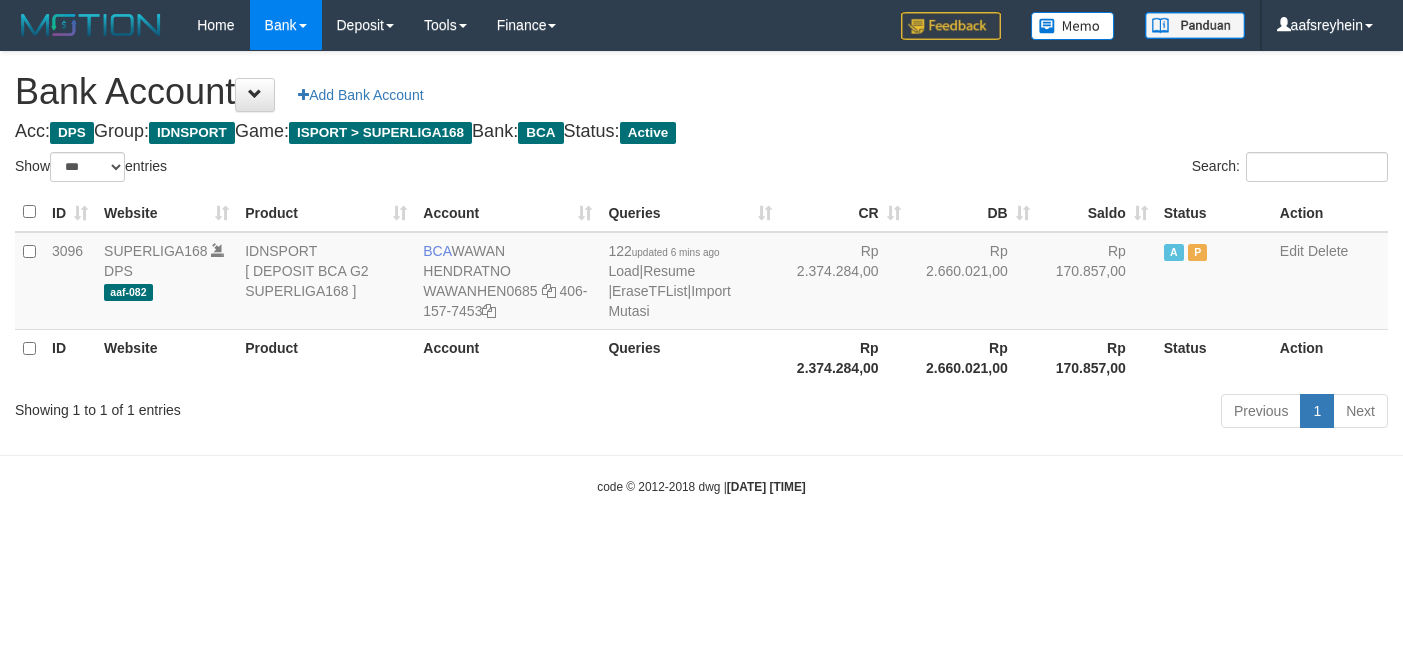 select on "***" 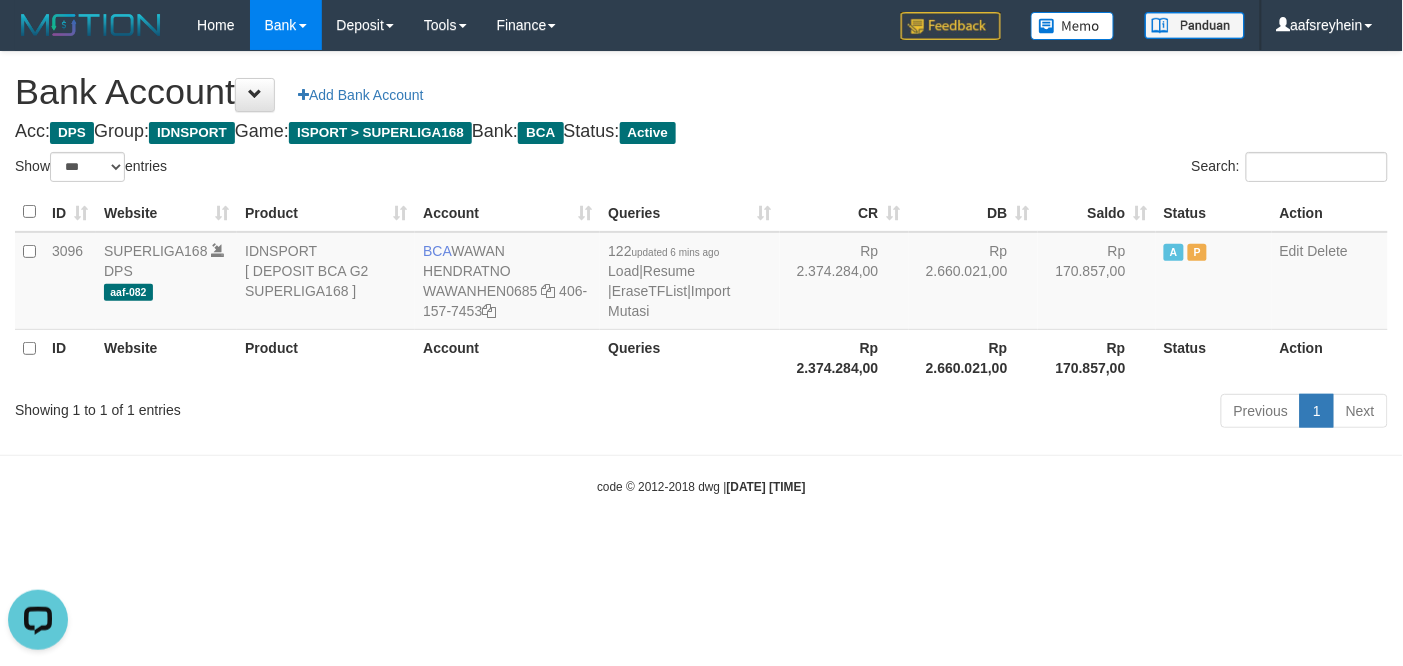 scroll, scrollTop: 0, scrollLeft: 0, axis: both 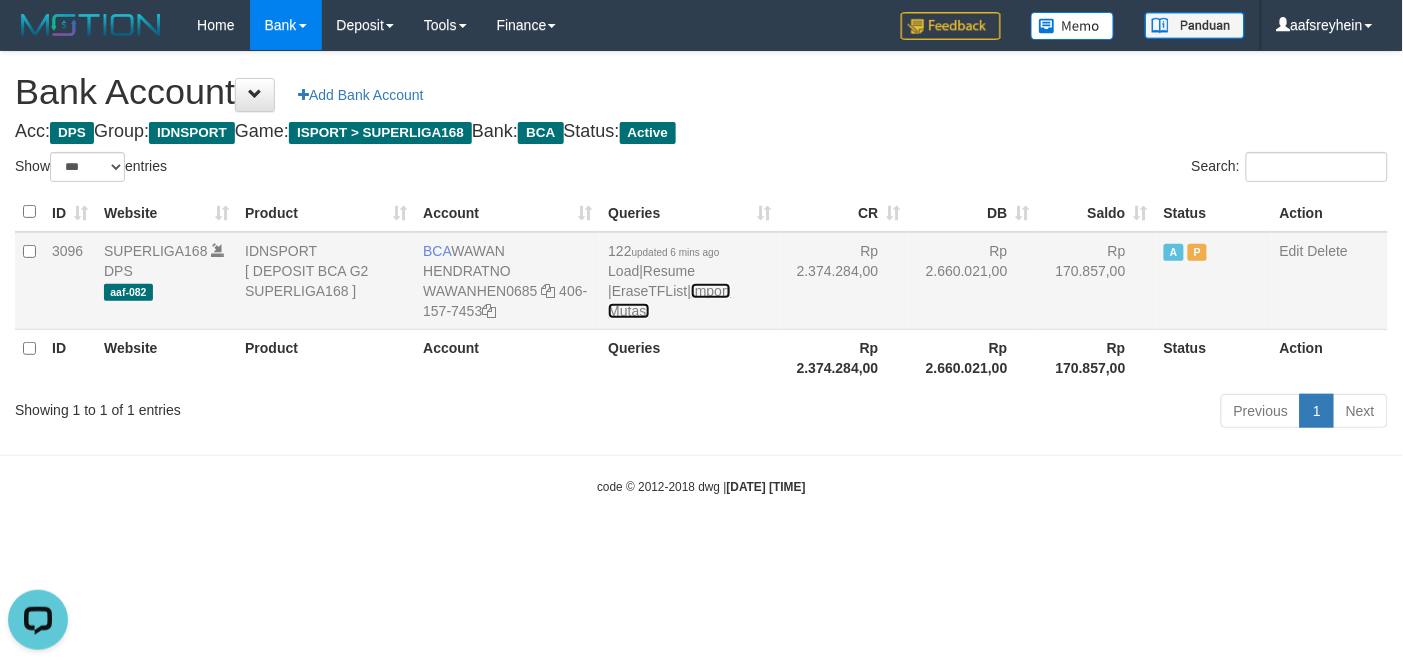 click on "Import Mutasi" at bounding box center (669, 301) 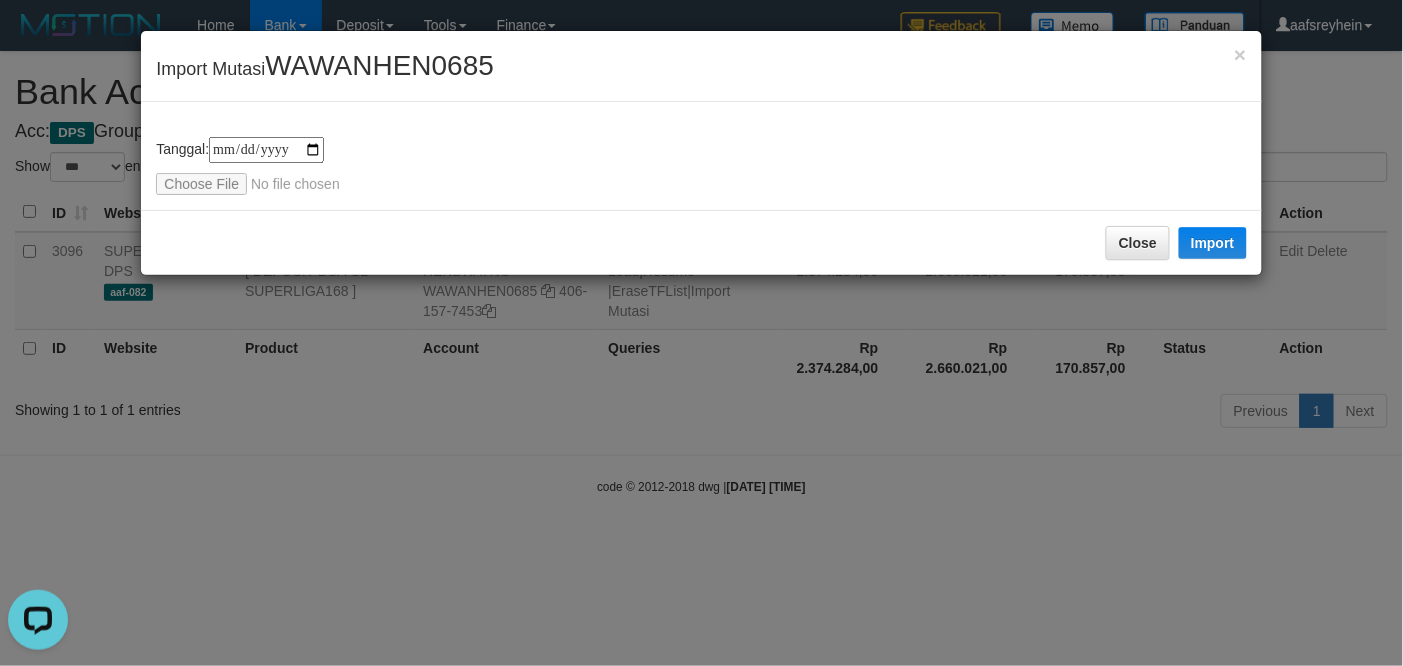 type on "**********" 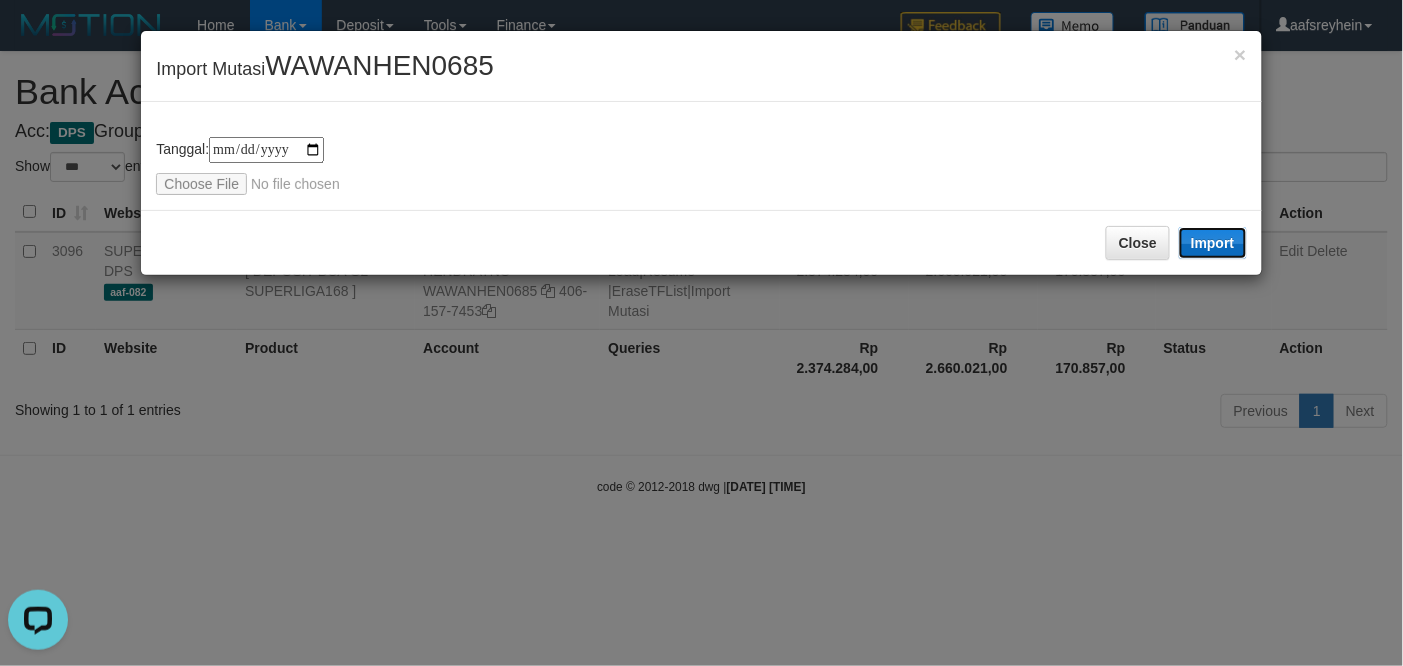 click on "Import" at bounding box center [1213, 243] 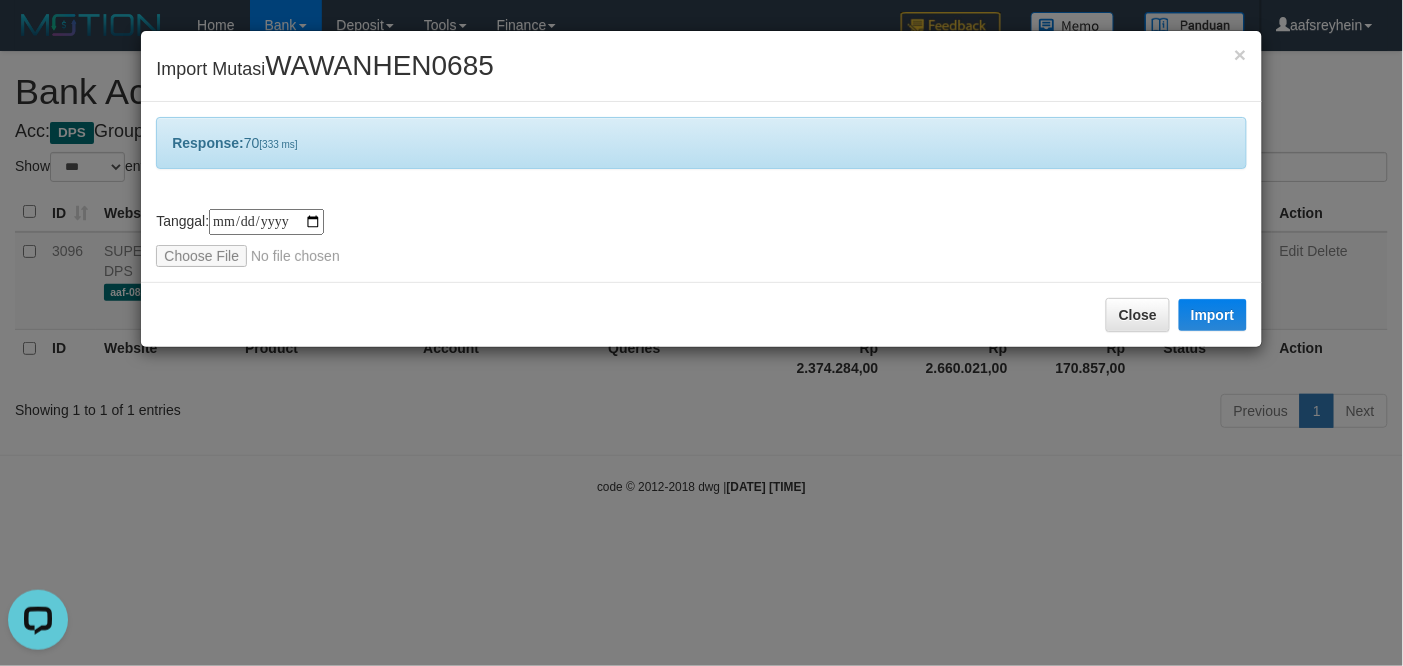 click on "**********" at bounding box center (701, 333) 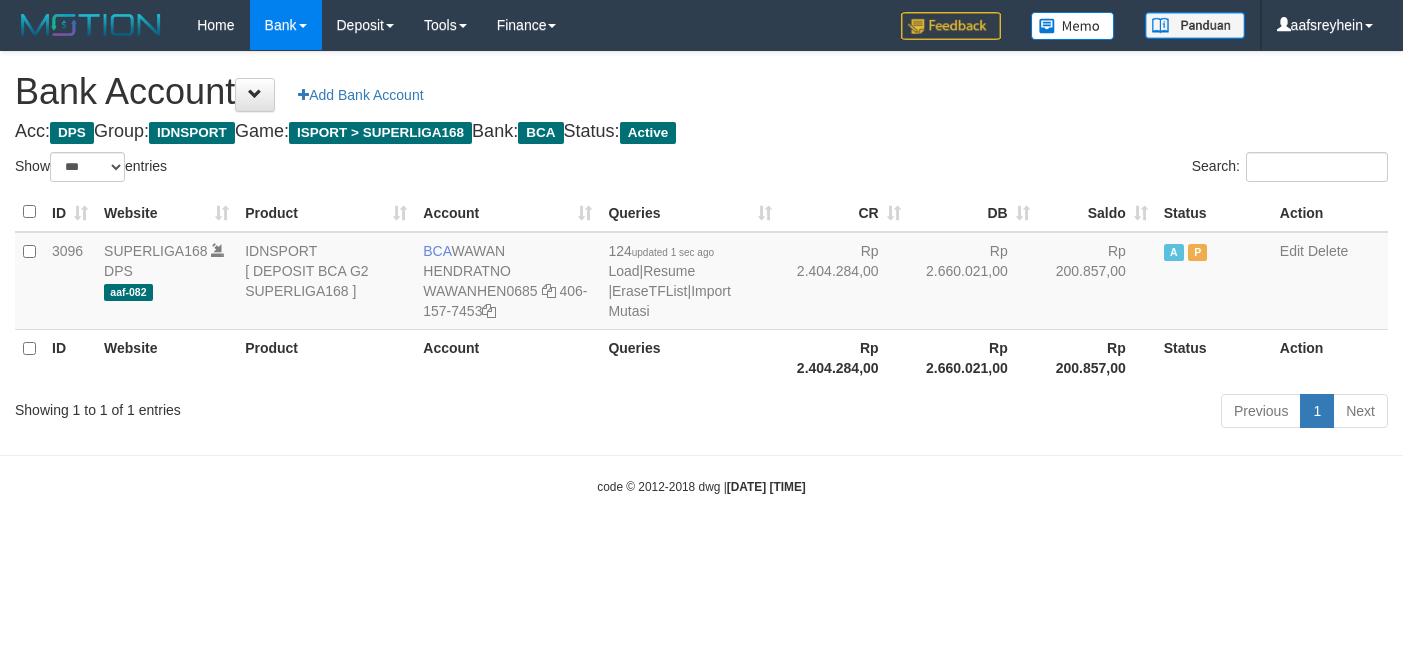 select on "***" 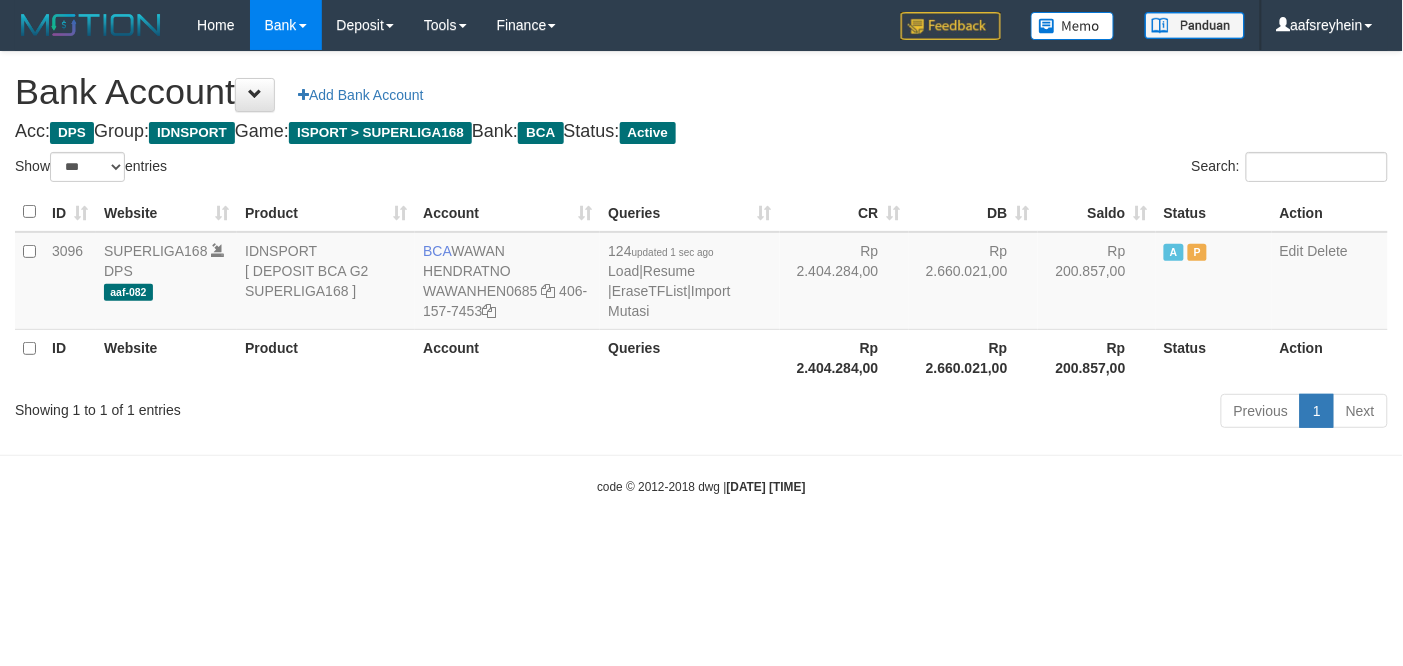 click on "Toggle navigation
Home
Bank
Account List
Load
By Website
Group
[ISPORT]													SUPERLIGA168
By Load Group (DPS)" at bounding box center [701, 273] 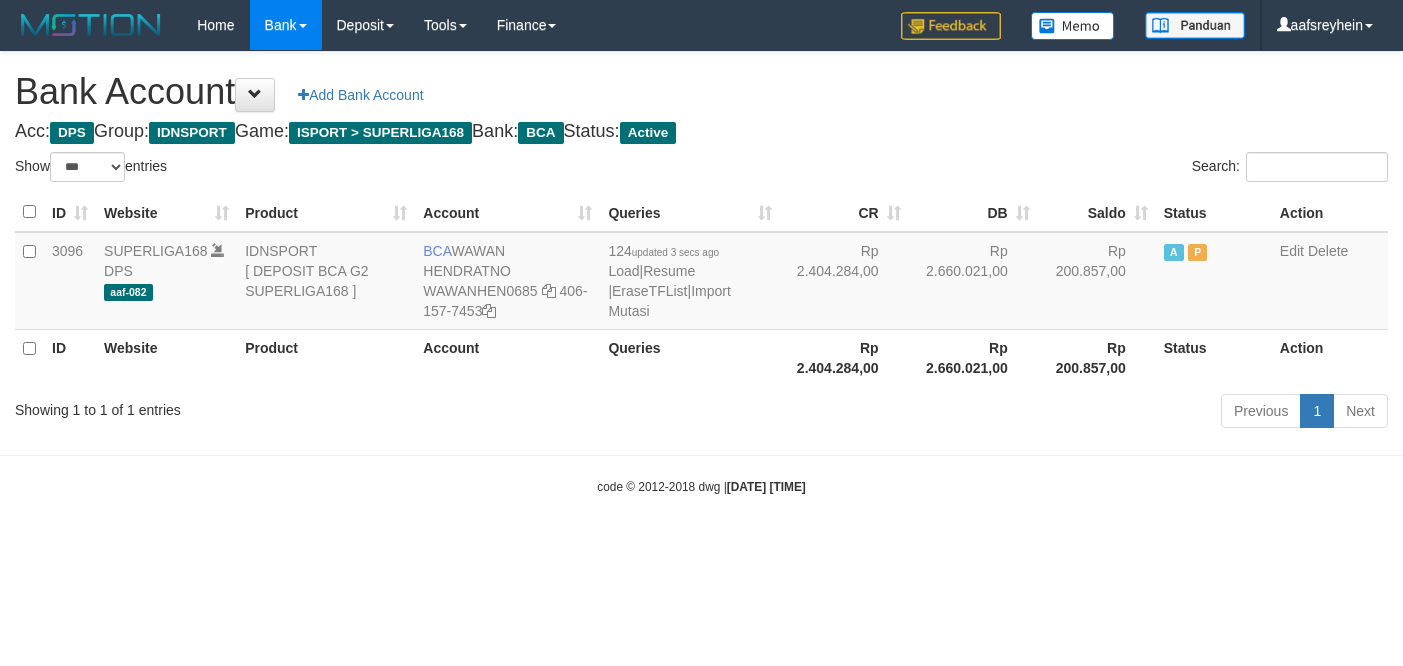select on "***" 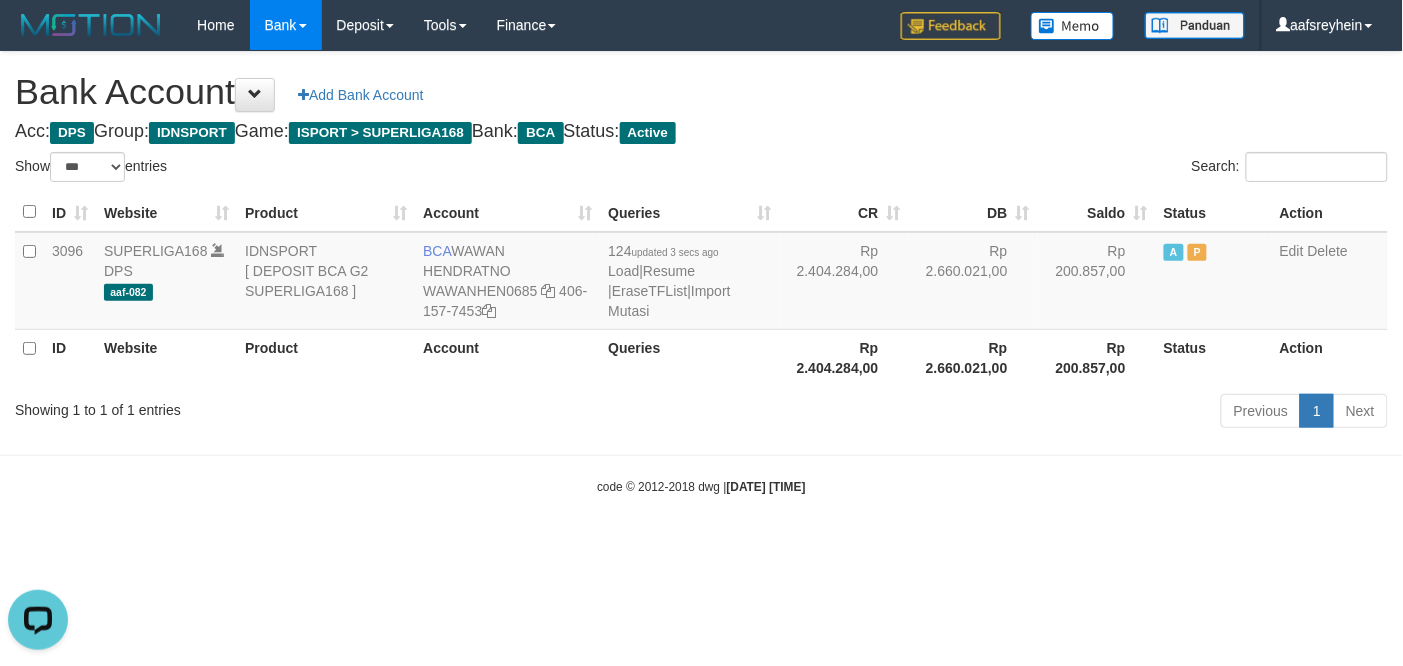 scroll, scrollTop: 0, scrollLeft: 0, axis: both 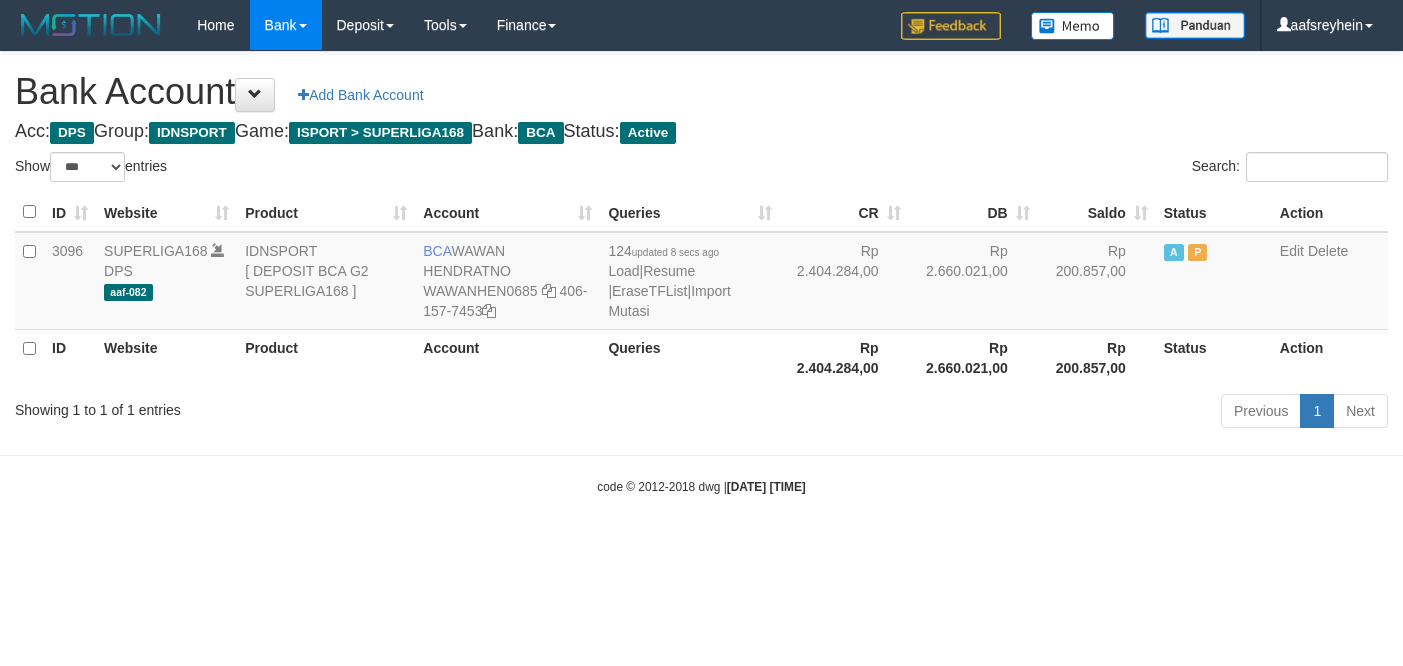 select on "***" 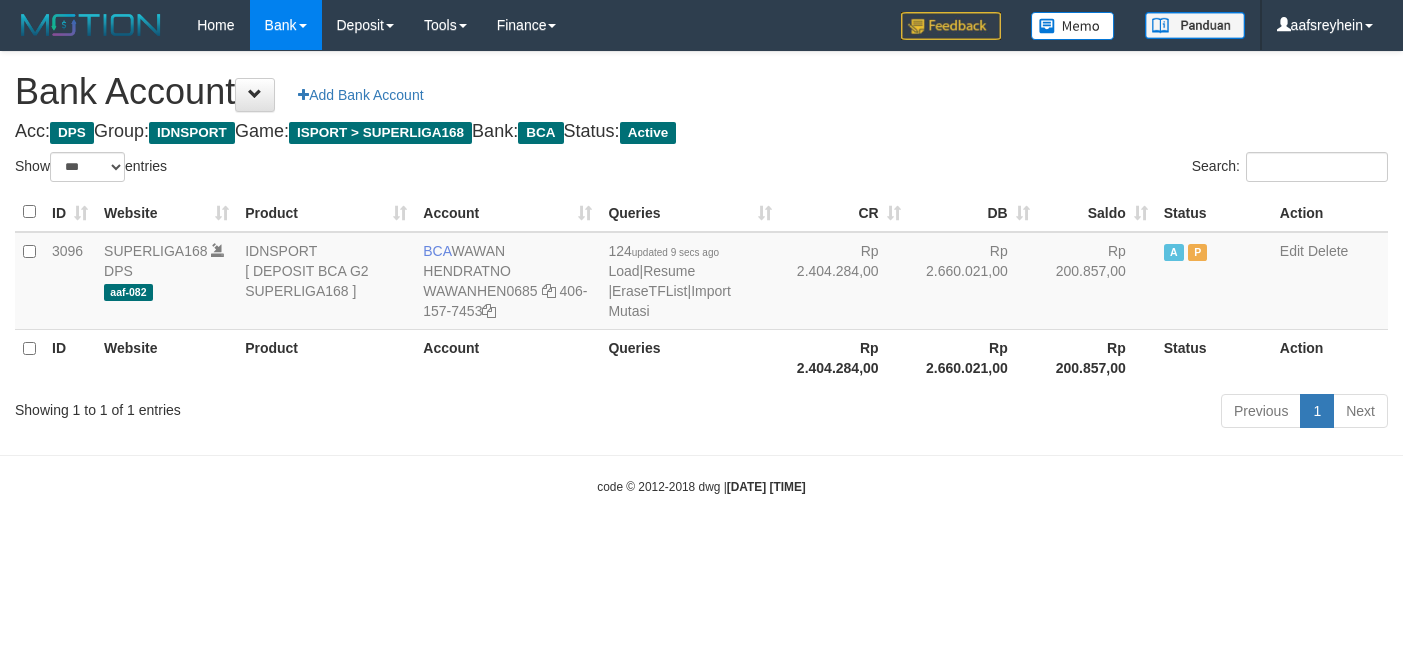 select on "***" 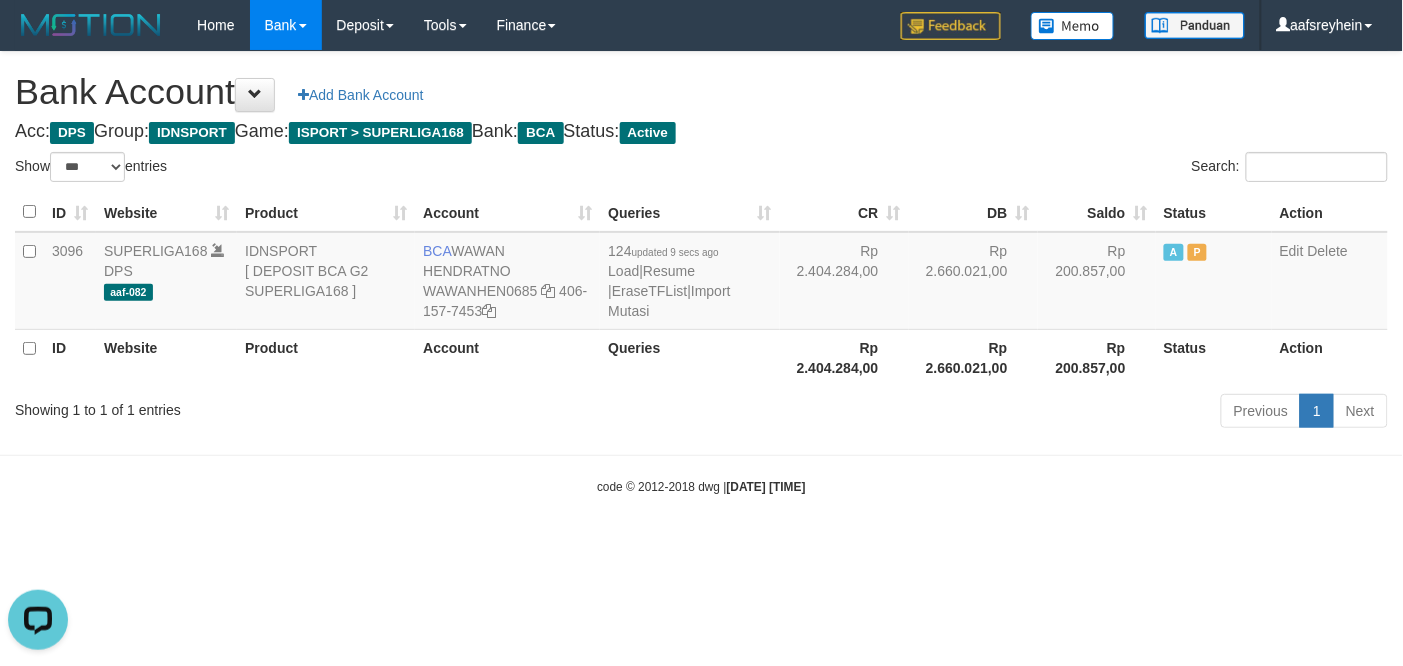 scroll, scrollTop: 0, scrollLeft: 0, axis: both 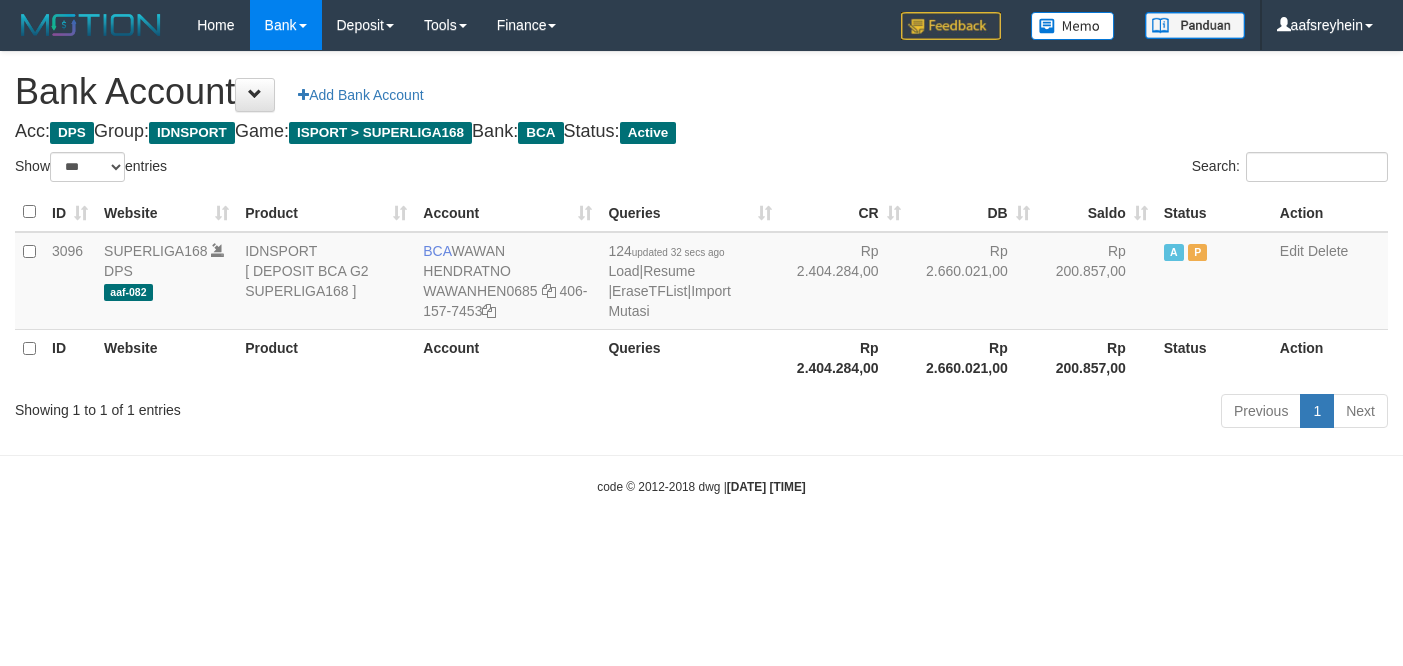 select on "***" 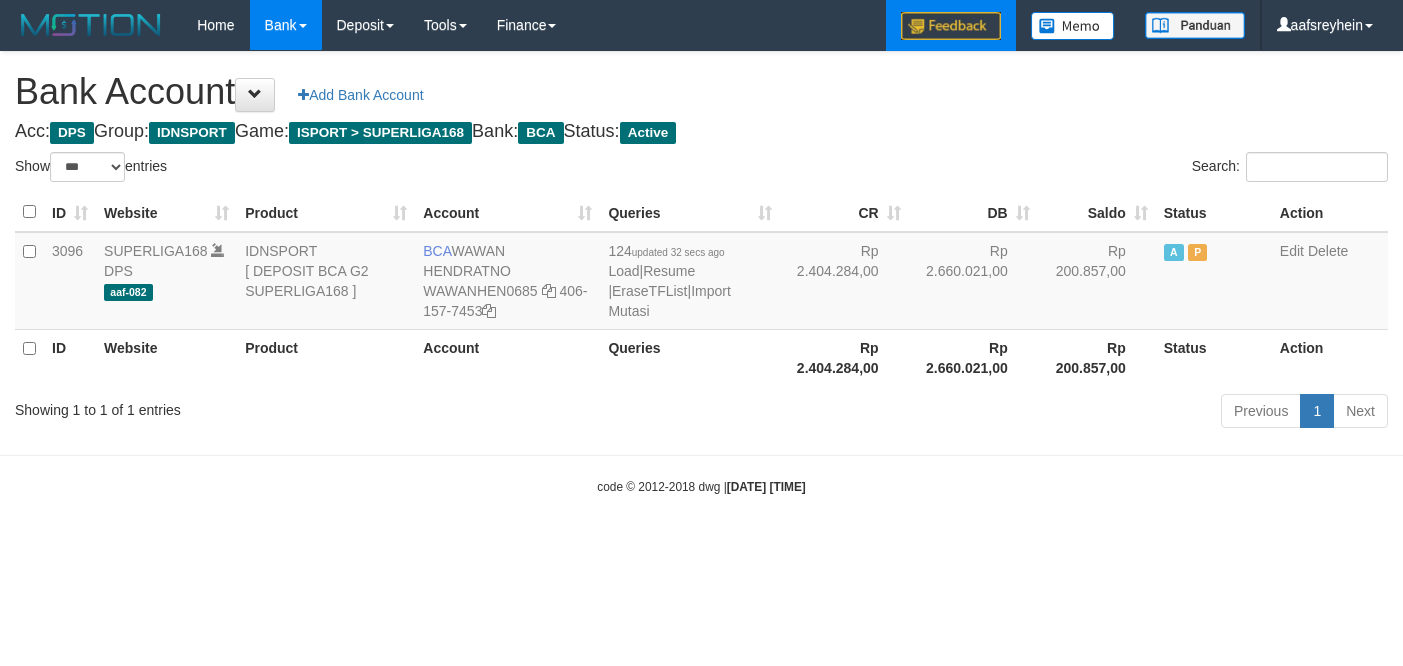 scroll, scrollTop: 0, scrollLeft: 0, axis: both 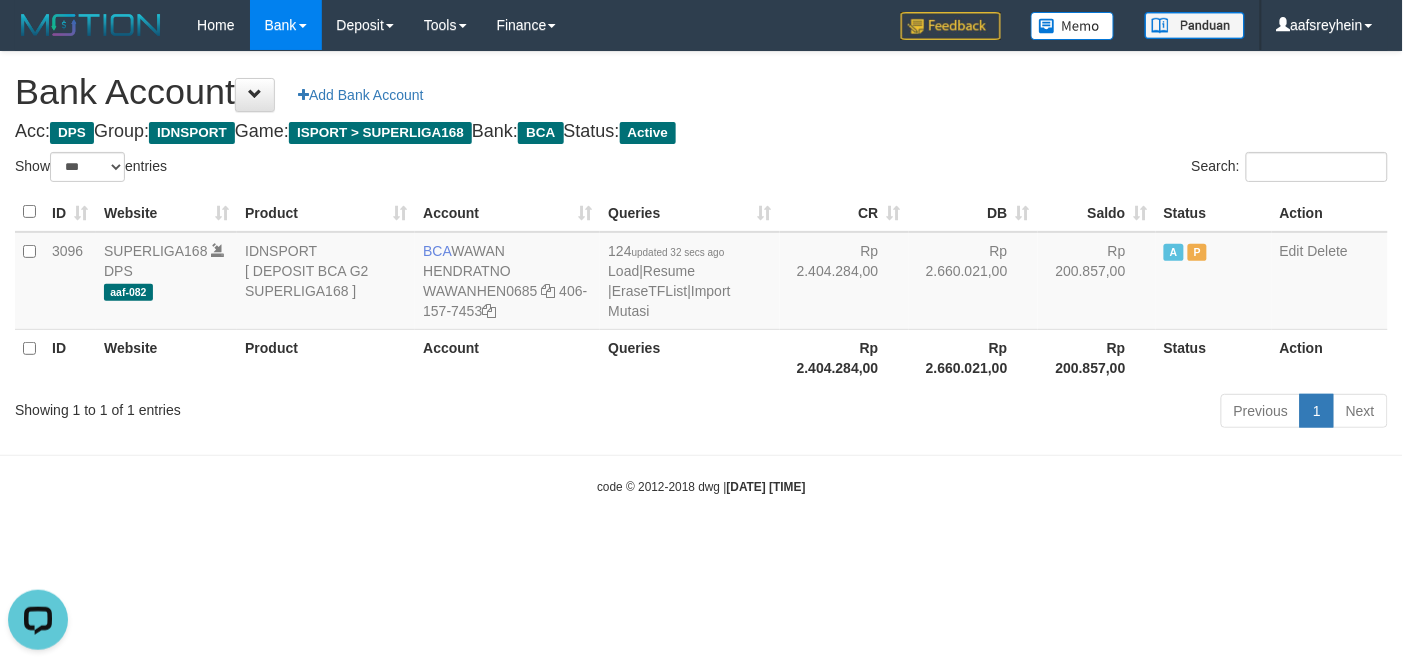click on "Previous 1 Next" at bounding box center [994, 413] 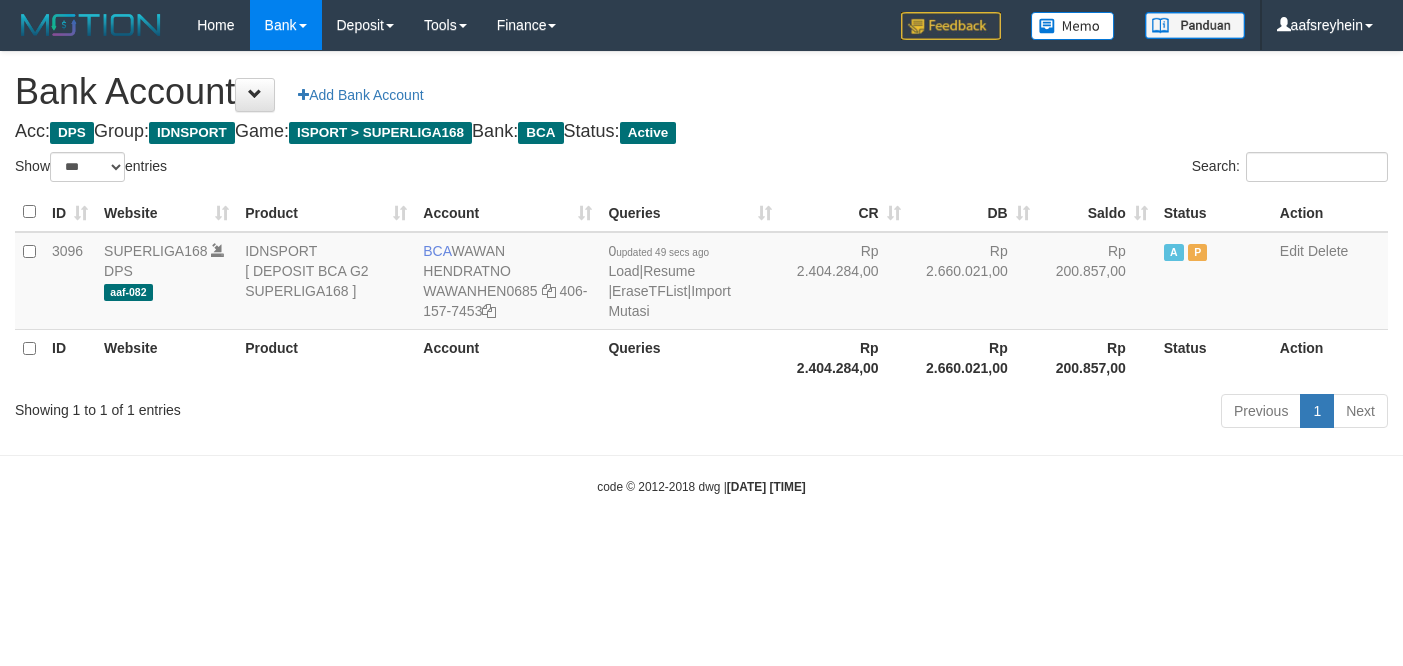 select on "***" 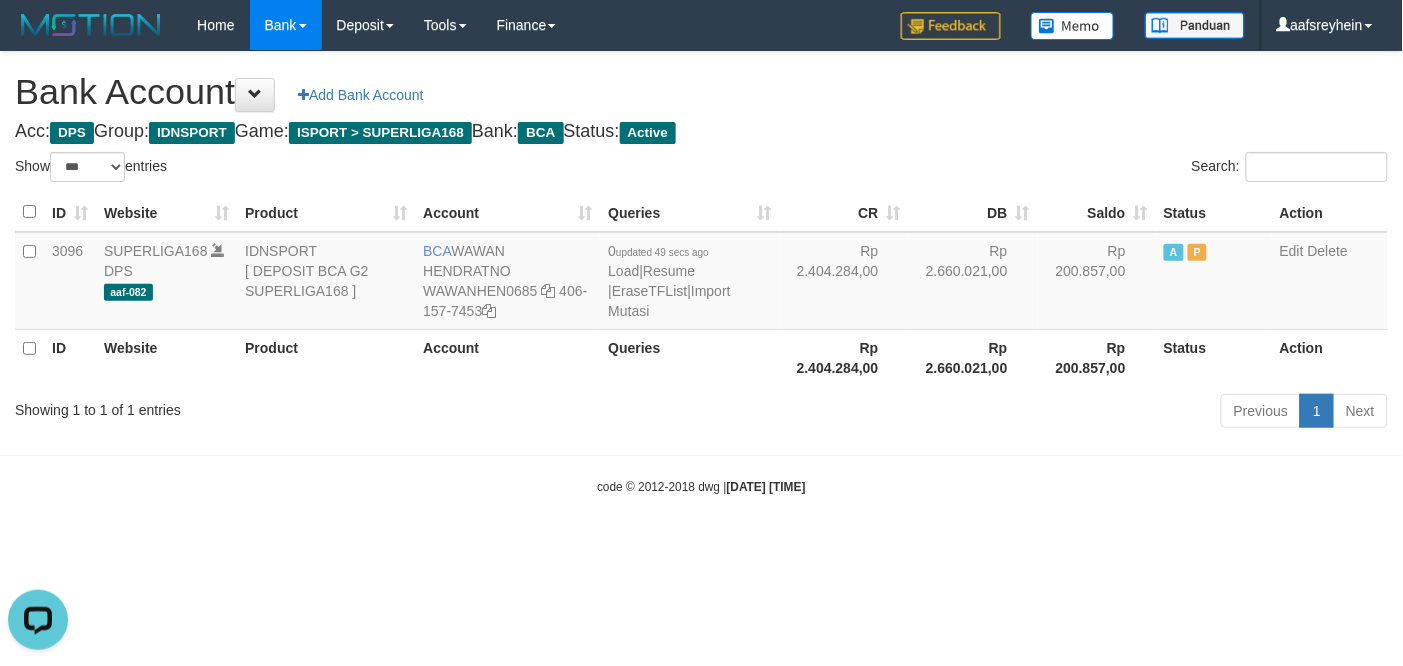 scroll, scrollTop: 0, scrollLeft: 0, axis: both 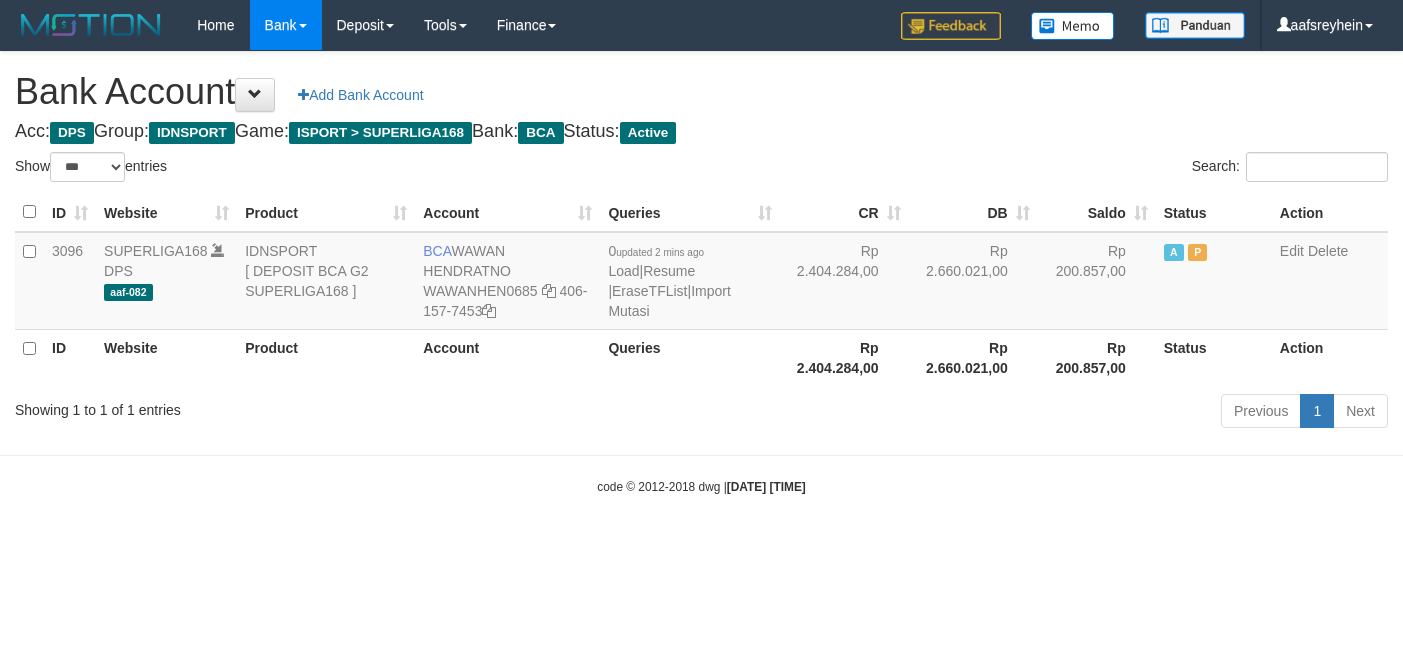 select on "***" 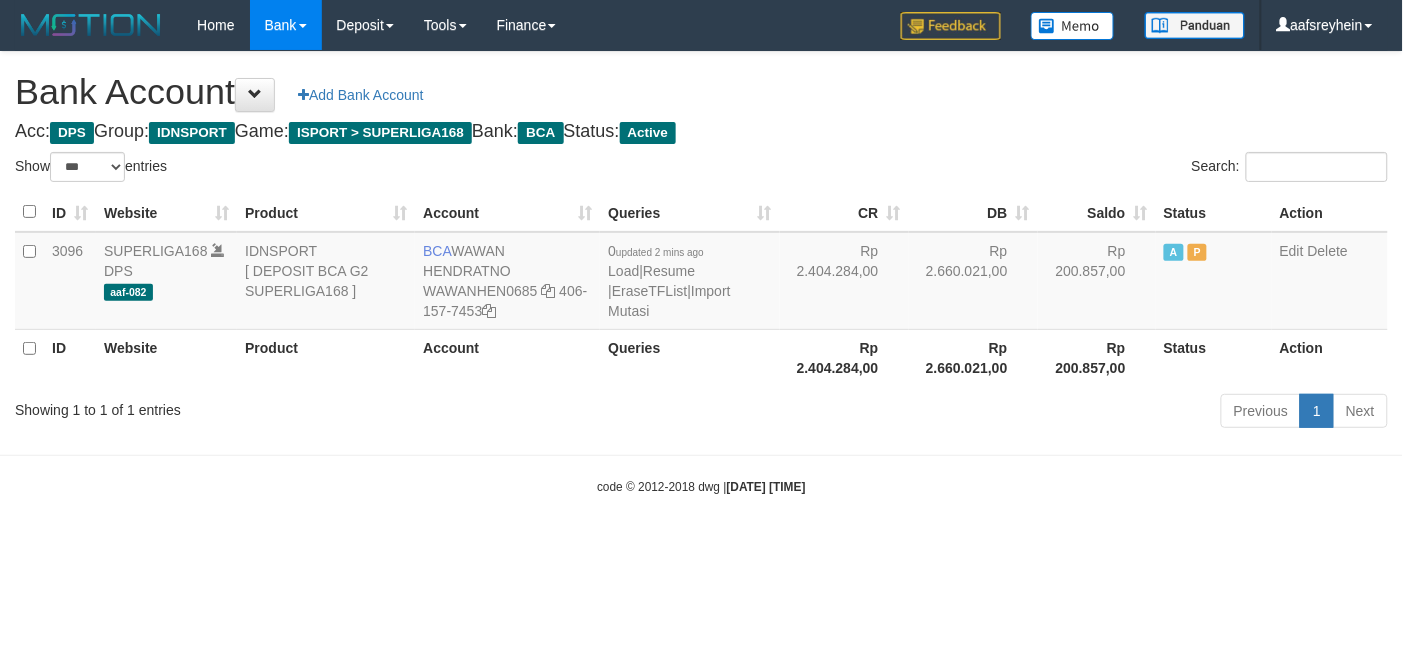 click on "code © 2012-2018 dwg |  2025/07/14 00:01:44" at bounding box center (701, 486) 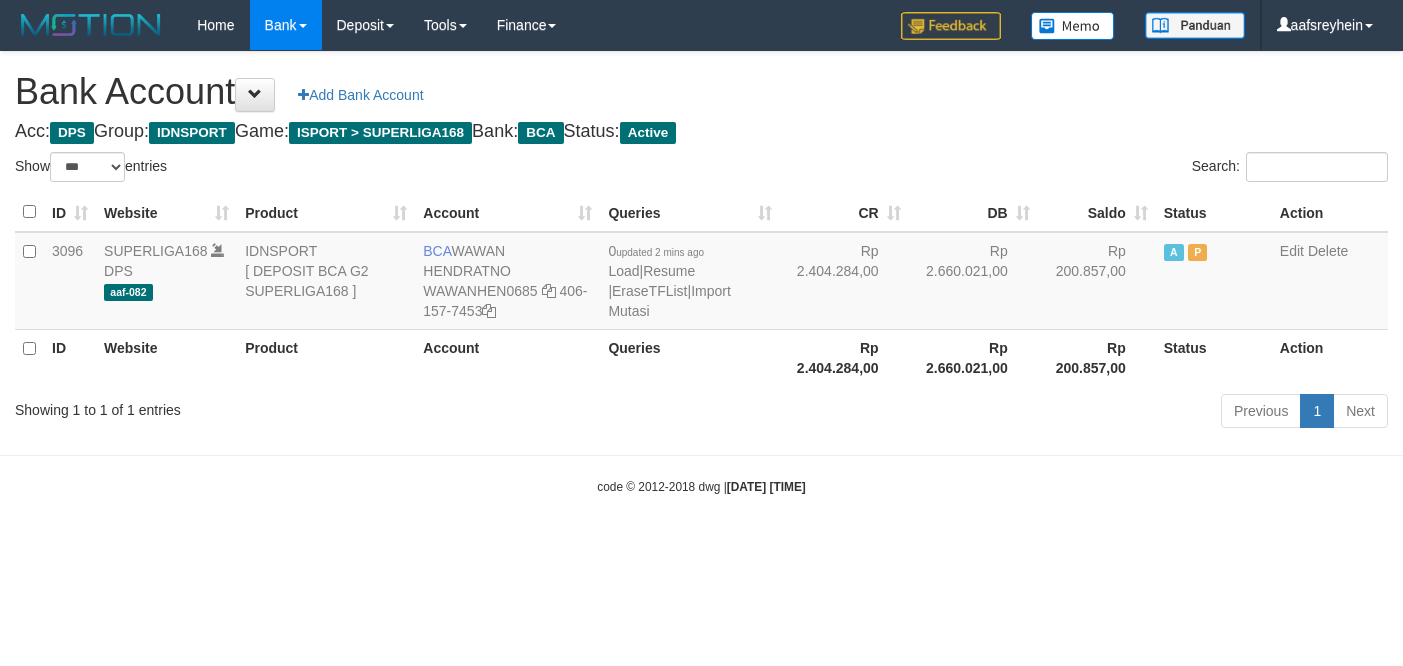 select on "***" 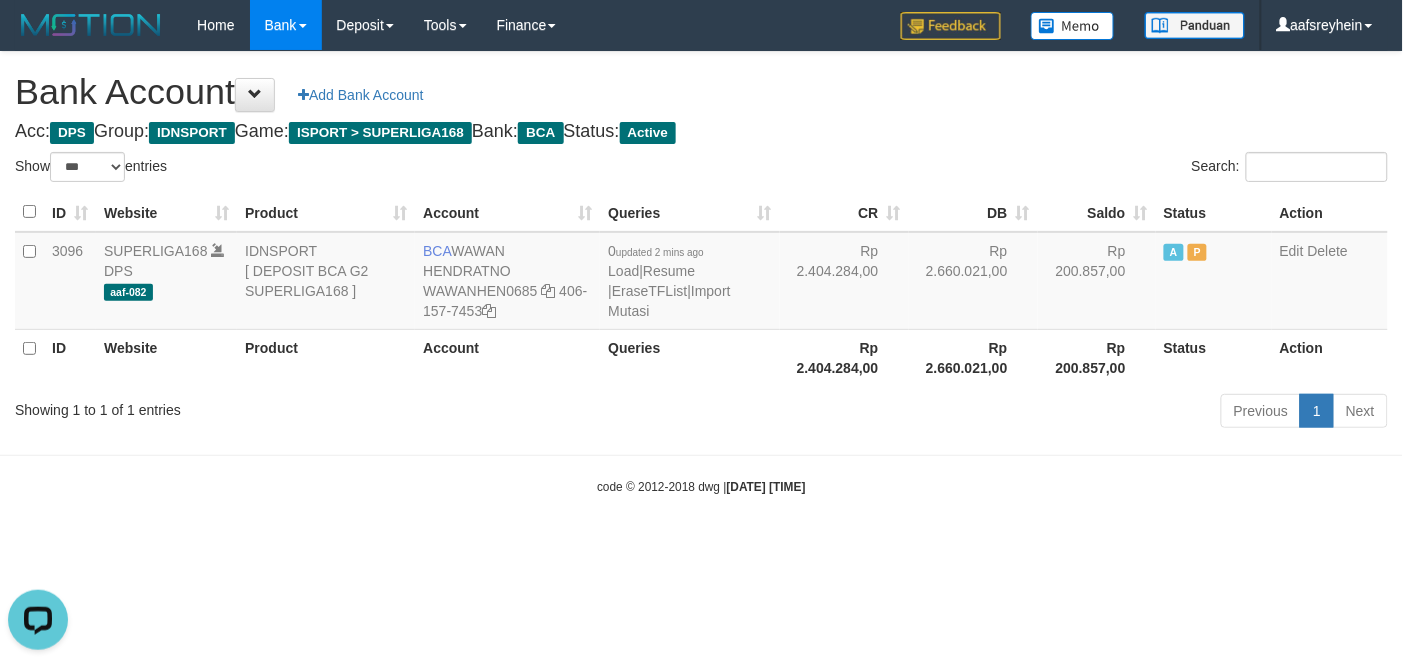 scroll, scrollTop: 0, scrollLeft: 0, axis: both 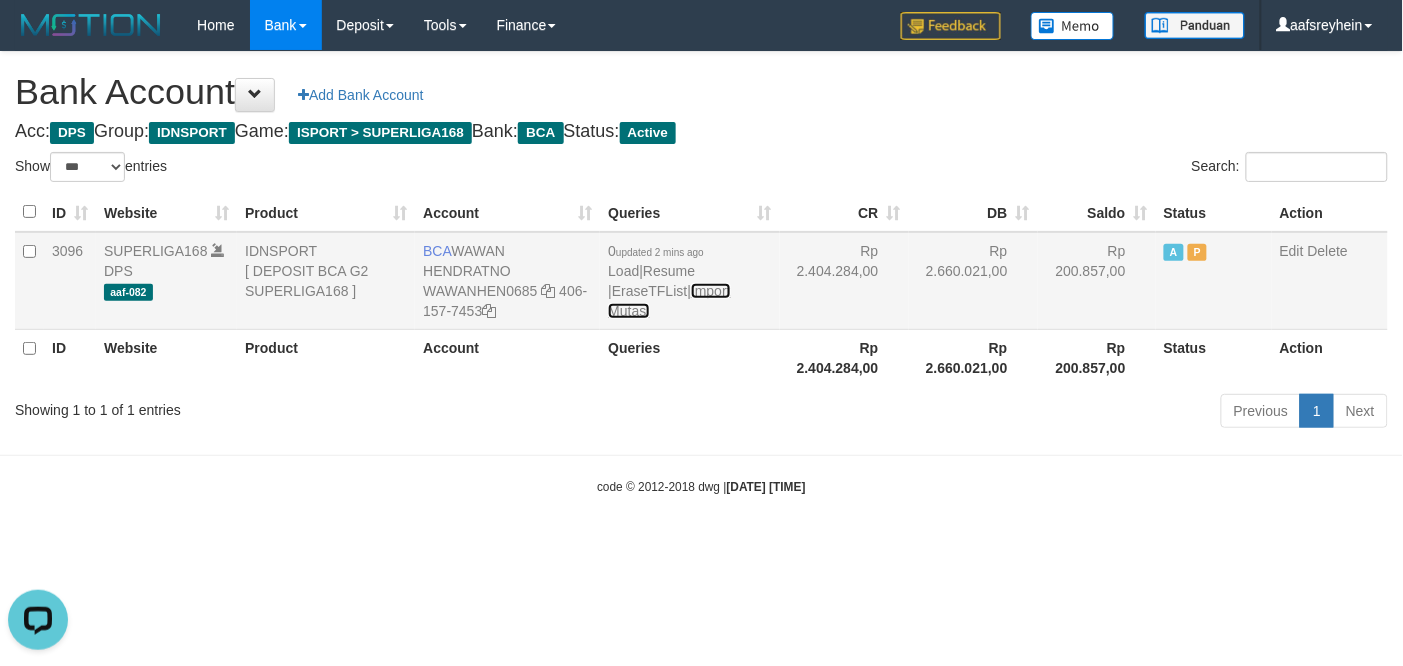 click on "Import Mutasi" at bounding box center [669, 301] 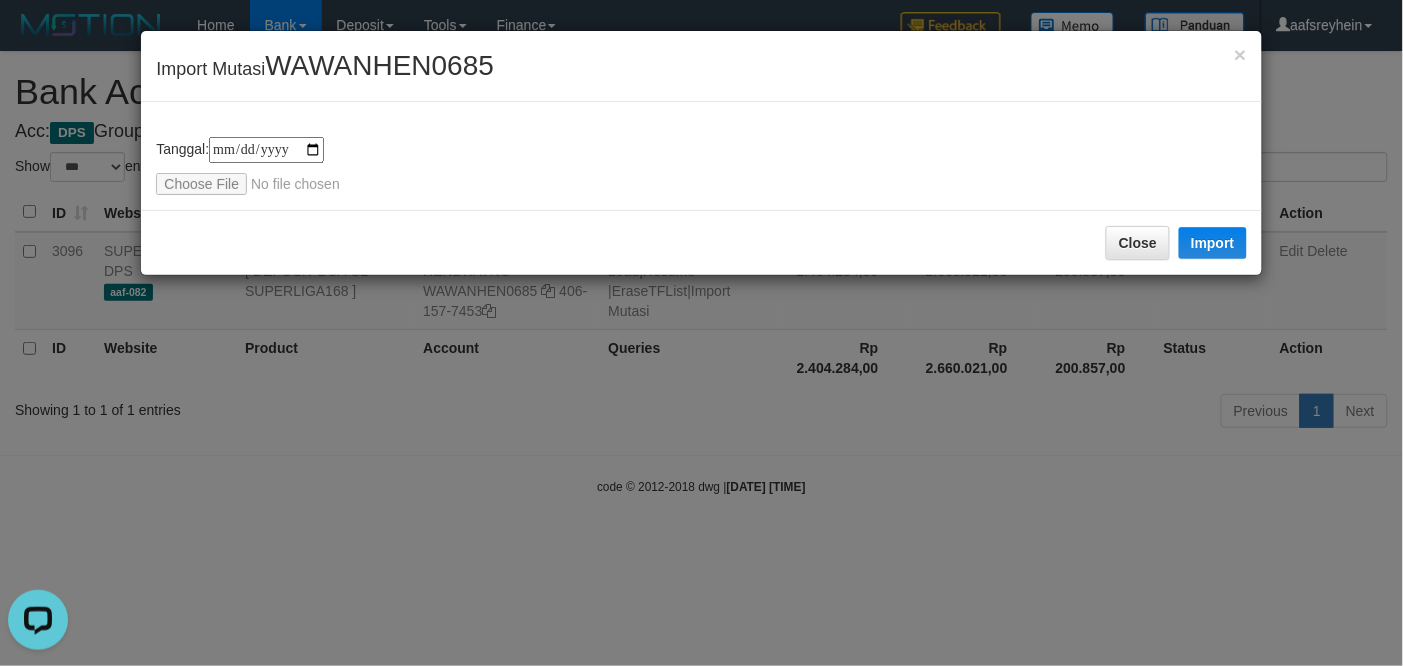 type on "**********" 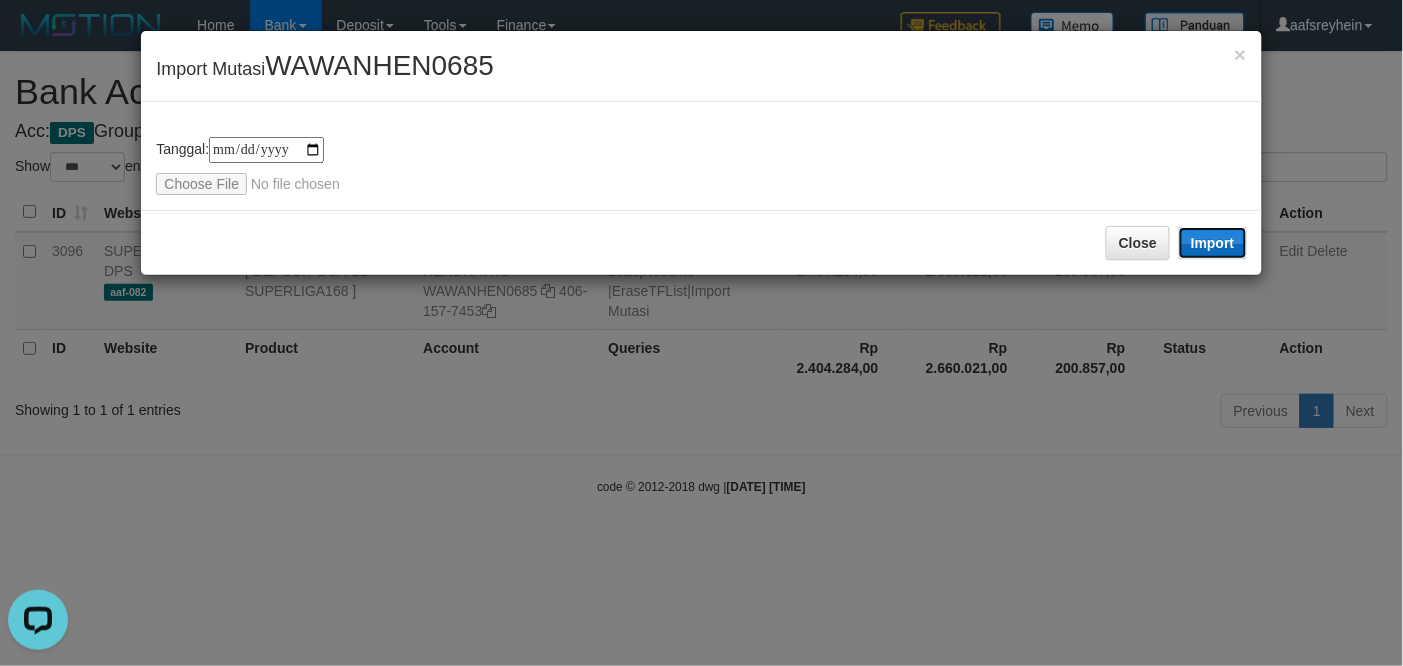 click on "Import" at bounding box center [1213, 243] 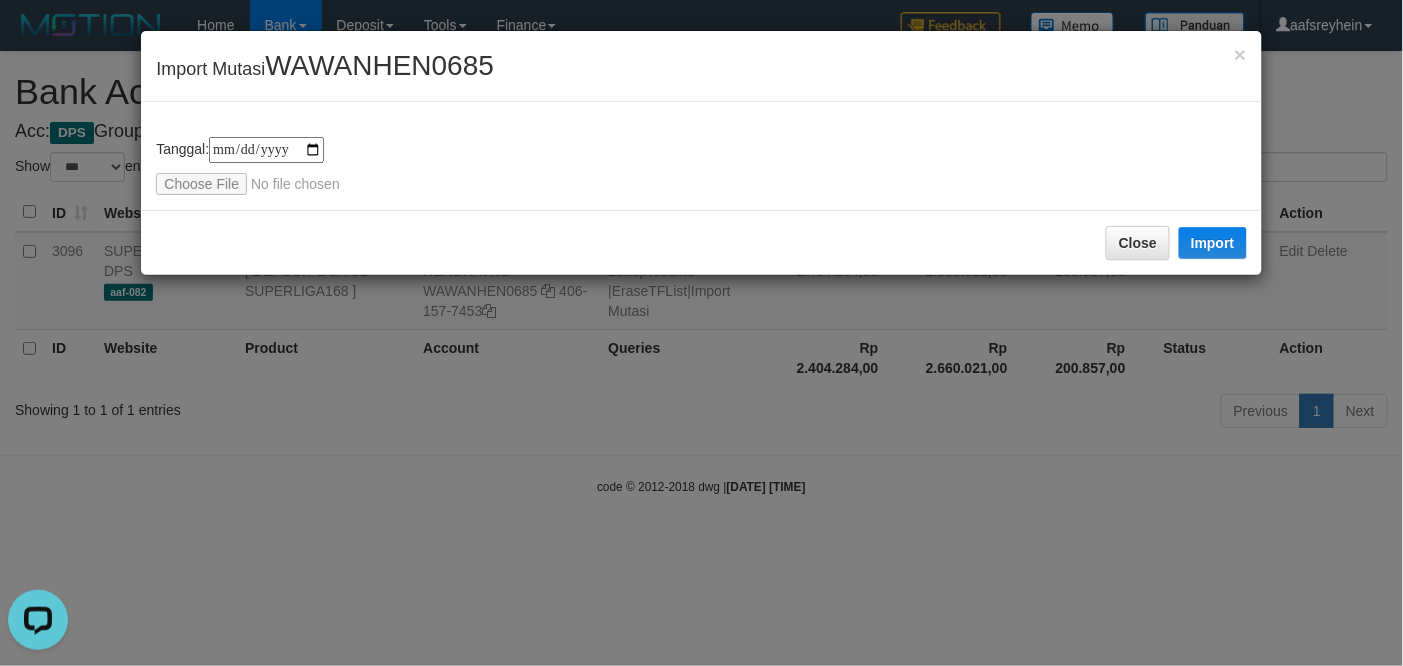 click on "**********" at bounding box center [701, 333] 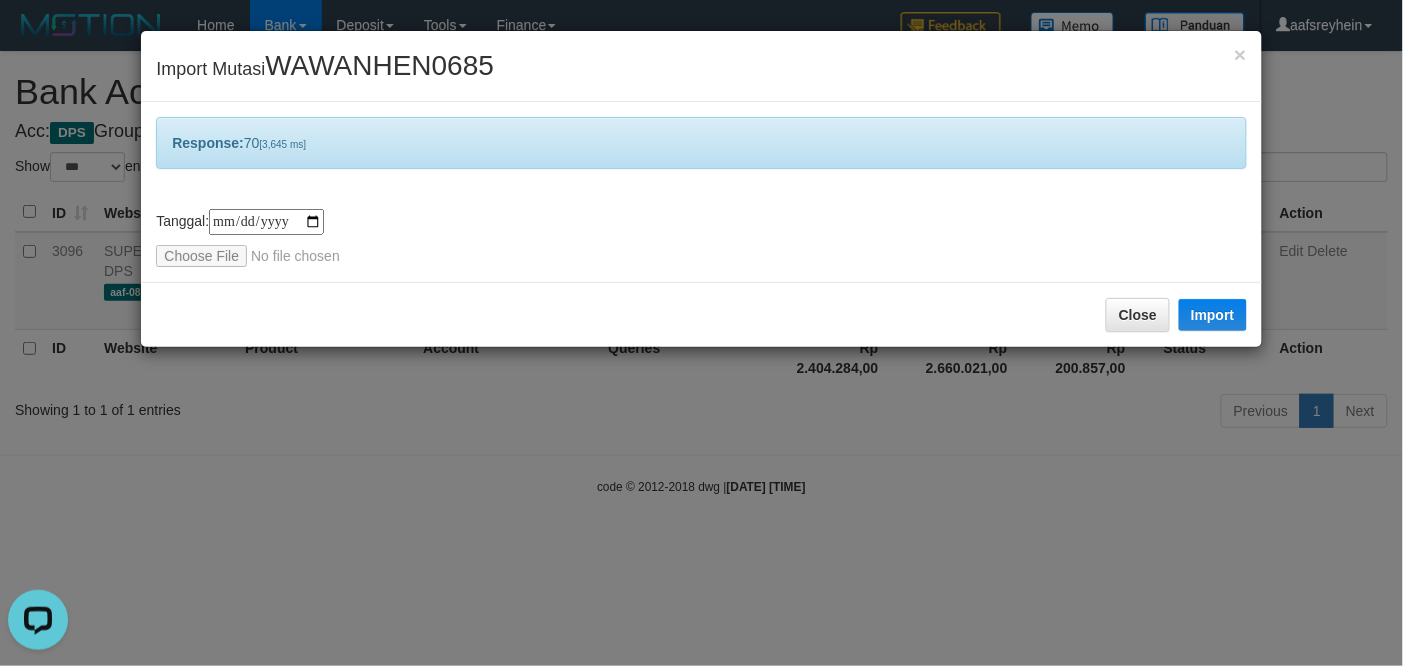 click on "Close
Import" at bounding box center (701, 314) 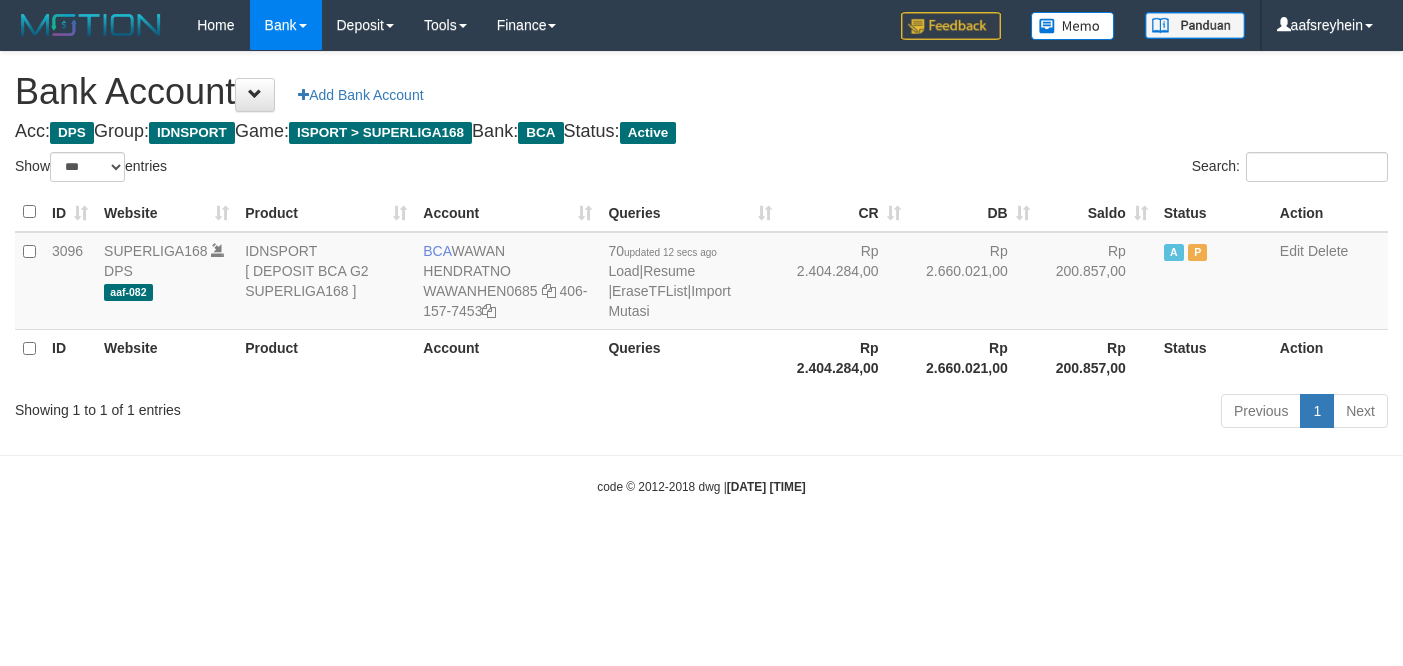 select on "***" 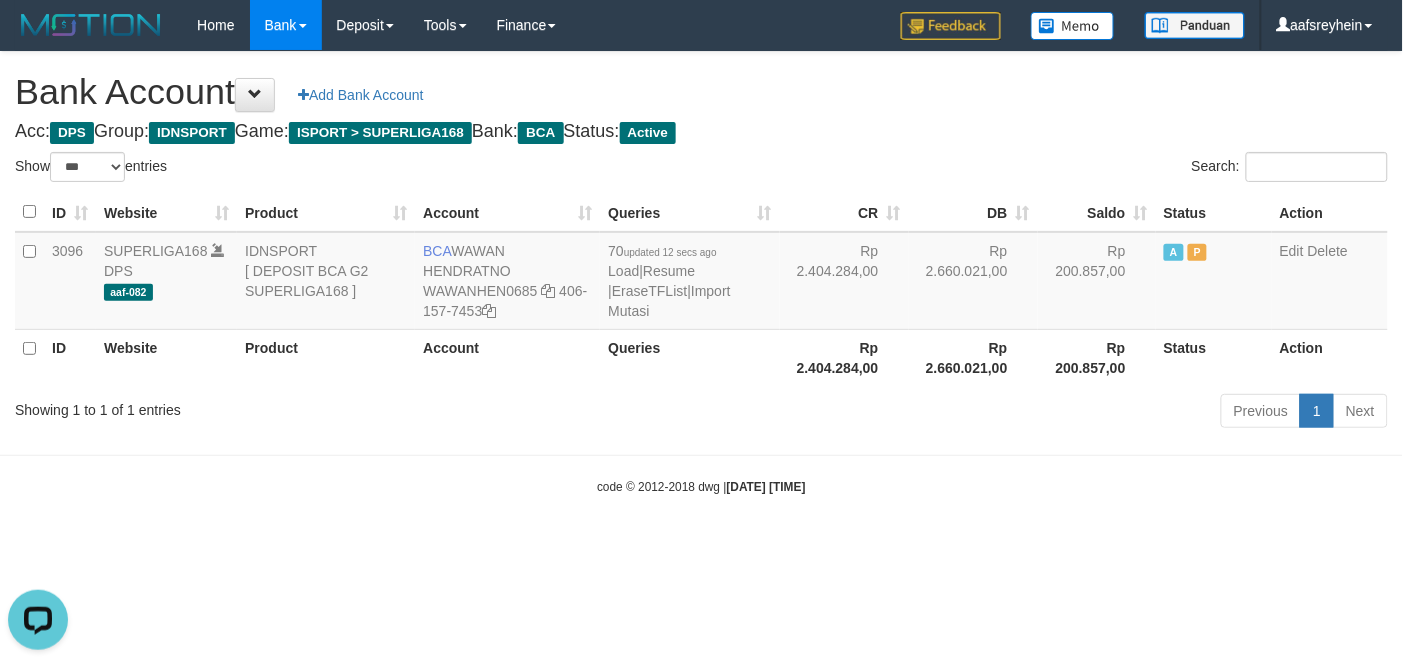 scroll, scrollTop: 0, scrollLeft: 0, axis: both 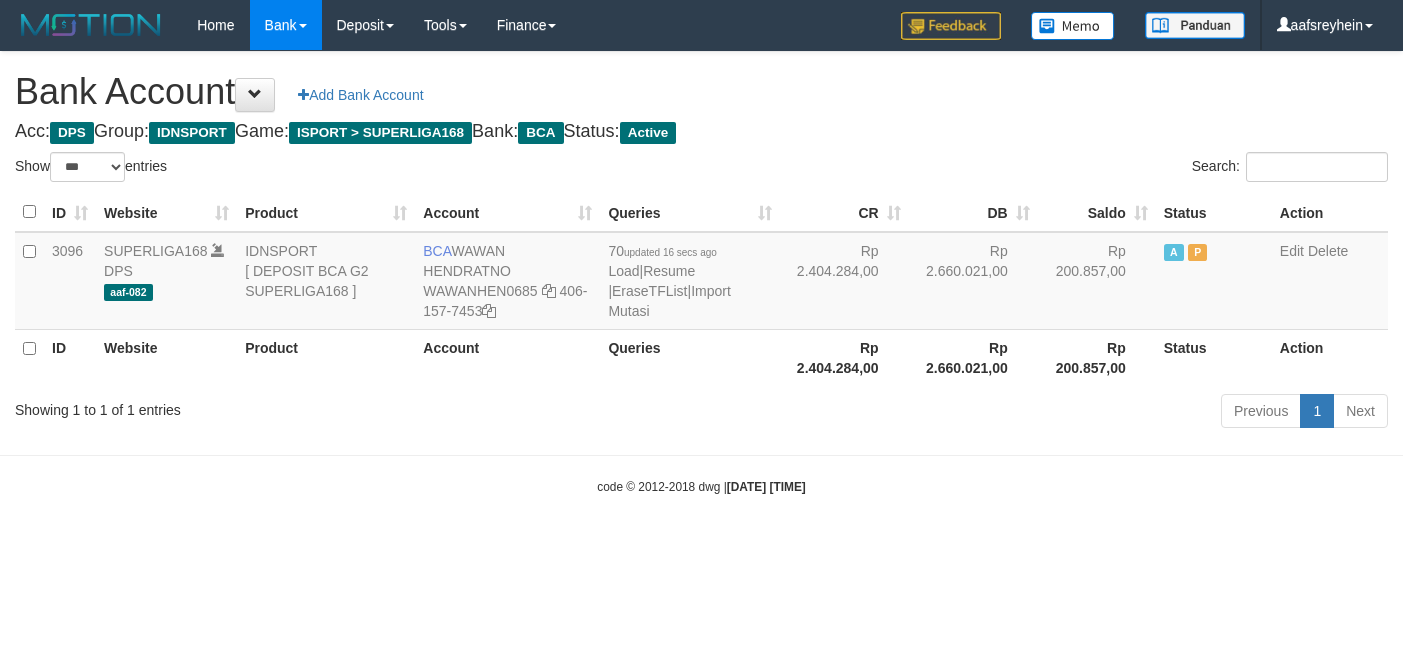 select on "***" 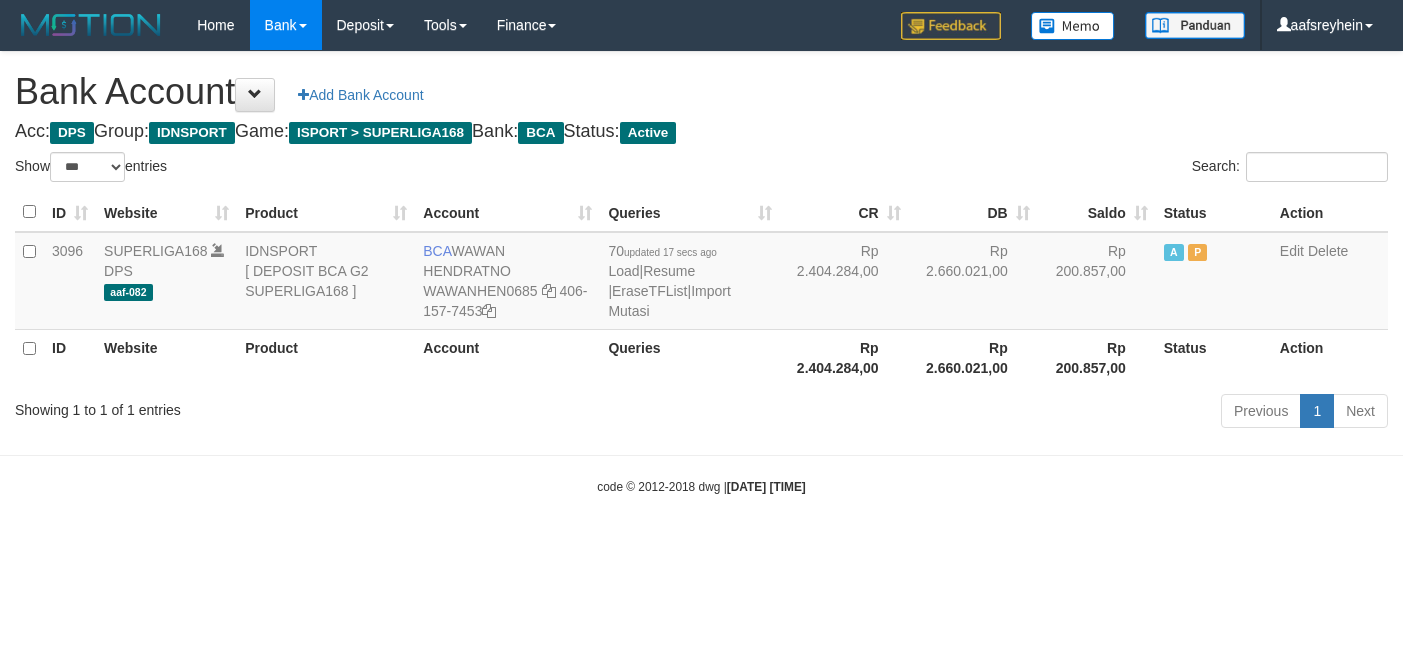 select on "***" 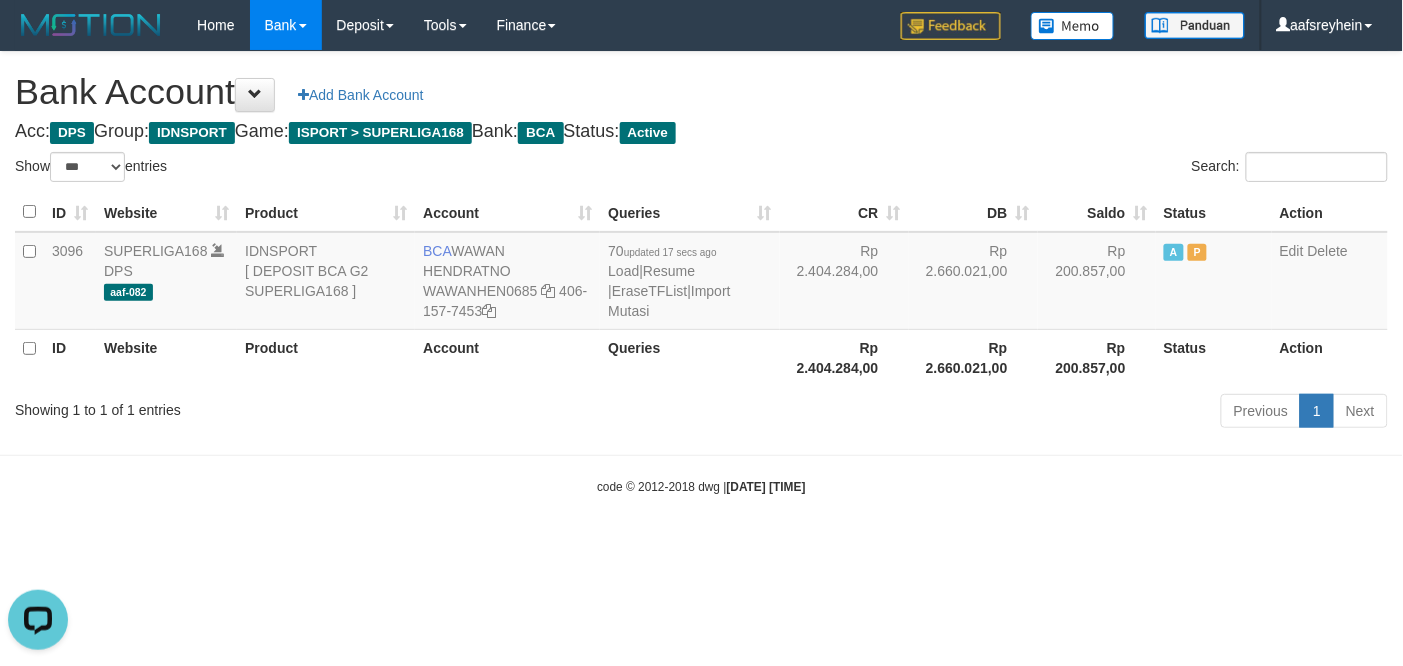 scroll, scrollTop: 0, scrollLeft: 0, axis: both 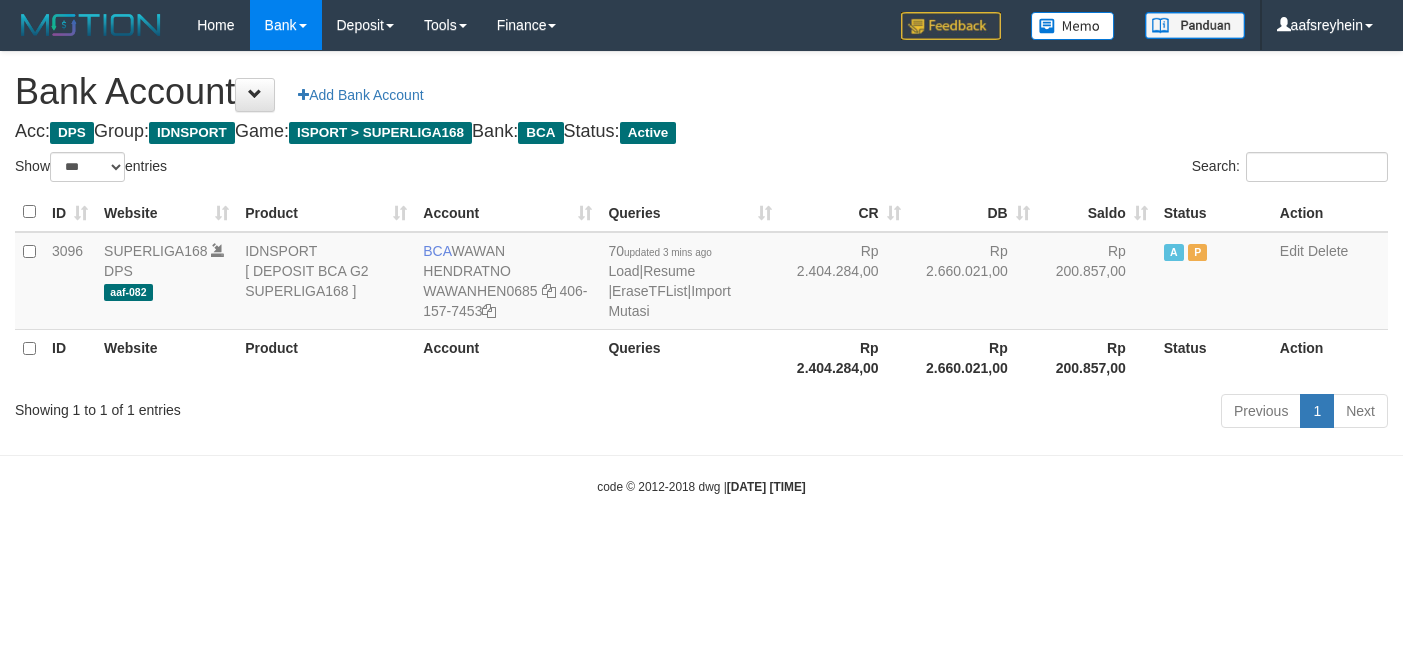 select on "***" 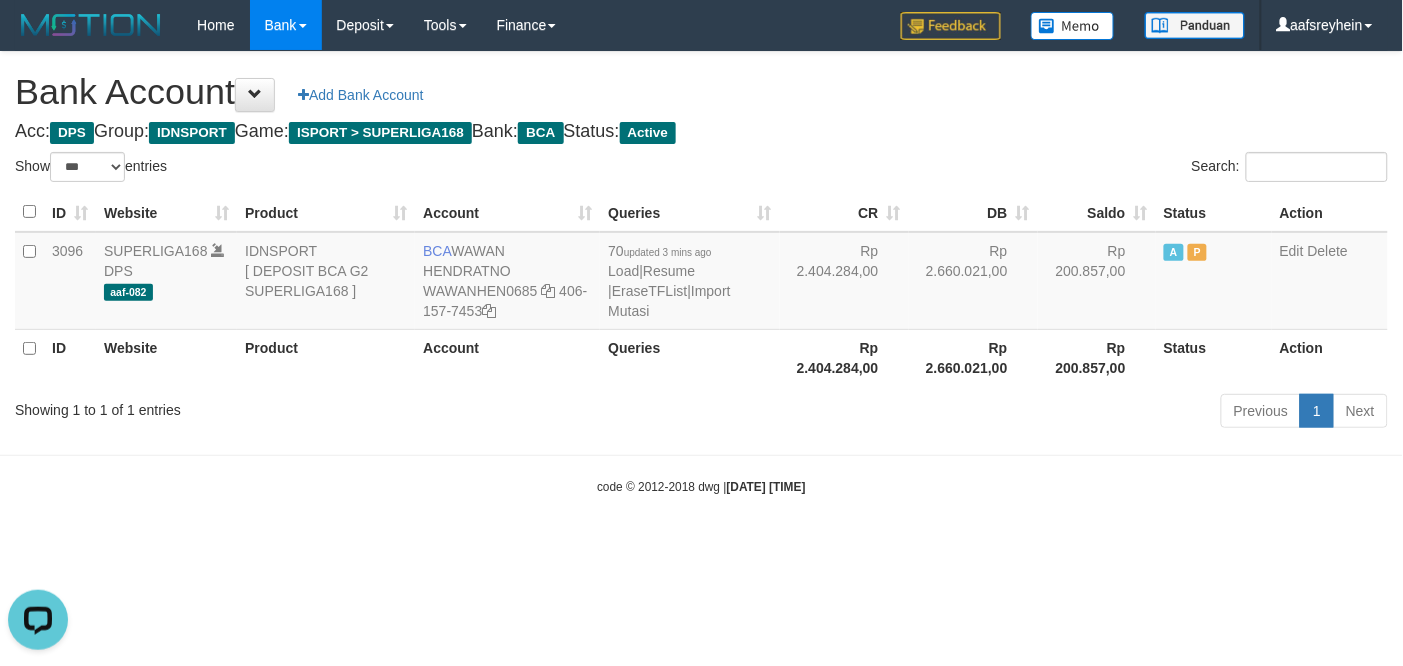 scroll, scrollTop: 0, scrollLeft: 0, axis: both 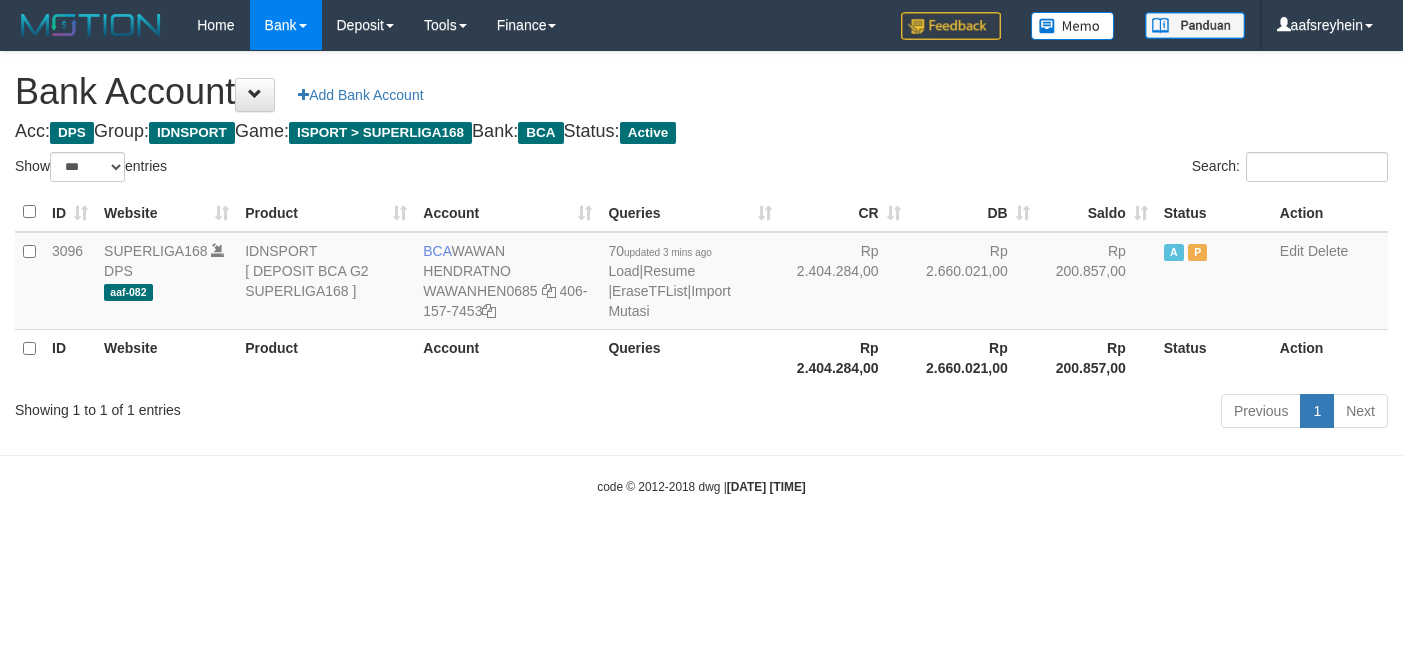 select on "***" 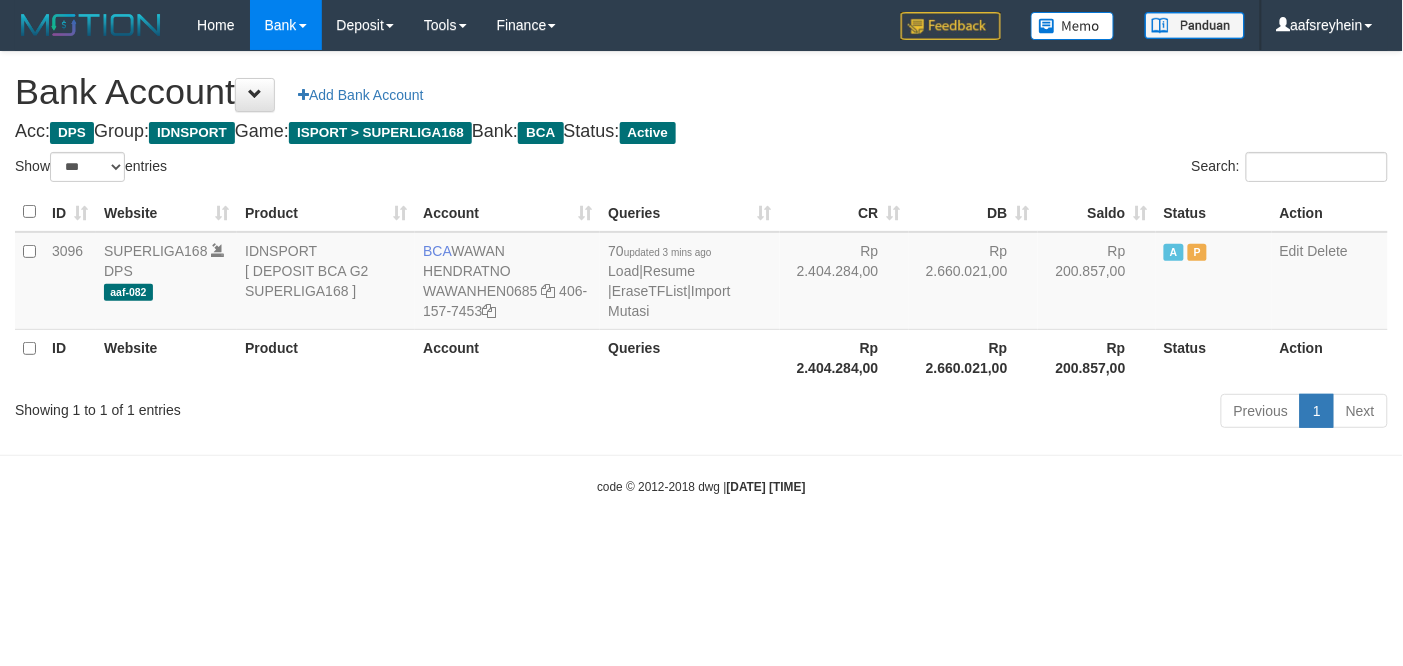 click on "code © [YEAR]-[YEAR] dwg |  [DATE] [TIME]" at bounding box center [701, 486] 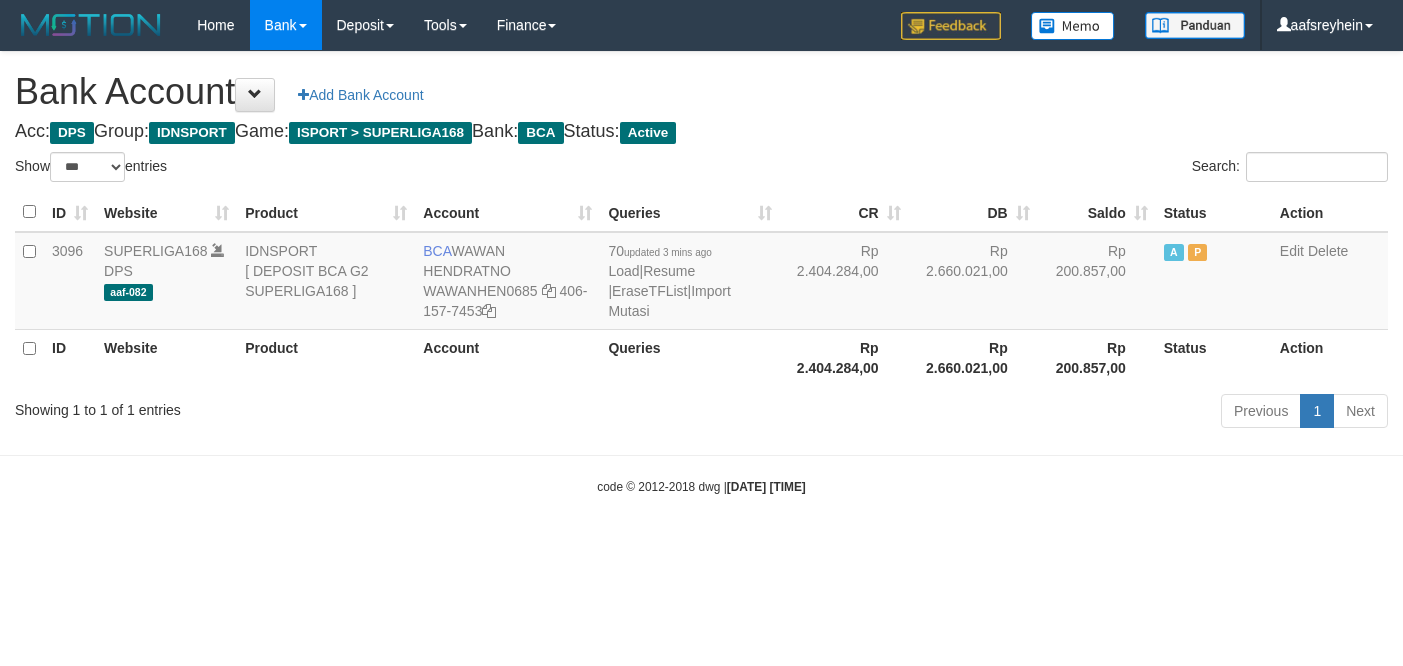 select on "***" 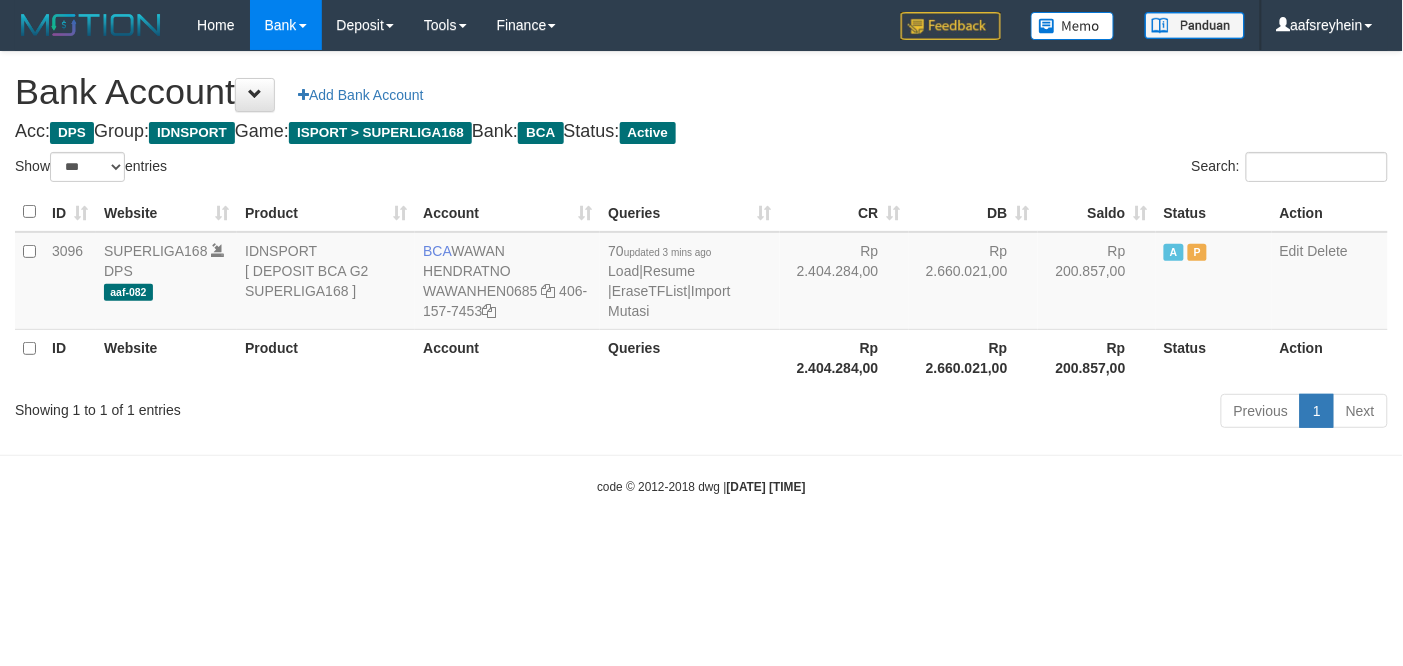 click on "Toggle navigation
Home
Bank
Account List
Load
By Website
Group
[ISPORT]													SUPERLIGA168
By Load Group (DPS)
-" at bounding box center [701, 273] 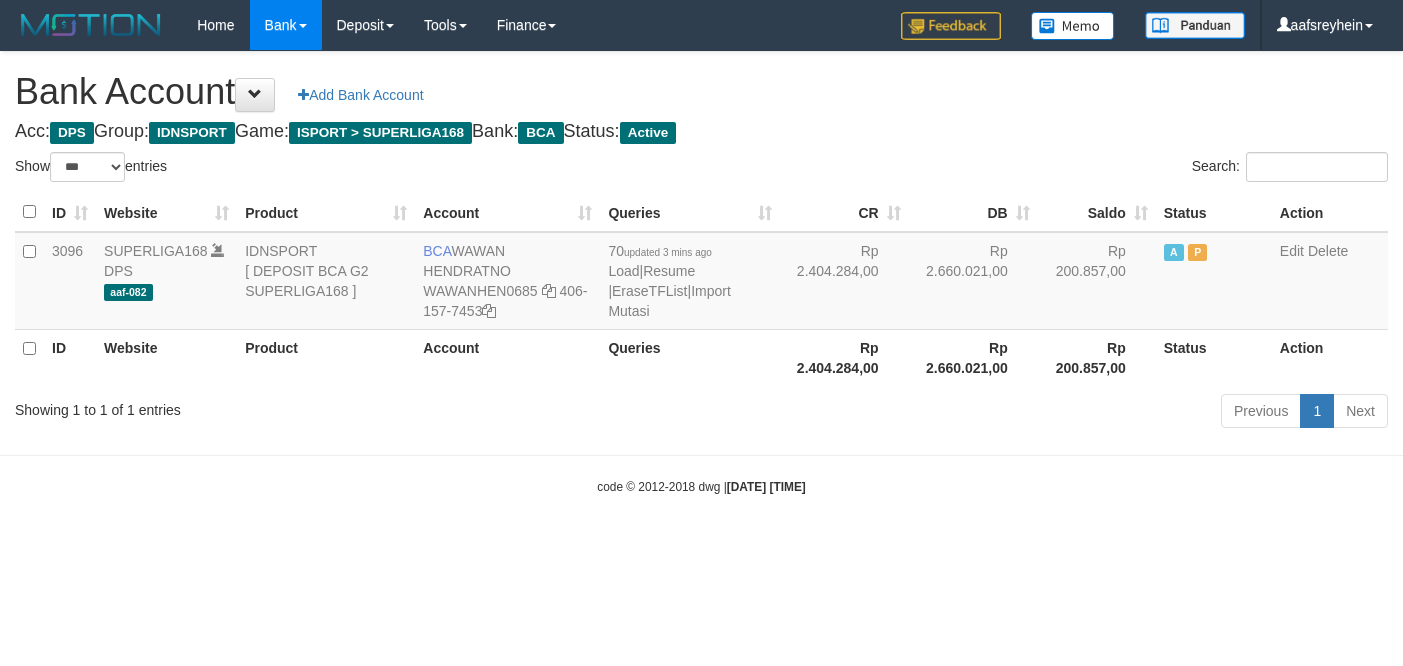 select on "***" 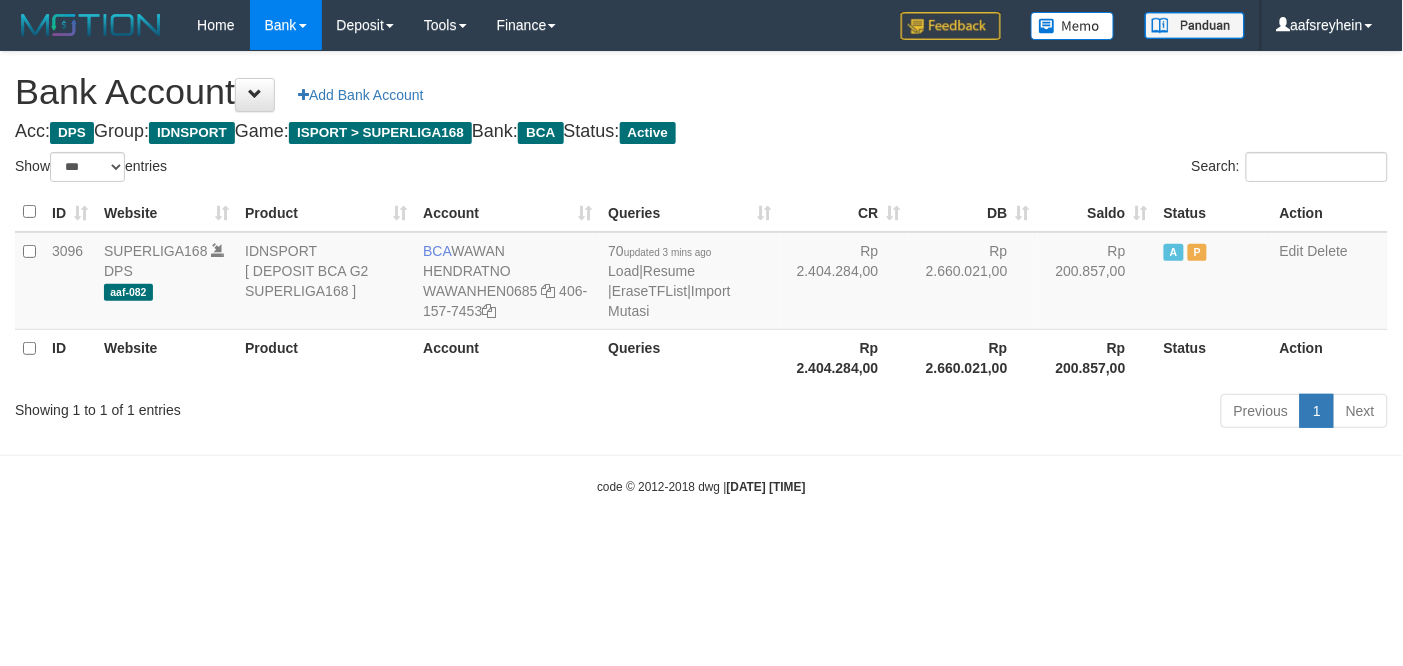 click on "Previous 1 Next" at bounding box center [994, 413] 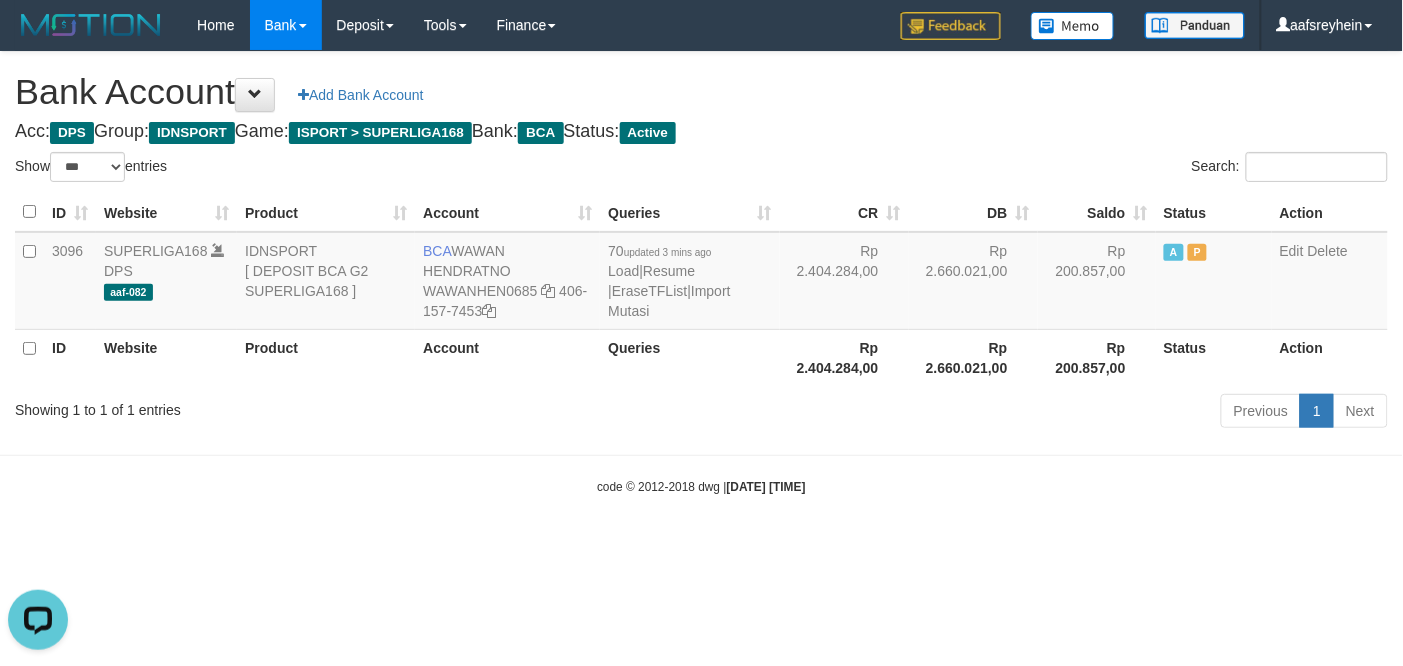 scroll, scrollTop: 0, scrollLeft: 0, axis: both 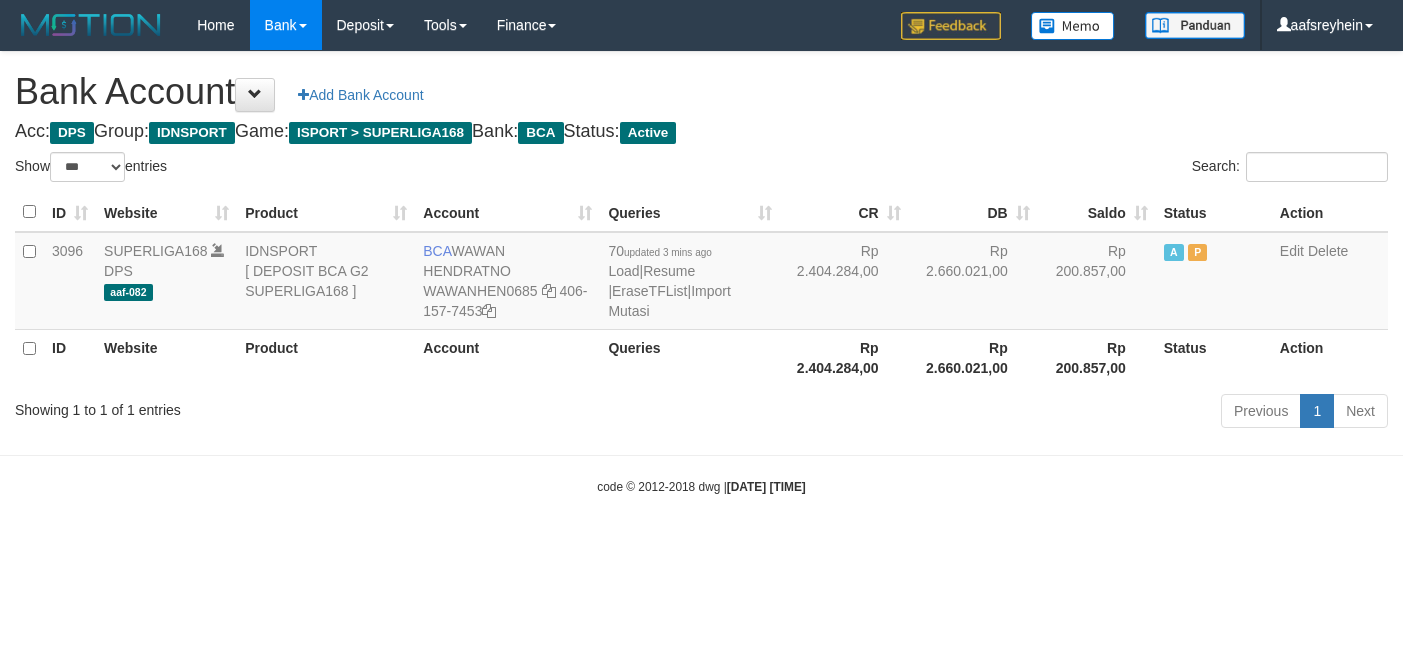 select on "***" 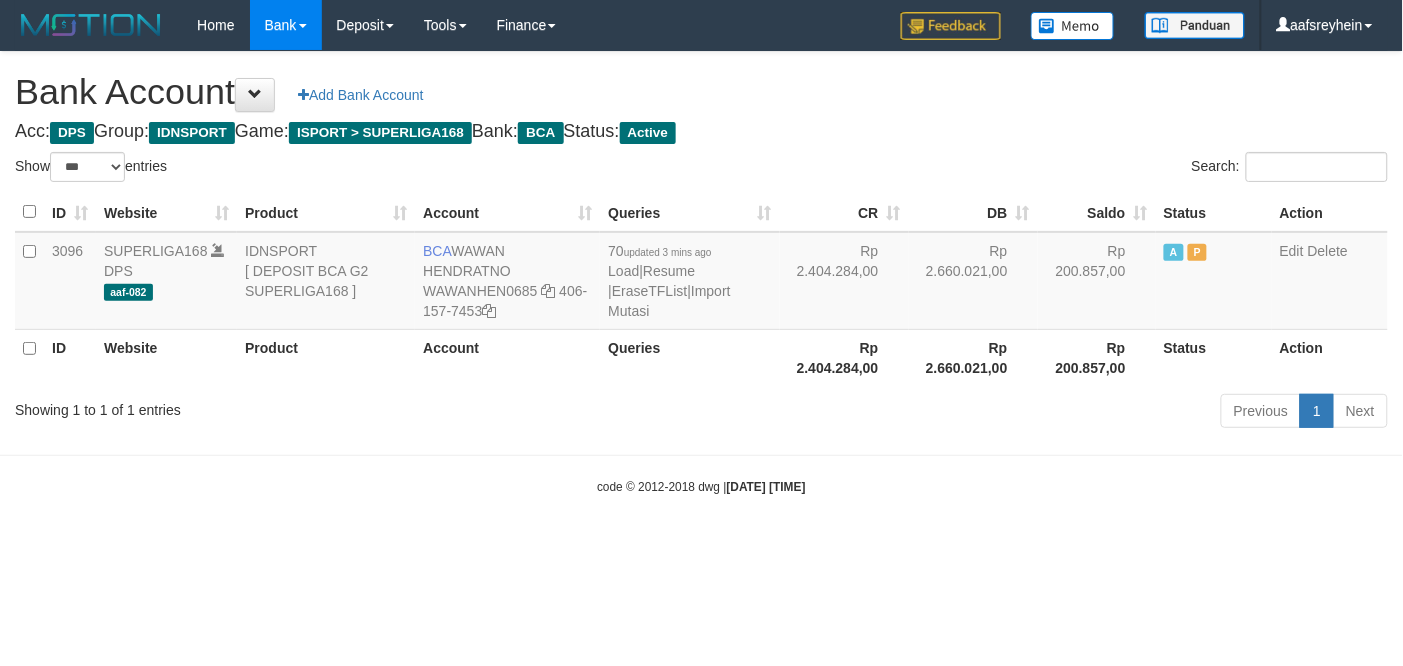 drag, startPoint x: 948, startPoint y: 393, endPoint x: 962, endPoint y: 388, distance: 14.866069 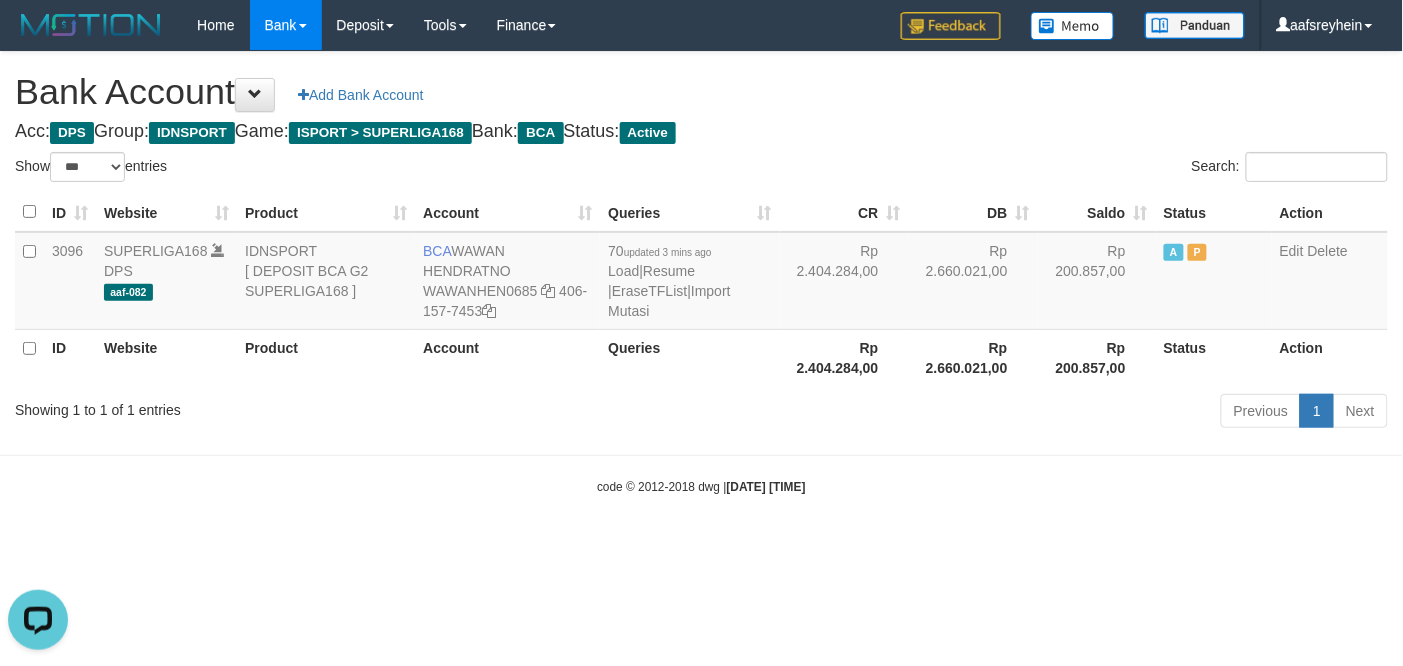 scroll, scrollTop: 0, scrollLeft: 0, axis: both 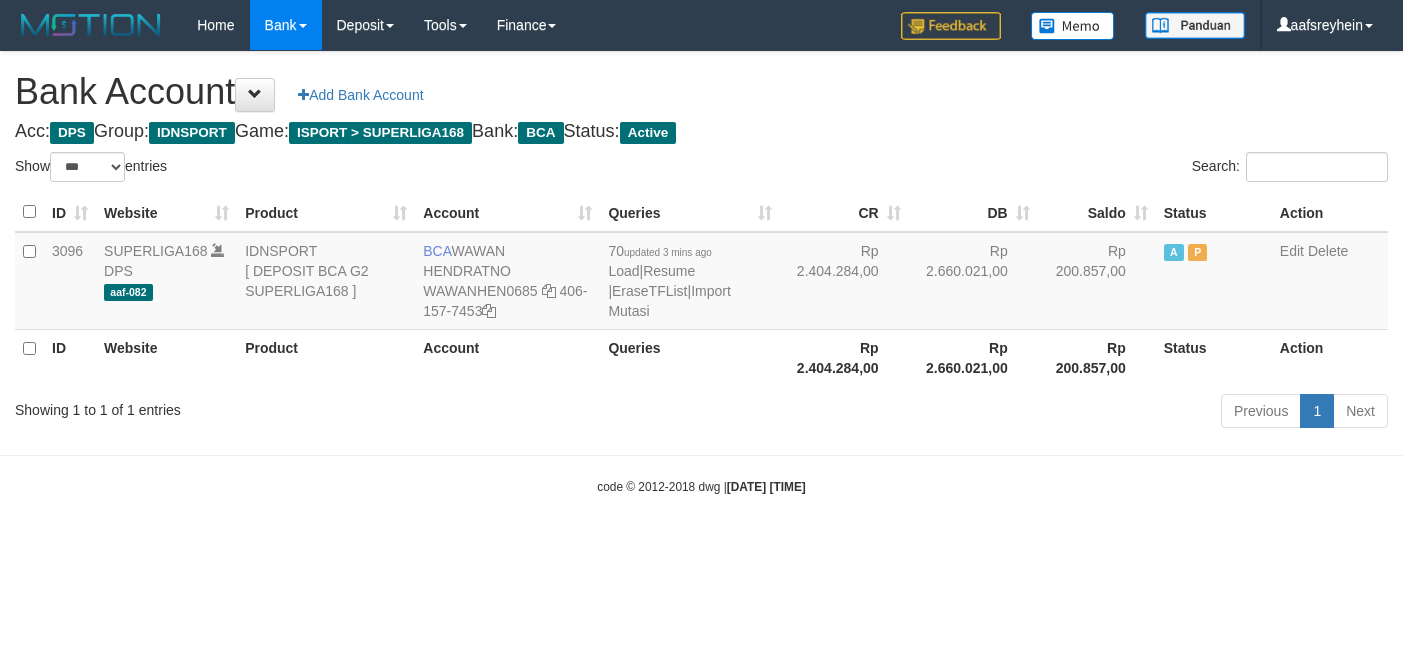 select on "***" 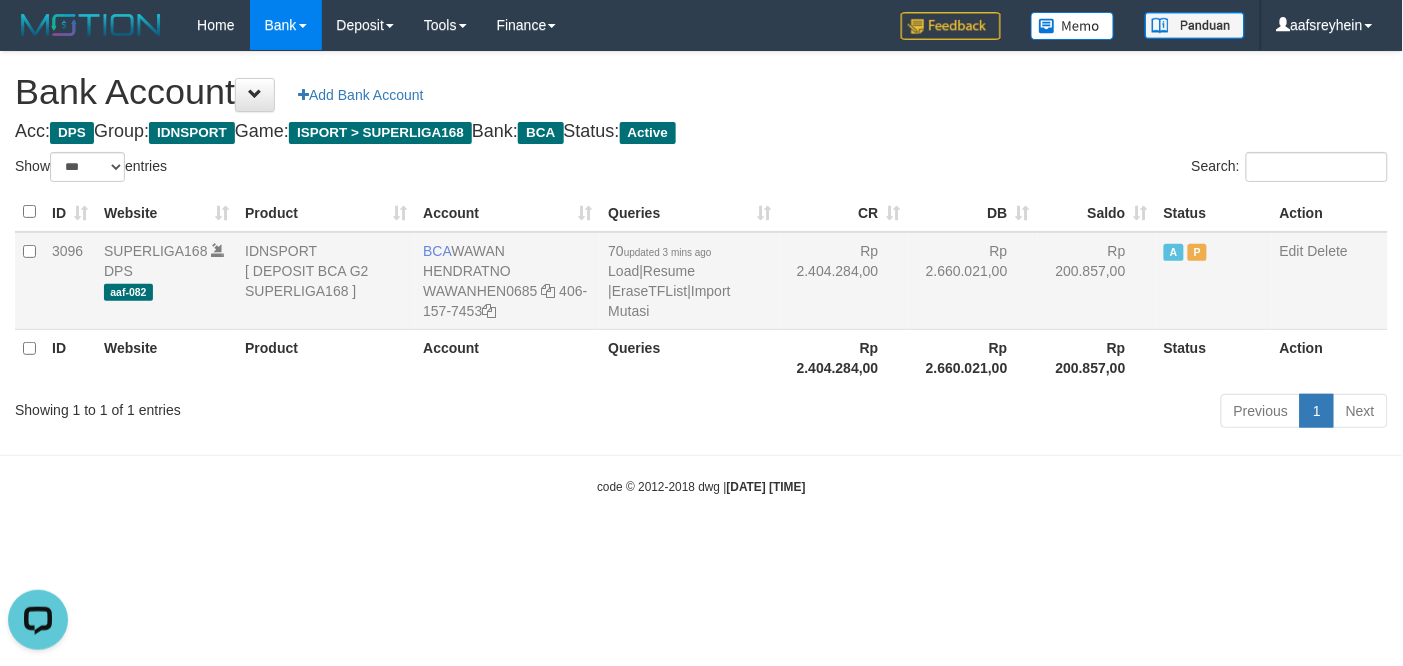 scroll, scrollTop: 0, scrollLeft: 0, axis: both 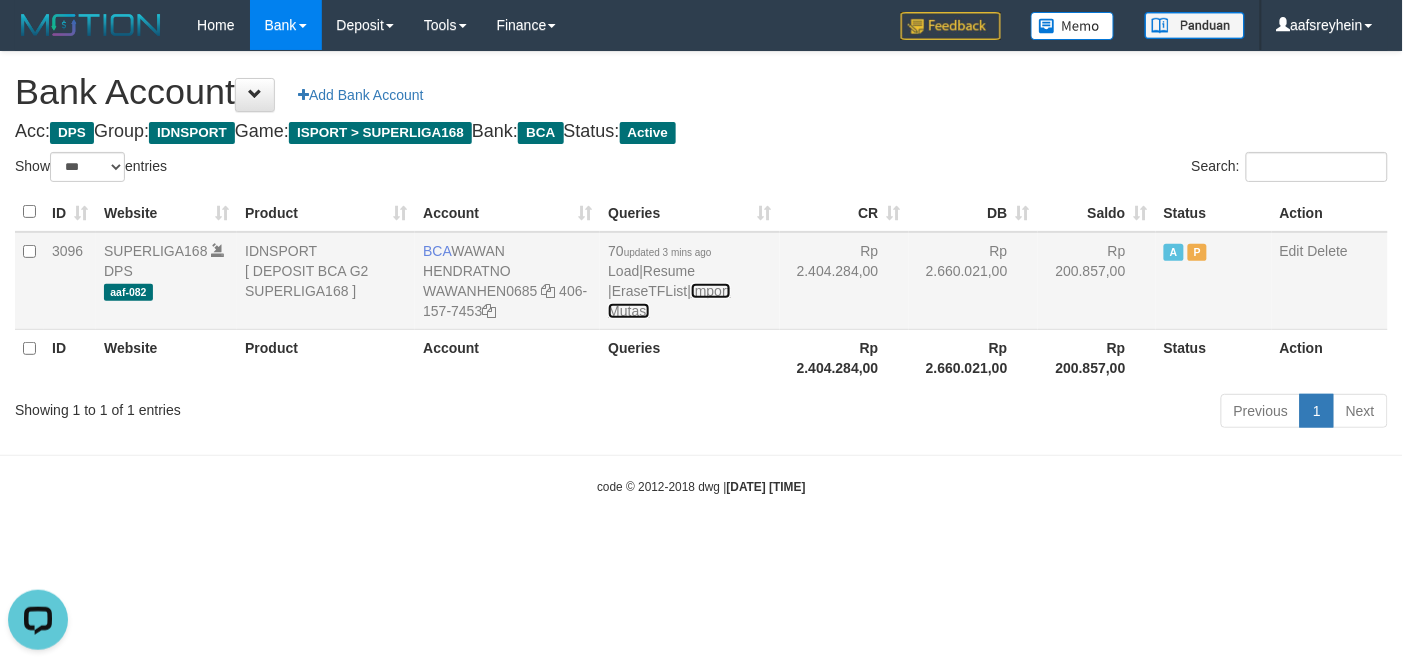 click on "Import Mutasi" at bounding box center [669, 301] 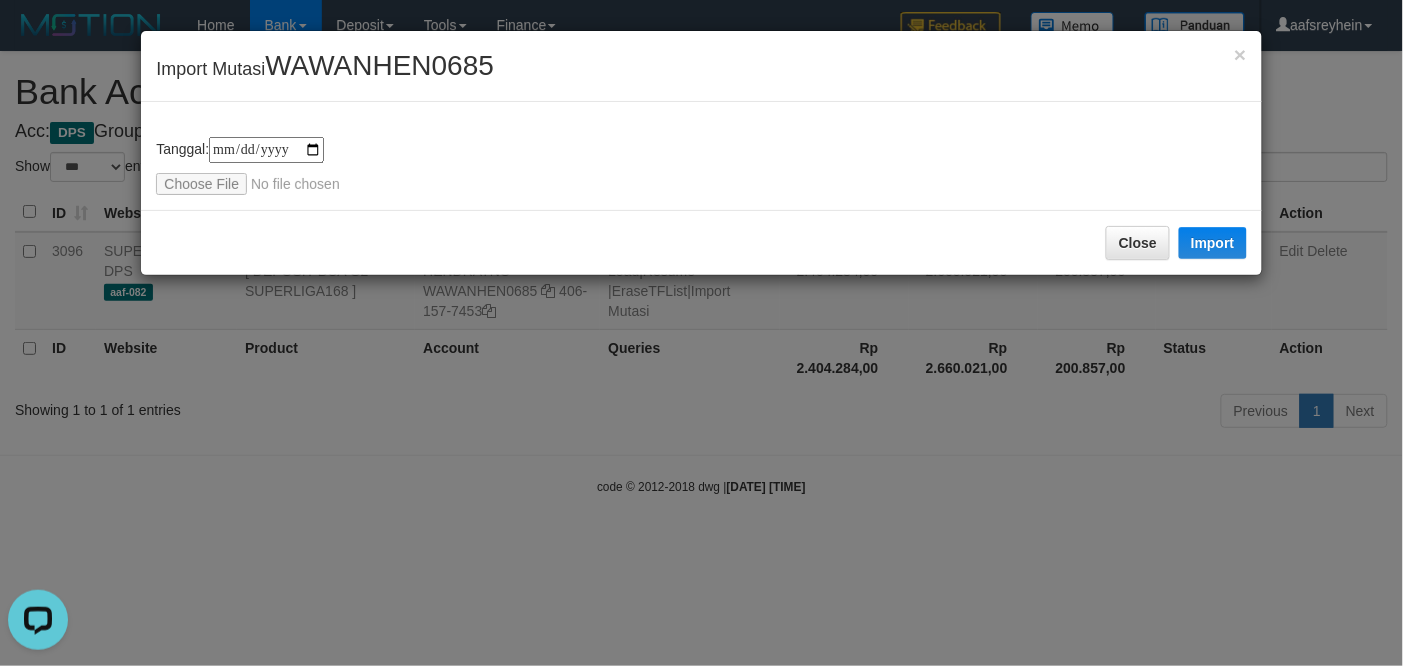 type on "**********" 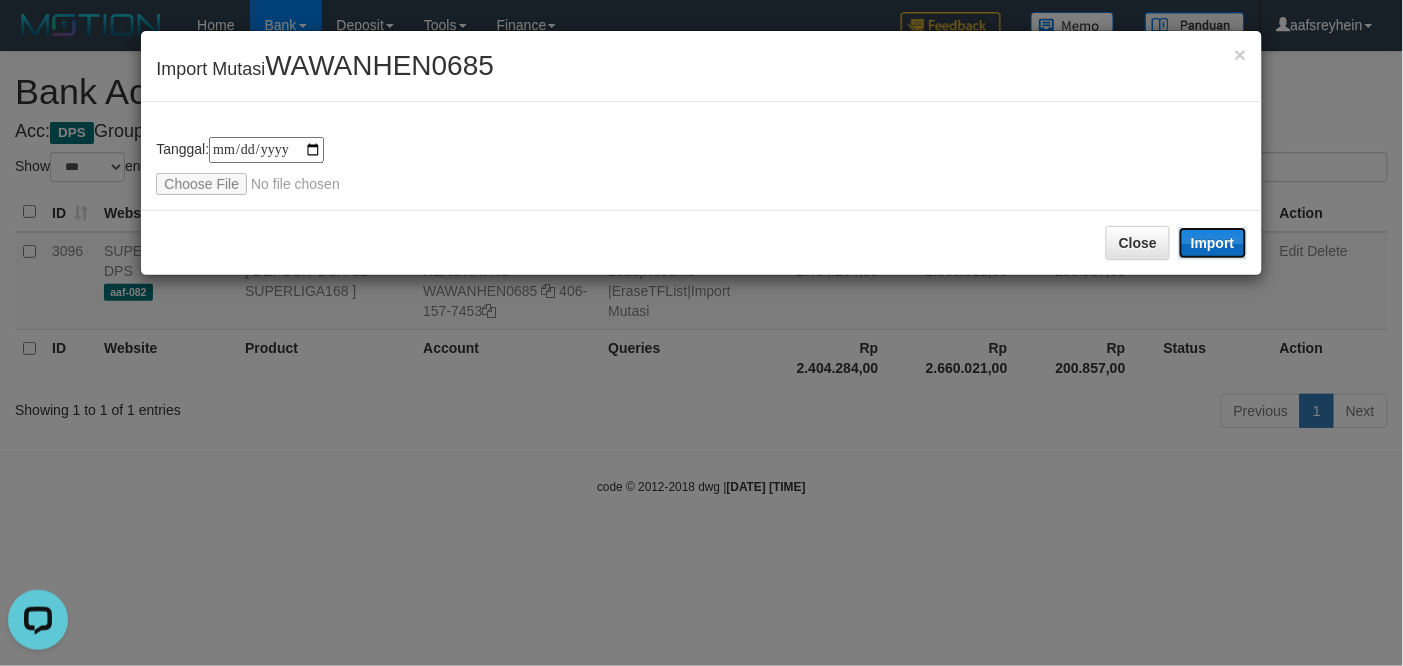click on "Import" at bounding box center [1213, 243] 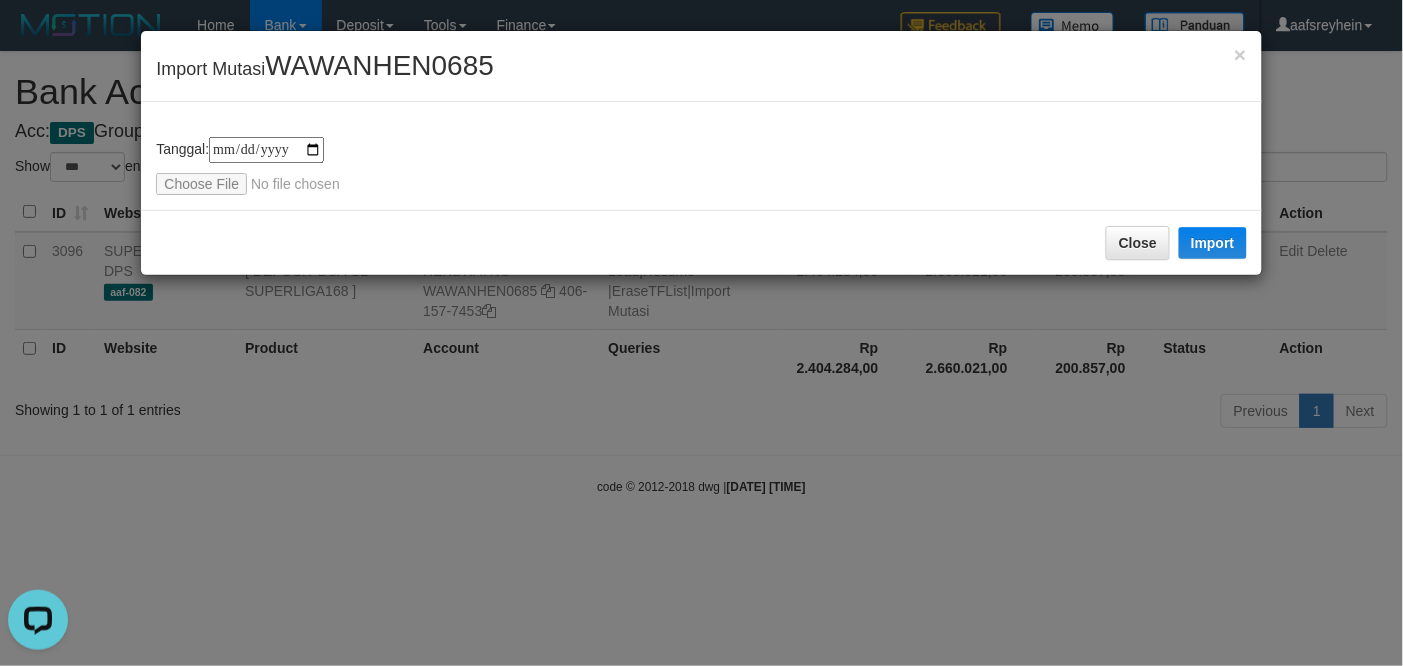 click on "**********" at bounding box center (701, 333) 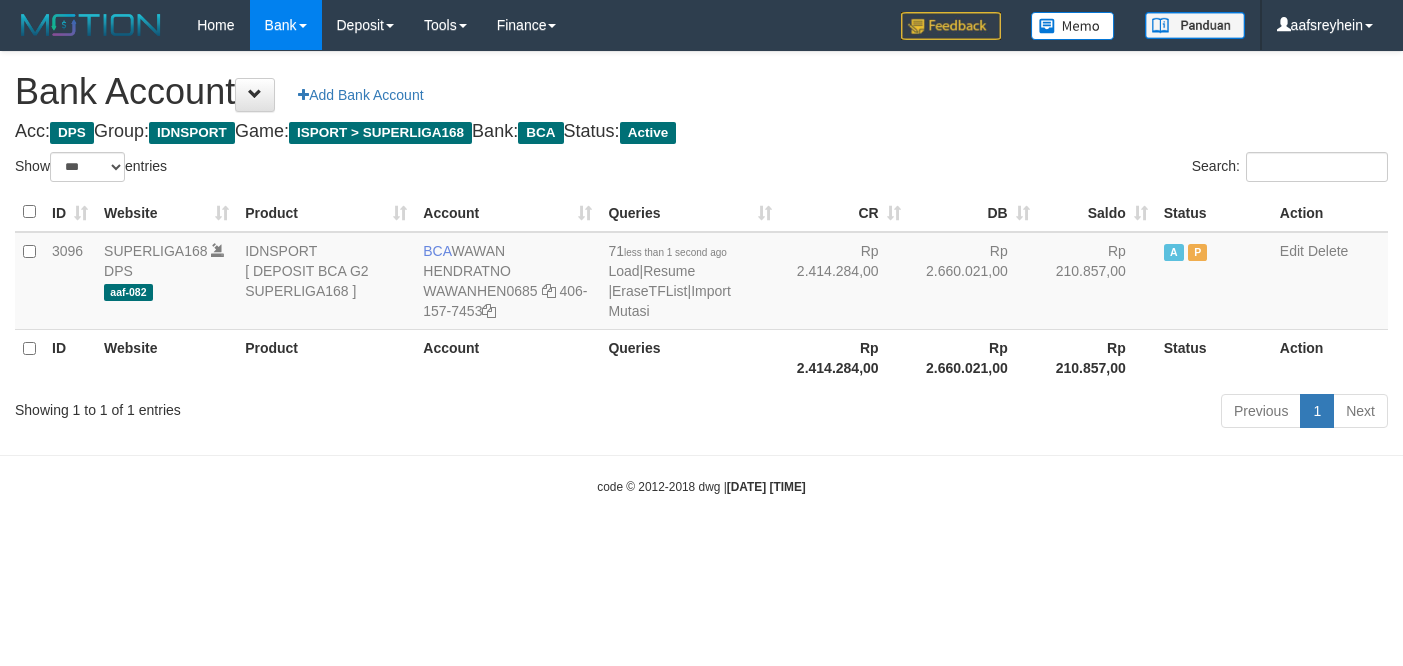 select on "***" 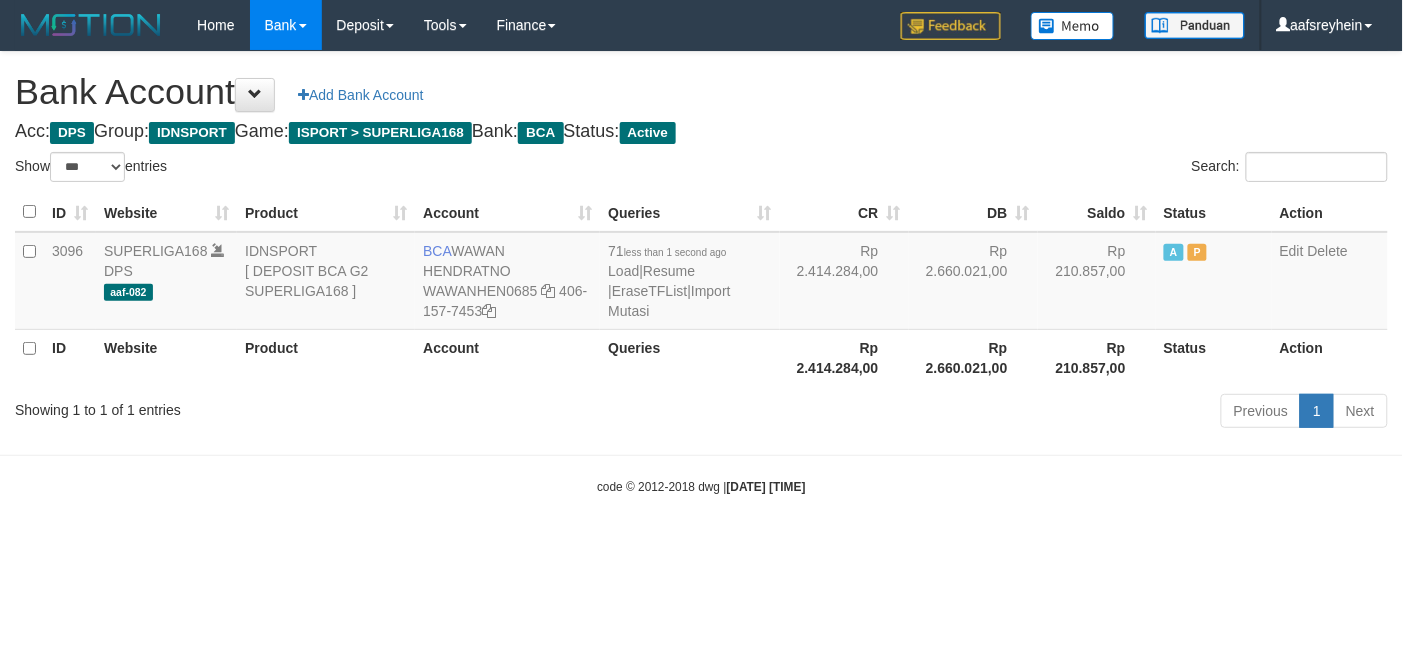 click on "Toggle navigation
Home
Bank
Account List
Load
By Website
Group
[ISPORT]													SUPERLIGA168
By Load Group (DPS)" at bounding box center [701, 273] 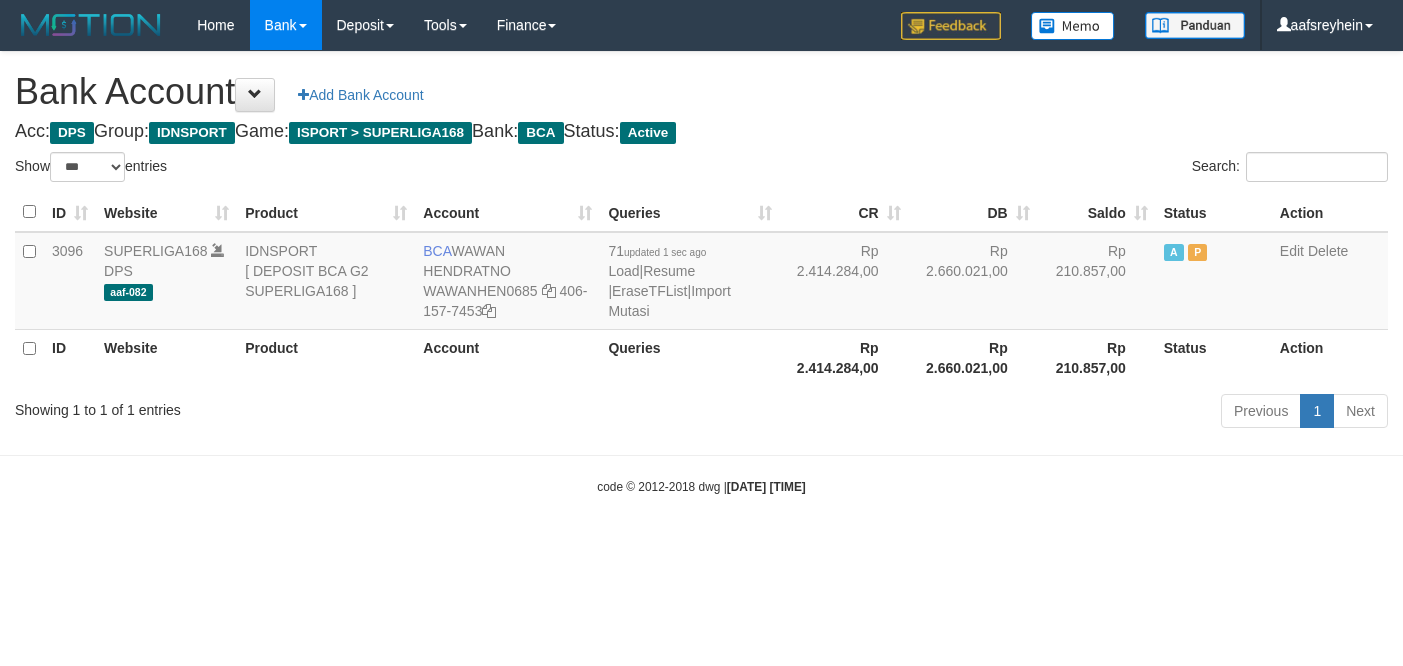 select on "***" 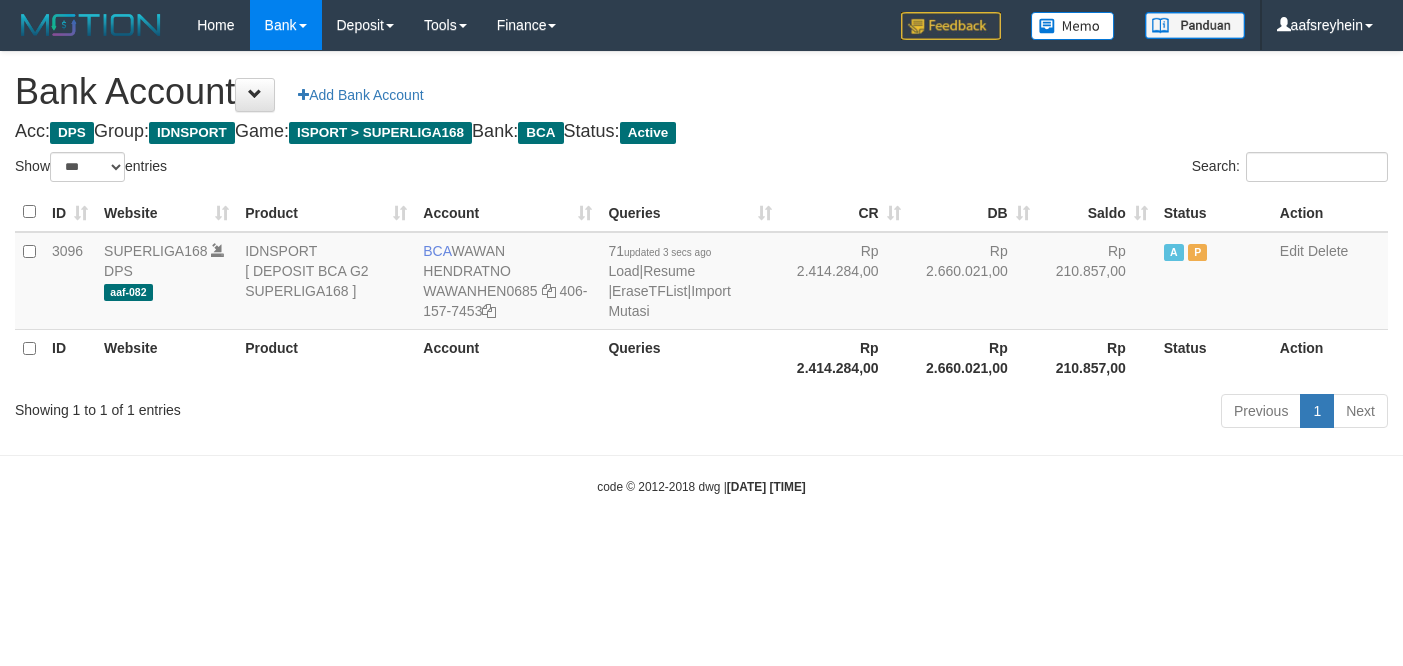 select on "***" 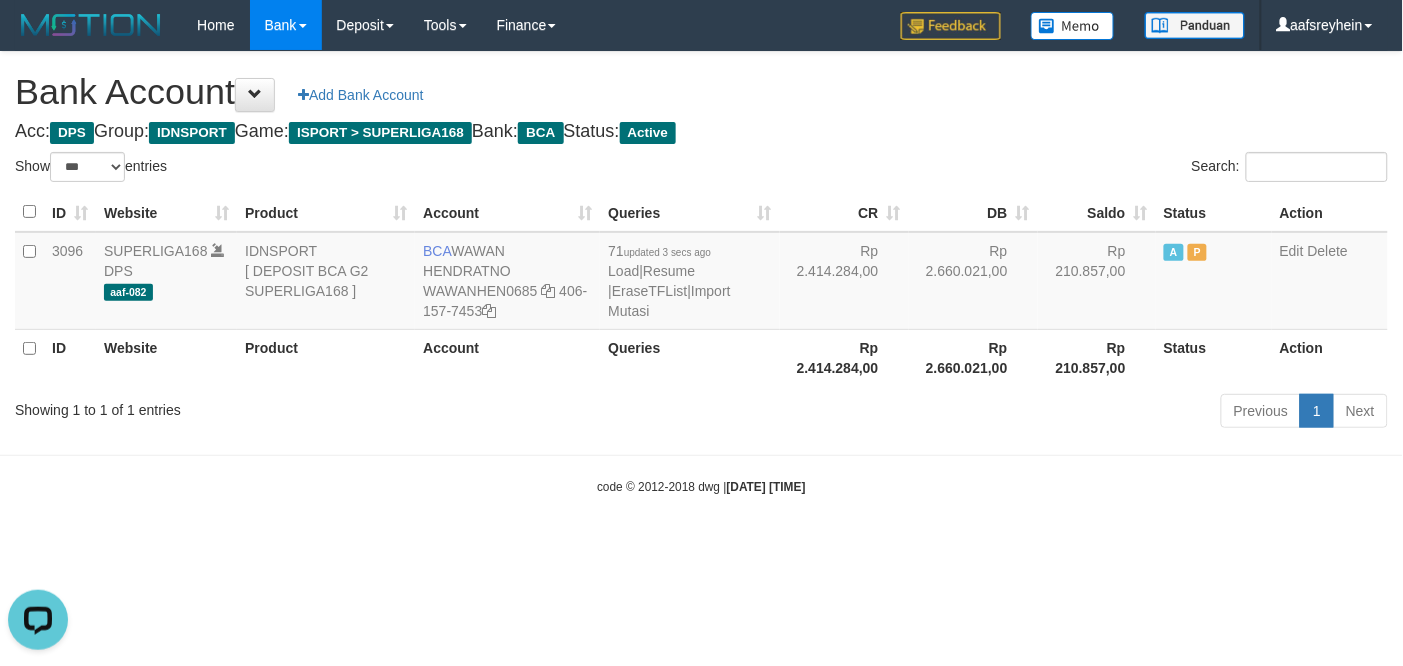 scroll, scrollTop: 0, scrollLeft: 0, axis: both 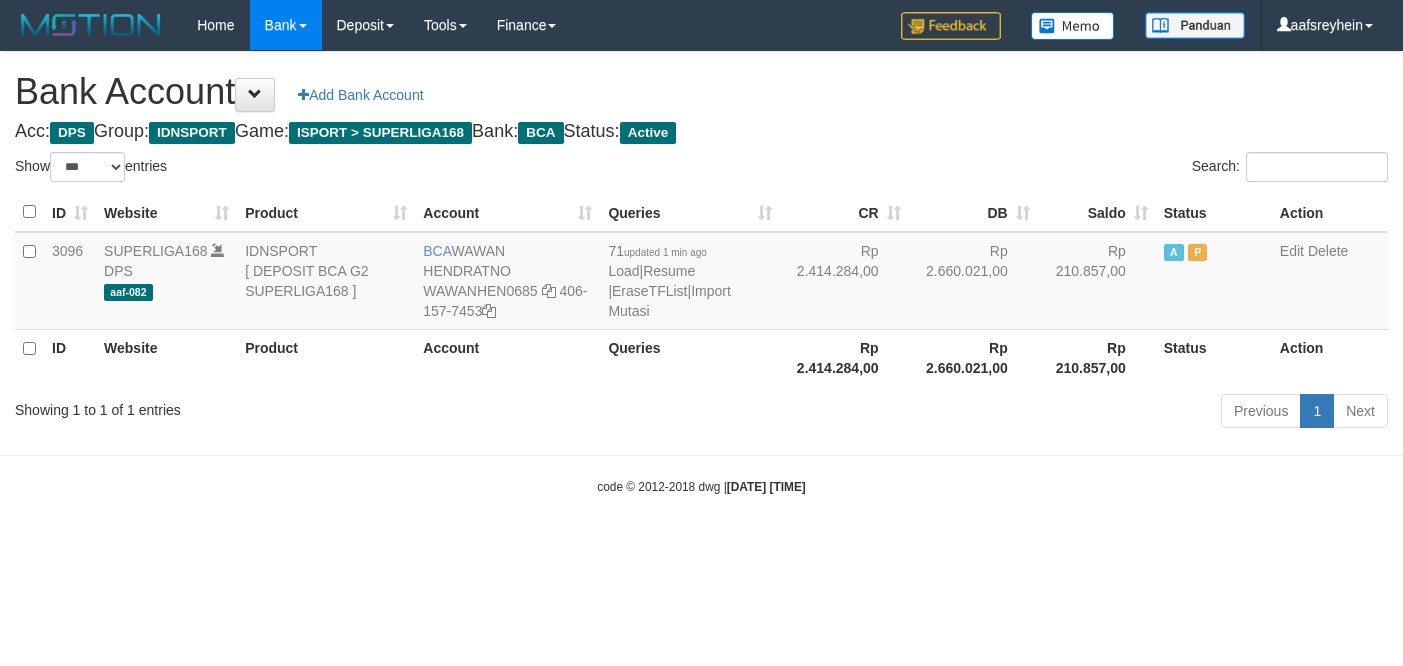 select on "***" 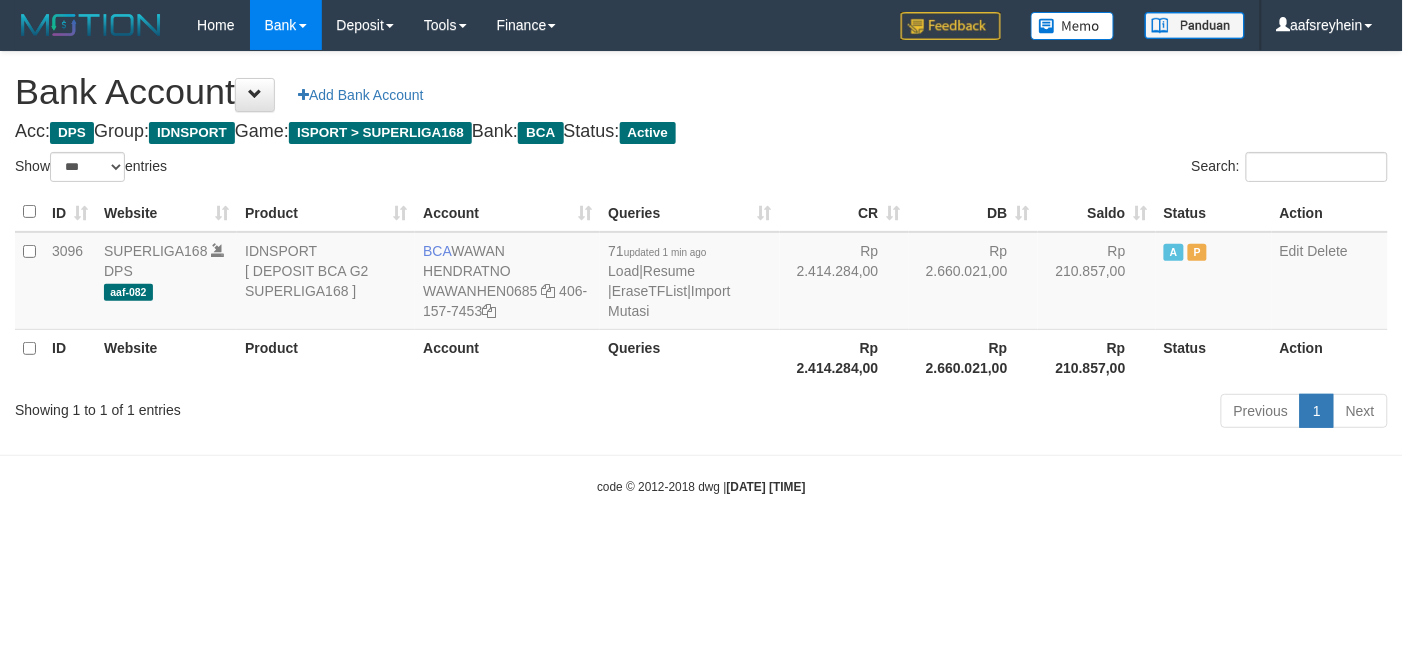 click on "Toggle navigation
Home
Bank
Account List
Load
By Website
Group
[ISPORT]													SUPERLIGA168
By Load Group (DPS)
-" at bounding box center [701, 273] 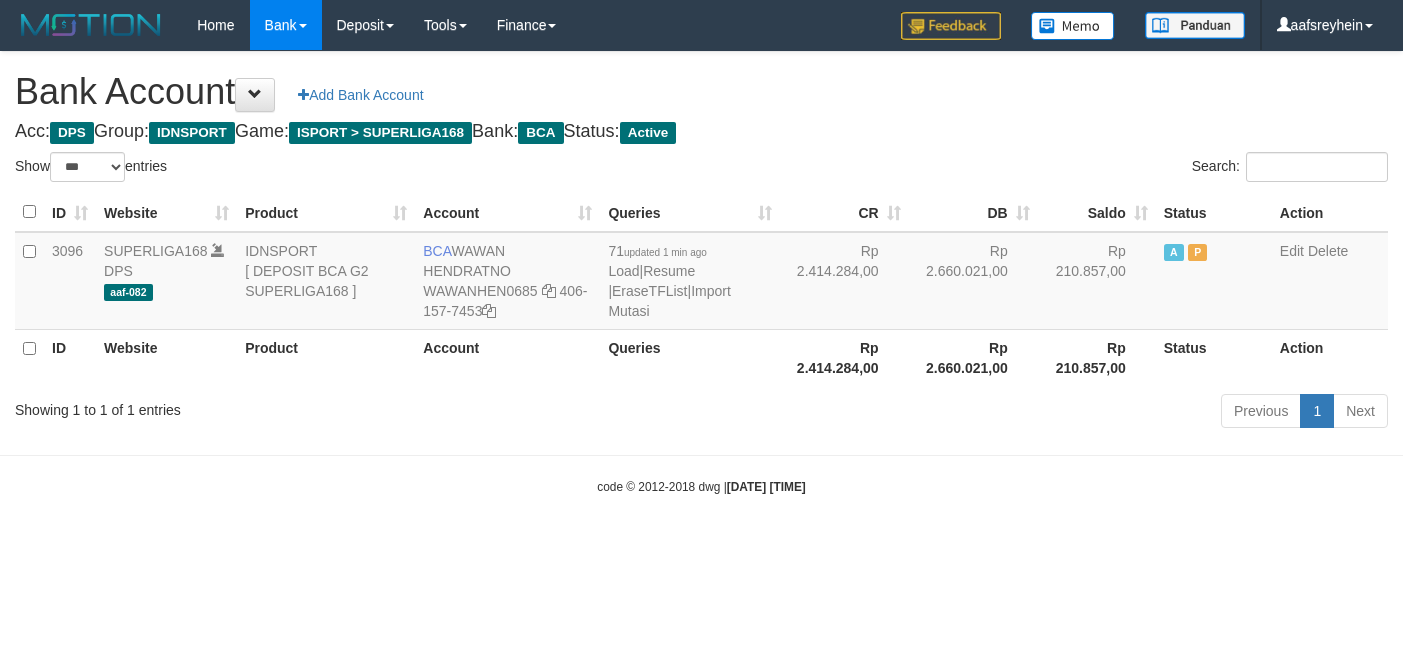 select on "***" 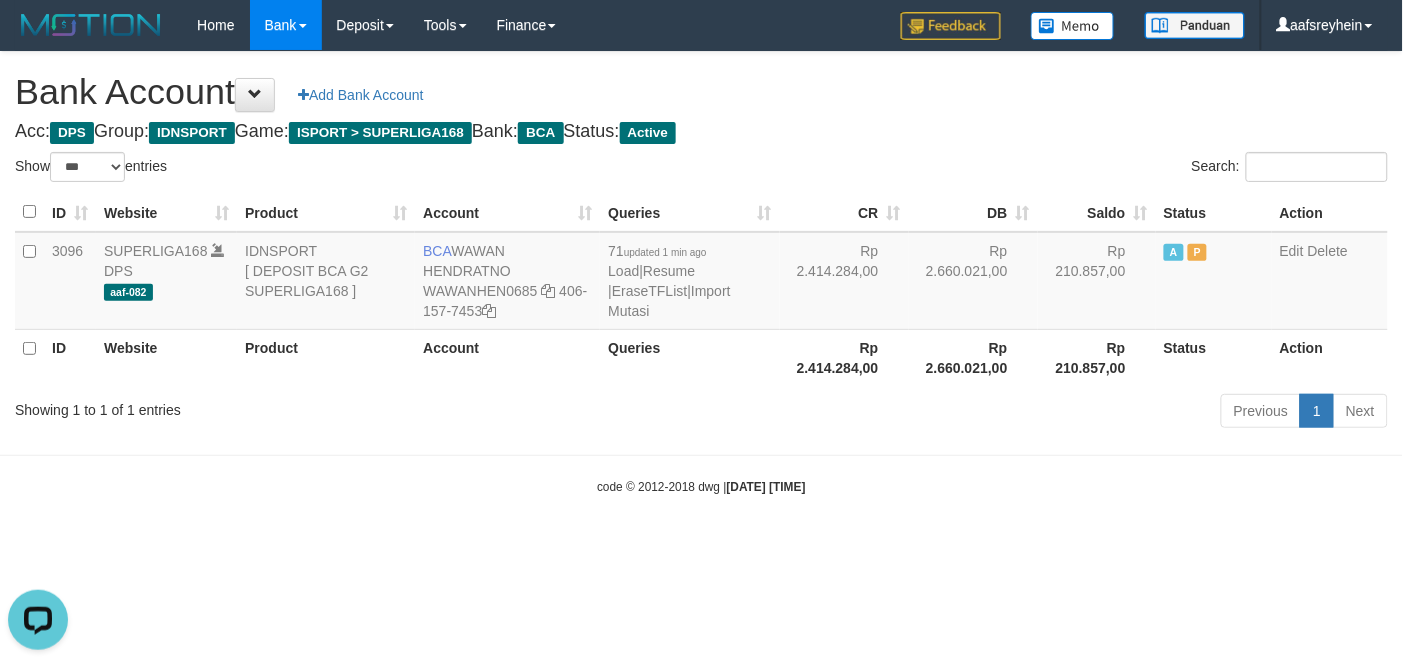 scroll, scrollTop: 0, scrollLeft: 0, axis: both 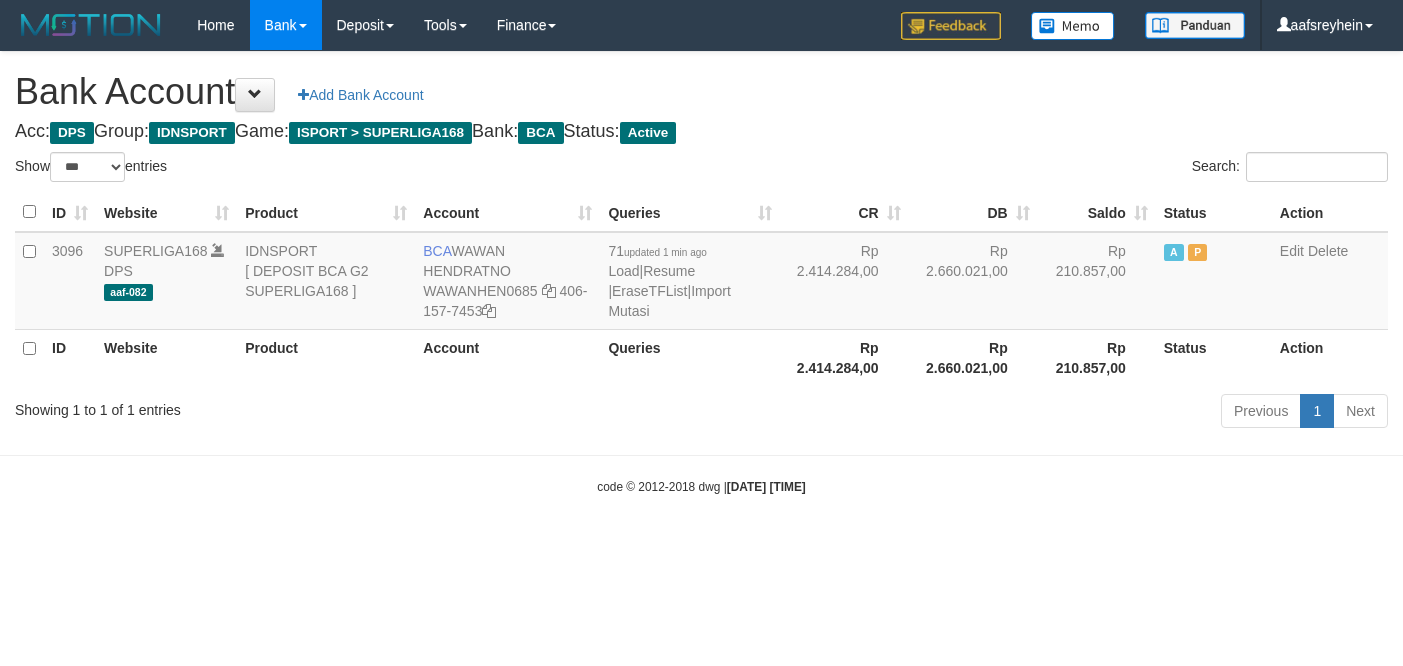 select on "***" 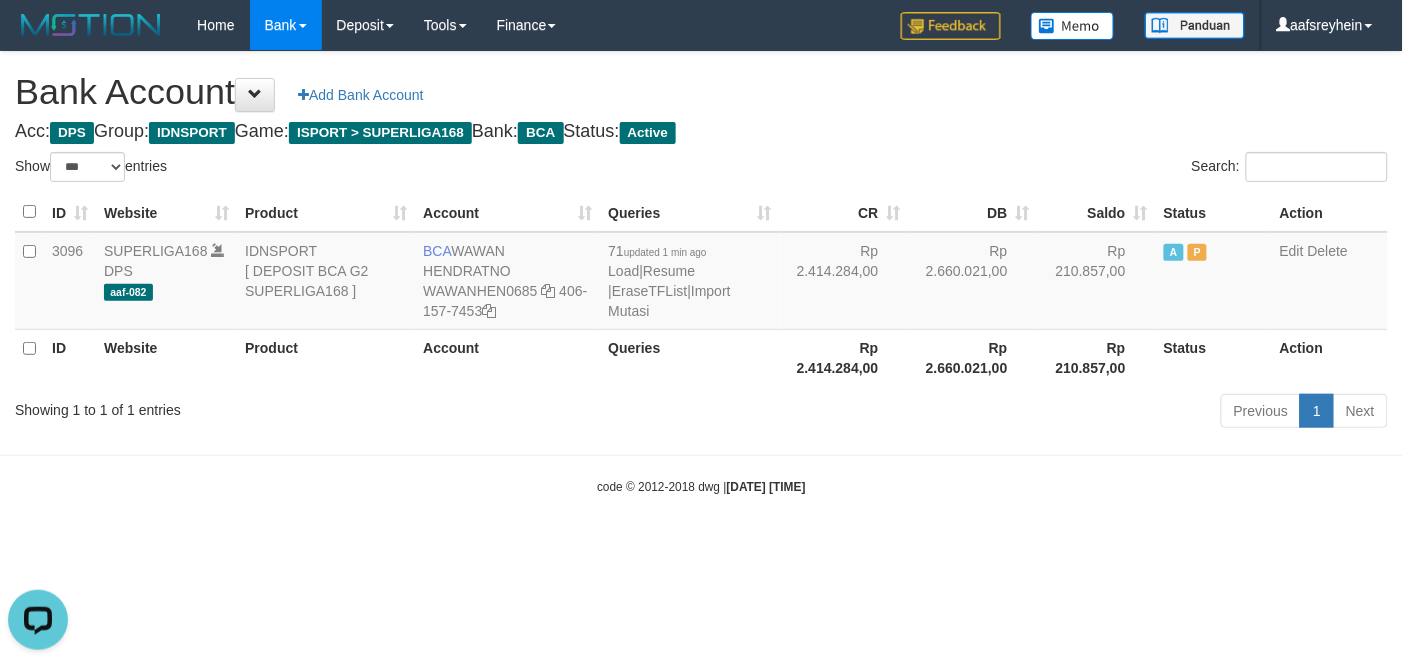 scroll, scrollTop: 0, scrollLeft: 0, axis: both 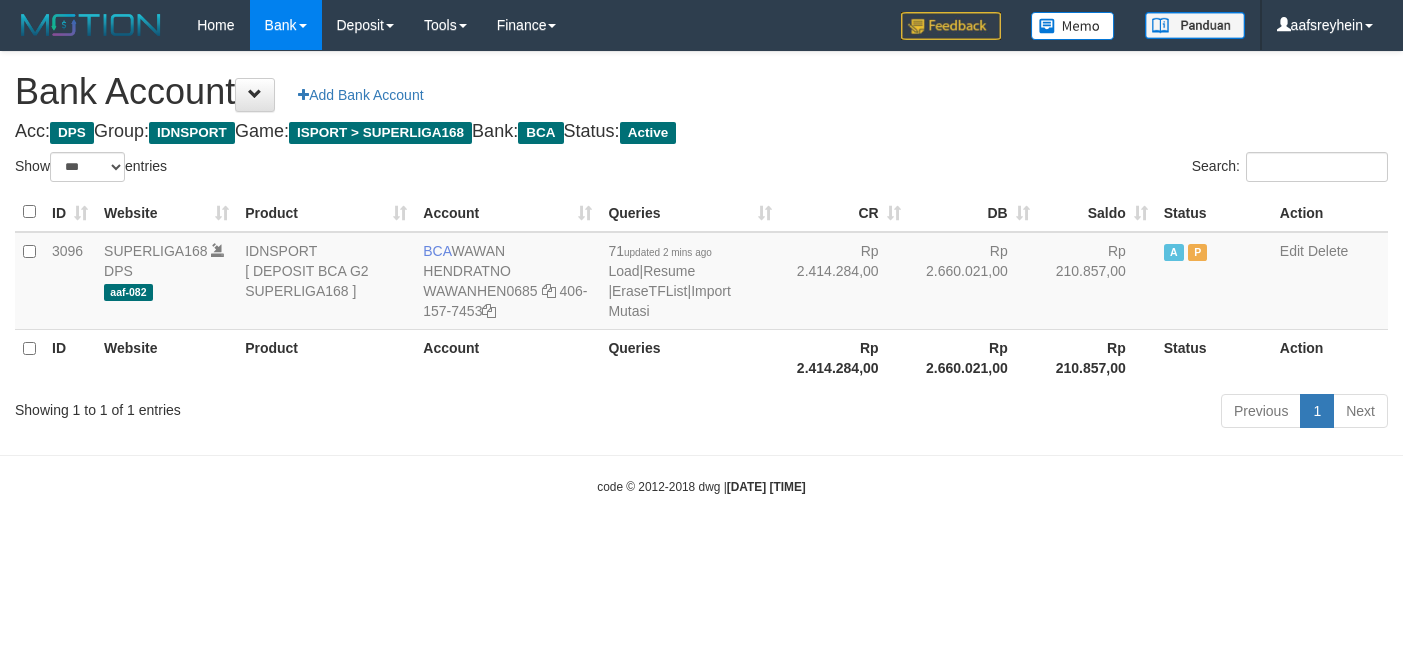 select on "***" 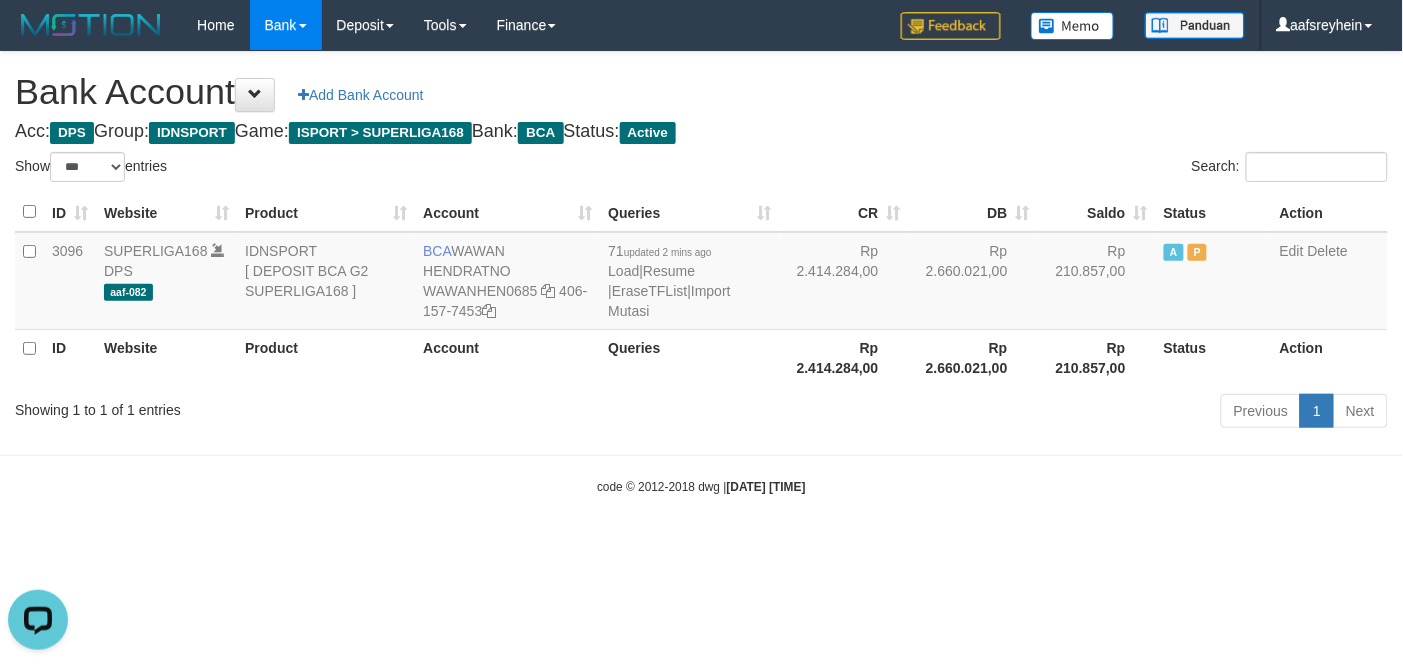 scroll, scrollTop: 0, scrollLeft: 0, axis: both 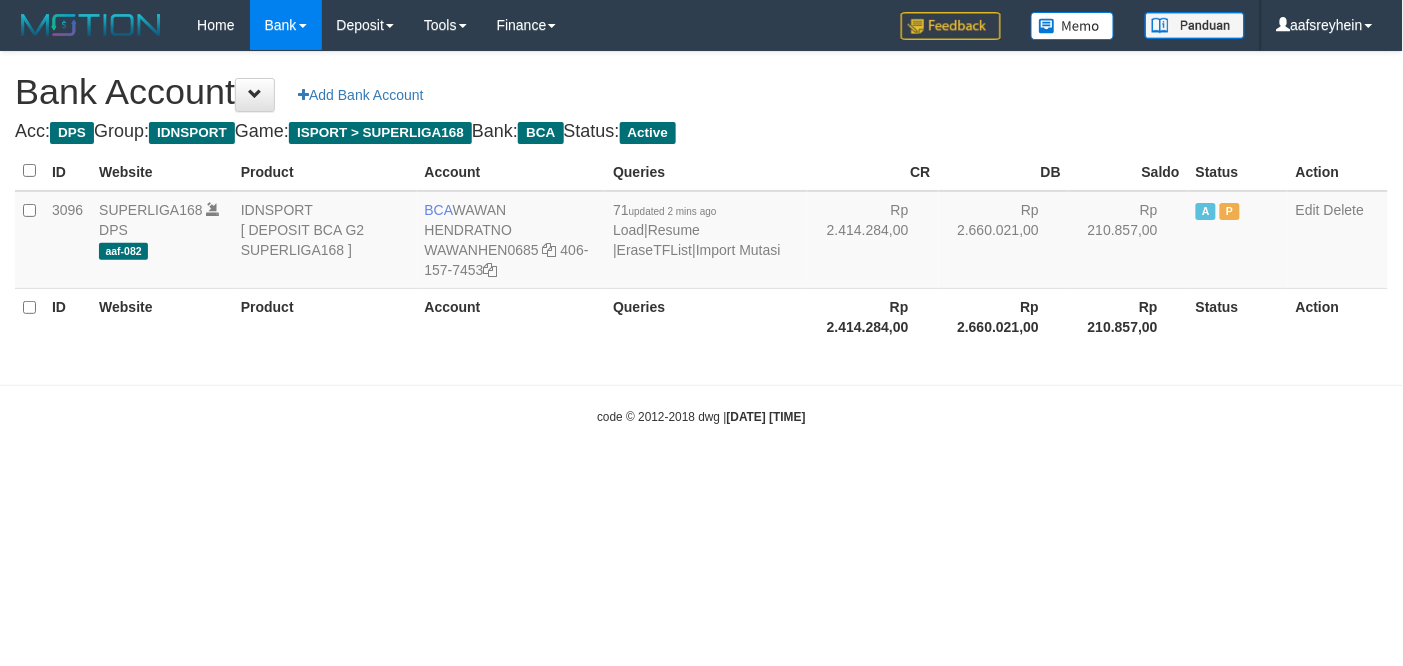 select on "***" 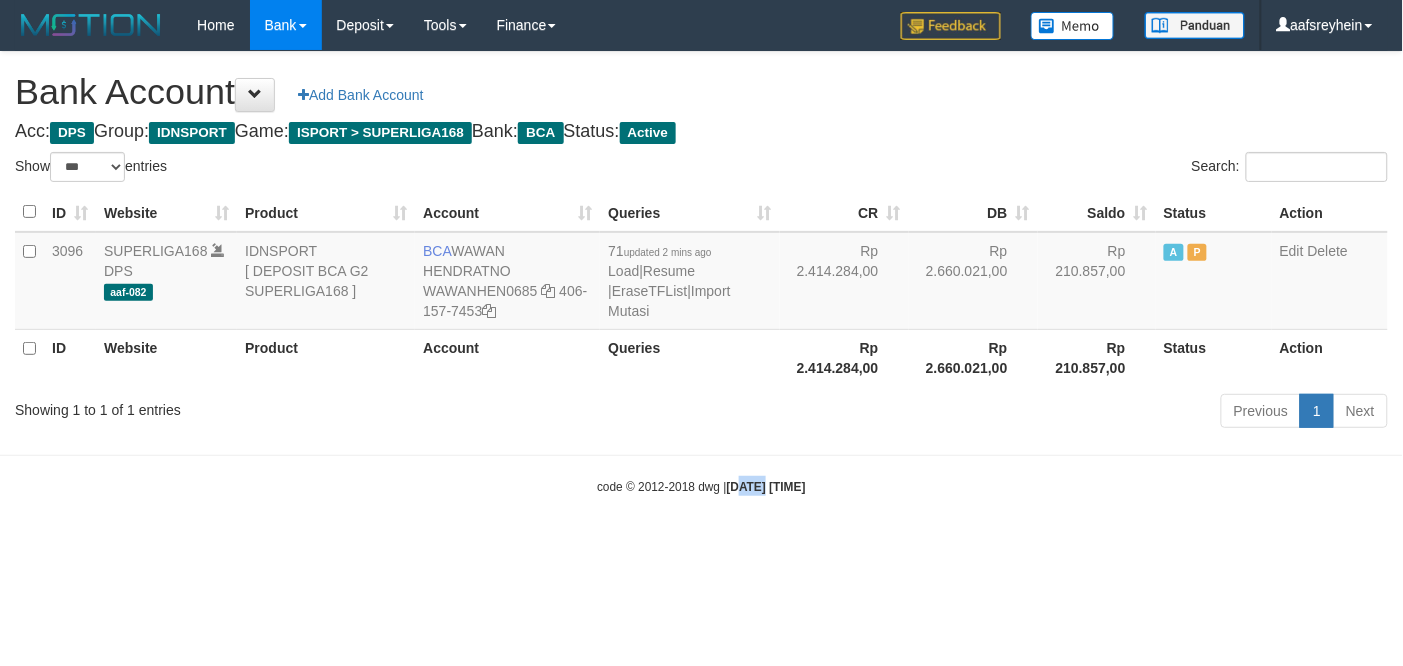 click on "Toggle navigation
Home
Bank
Account List
Load
By Website
Group
[ISPORT]													SUPERLIGA168
By Load Group (DPS)
-" at bounding box center (701, 273) 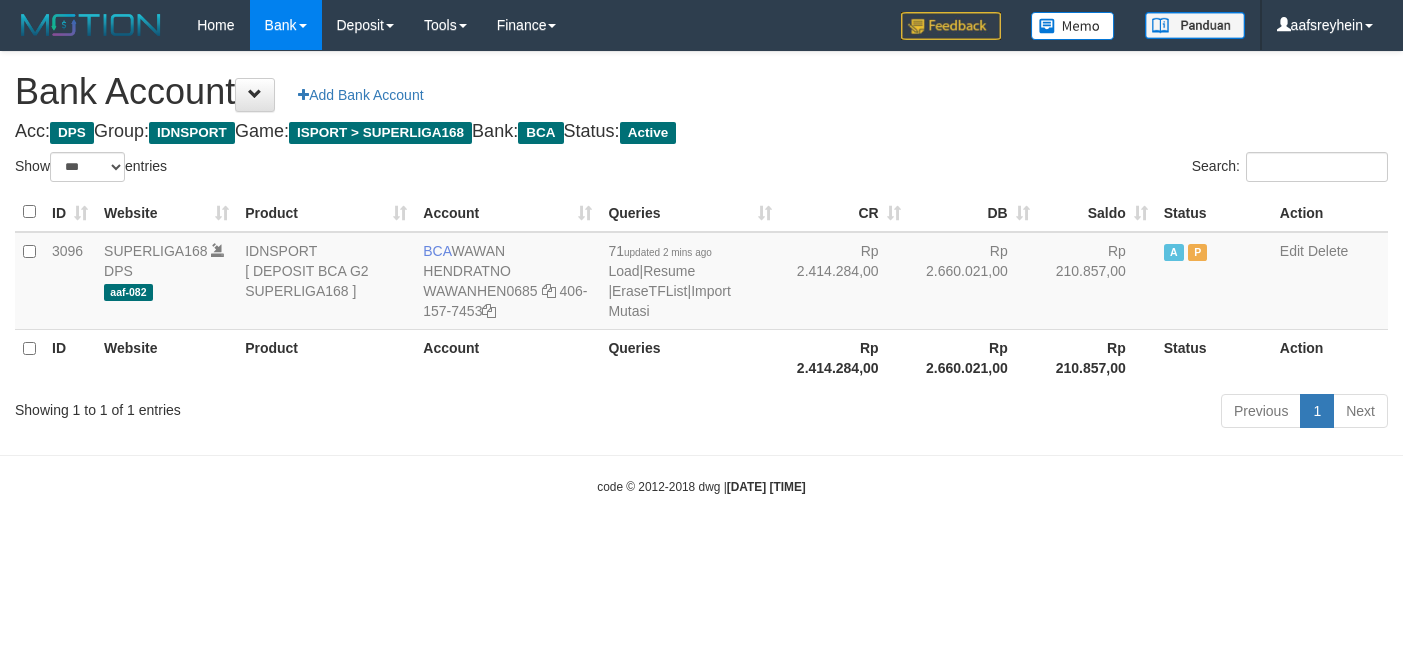 select on "***" 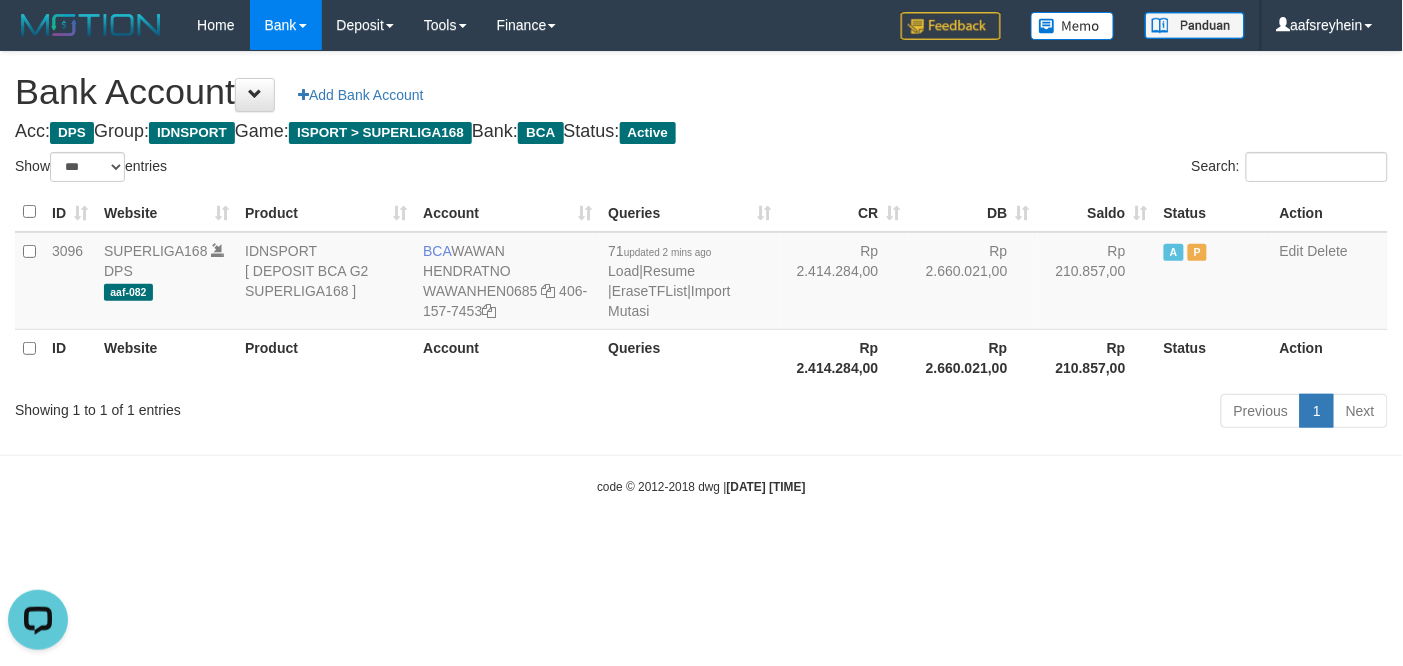 scroll, scrollTop: 0, scrollLeft: 0, axis: both 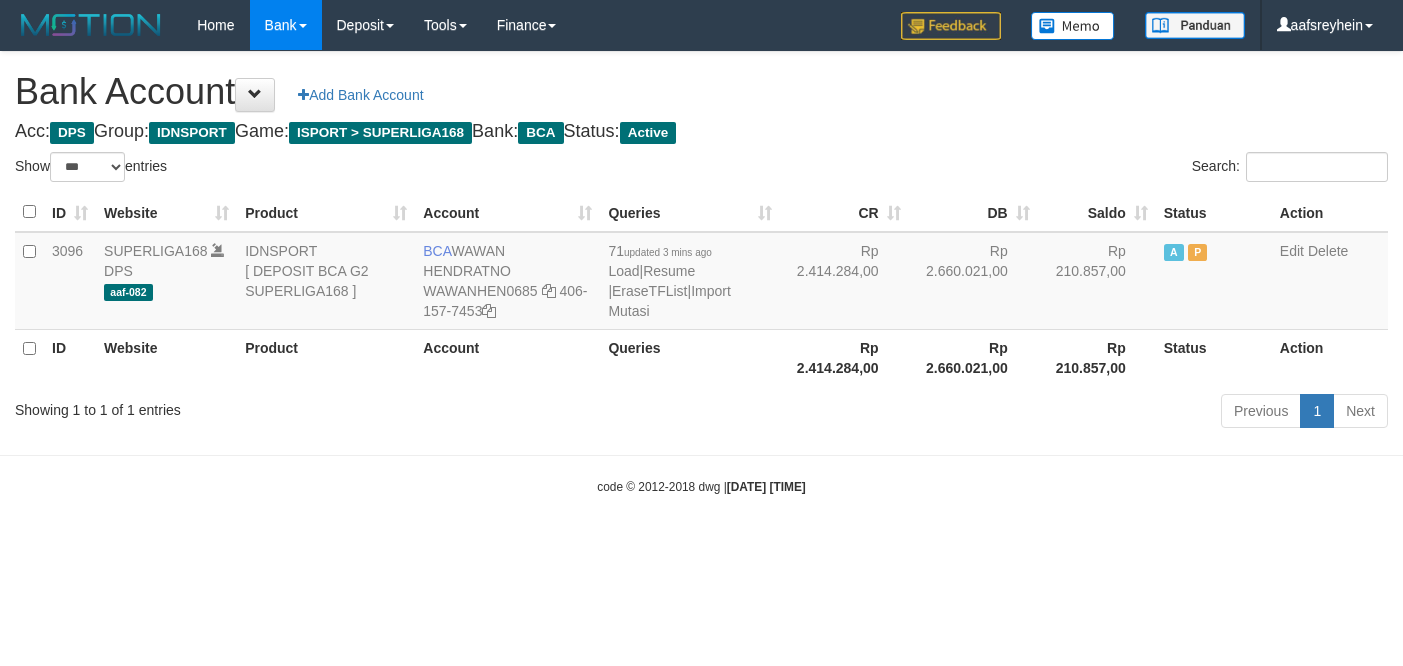 select on "***" 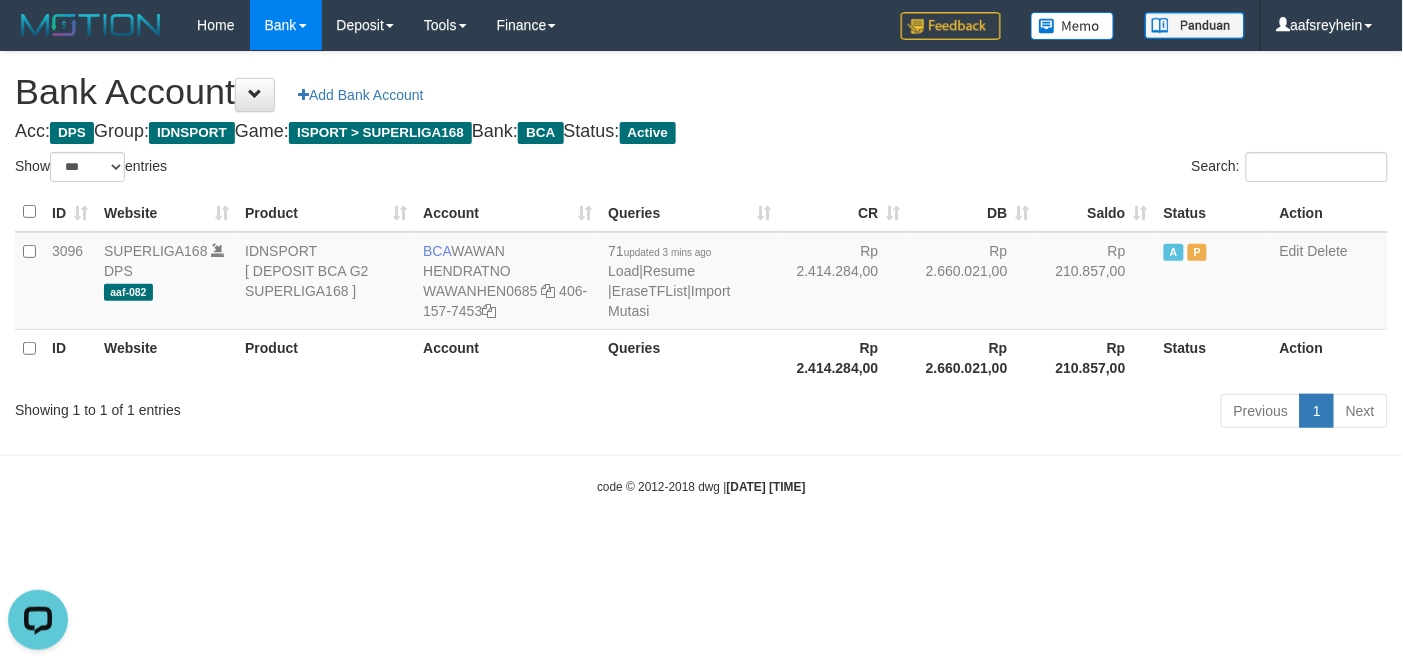 scroll, scrollTop: 0, scrollLeft: 0, axis: both 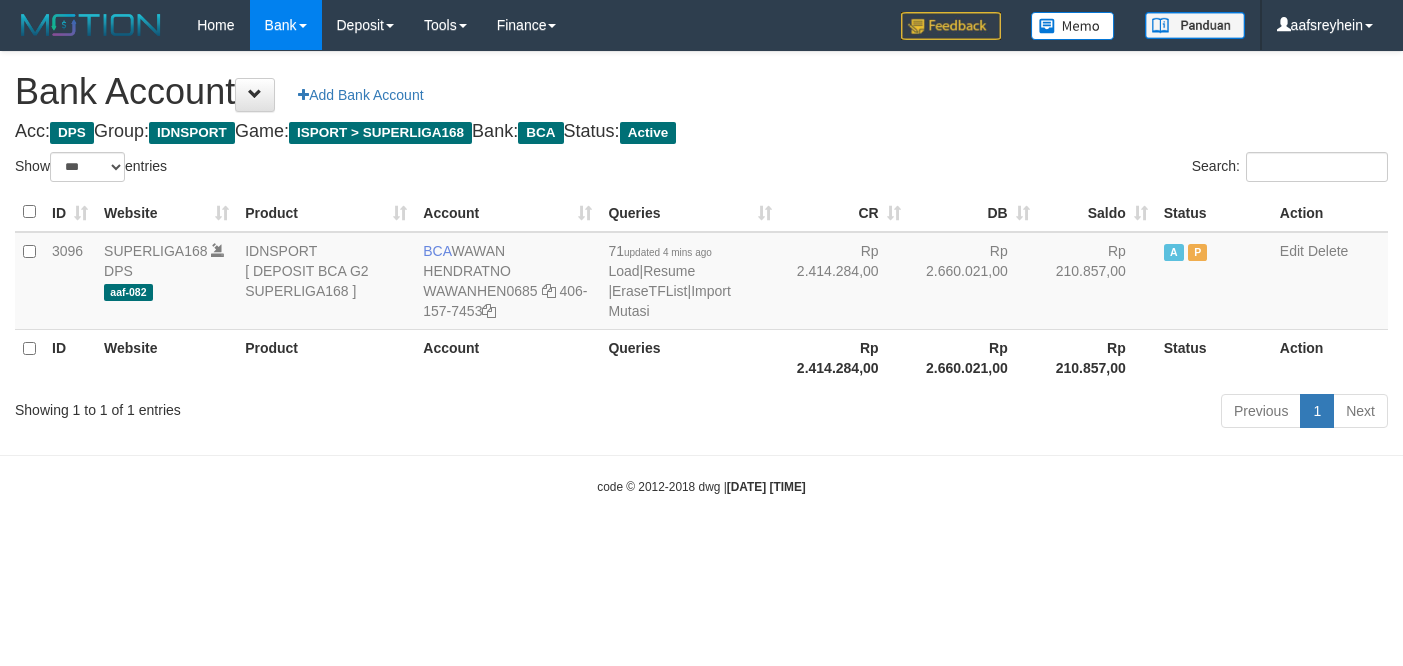 select on "***" 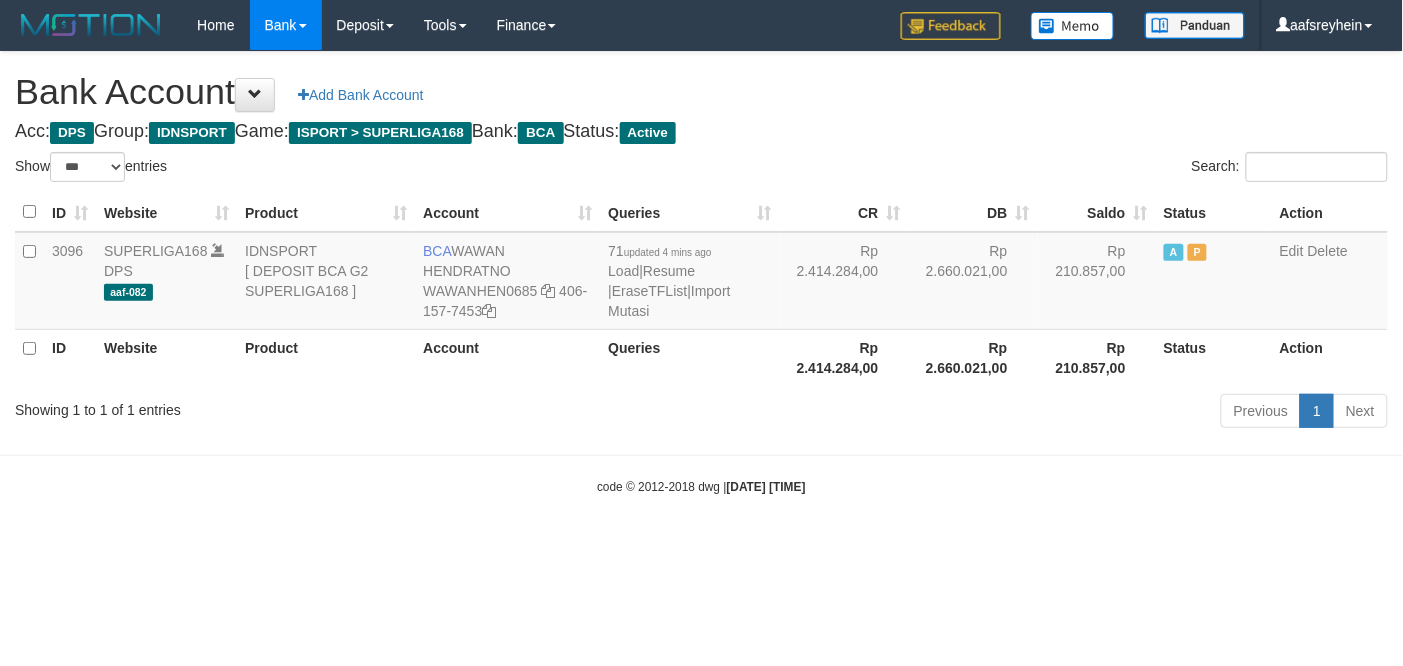 click on "Toggle navigation
Home
Bank
Account List
Load
By Website
Group
[ISPORT]													SUPERLIGA168
By Load Group (DPS)
-" at bounding box center [701, 273] 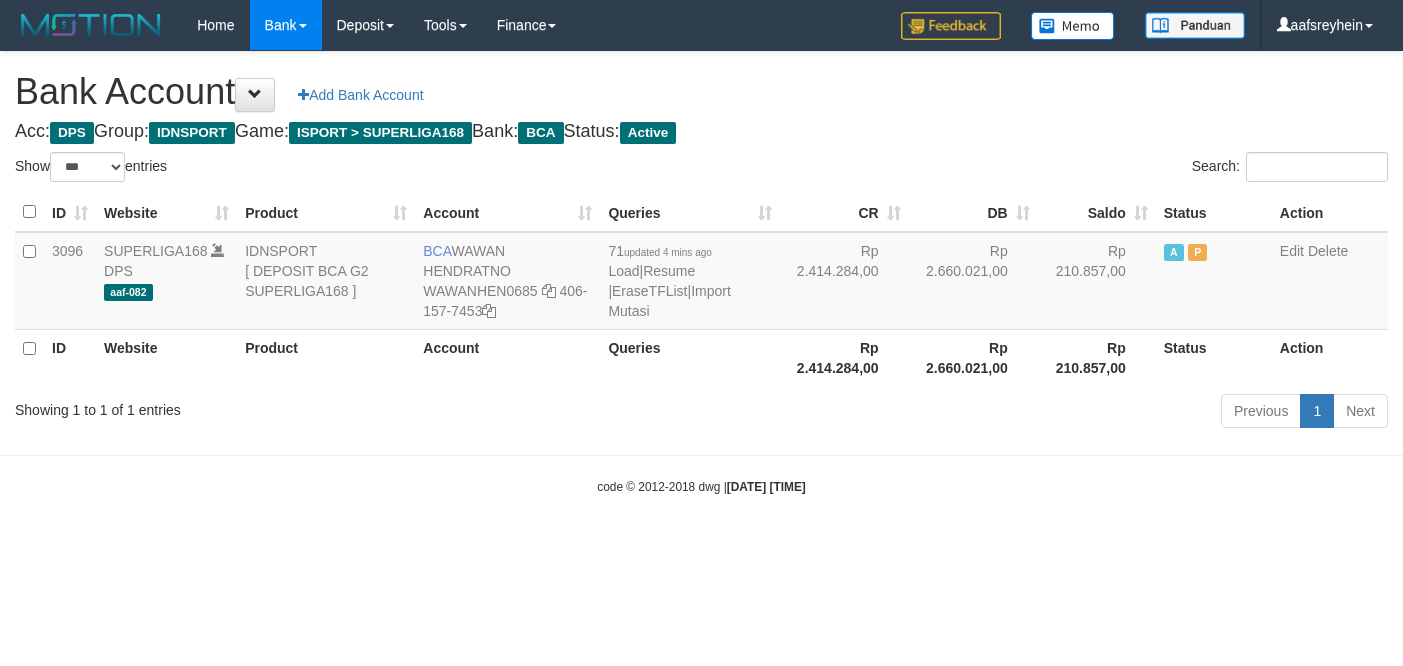 select on "***" 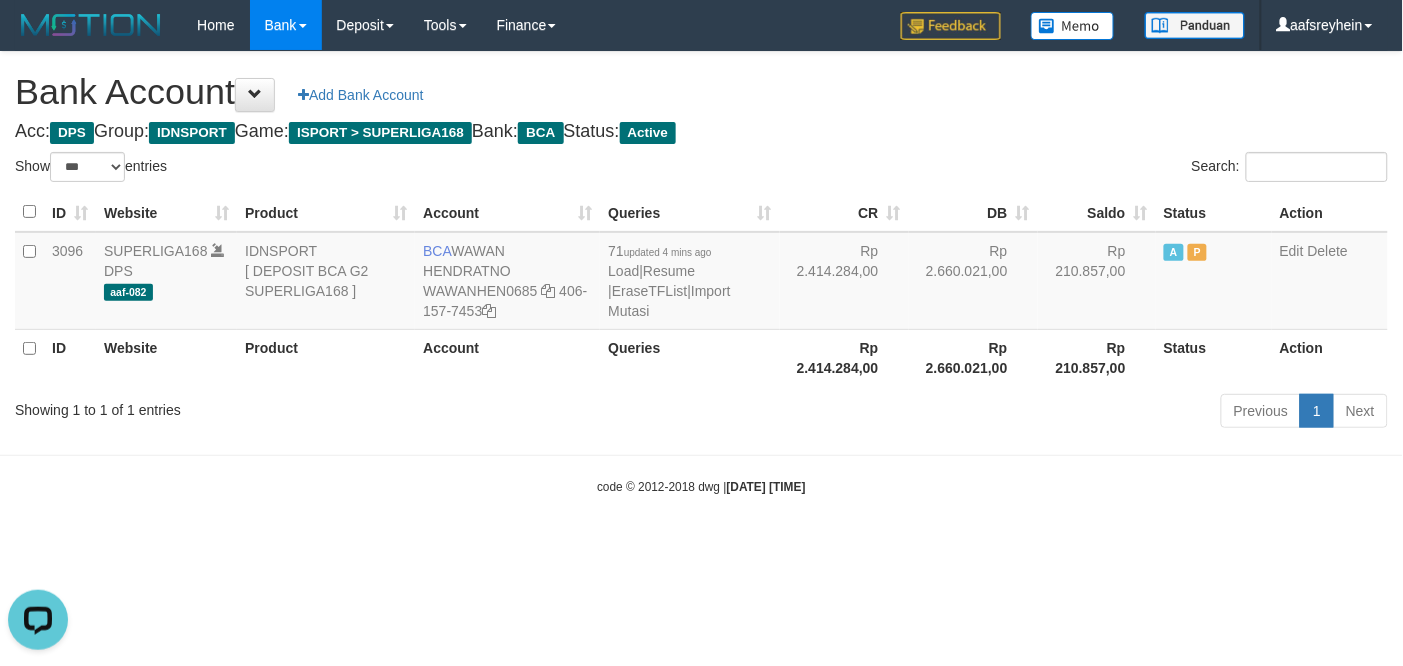 scroll, scrollTop: 0, scrollLeft: 0, axis: both 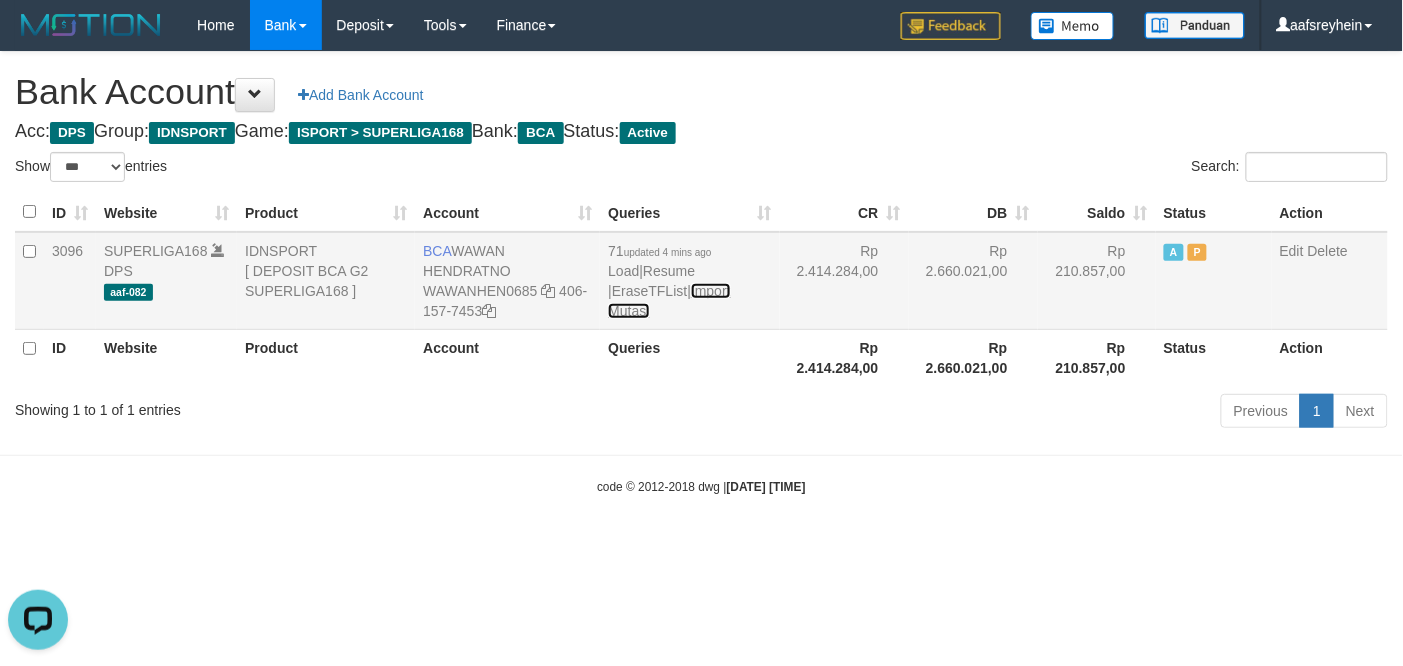 click on "Import Mutasi" at bounding box center (669, 301) 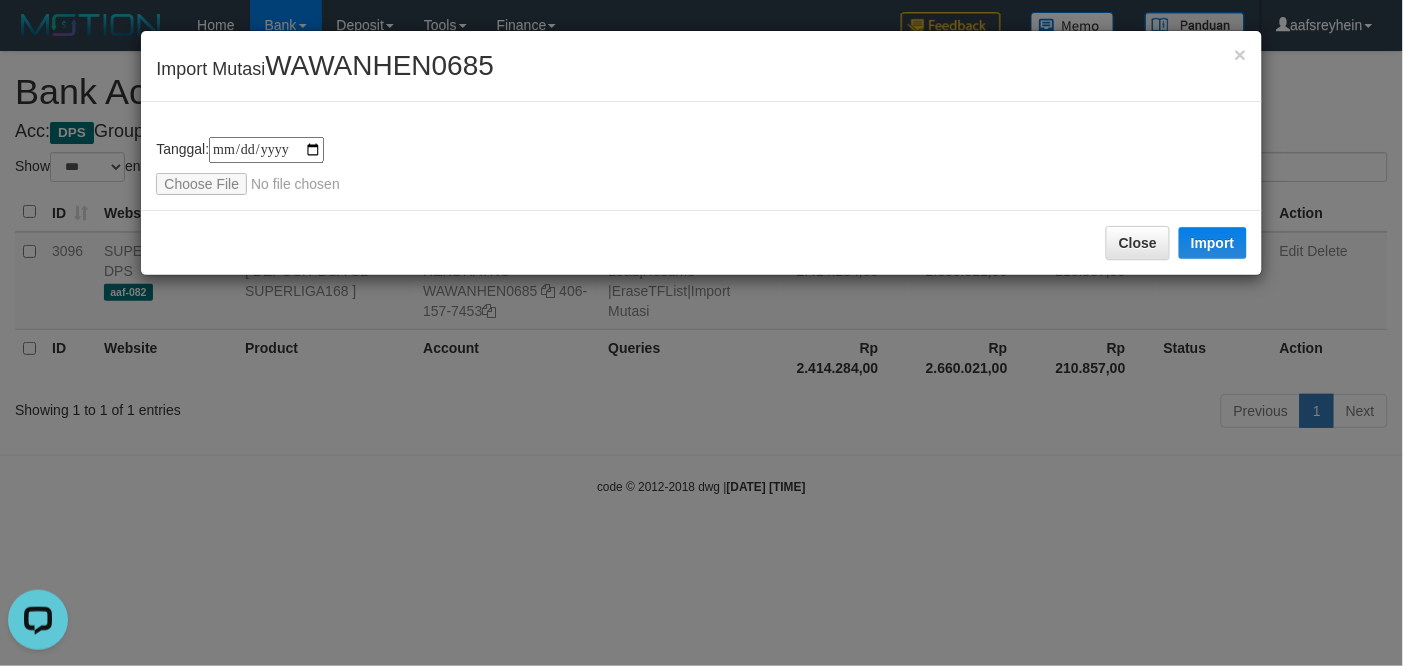 type on "**********" 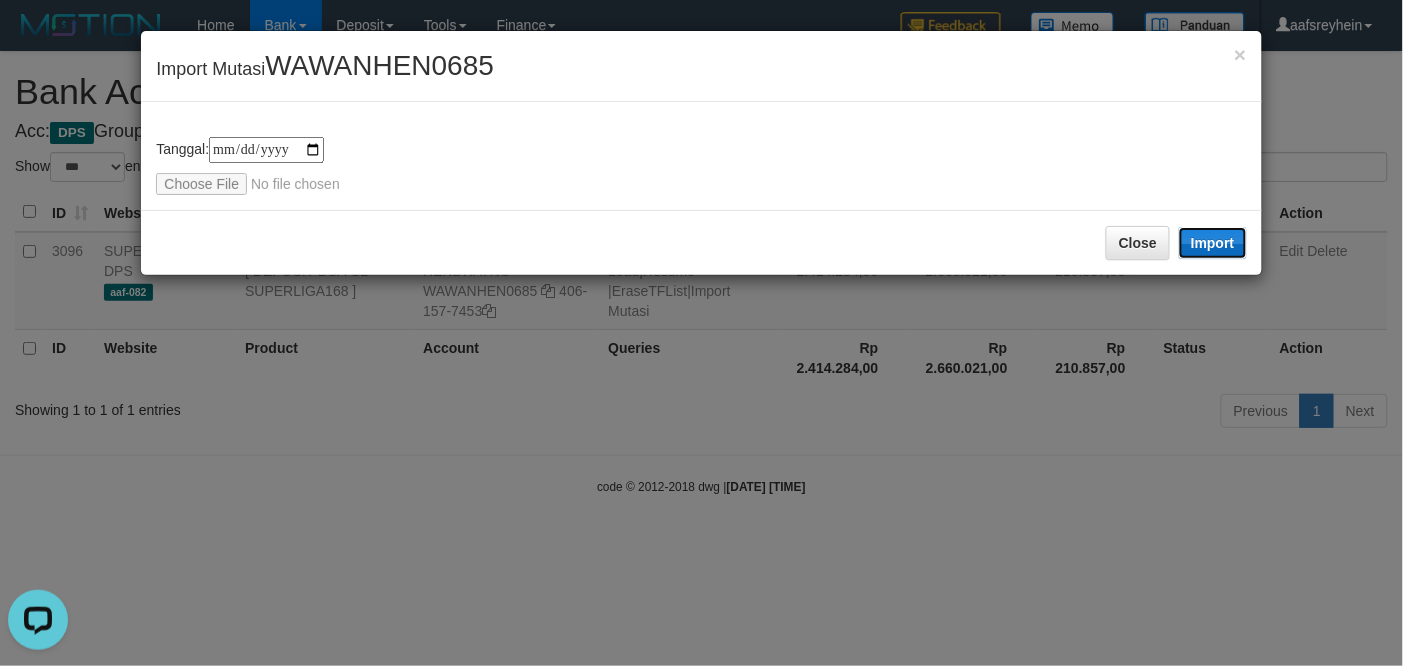 click on "Import" at bounding box center (1213, 243) 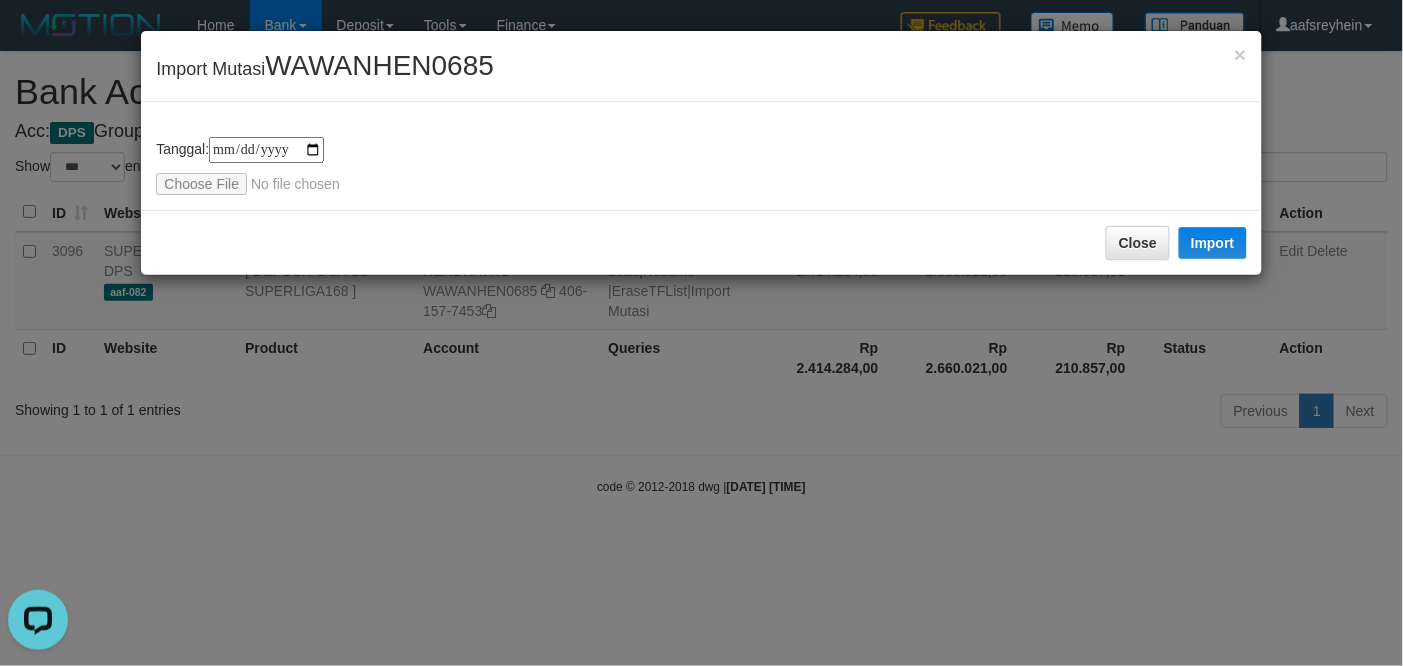 click on "**********" at bounding box center (701, 333) 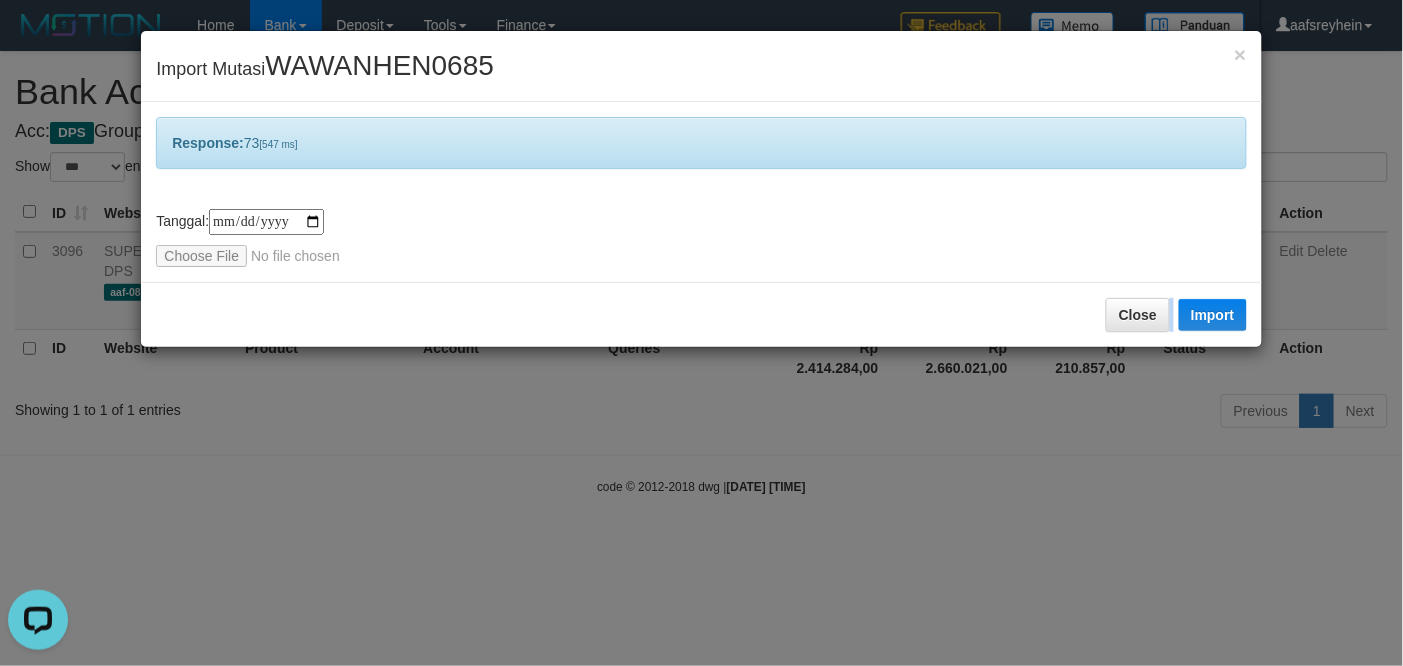 click on "**********" at bounding box center [701, 333] 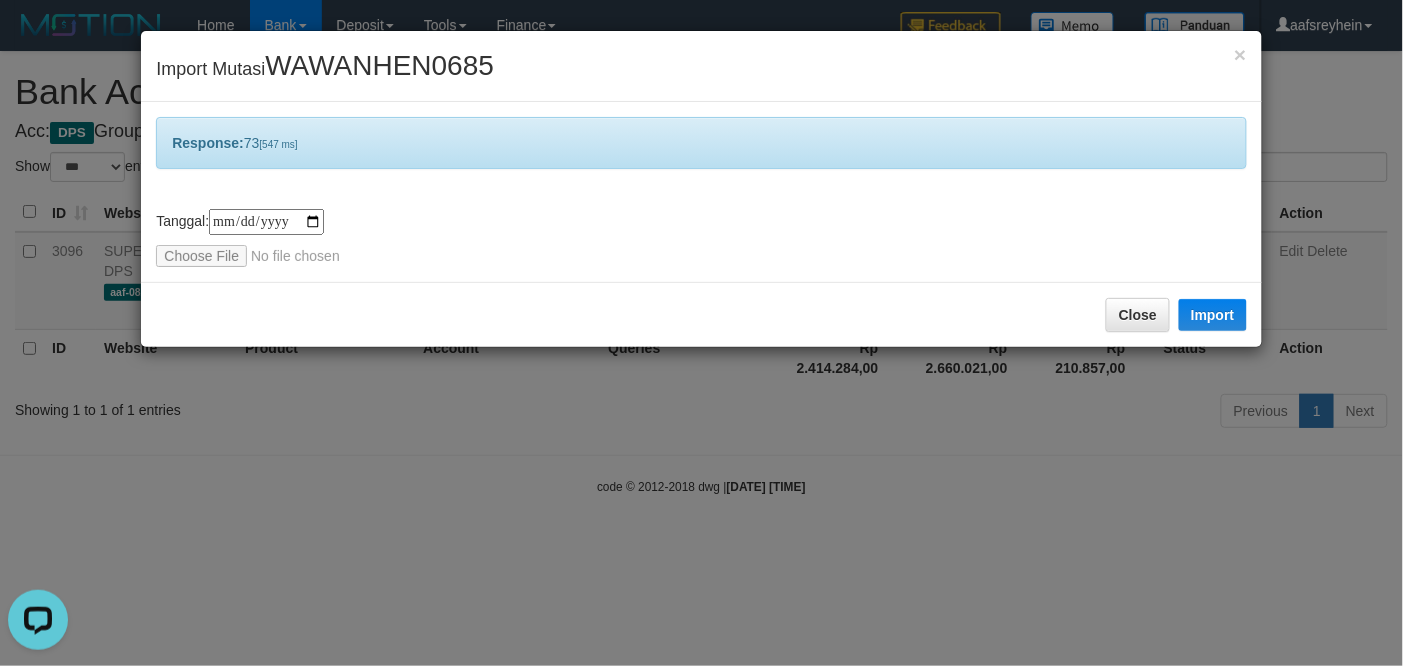 click on "**********" at bounding box center (701, 333) 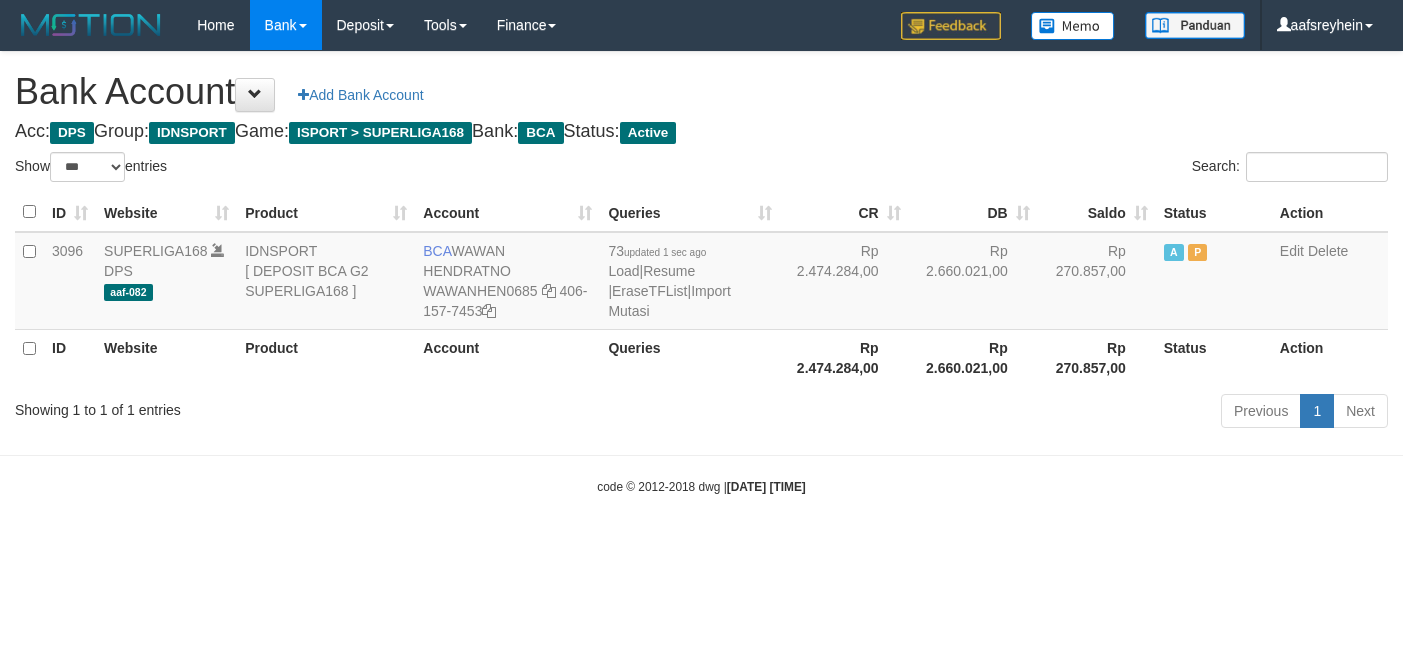 select on "***" 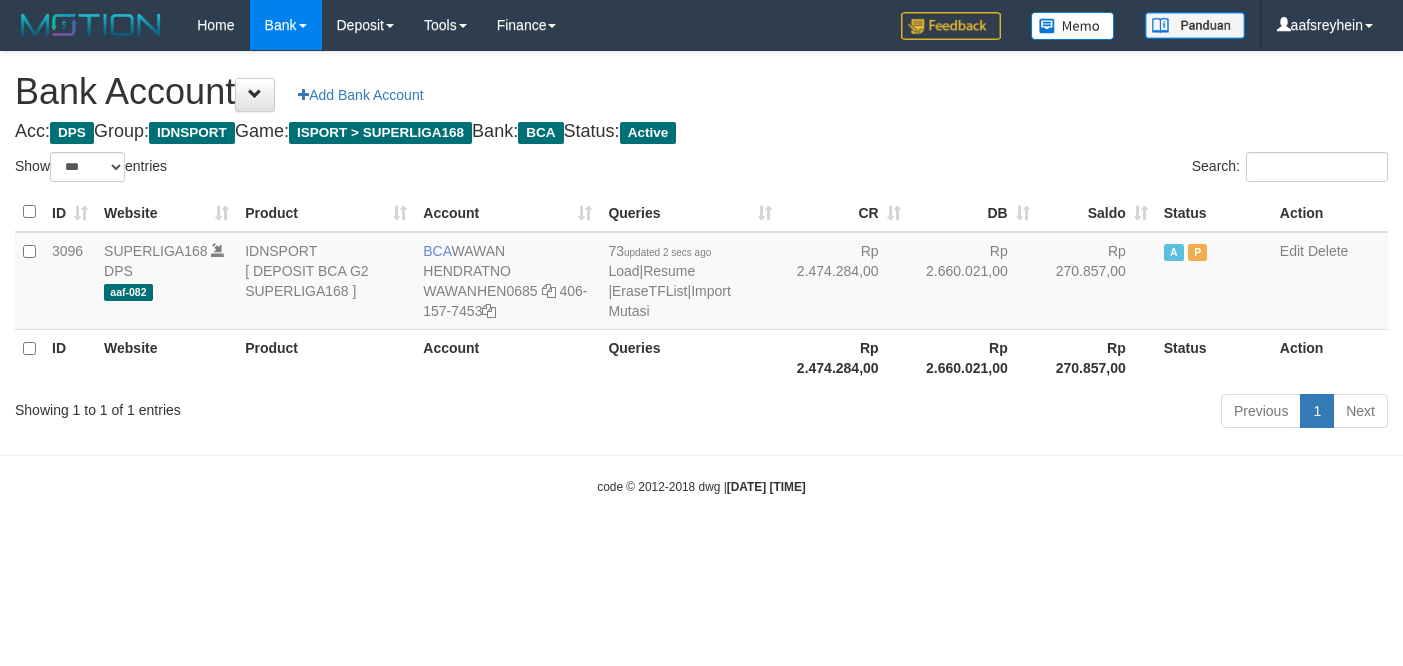 select on "***" 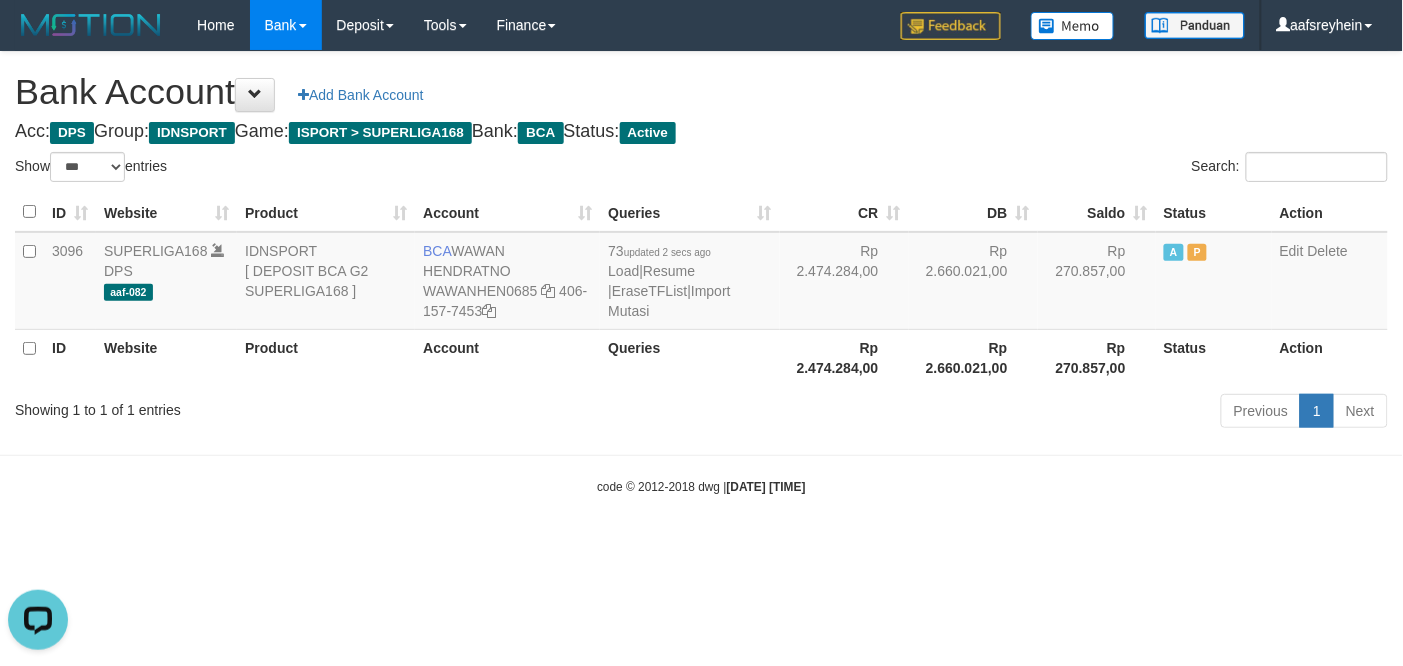 scroll, scrollTop: 0, scrollLeft: 0, axis: both 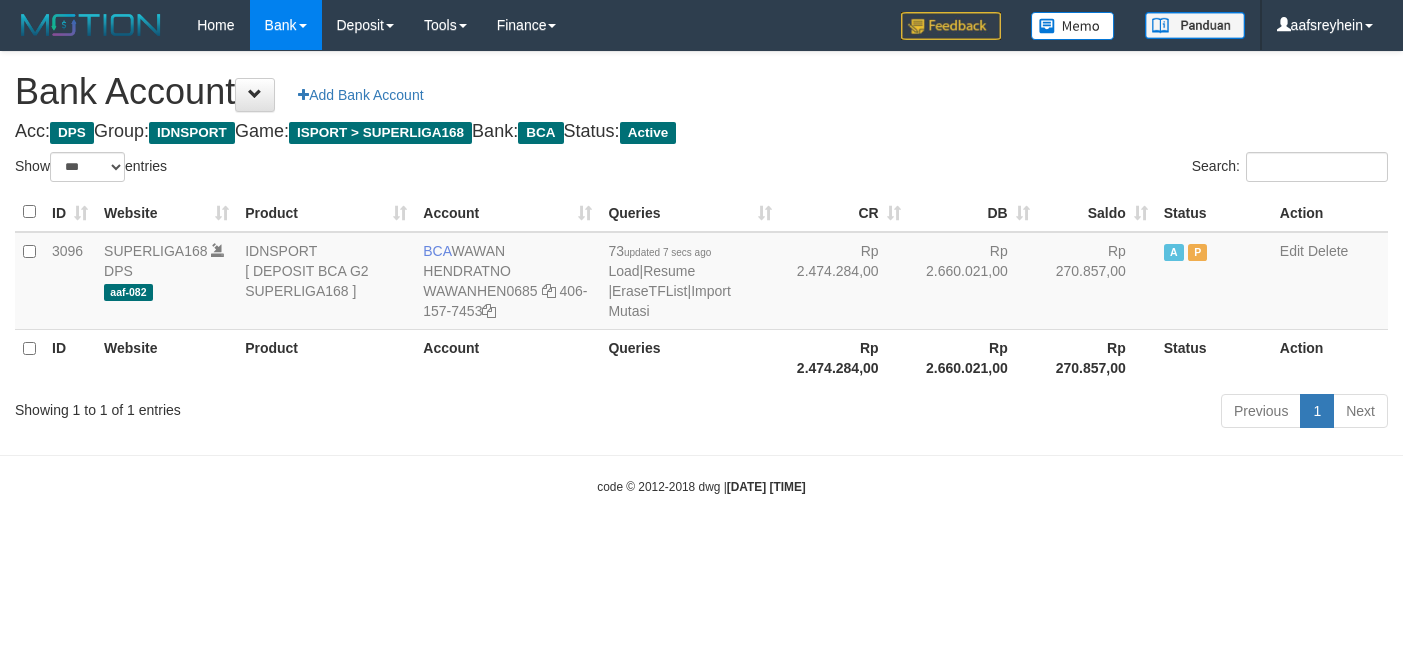 select on "***" 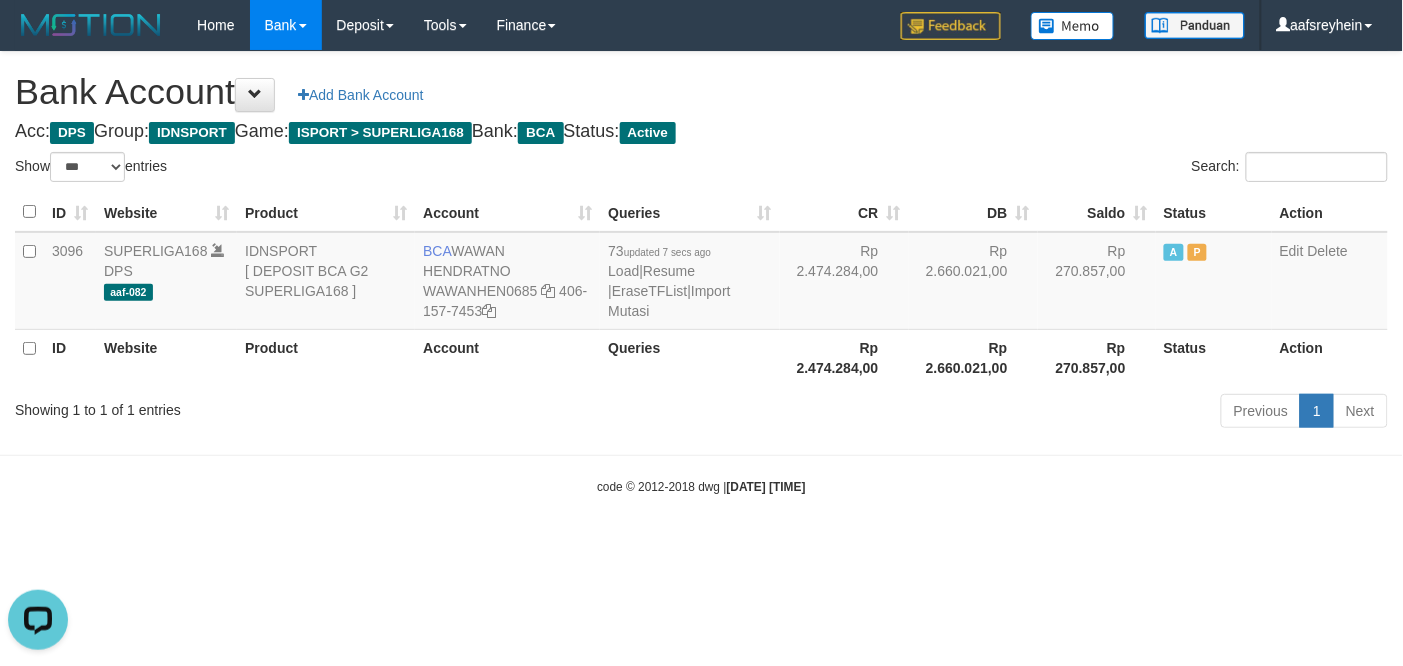 scroll, scrollTop: 0, scrollLeft: 0, axis: both 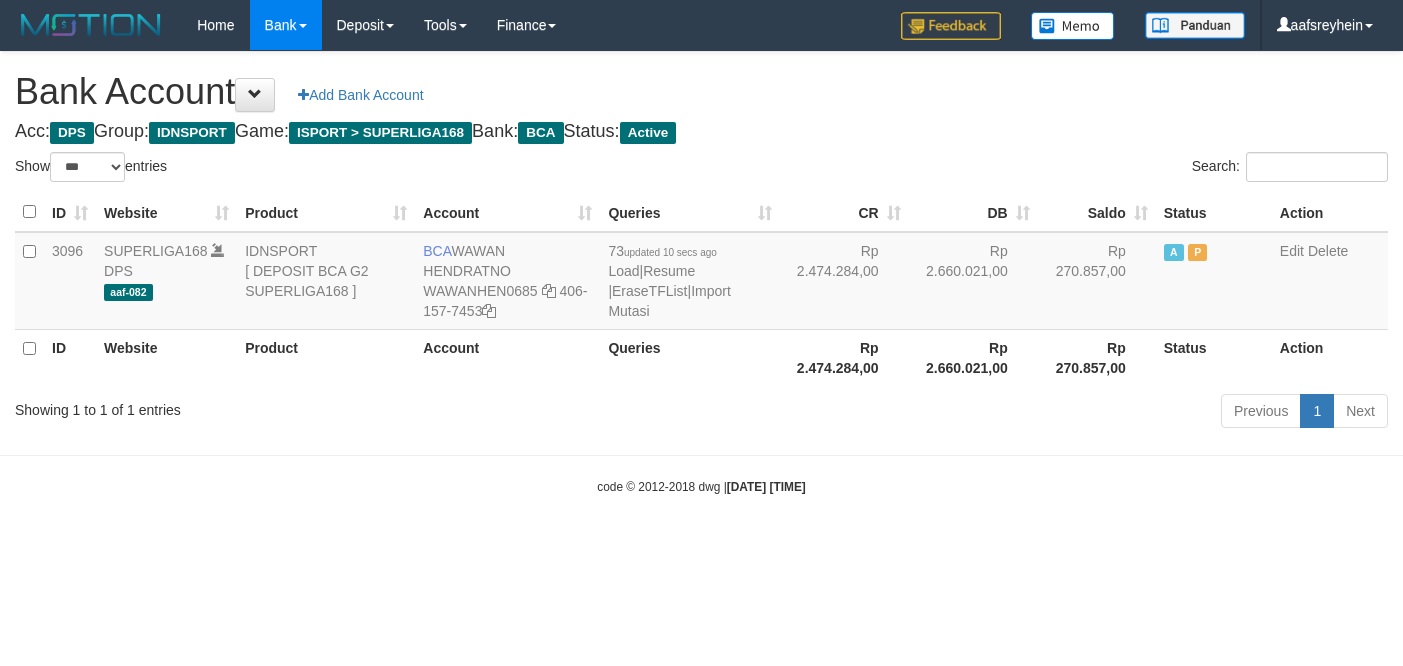 select on "***" 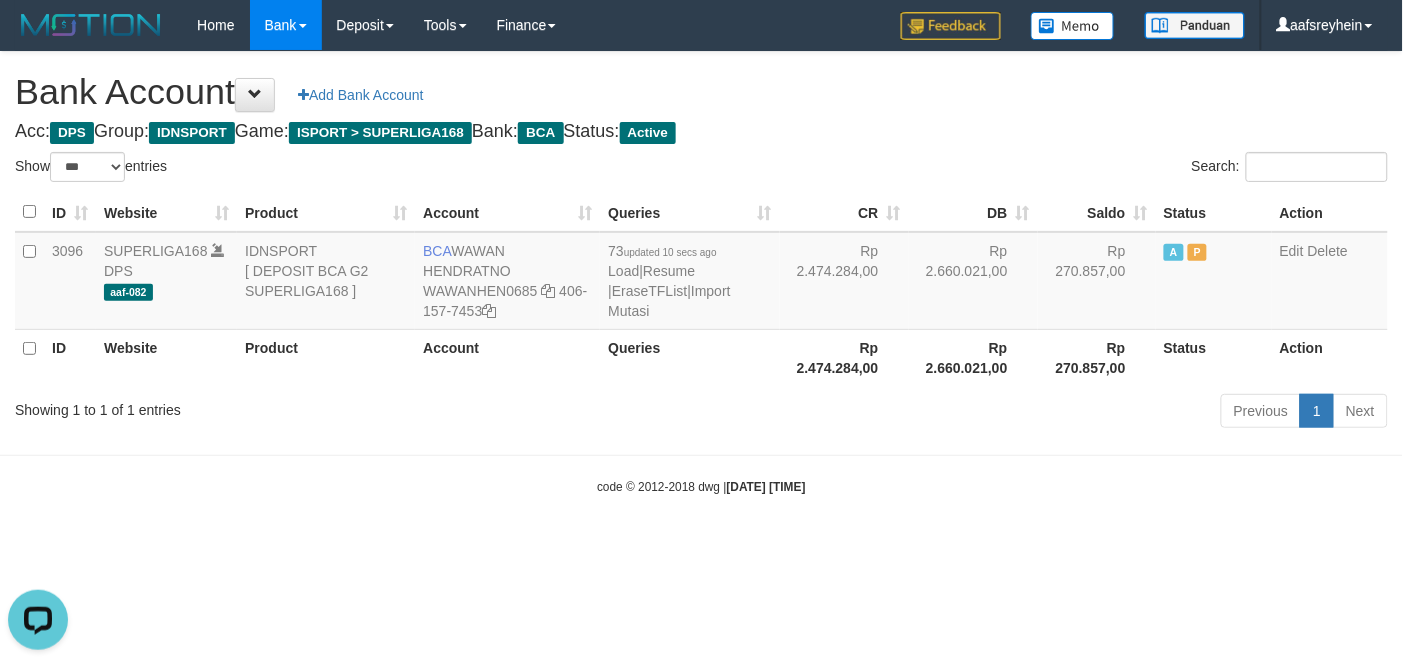 scroll, scrollTop: 0, scrollLeft: 0, axis: both 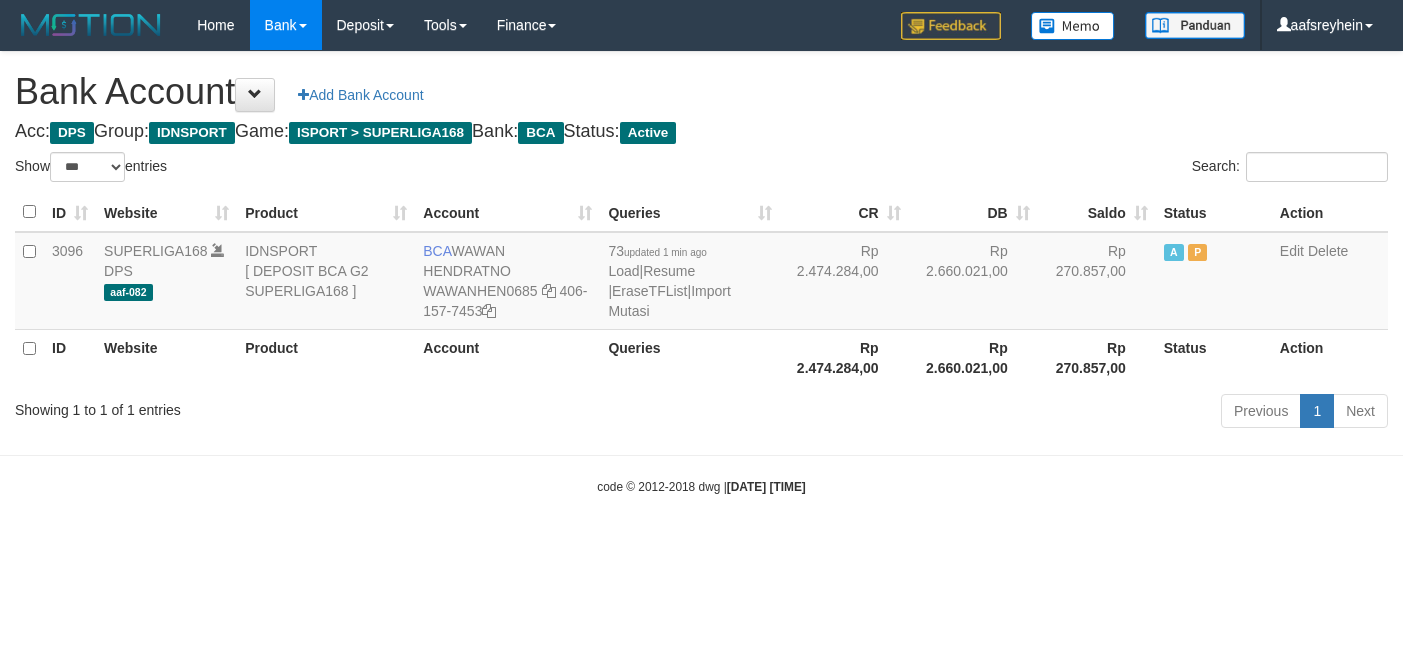 select on "***" 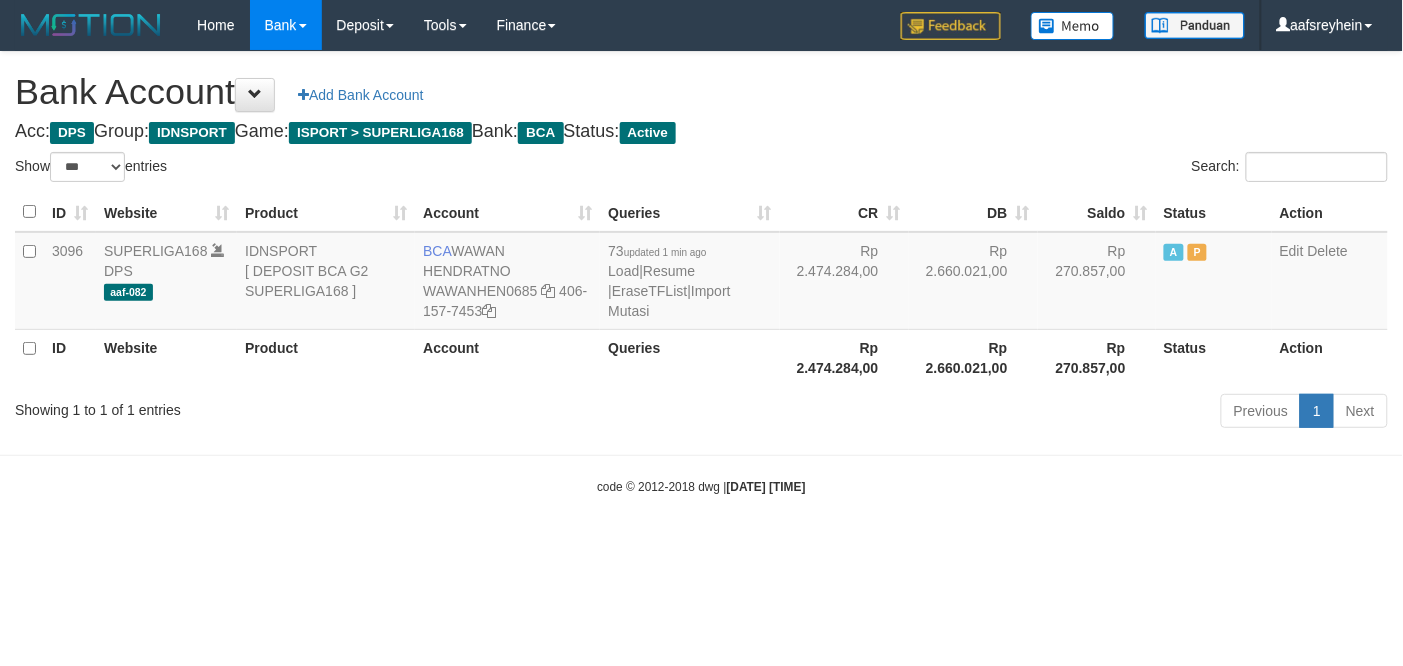click on "code © 2012-2018 dwg |  2025/07/14 00:10:01" at bounding box center (701, 486) 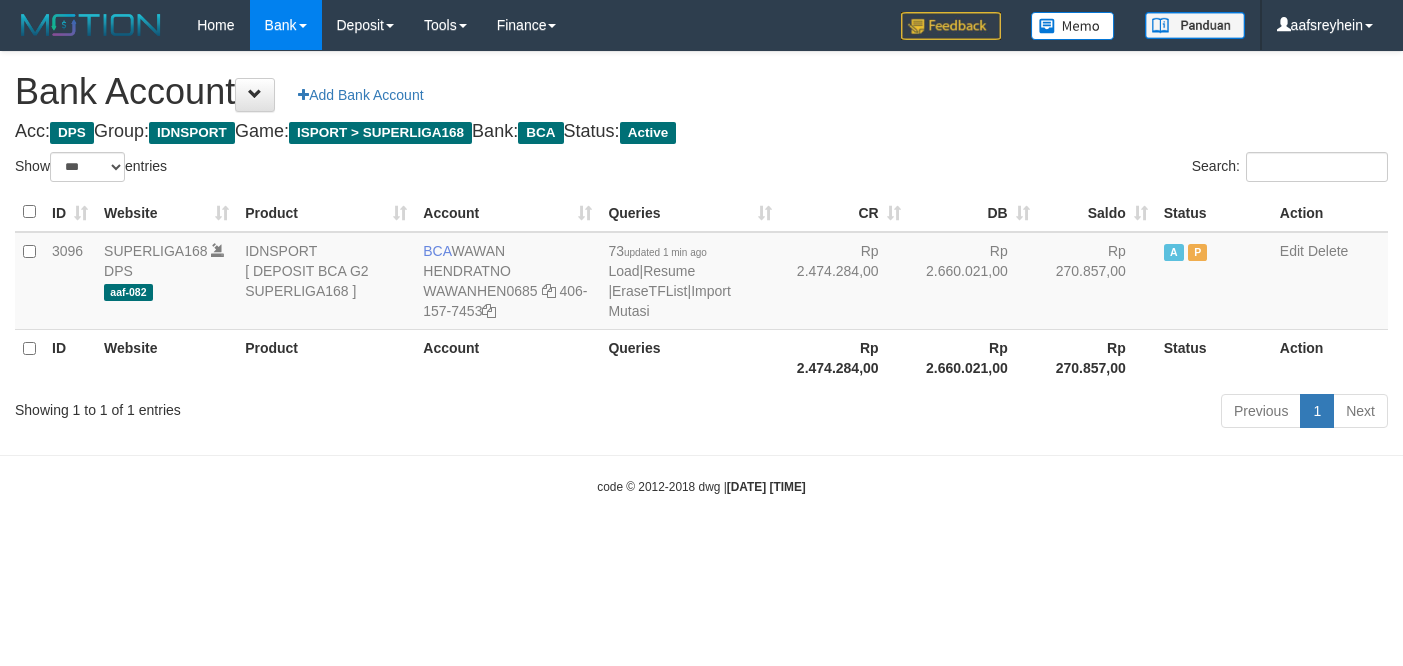 select on "***" 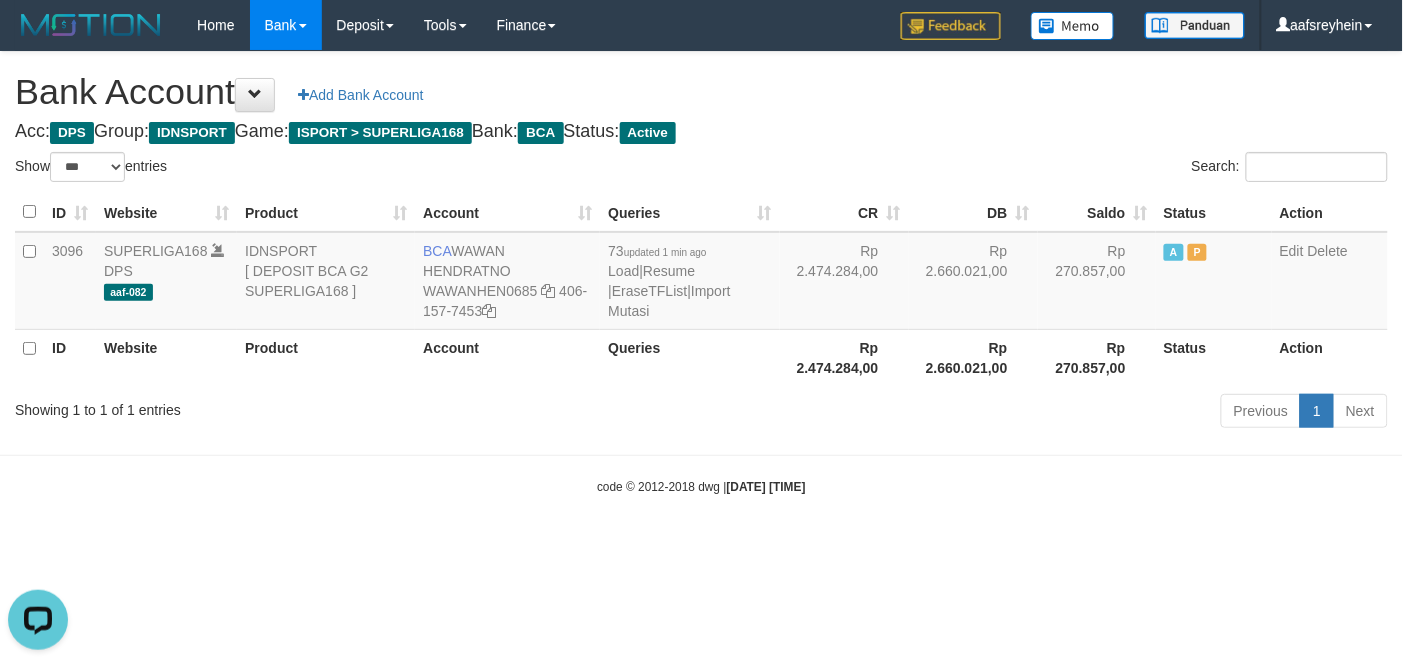 scroll, scrollTop: 0, scrollLeft: 0, axis: both 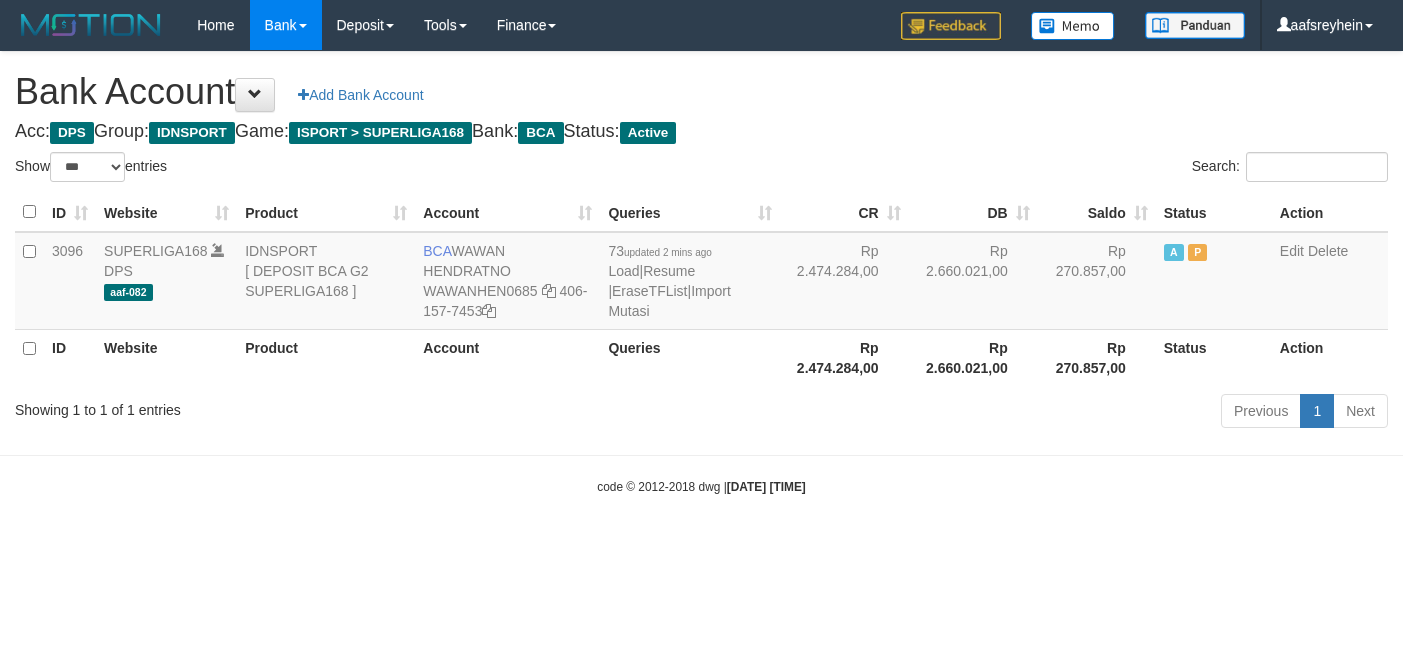 select on "***" 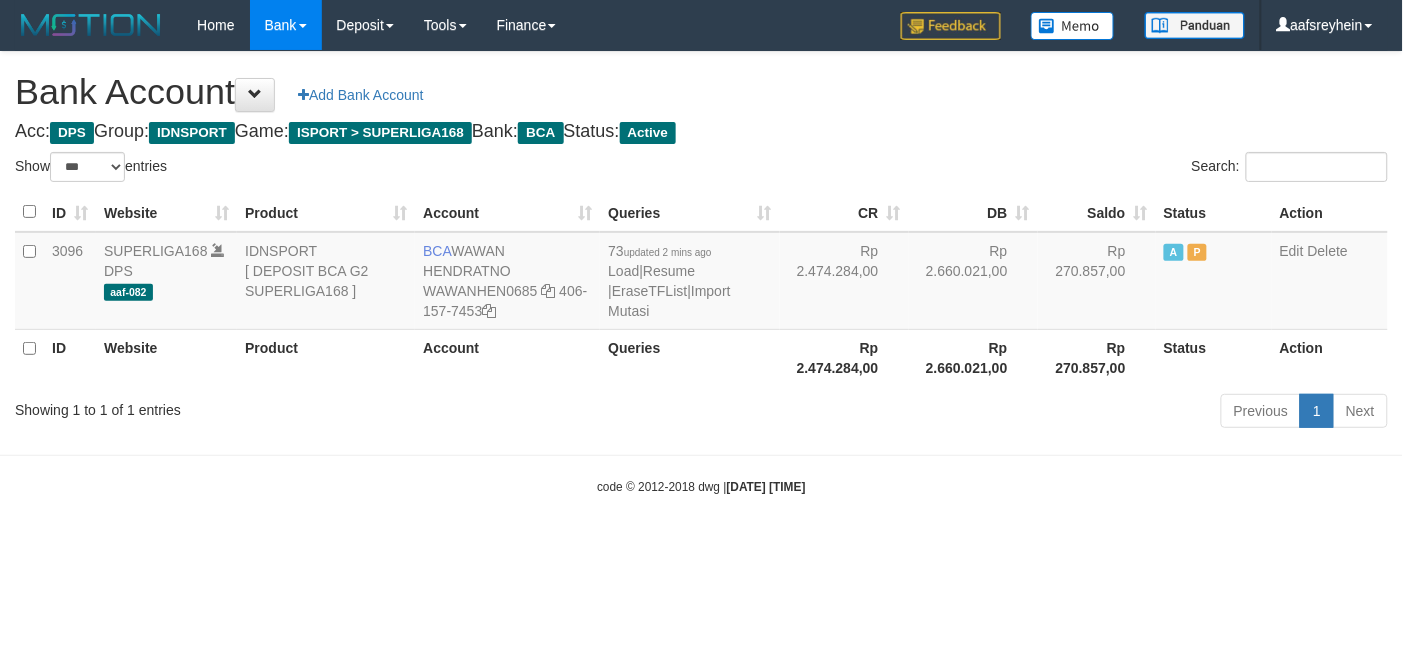 click on "Toggle navigation
Home
Bank
Account List
Load
By Website
Group
[ISPORT]													SUPERLIGA168
By Load Group (DPS)" at bounding box center [701, 273] 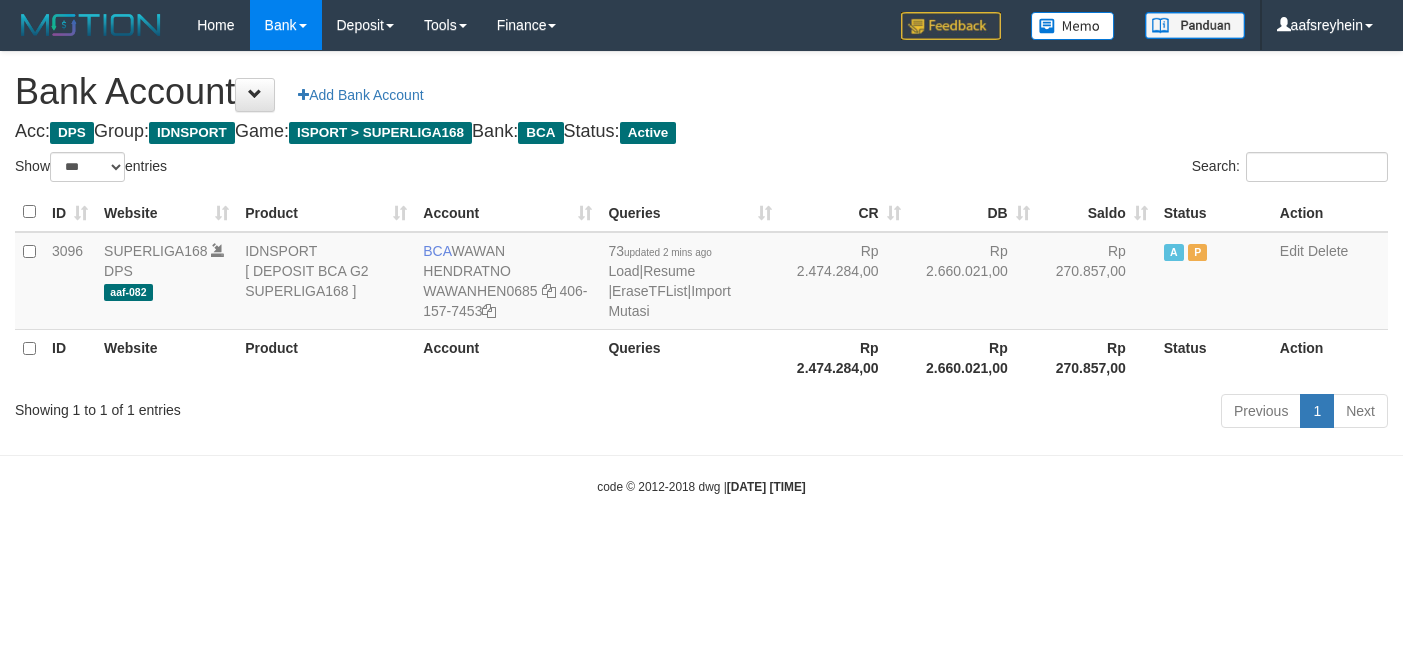 select on "***" 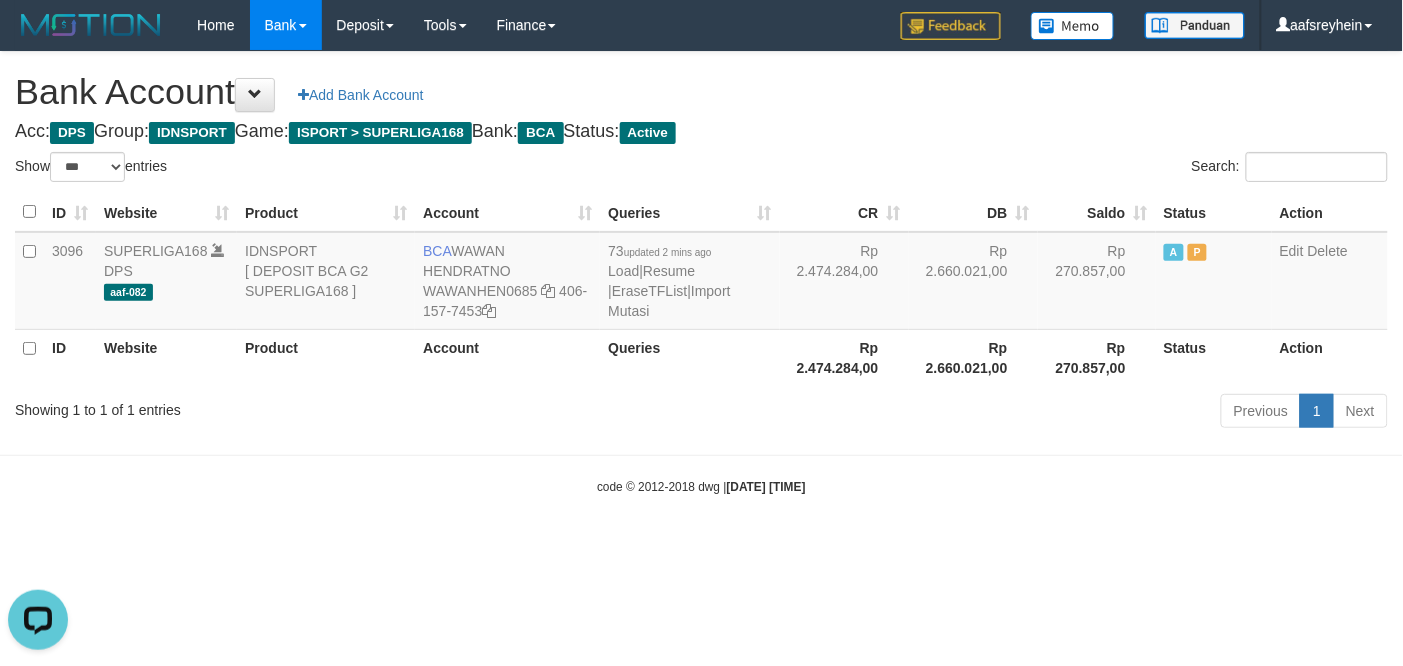 scroll, scrollTop: 0, scrollLeft: 0, axis: both 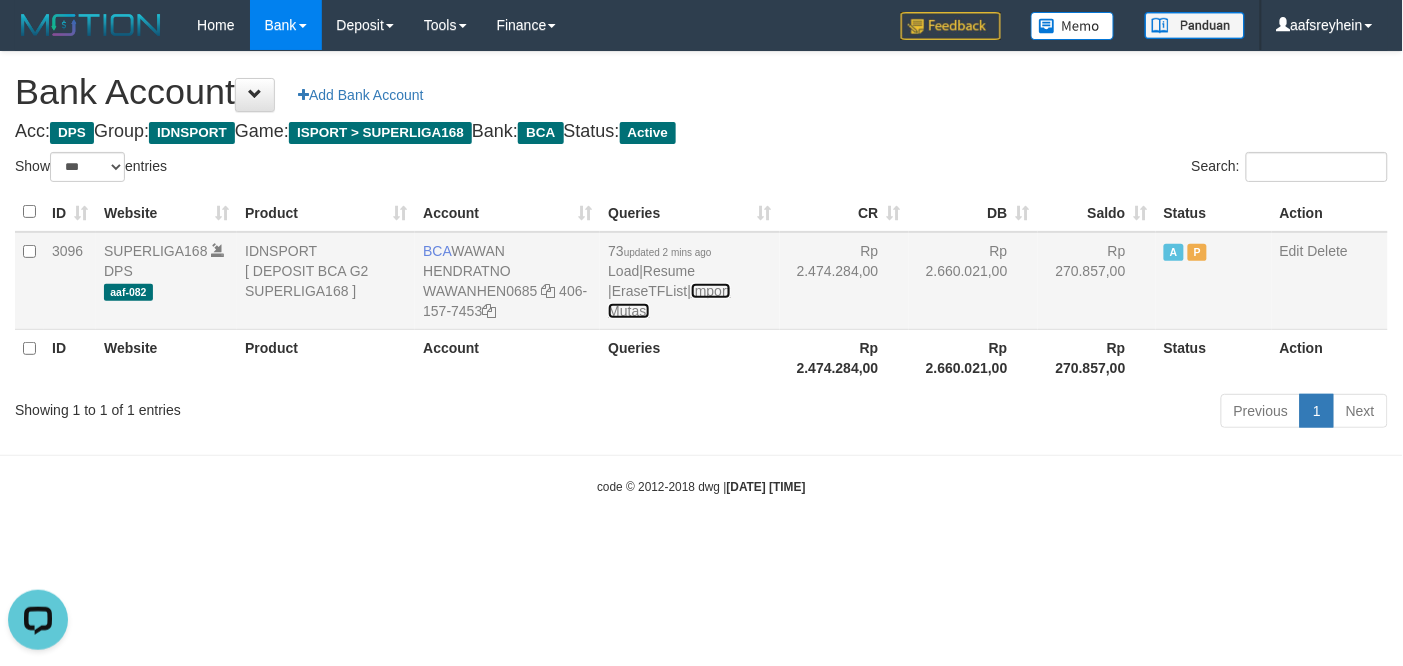 click on "Import Mutasi" at bounding box center (669, 301) 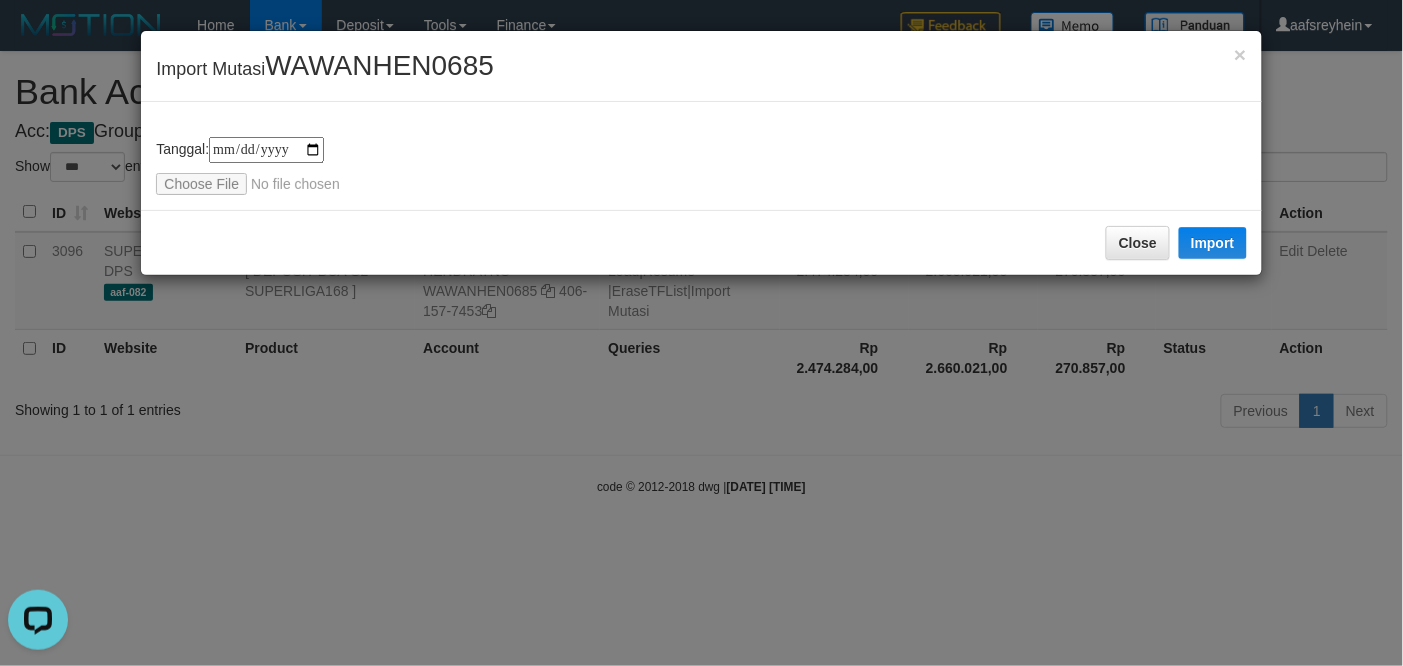 type on "**********" 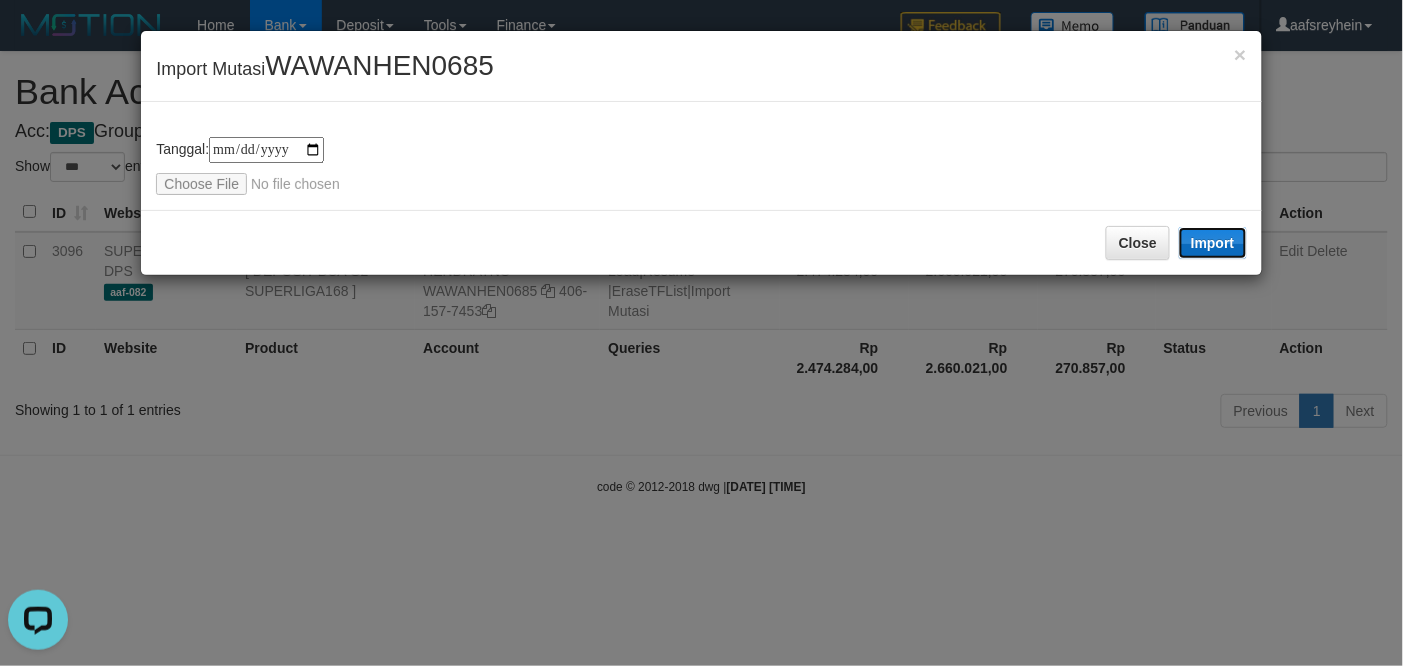 click on "Import" at bounding box center [1213, 243] 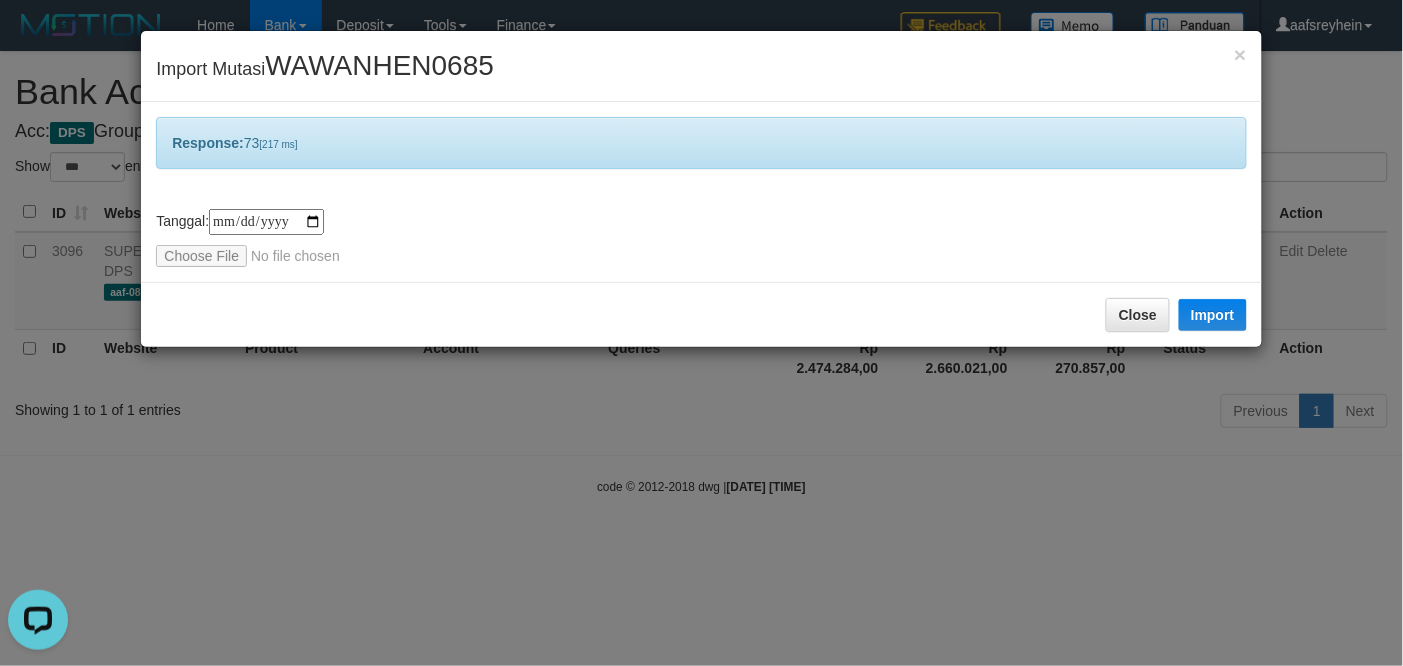 click on "**********" at bounding box center (701, 333) 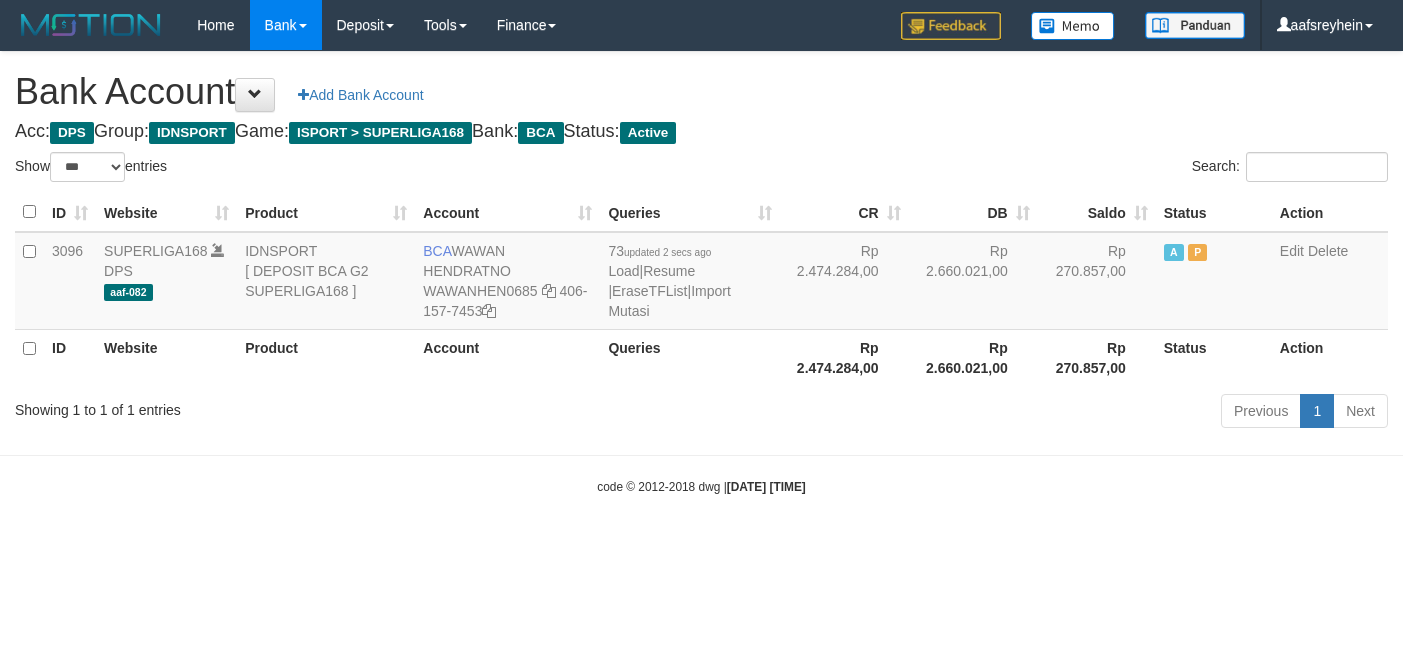 select on "***" 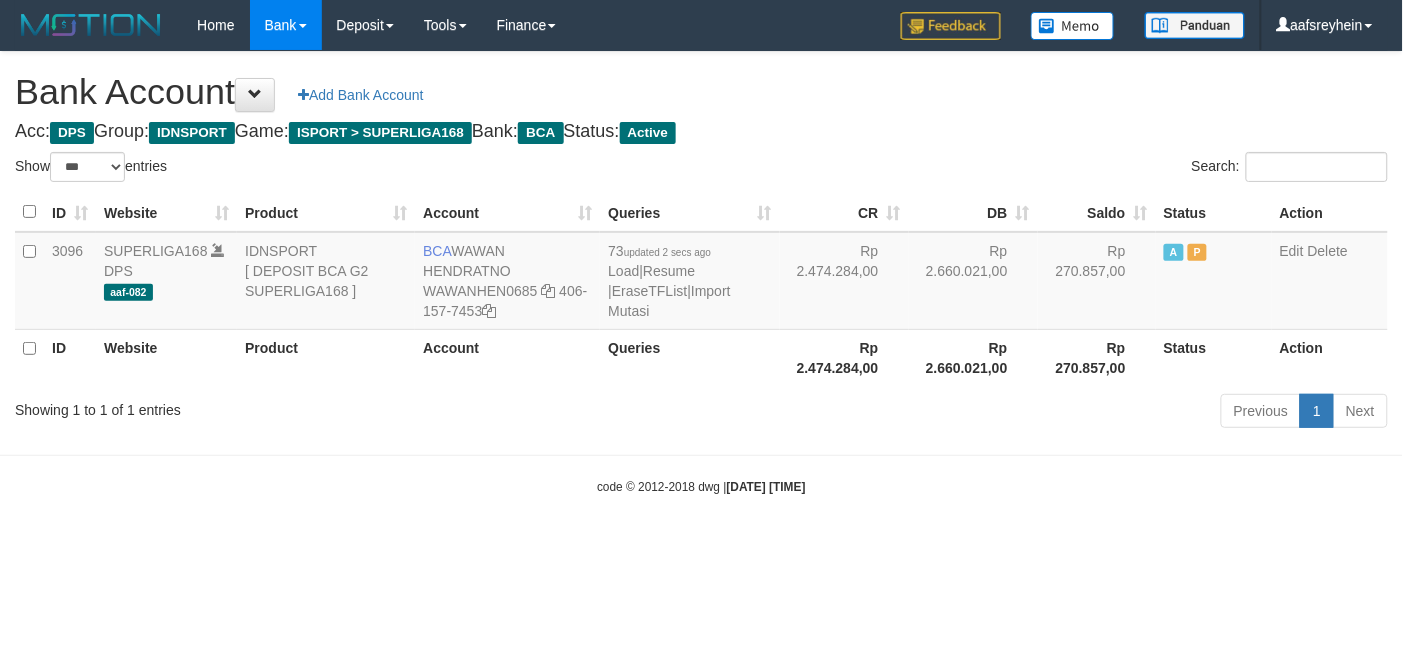 click on "Toggle navigation
Home
Bank
Account List
Load
By Website
Group
[ISPORT]													SUPERLIGA168
By Load Group (DPS)
-" at bounding box center (701, 273) 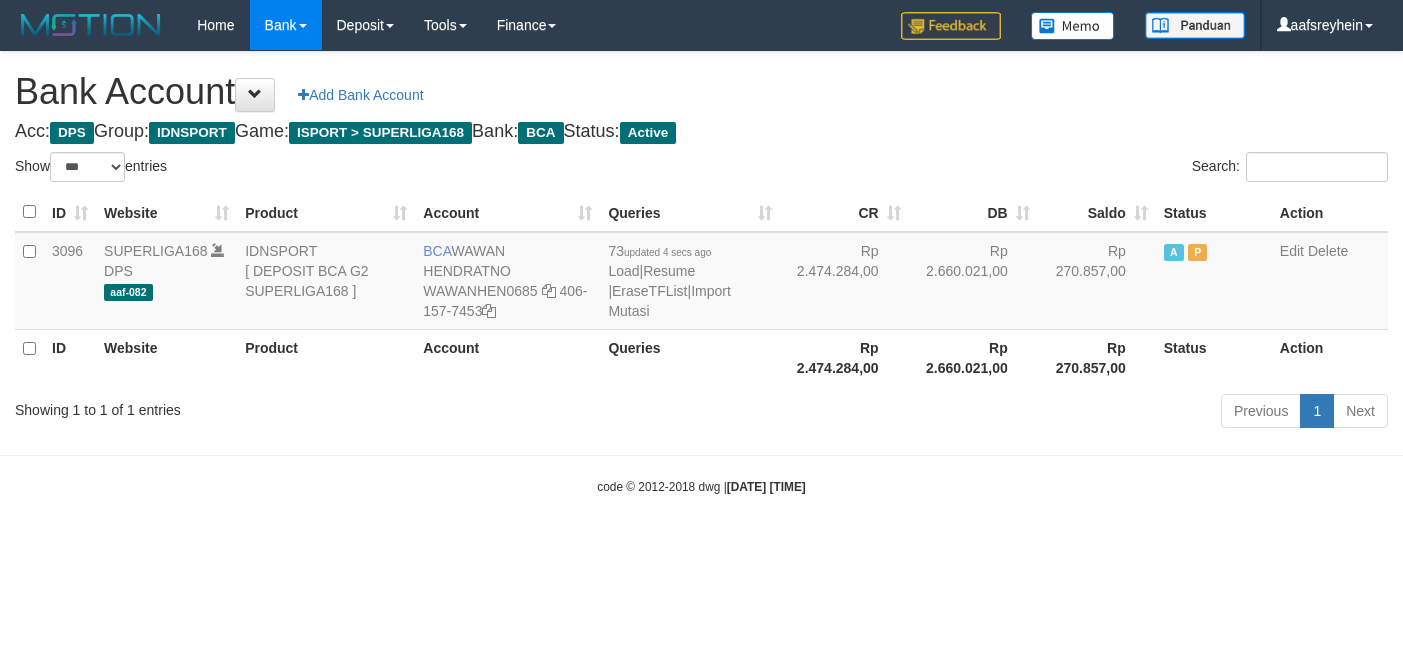 select on "***" 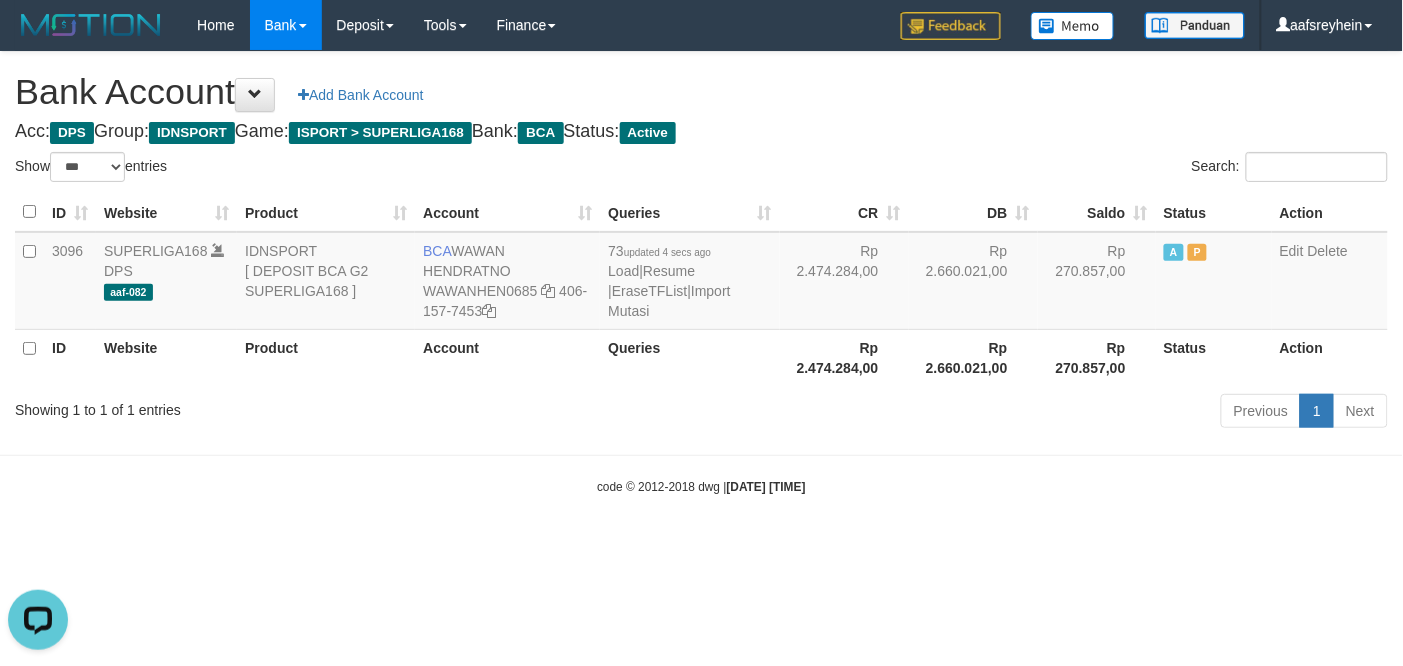 scroll, scrollTop: 0, scrollLeft: 0, axis: both 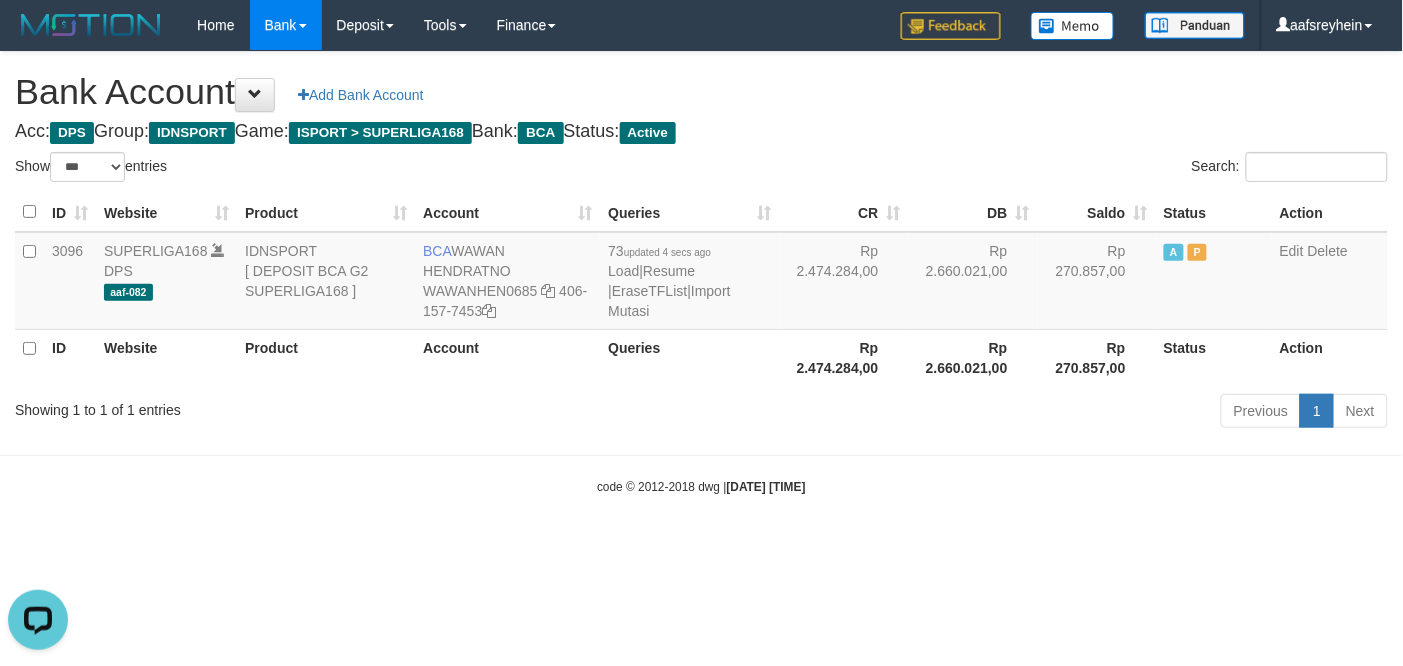 click on "Toggle navigation
Home
Bank
Account List
Load
By Website
Group
[ISPORT]													SUPERLIGA168
By Load Group (DPS)" at bounding box center [701, 273] 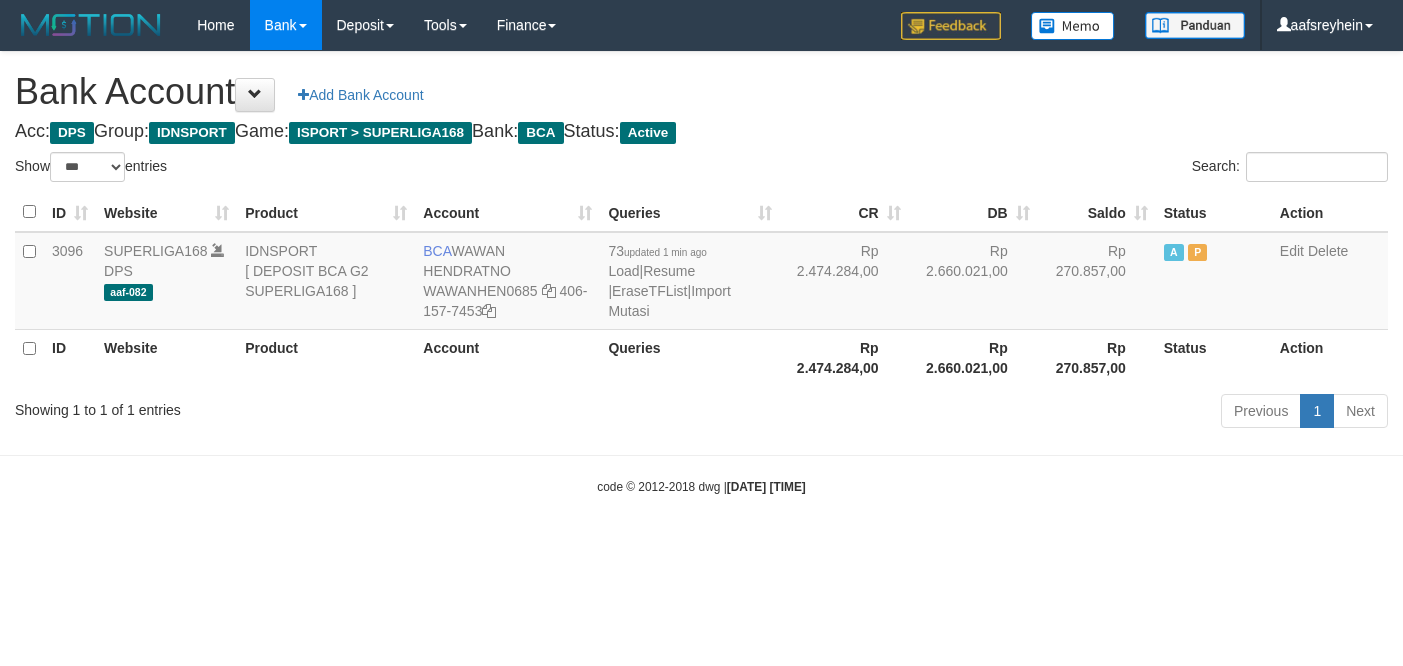 select on "***" 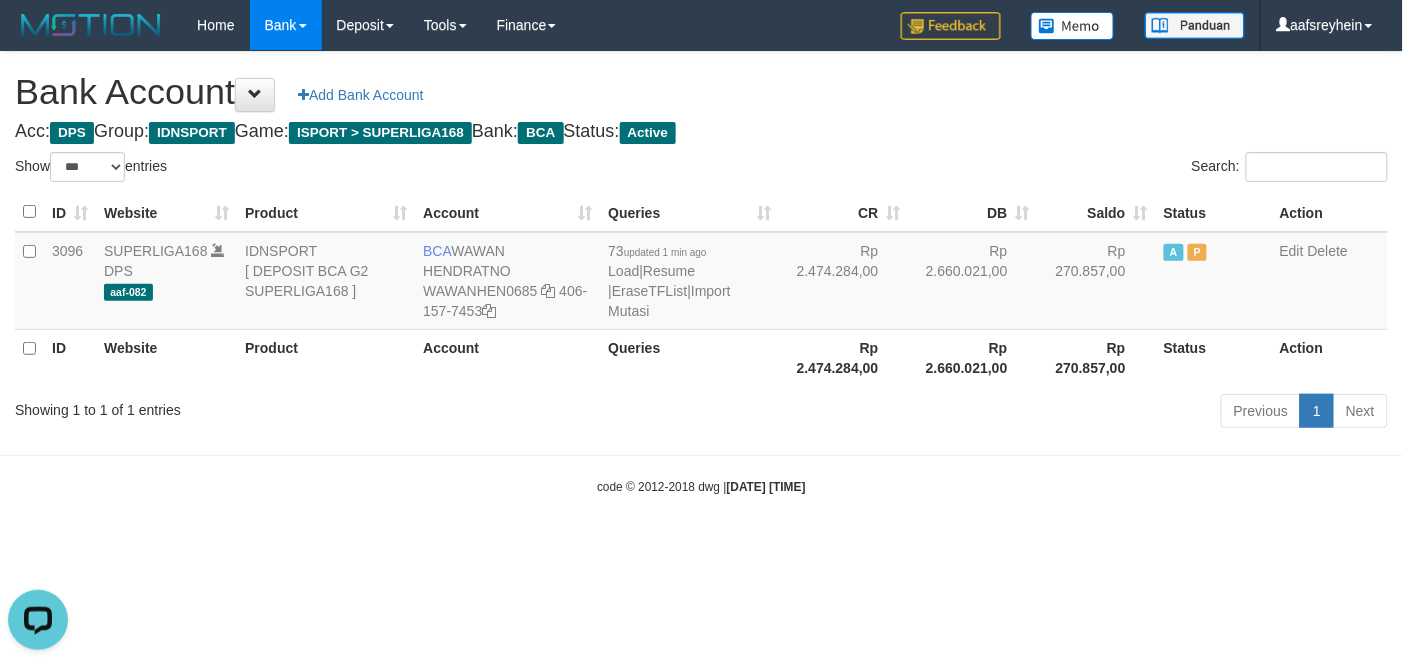 scroll, scrollTop: 0, scrollLeft: 0, axis: both 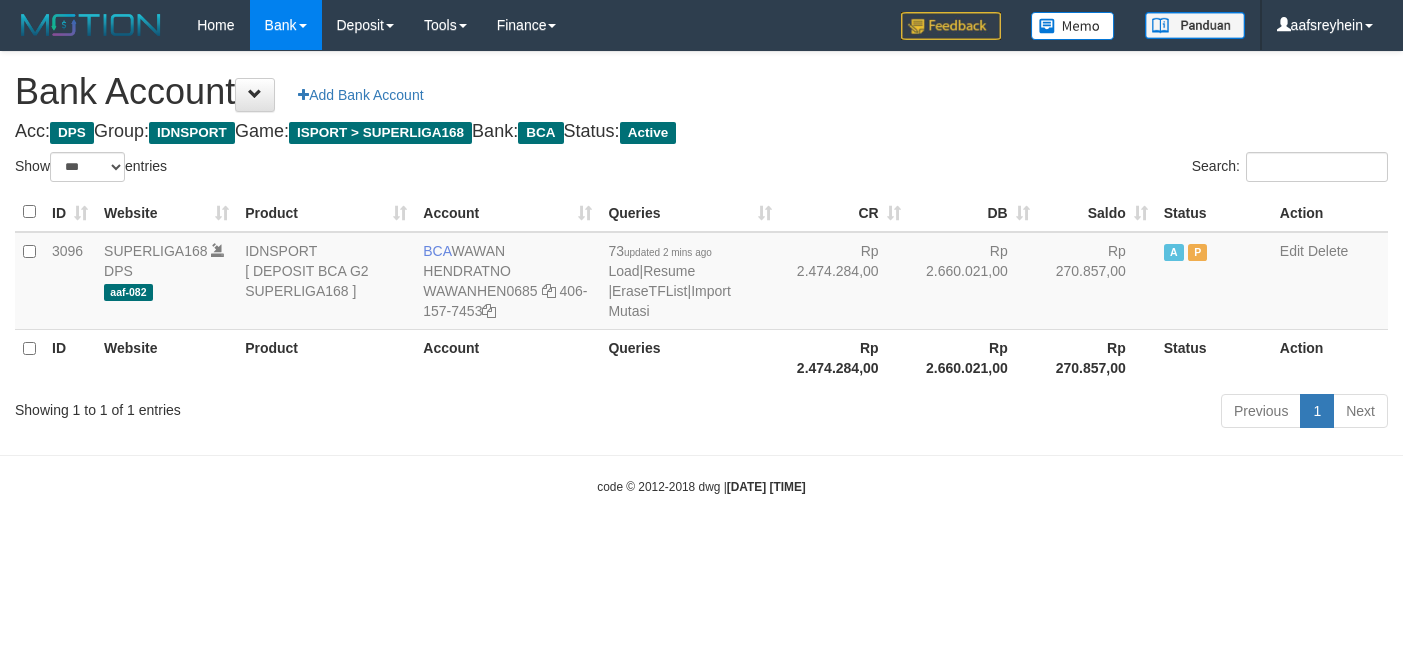 select on "***" 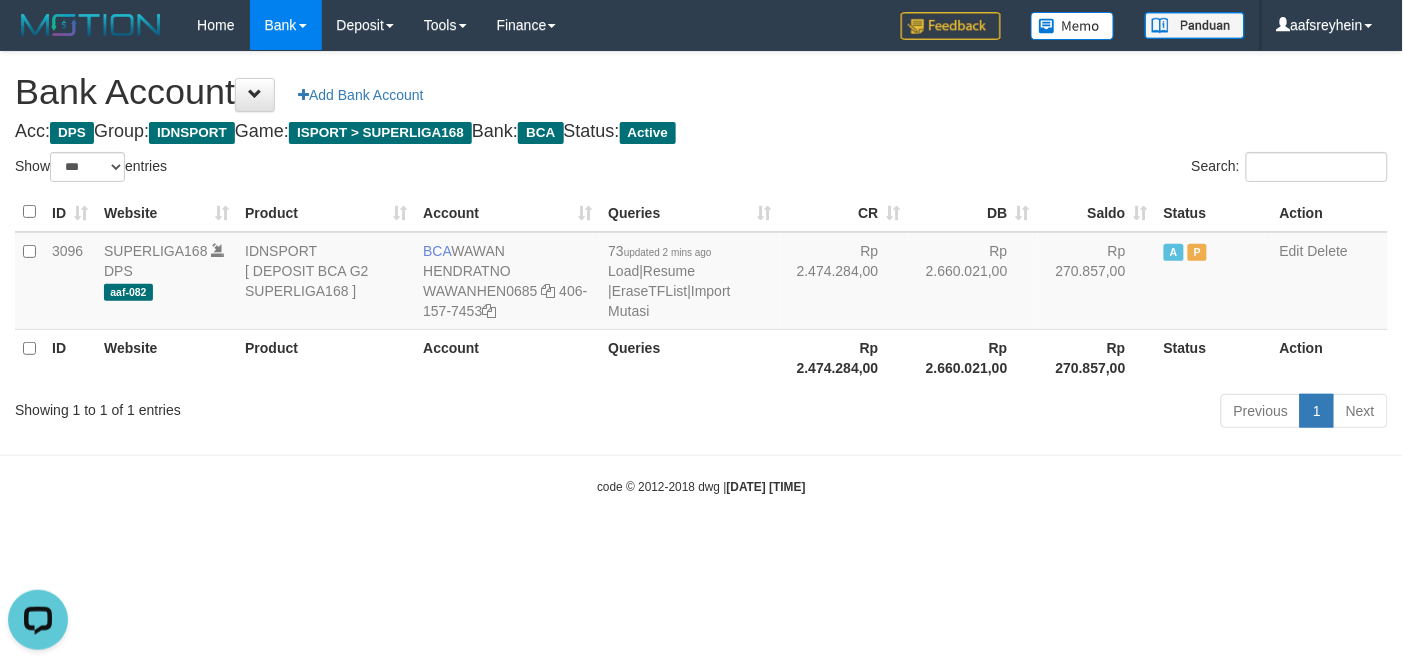 scroll, scrollTop: 0, scrollLeft: 0, axis: both 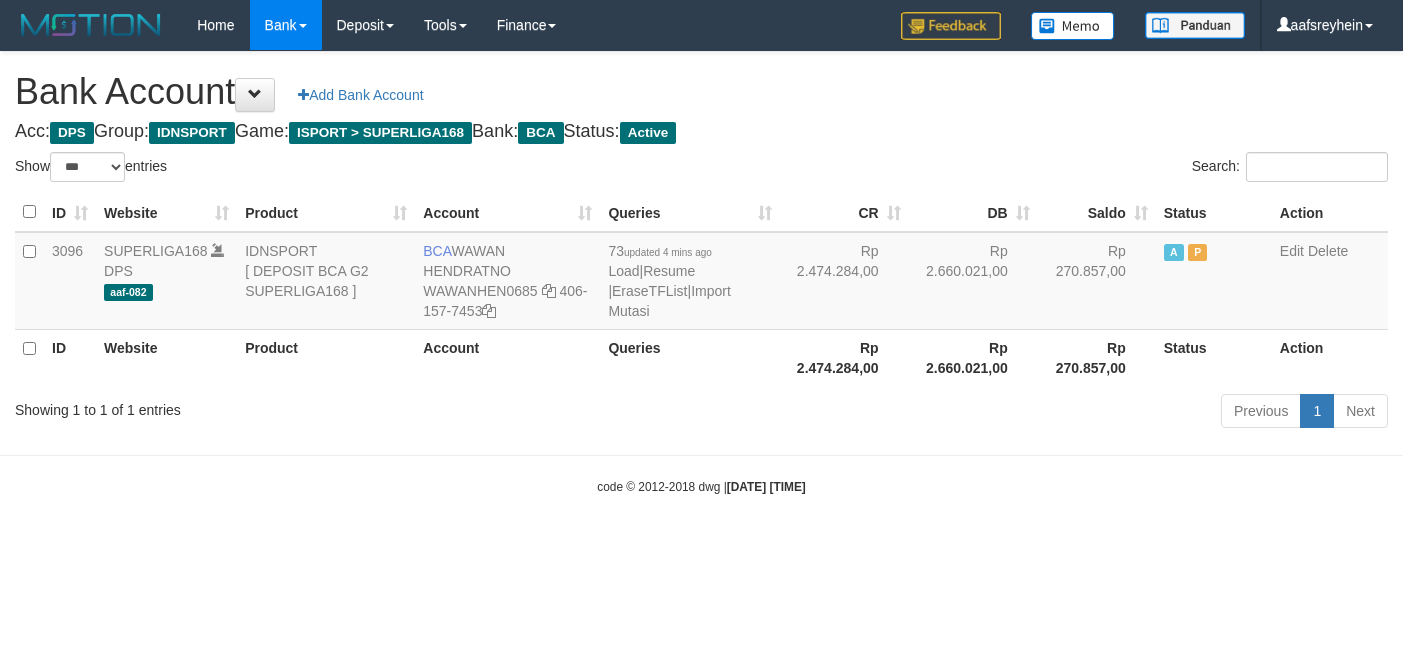 select on "***" 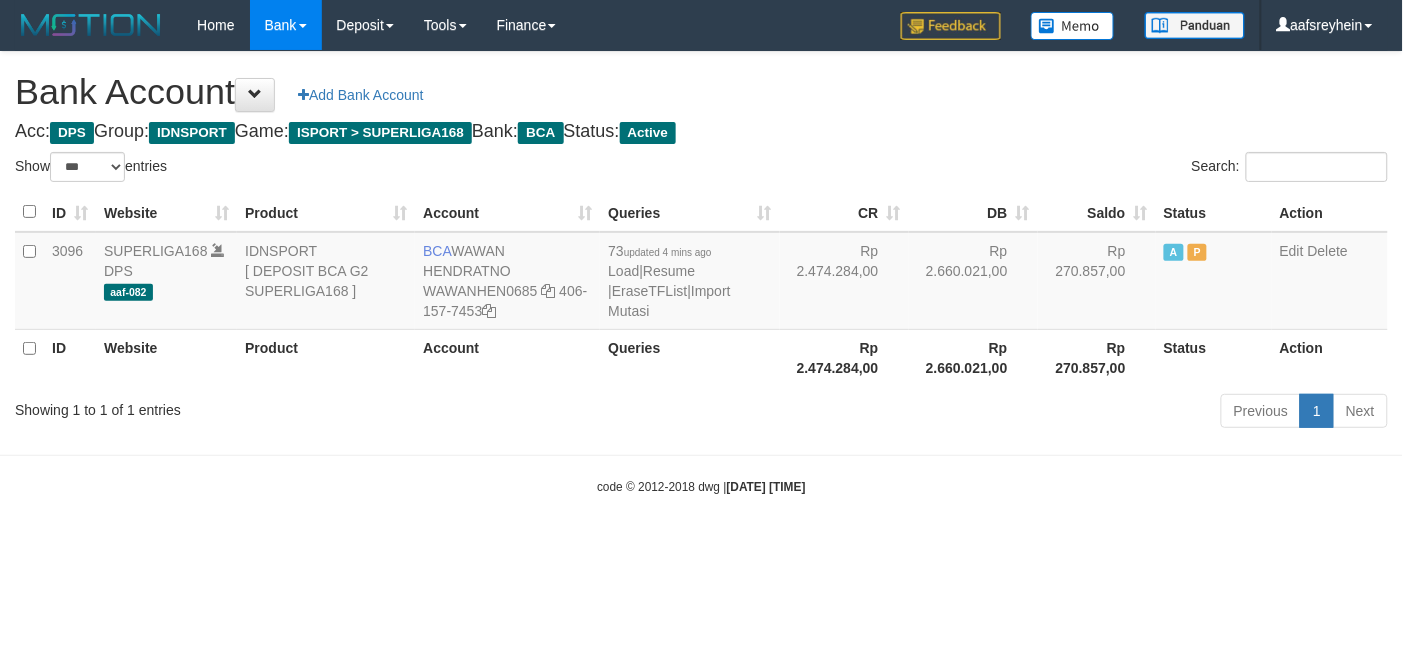 click on "Toggle navigation
Home
Bank
Account List
Load
By Website
Group
[ISPORT]													SUPERLIGA168
By Load Group (DPS)" at bounding box center (701, 273) 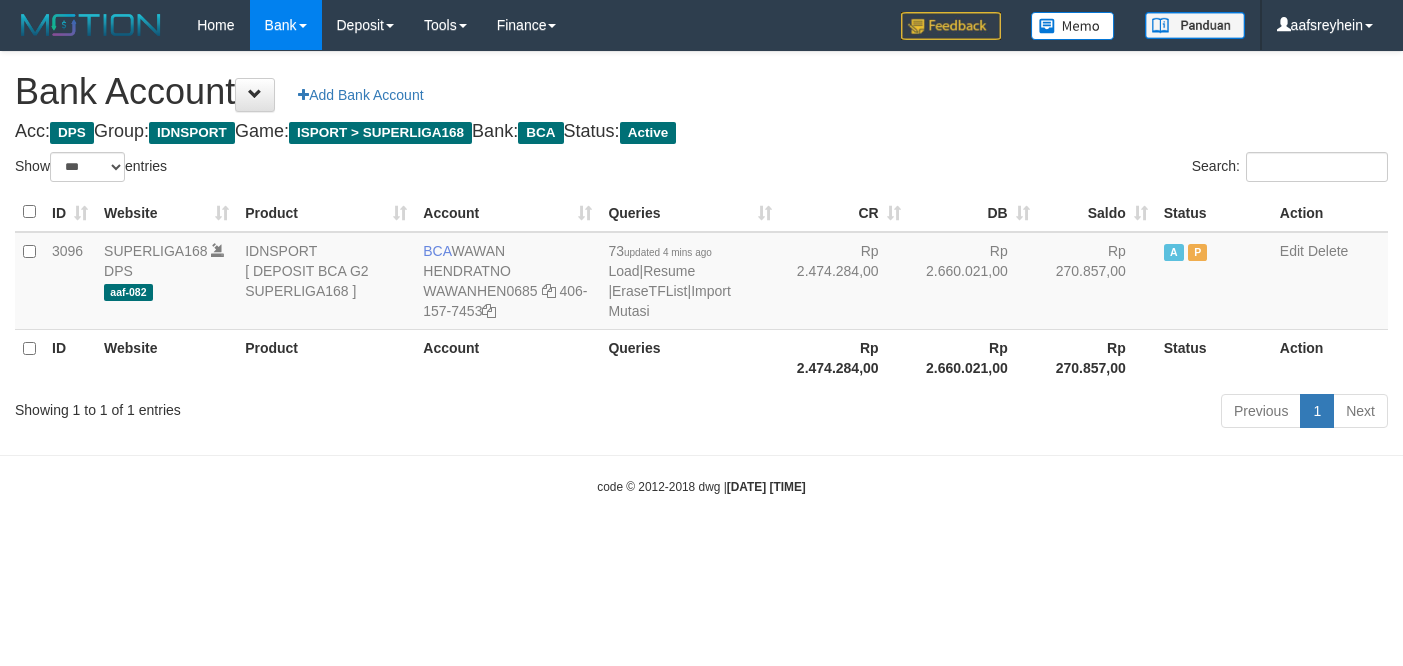 select on "***" 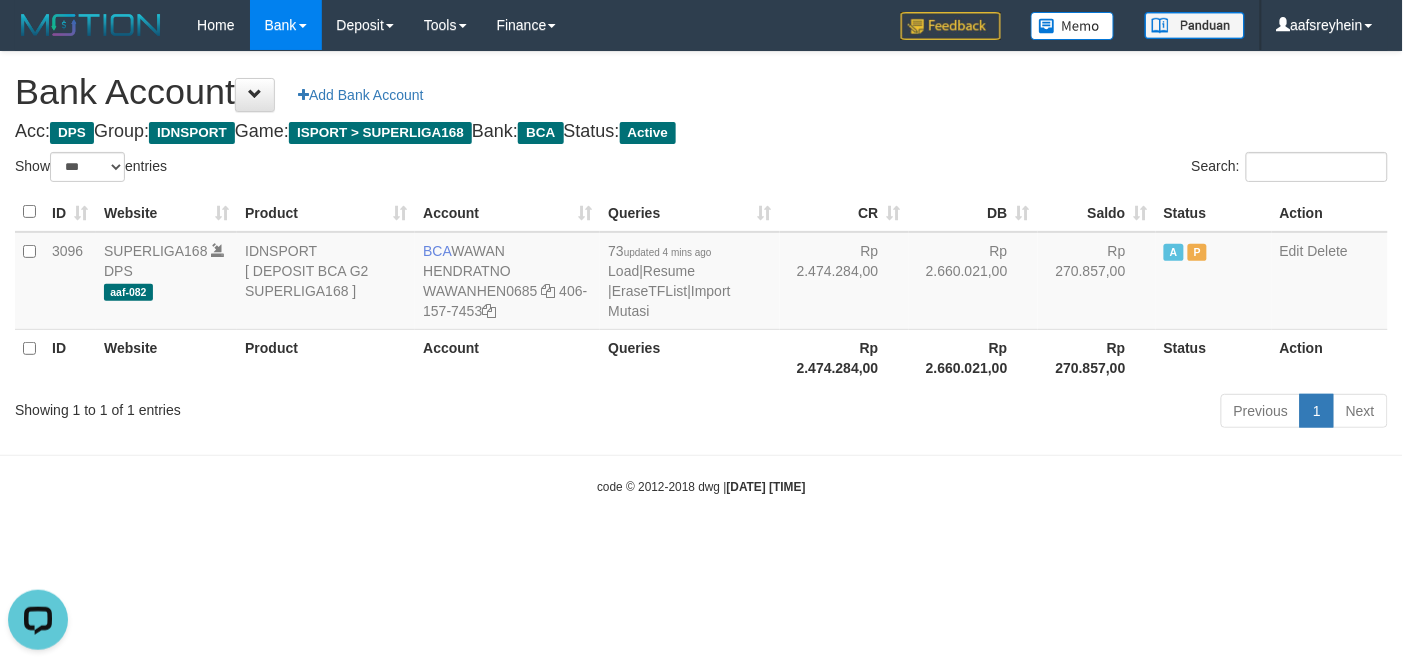 scroll, scrollTop: 0, scrollLeft: 0, axis: both 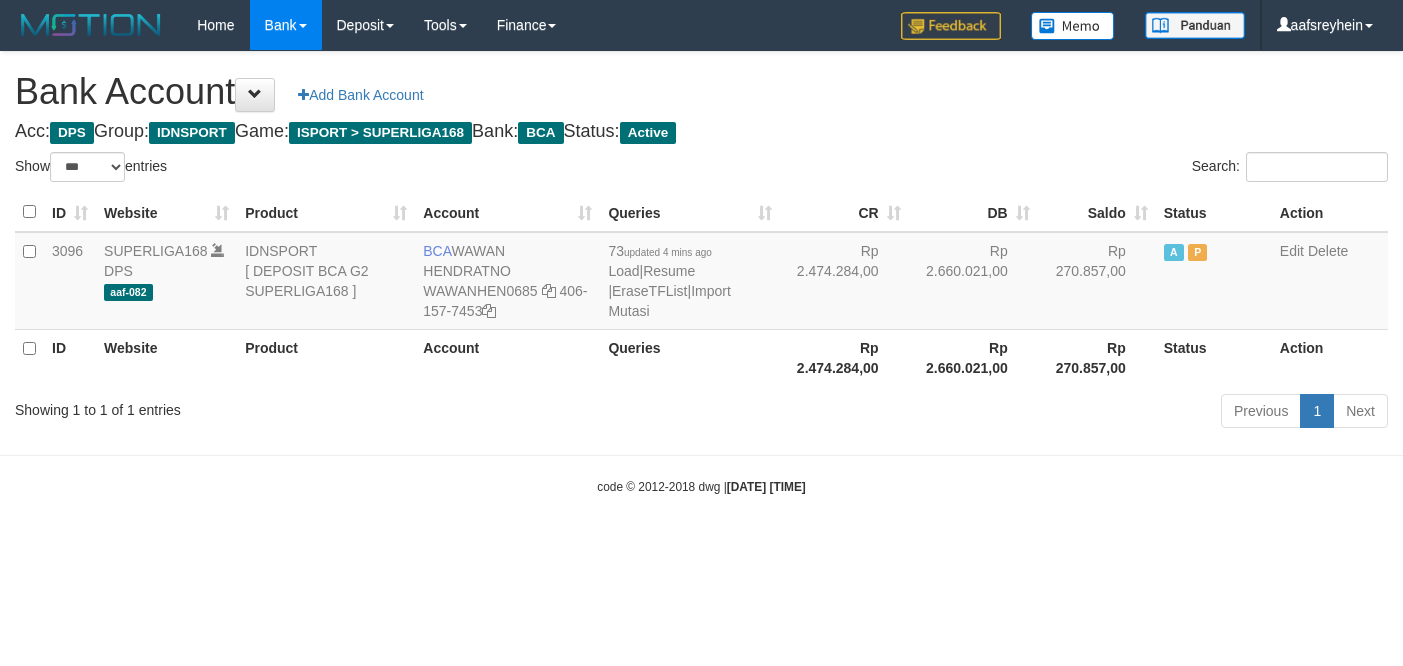 select on "***" 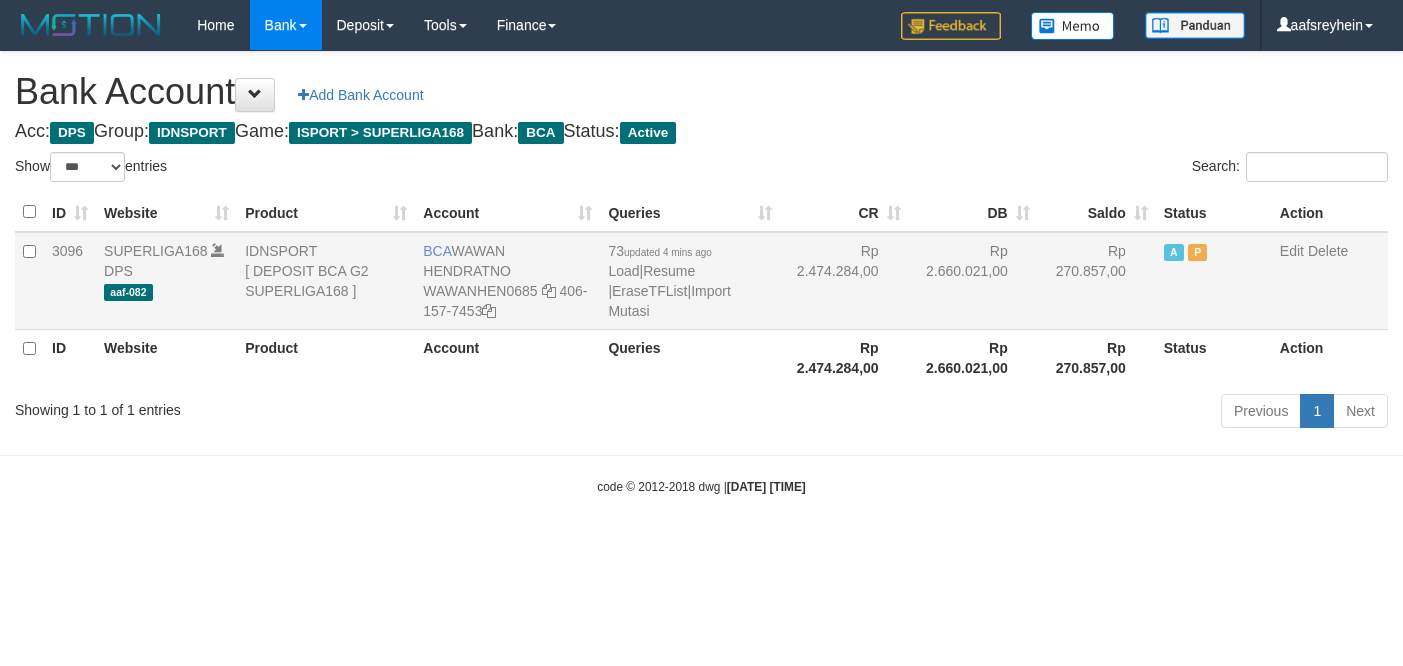 scroll, scrollTop: 0, scrollLeft: 0, axis: both 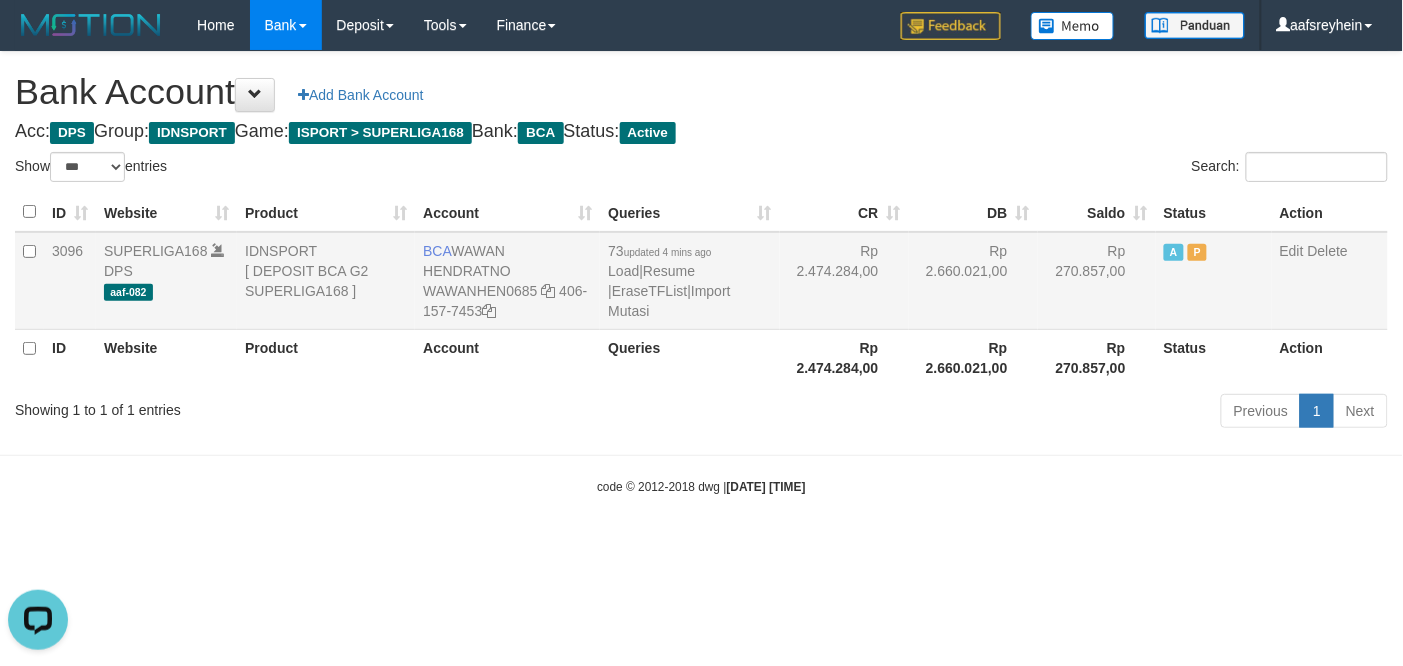 click on "73  updated 4 mins ago
Load
|
Resume
|
EraseTFList
|
Import Mutasi" at bounding box center (689, 281) 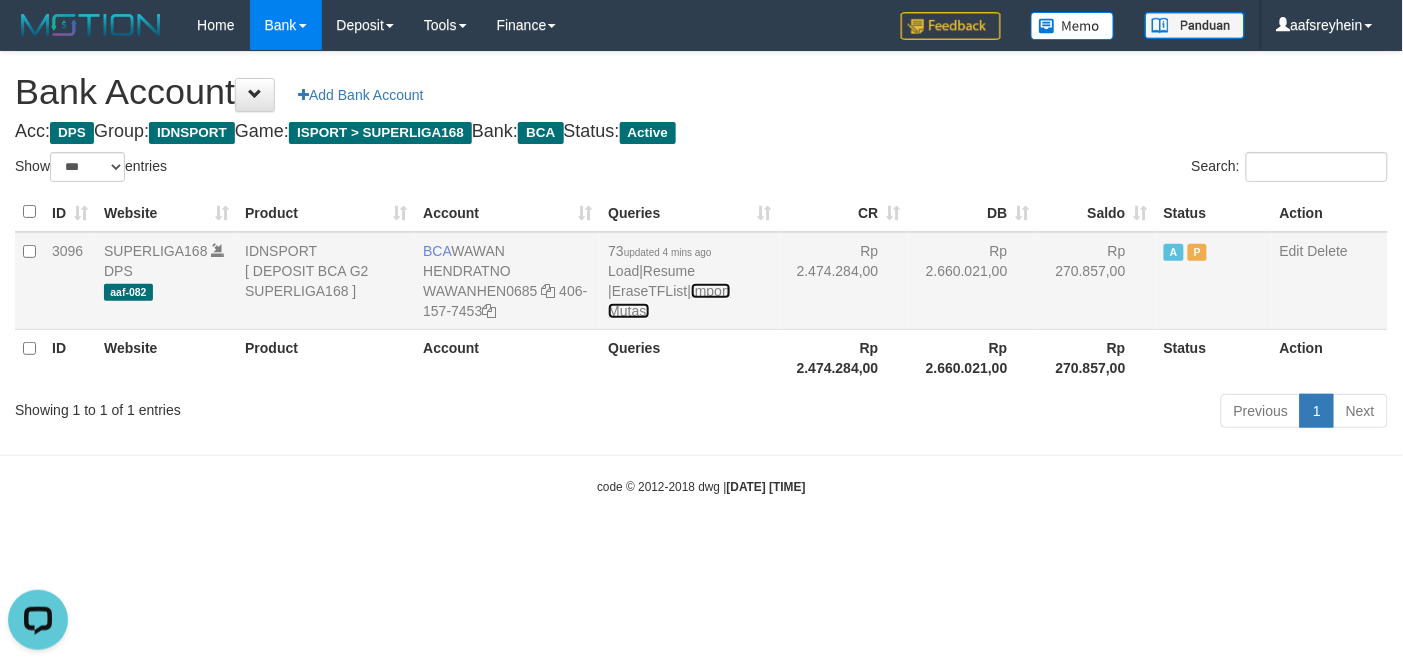 click on "Import Mutasi" at bounding box center [669, 301] 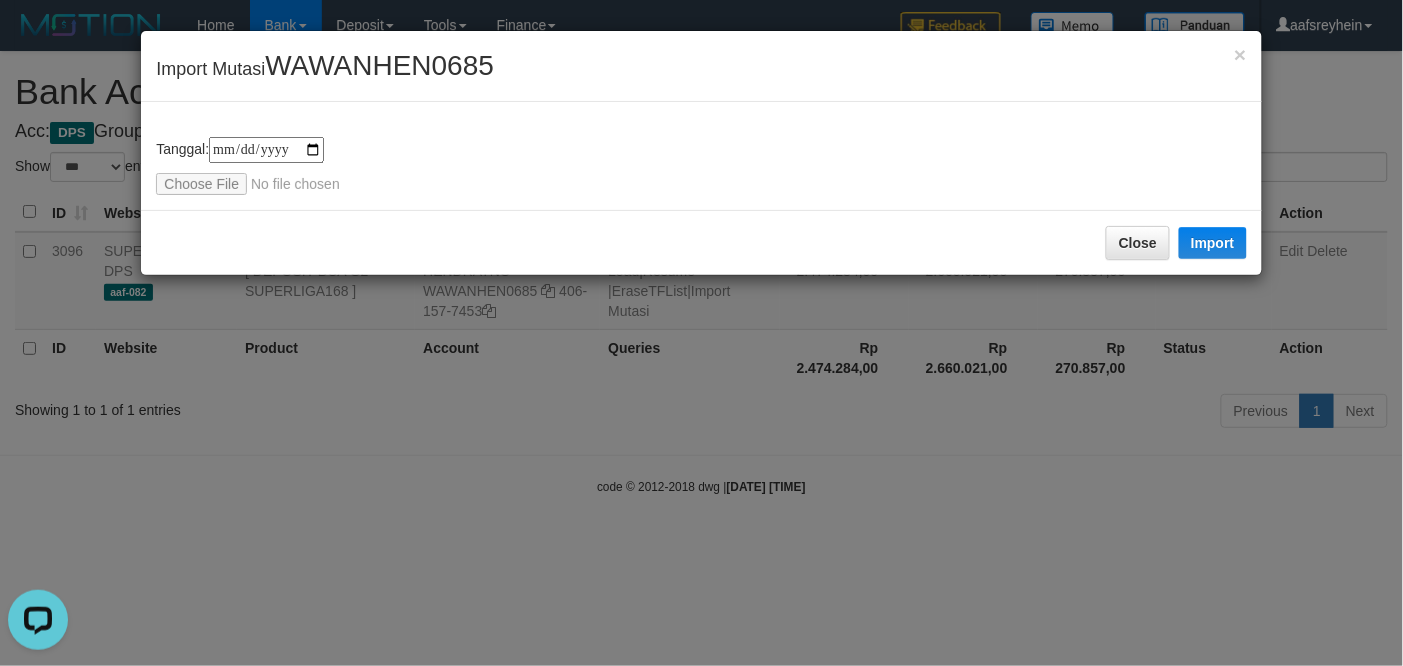 type on "**********" 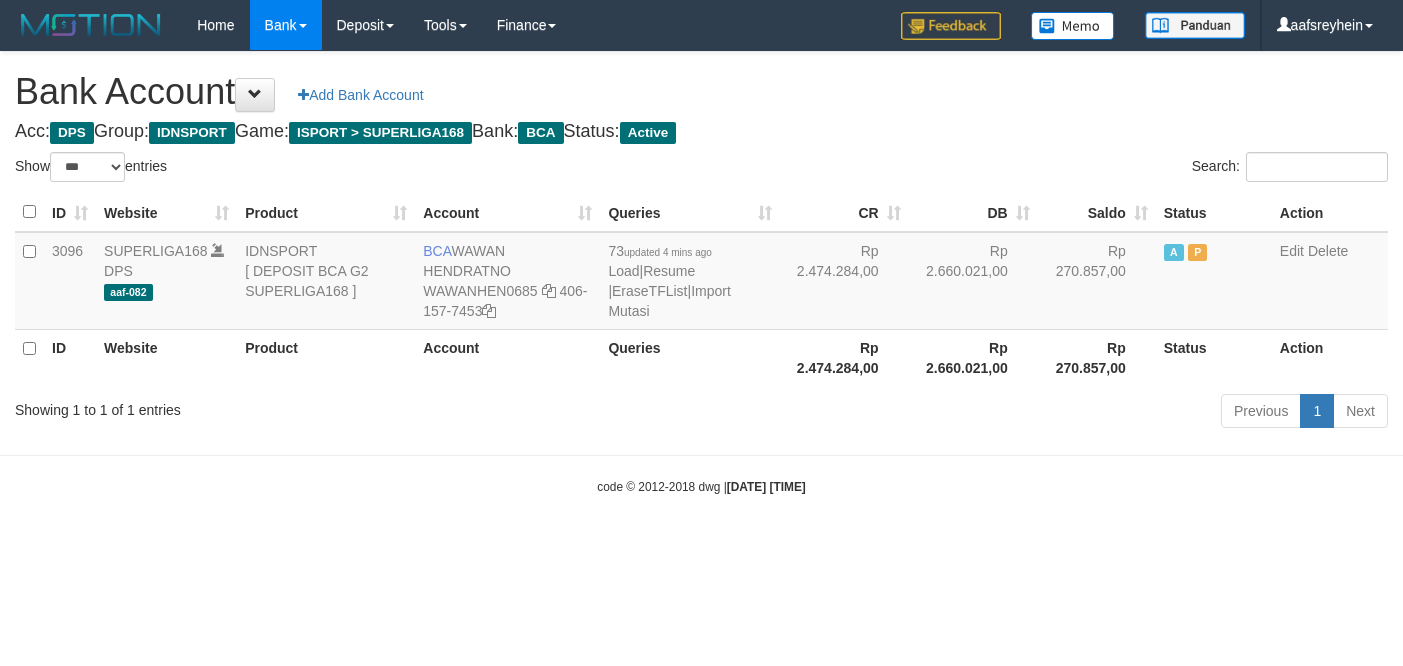 select on "***" 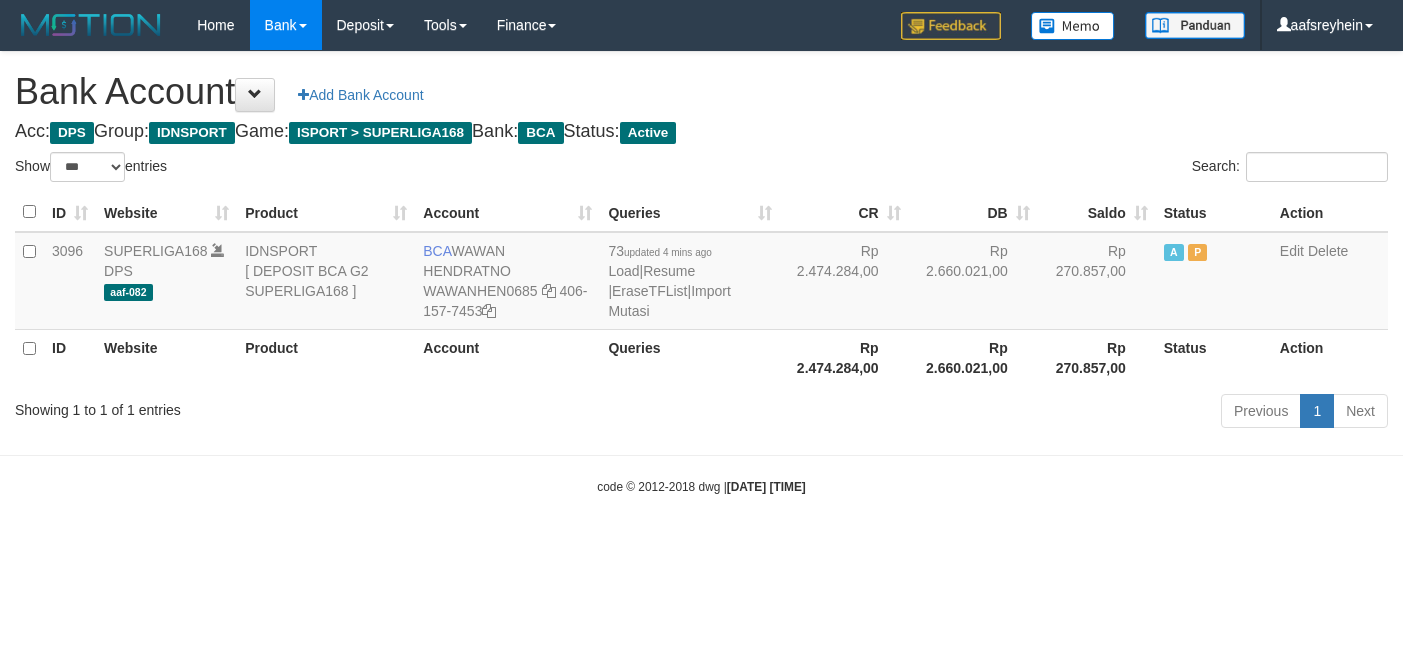 scroll, scrollTop: 0, scrollLeft: 0, axis: both 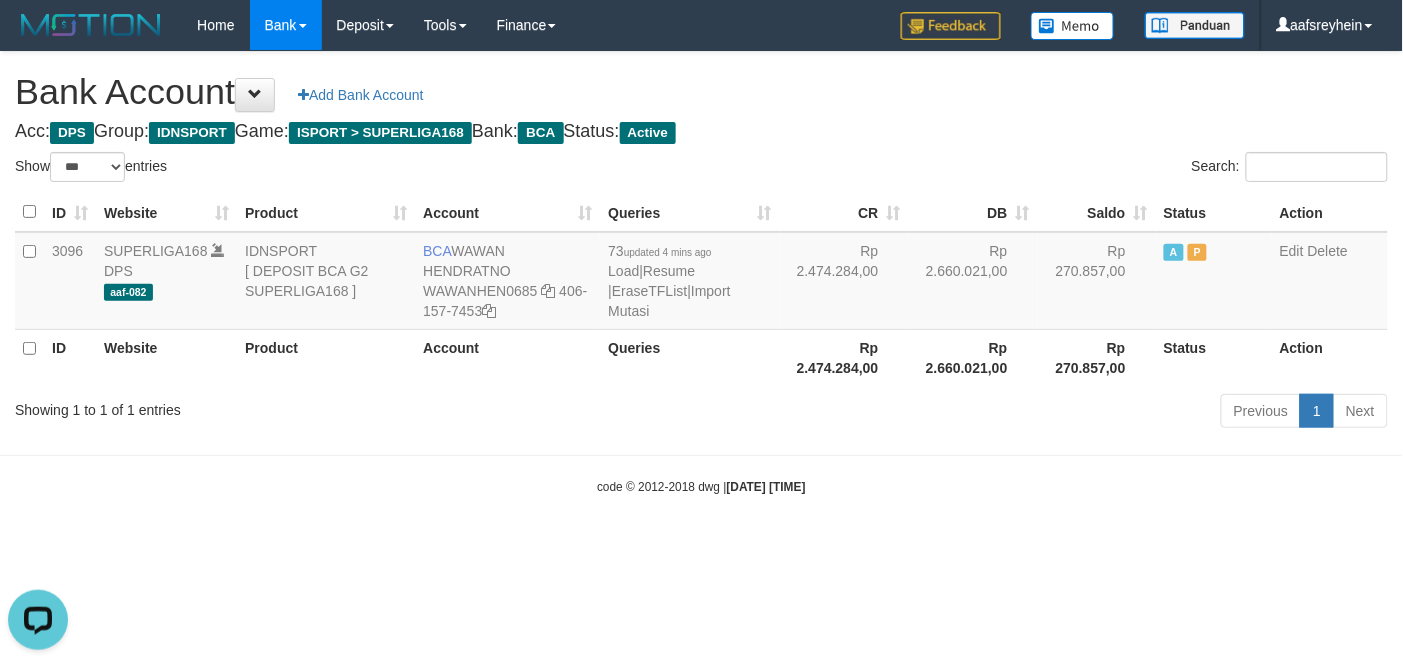 click on "Toggle navigation
Home
Bank
Account List
Load
By Website
Group
[ISPORT]													SUPERLIGA168
By Load Group (DPS)
-" at bounding box center (701, 273) 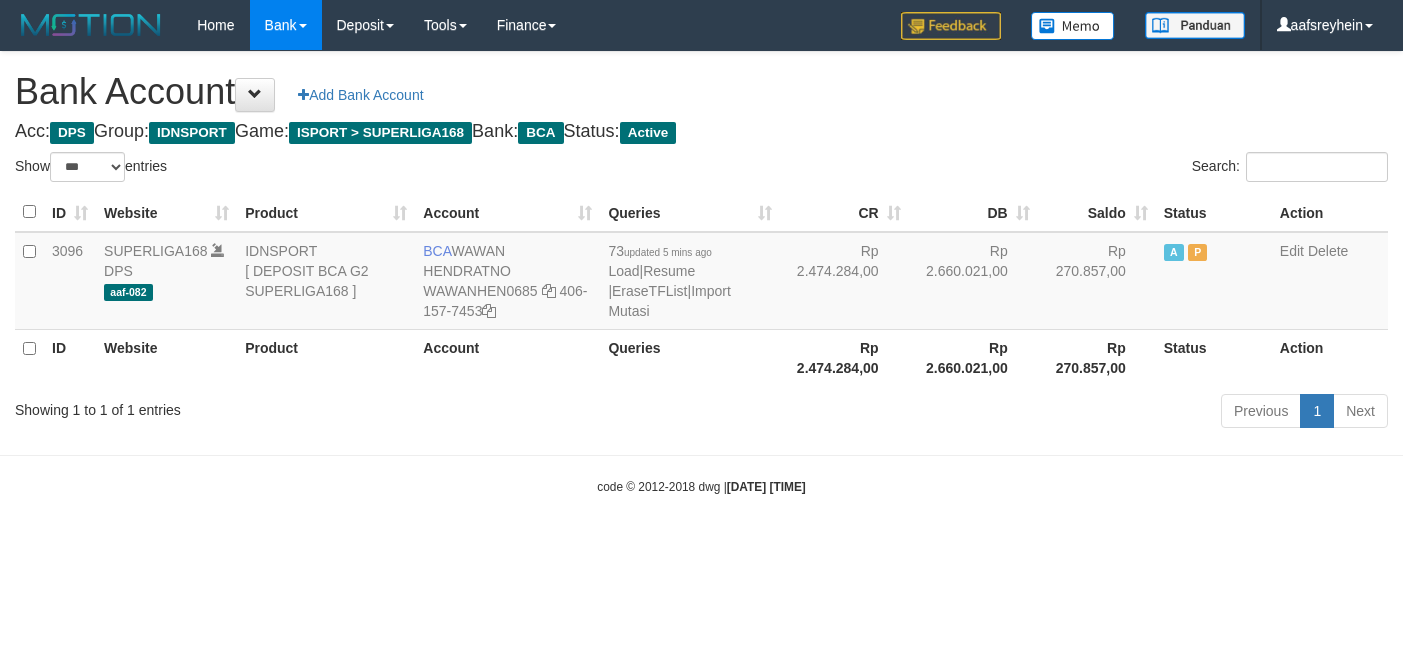 select on "***" 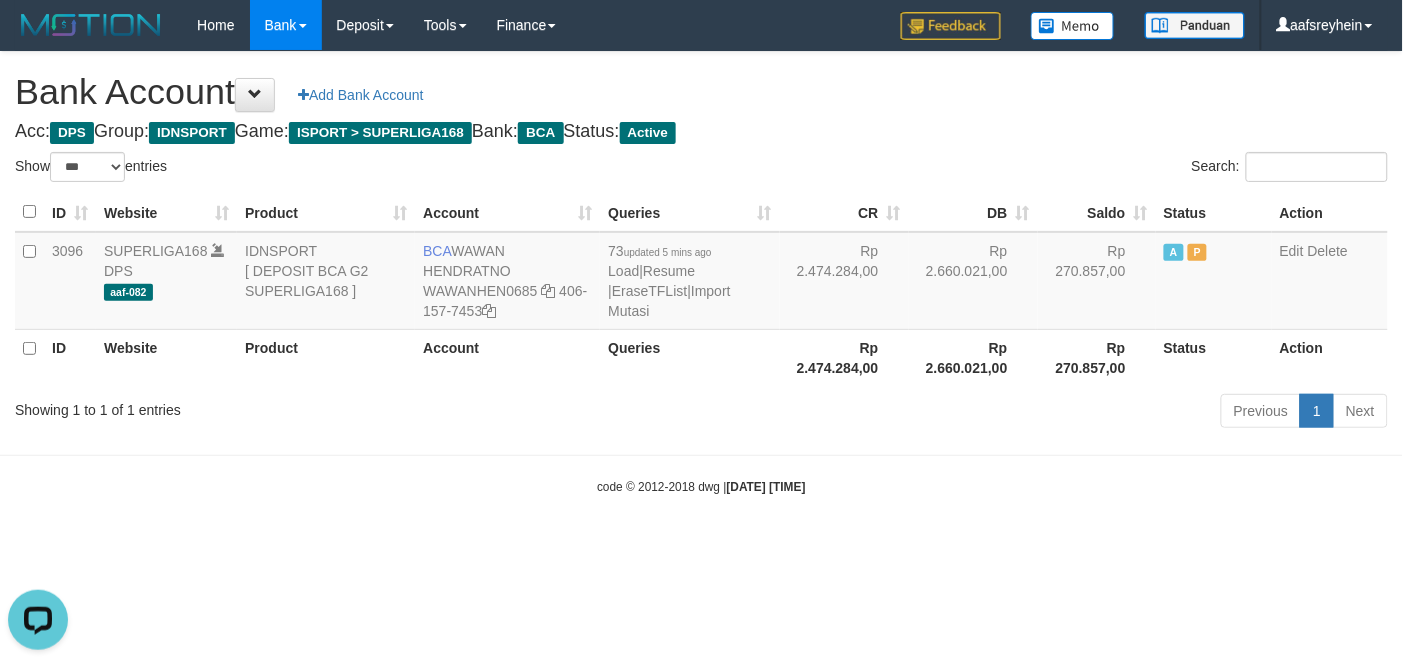 scroll, scrollTop: 0, scrollLeft: 0, axis: both 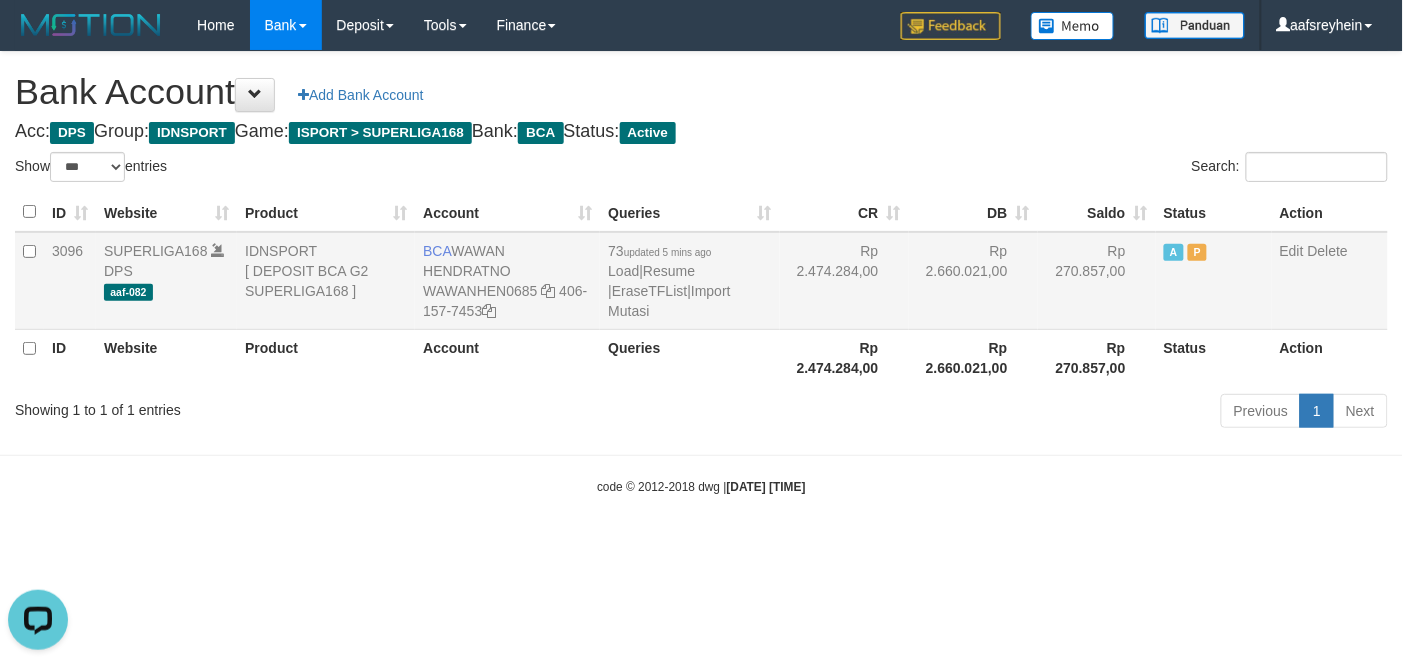 drag, startPoint x: 962, startPoint y: 105, endPoint x: 1005, endPoint y: 255, distance: 156.04166 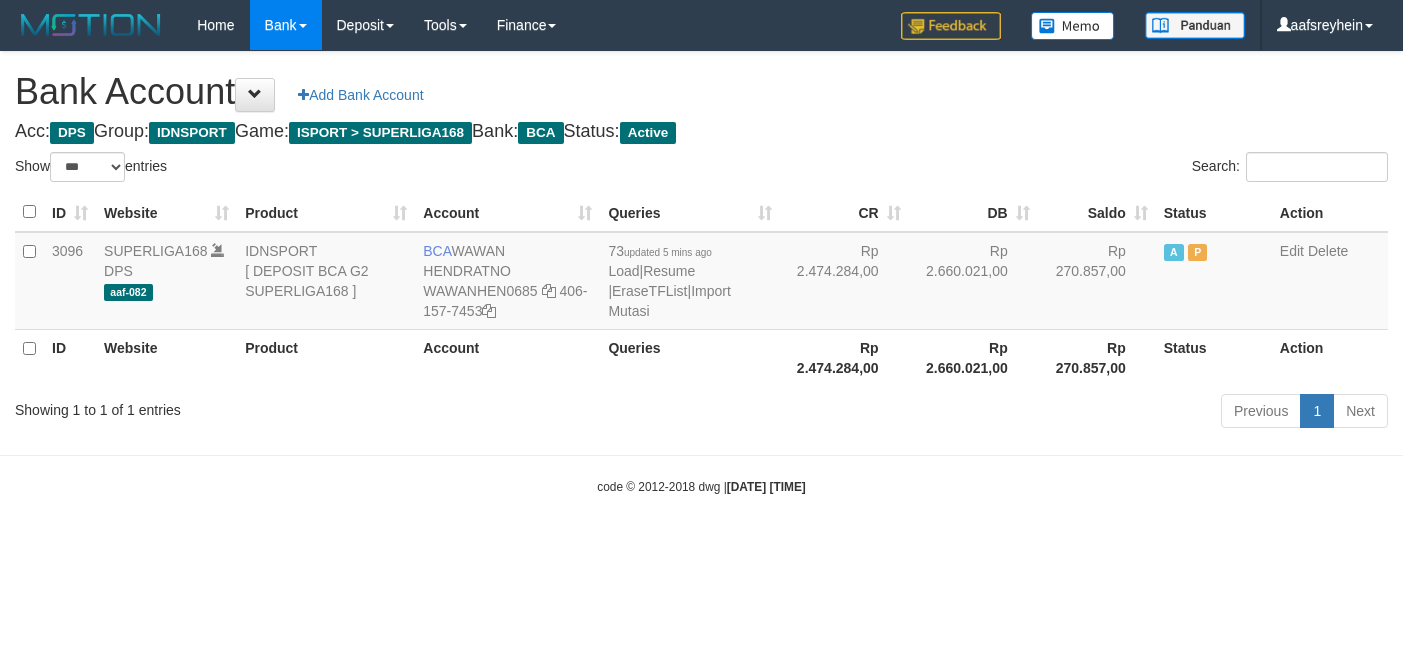 select on "***" 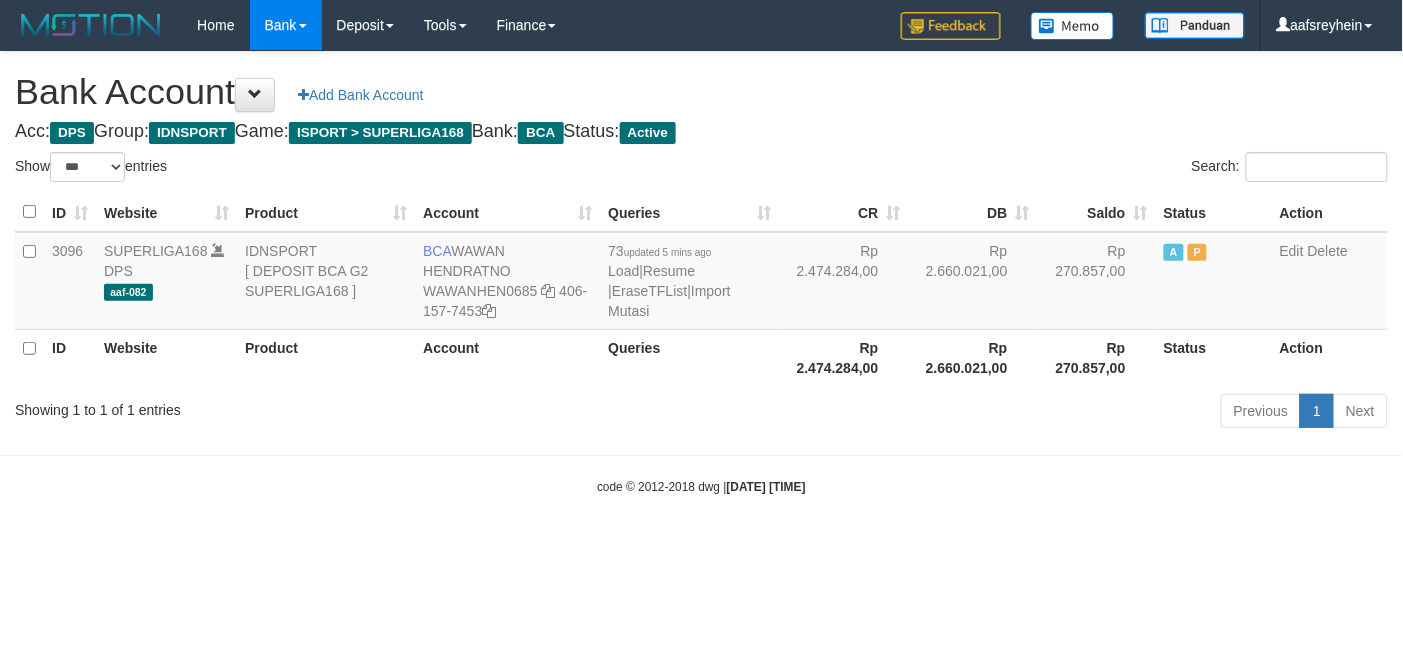 click on "Toggle navigation
Home
Bank
Account List
Load
By Website
Group
[ISPORT]													SUPERLIGA168
By Load Group (DPS)" at bounding box center [701, 273] 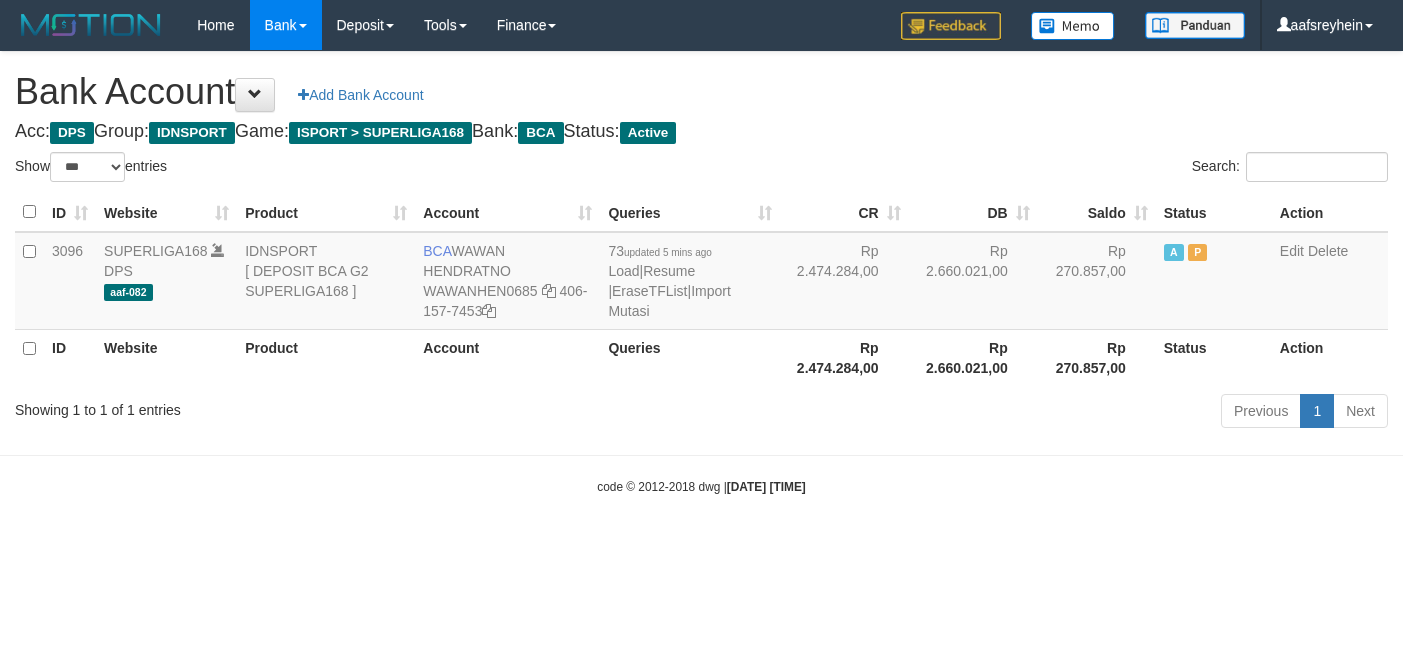 select on "***" 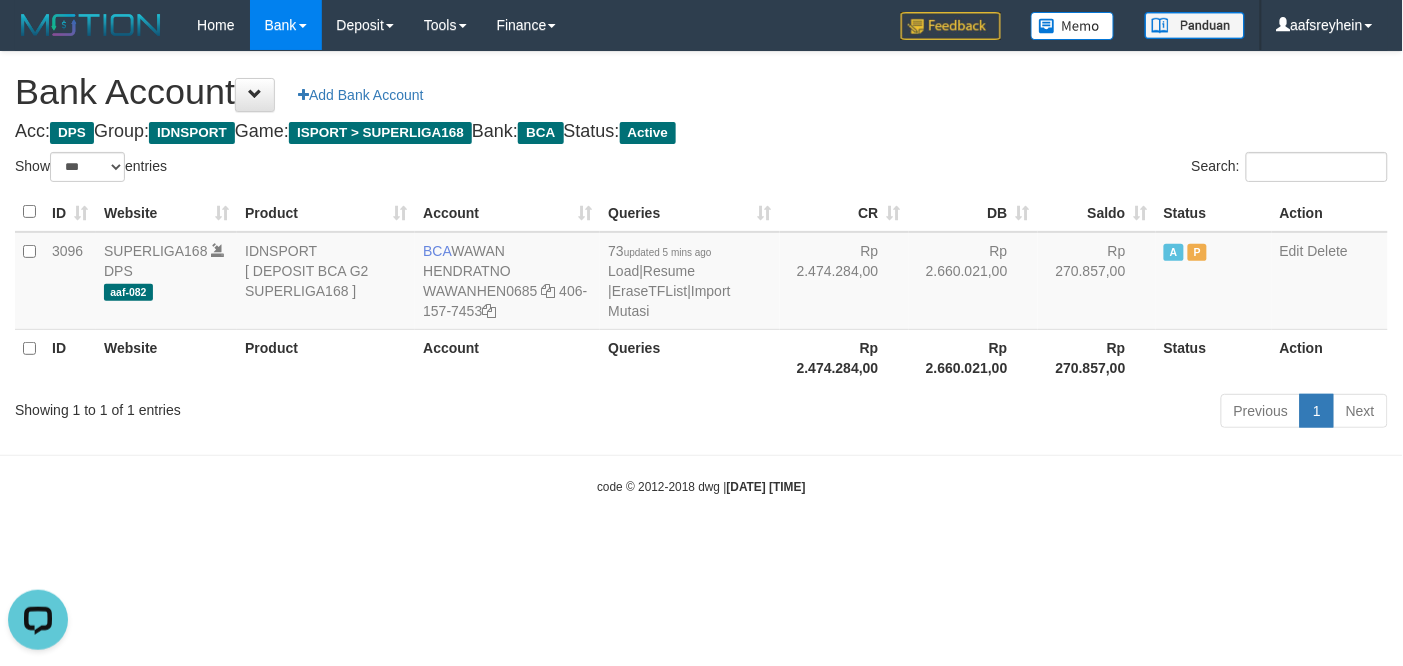 scroll, scrollTop: 0, scrollLeft: 0, axis: both 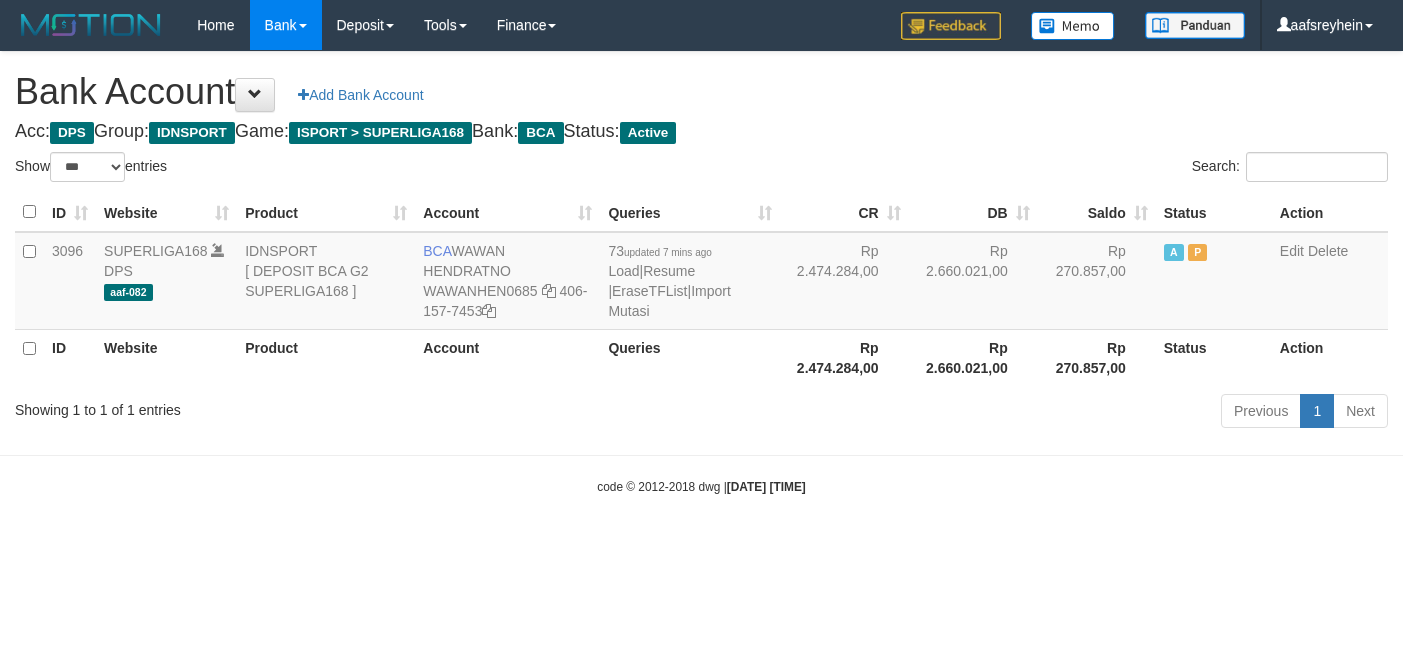 select on "***" 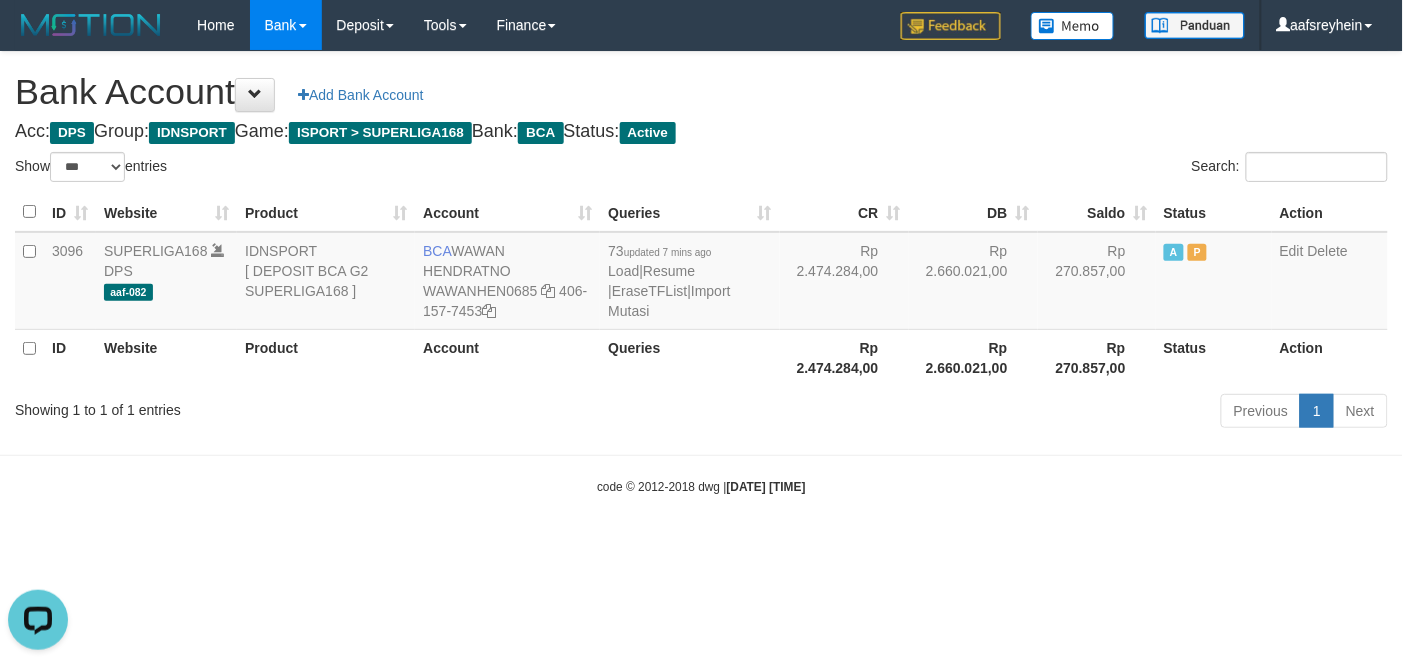 scroll, scrollTop: 0, scrollLeft: 0, axis: both 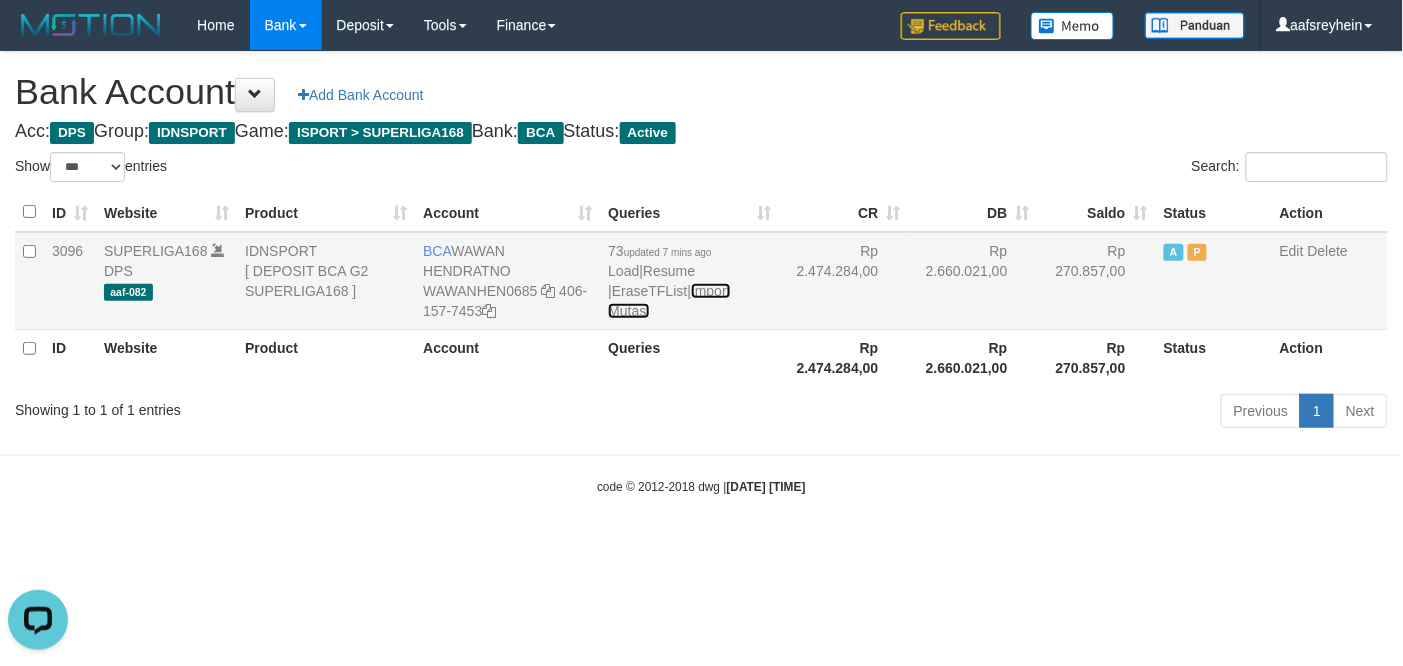 click on "Import Mutasi" at bounding box center [669, 301] 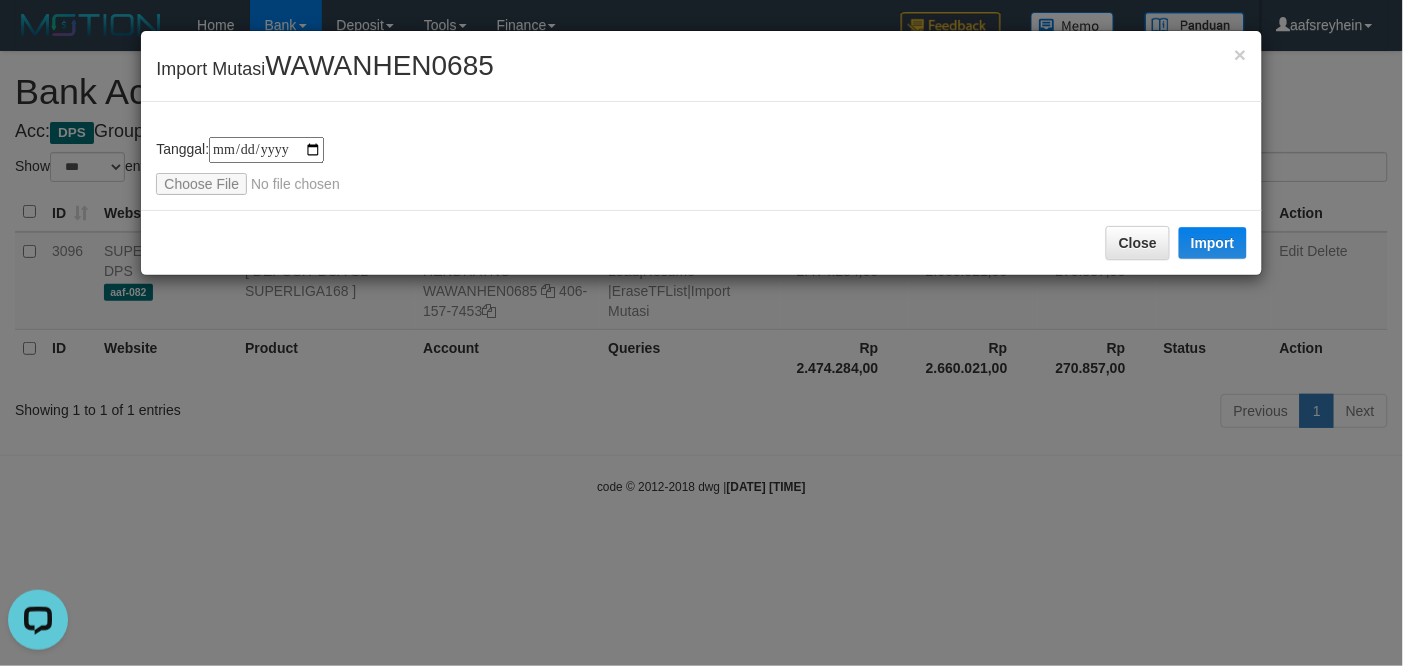 type on "**********" 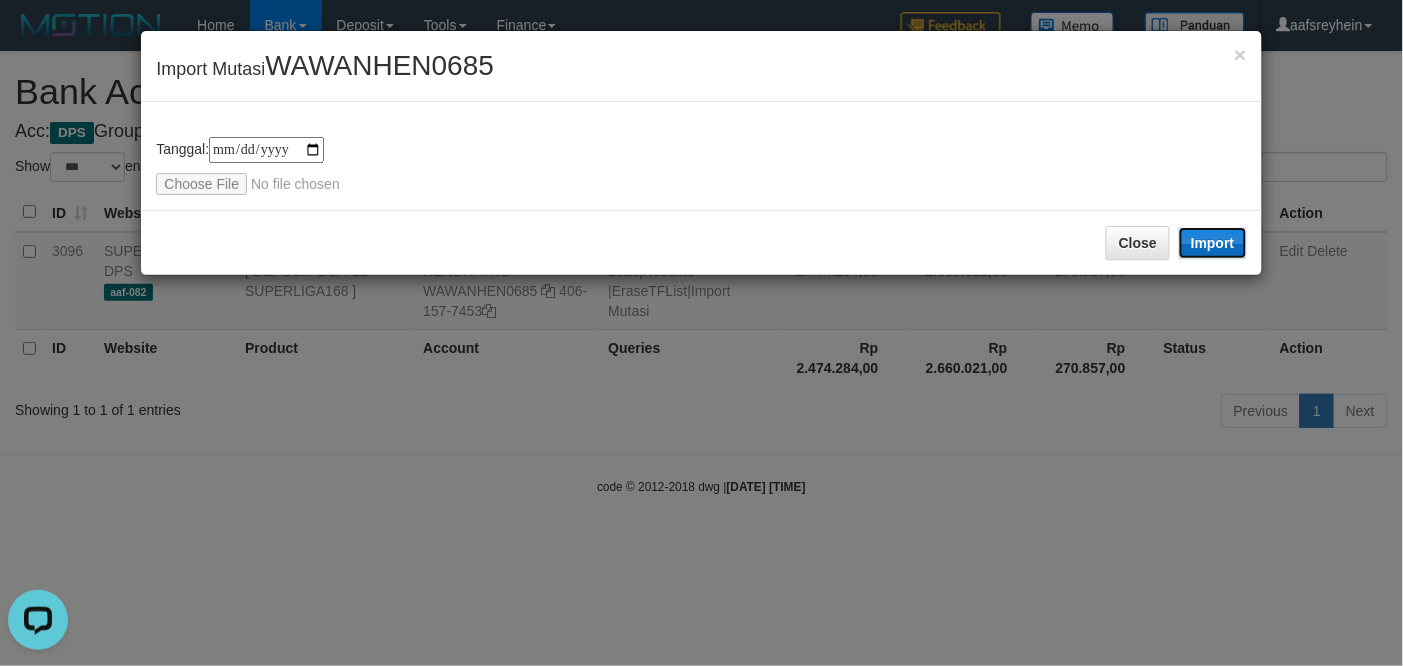 click on "Import" at bounding box center [1213, 243] 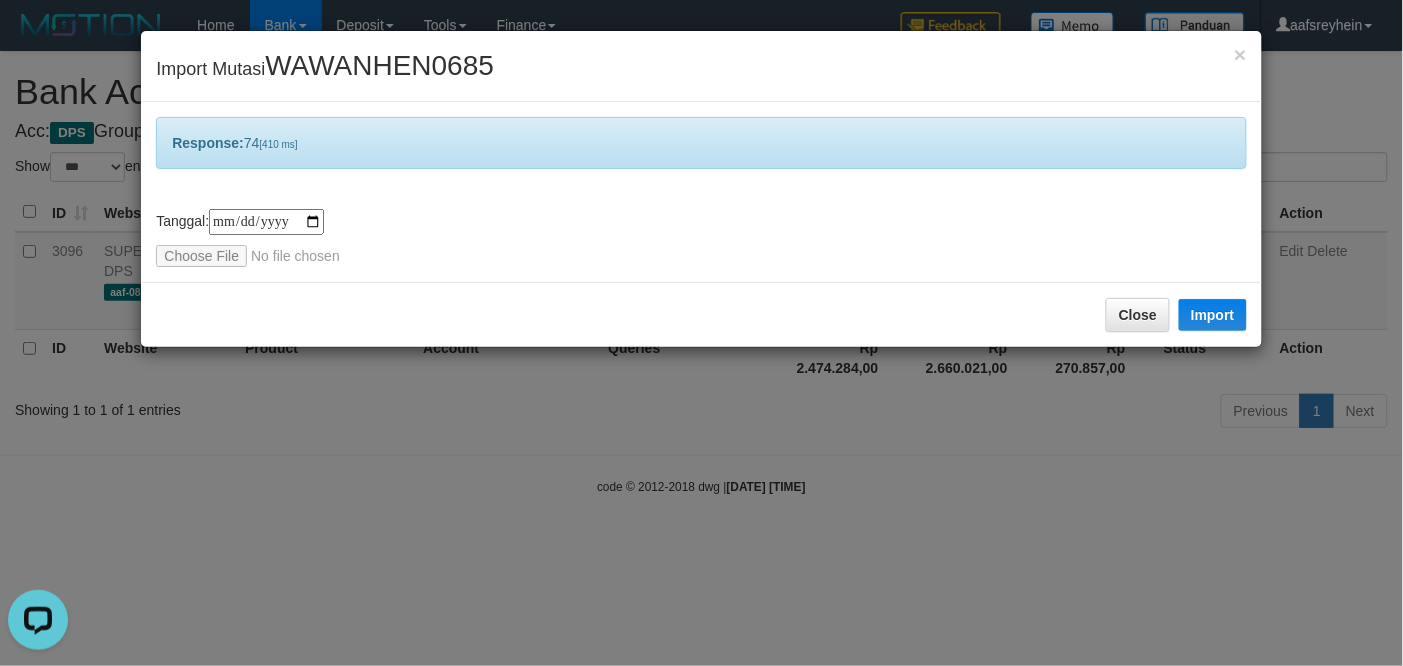 click on "**********" at bounding box center [701, 333] 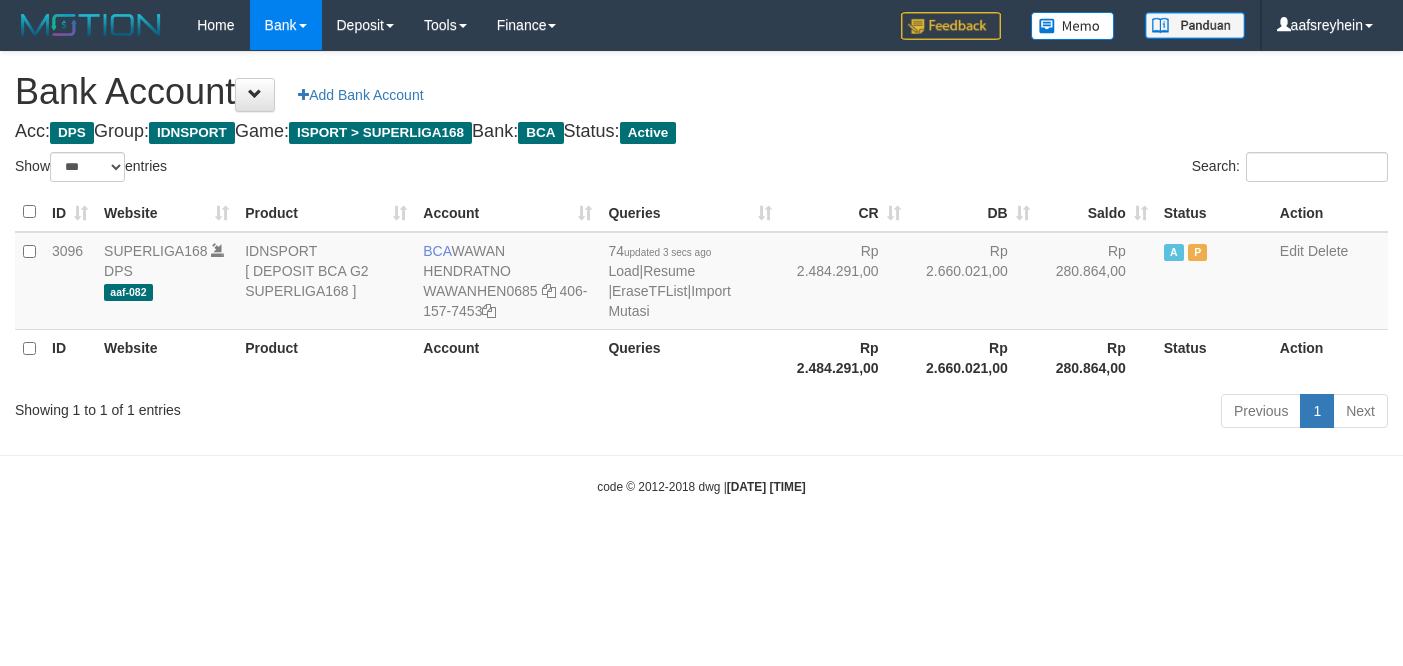 select on "***" 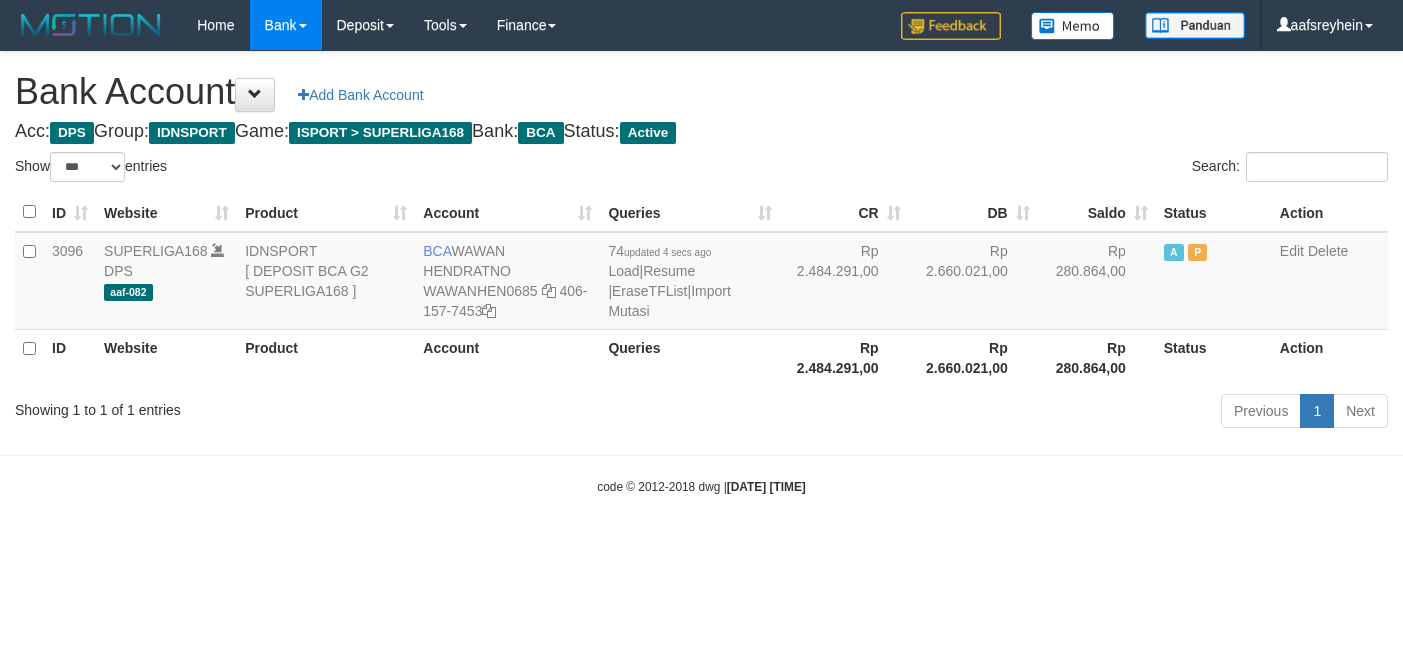 select on "***" 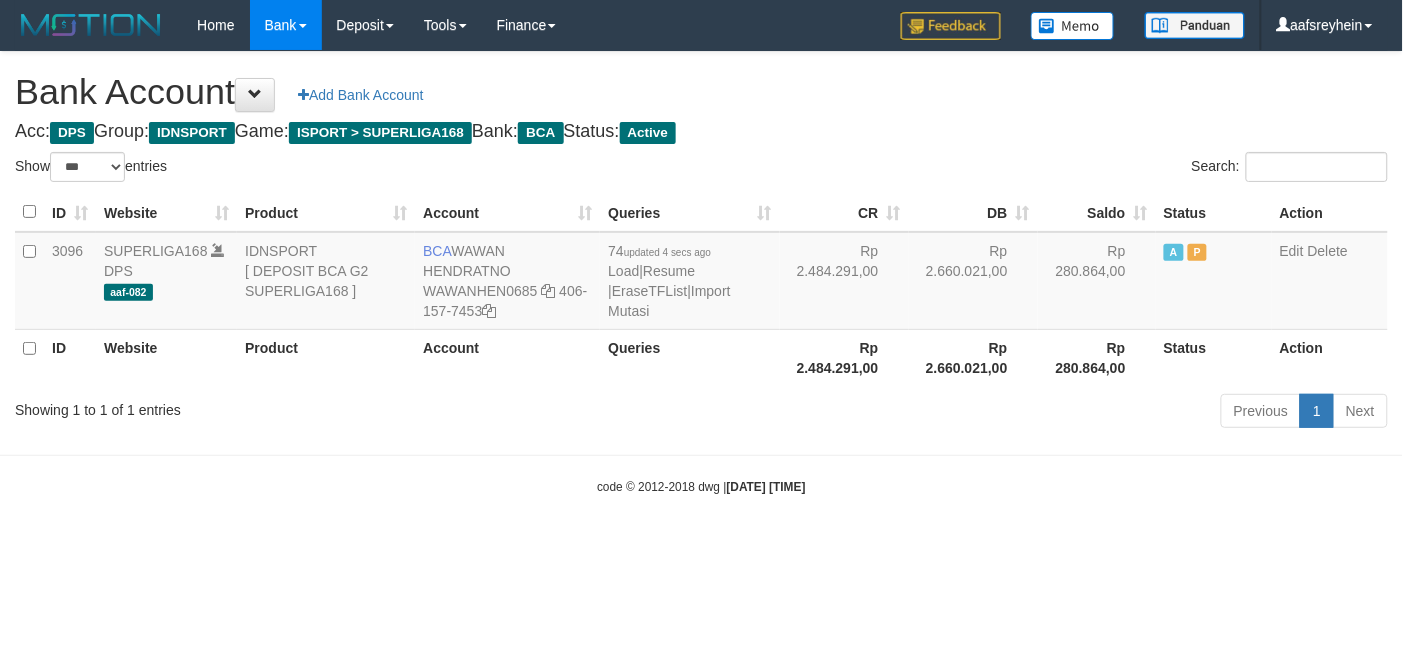 drag, startPoint x: 1257, startPoint y: 508, endPoint x: 1271, endPoint y: 508, distance: 14 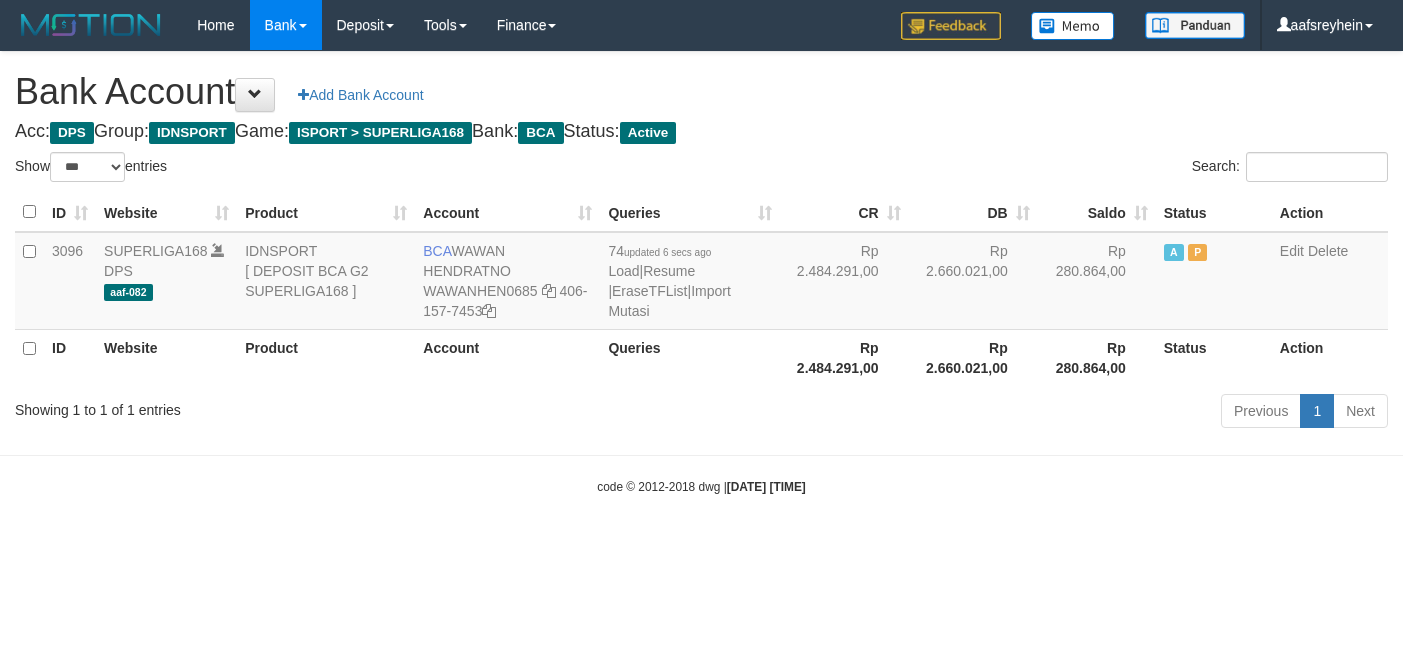 select on "***" 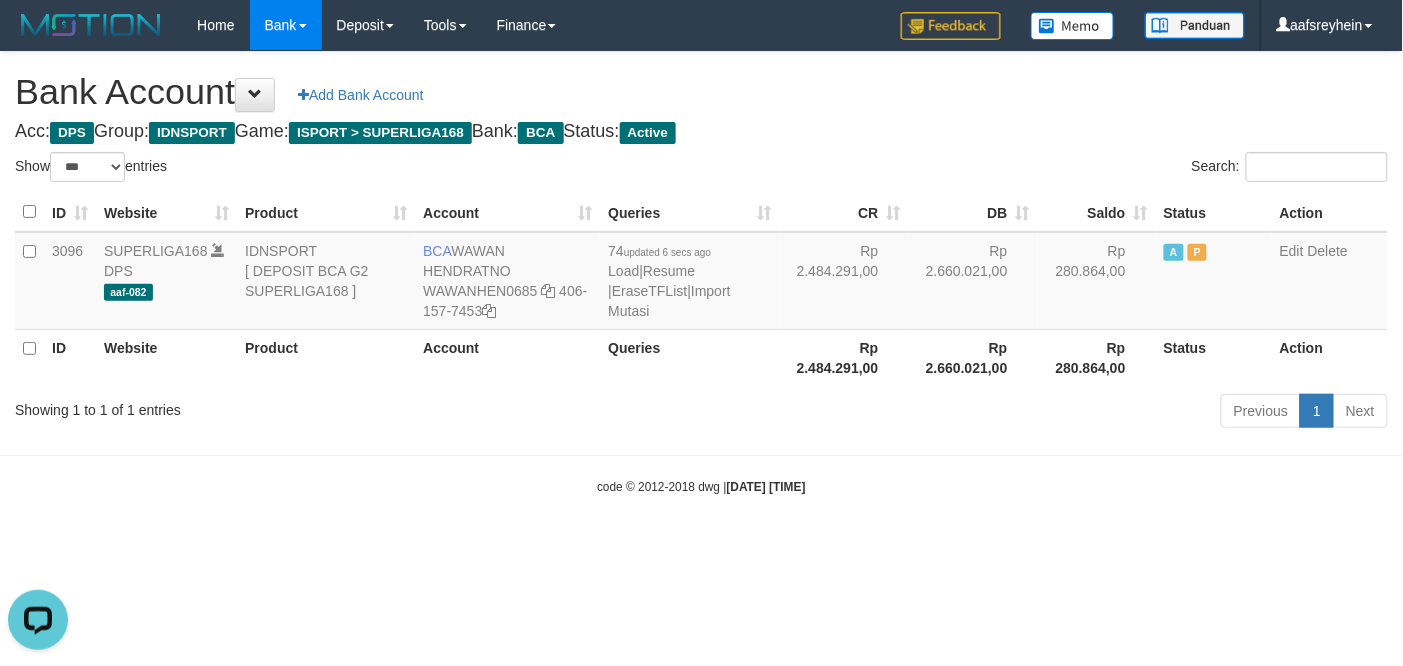 scroll, scrollTop: 0, scrollLeft: 0, axis: both 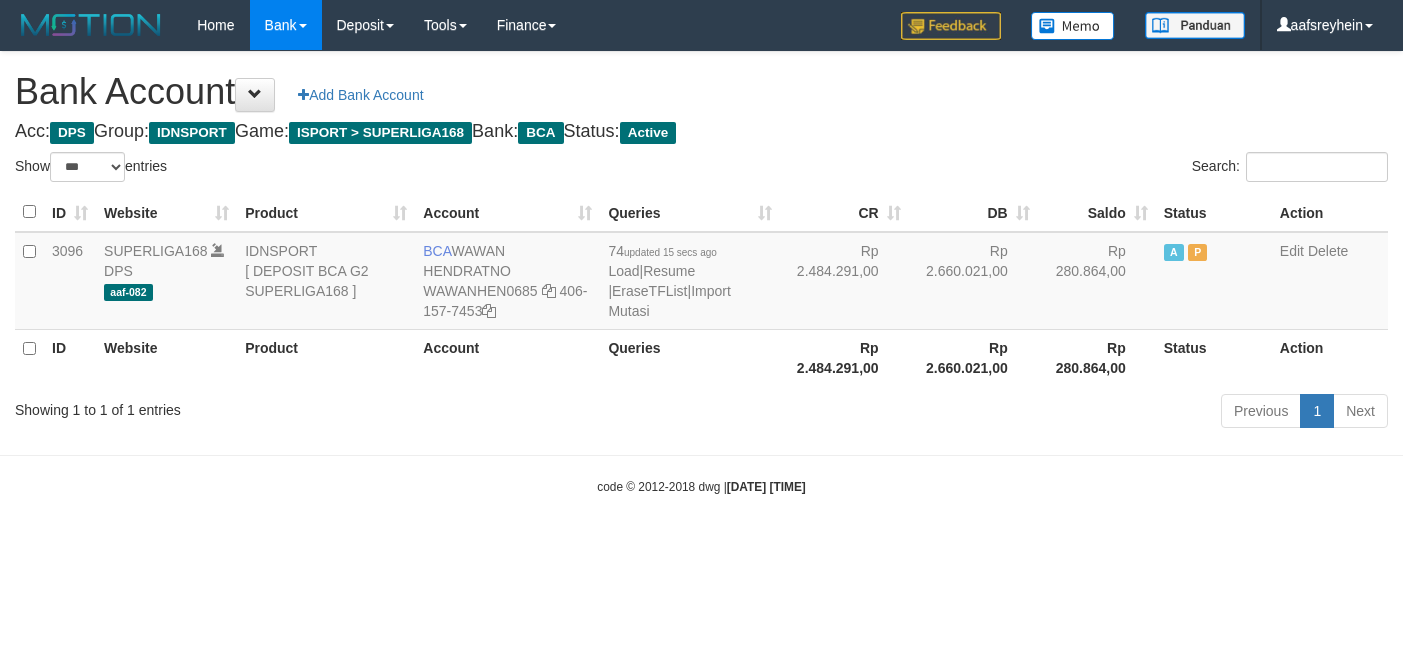 select on "***" 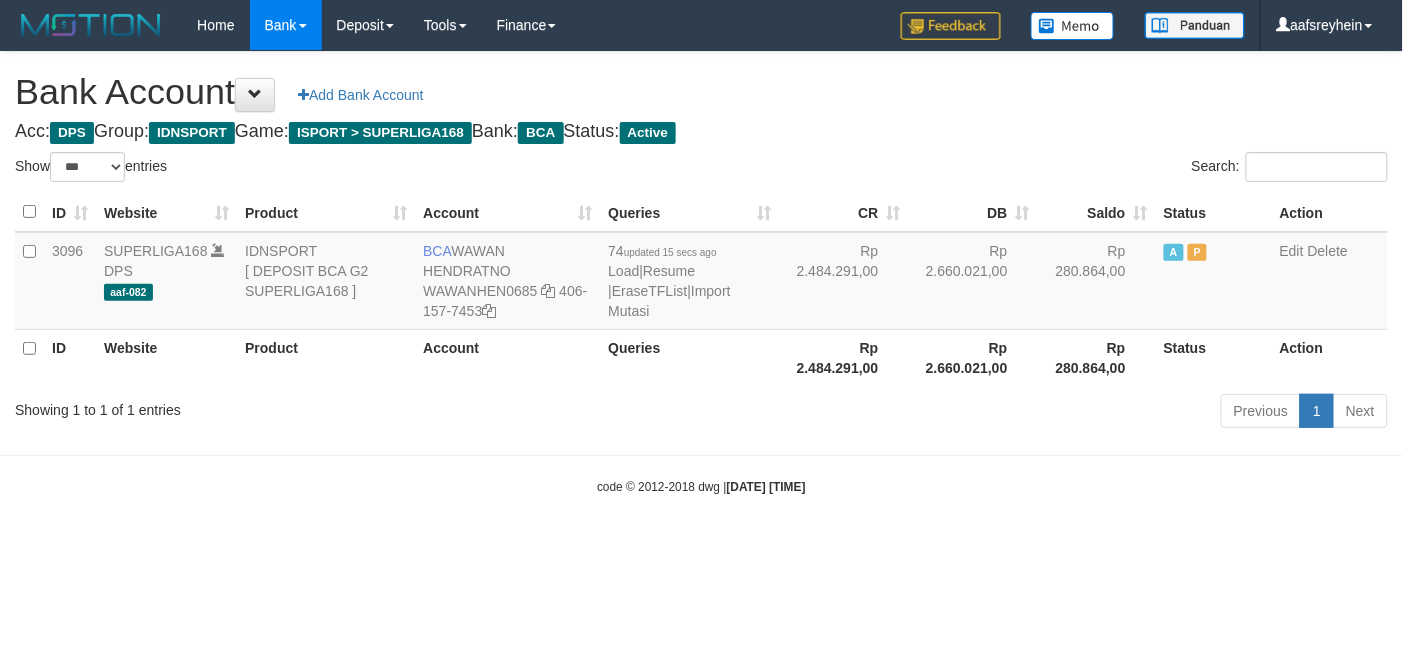click on "Toggle navigation
Home
Bank
Account List
Load
By Website
Group
[ISPORT]													SUPERLIGA168
By Load Group (DPS)" at bounding box center [701, 273] 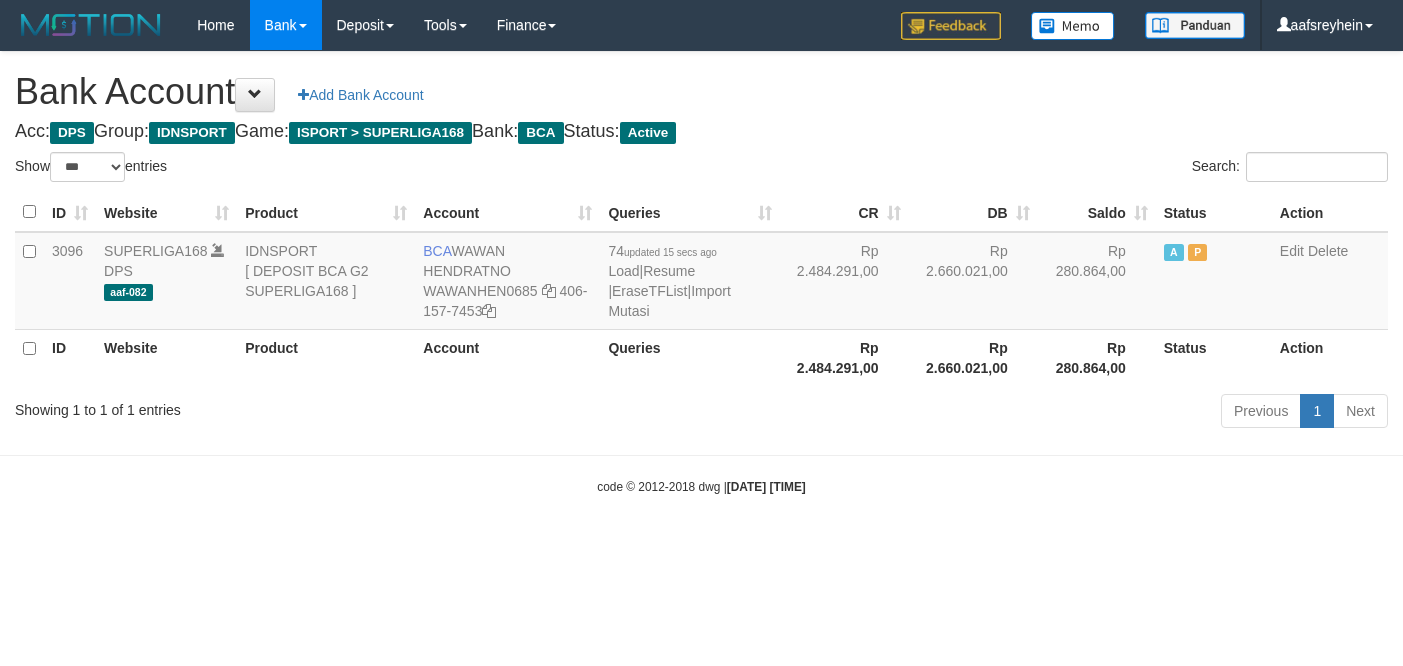 select on "***" 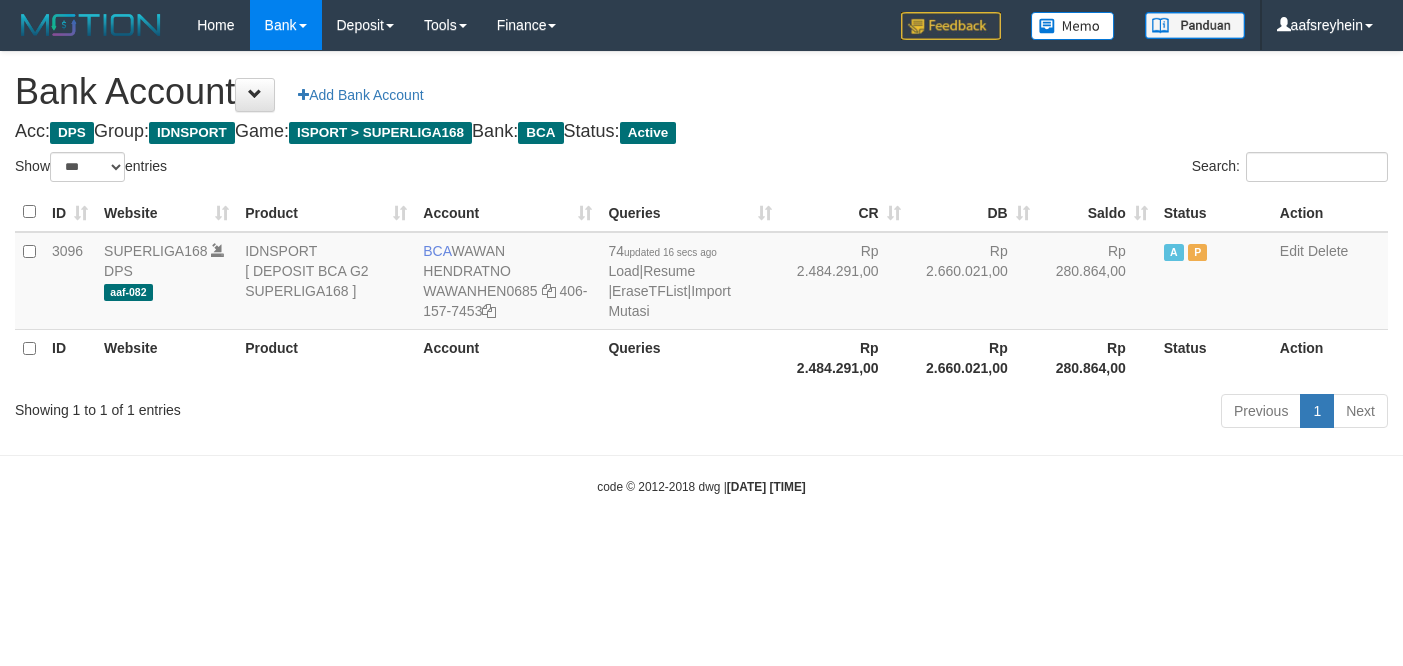 select on "***" 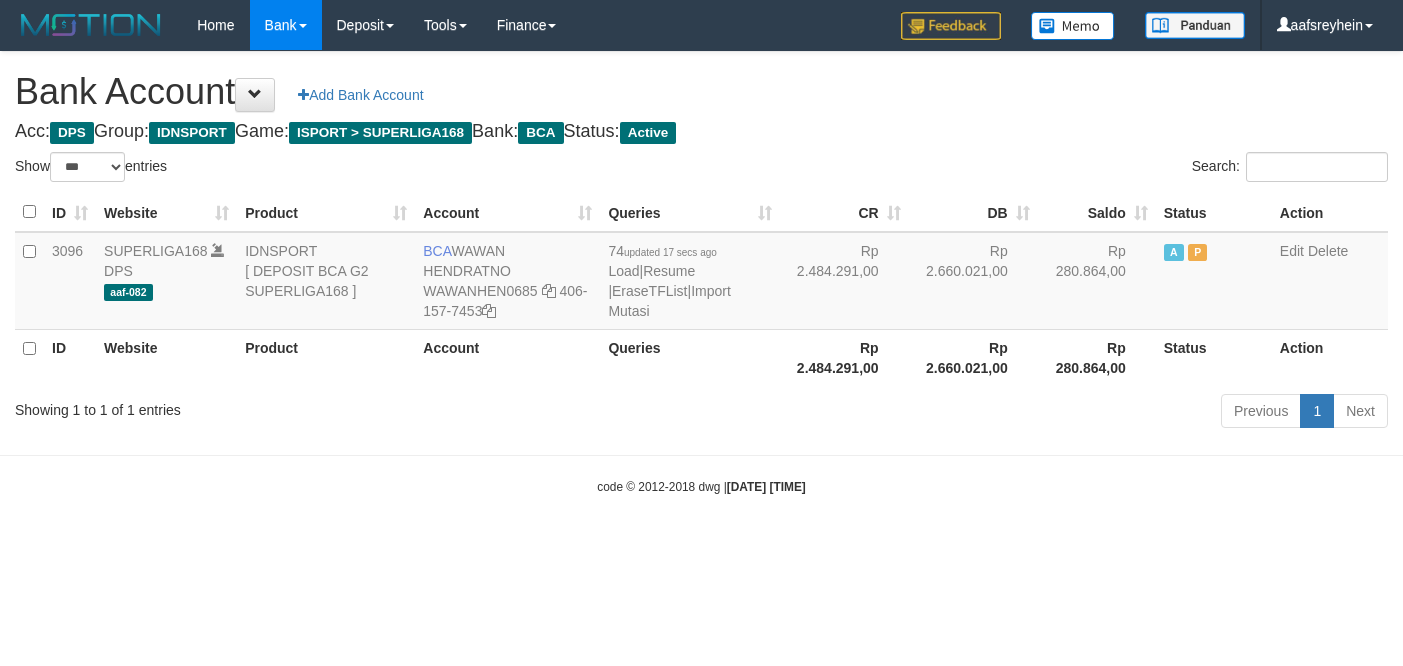 select on "***" 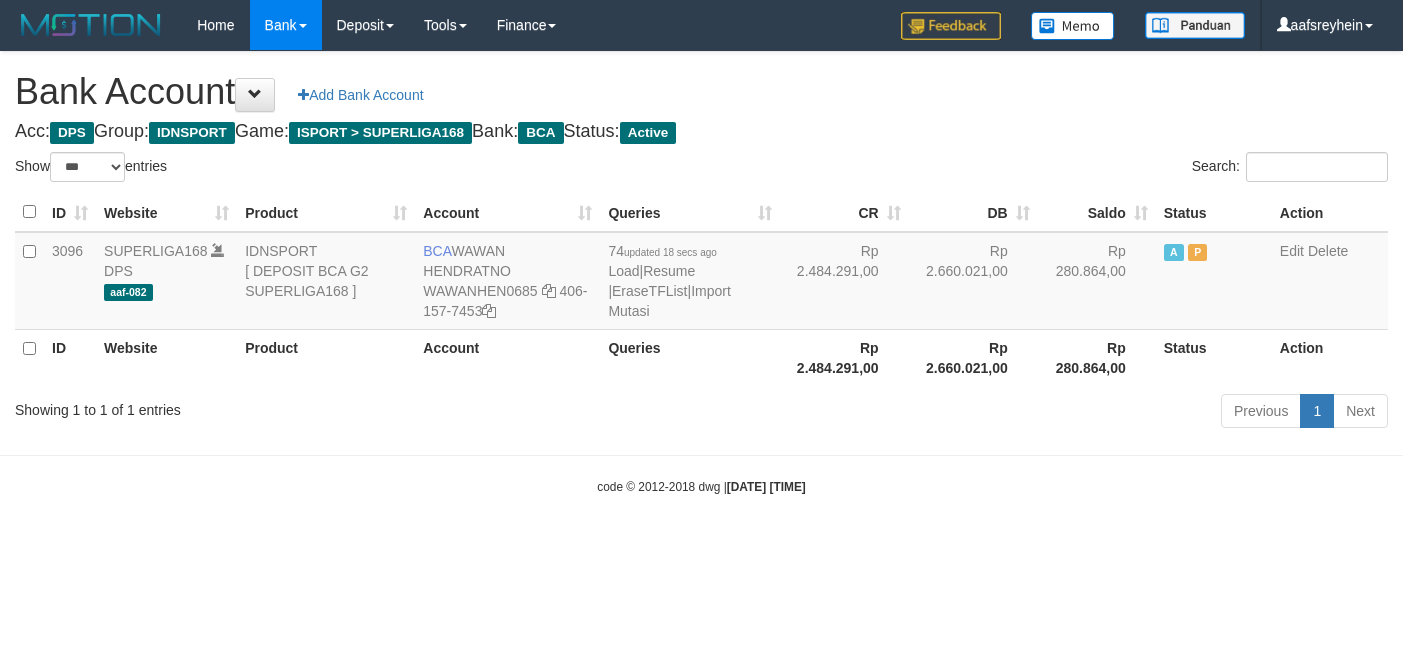 select on "***" 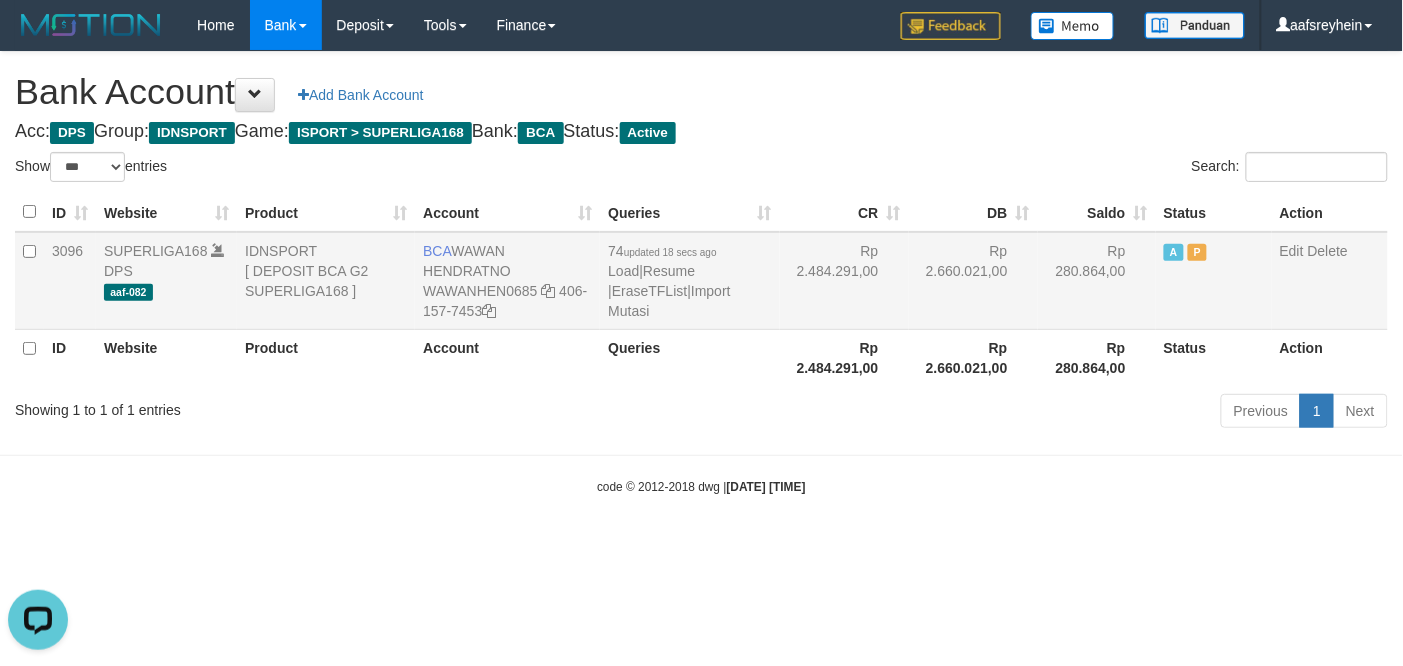 scroll, scrollTop: 0, scrollLeft: 0, axis: both 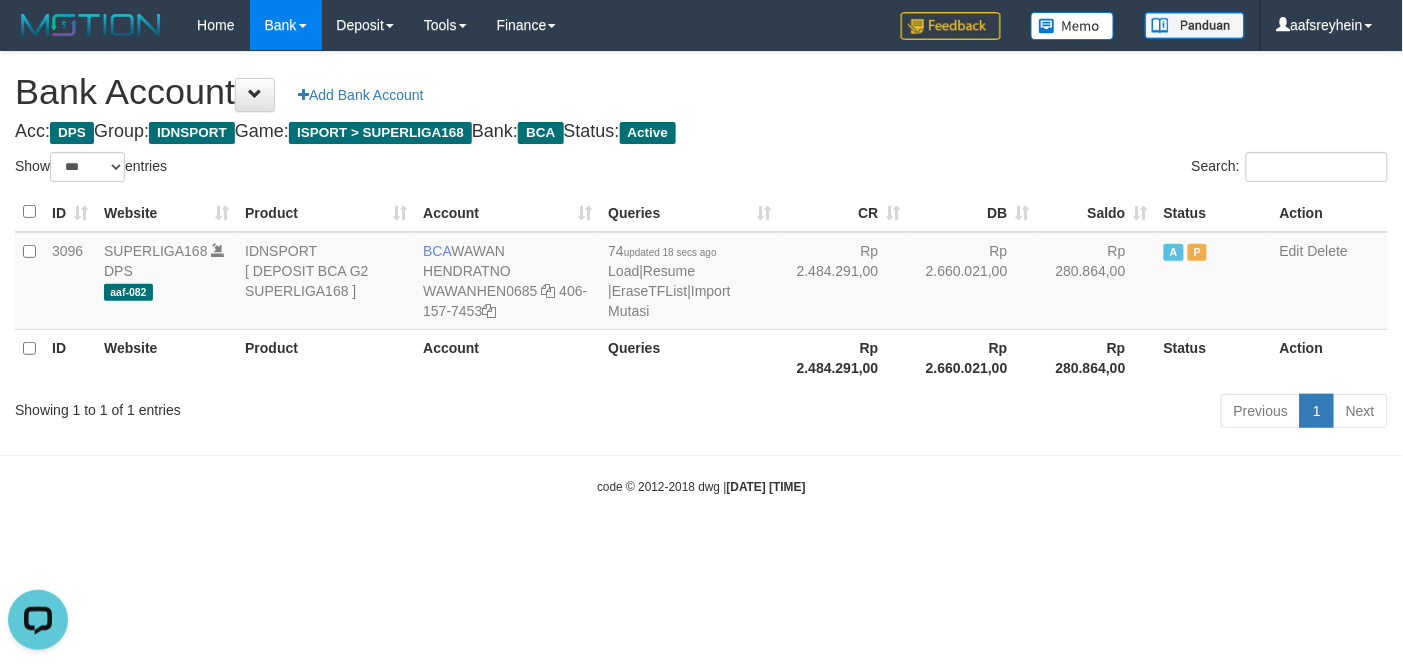 click on "Toggle navigation
Home
Bank
Account List
Load
By Website
Group
[ISPORT]													SUPERLIGA168
By Load Group (DPS)" at bounding box center (701, 273) 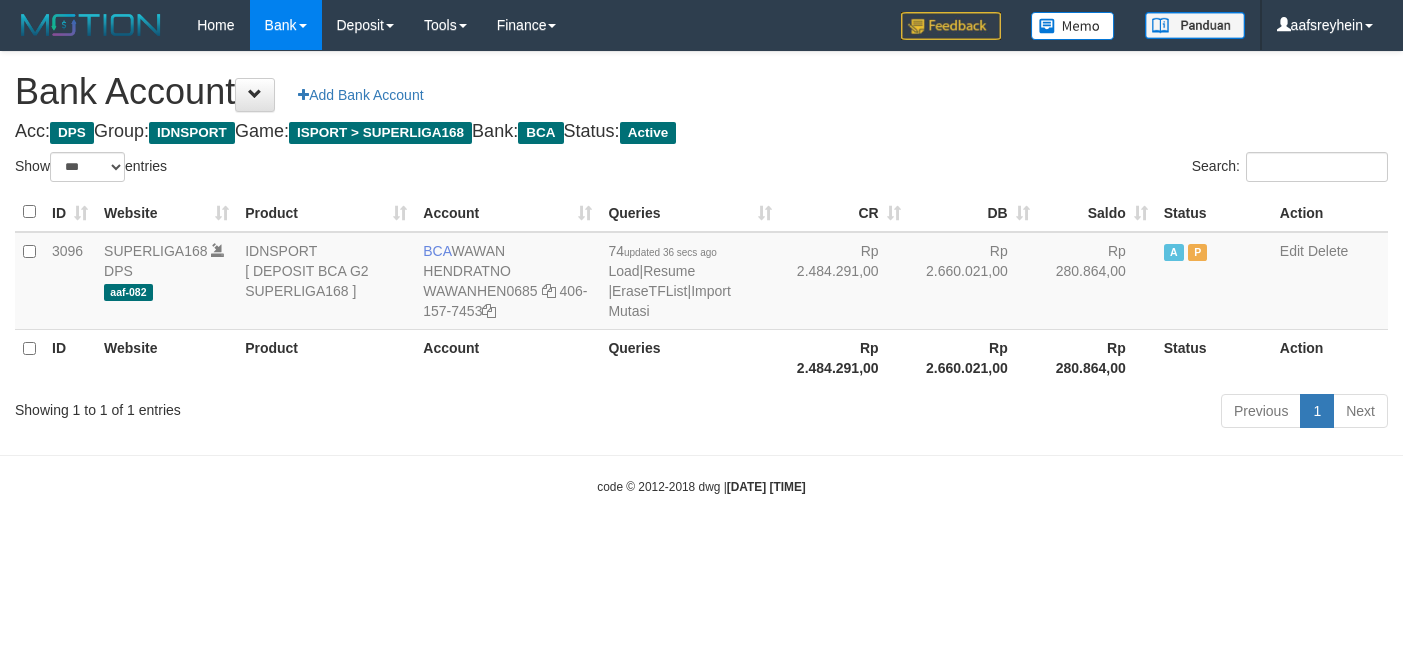 select on "***" 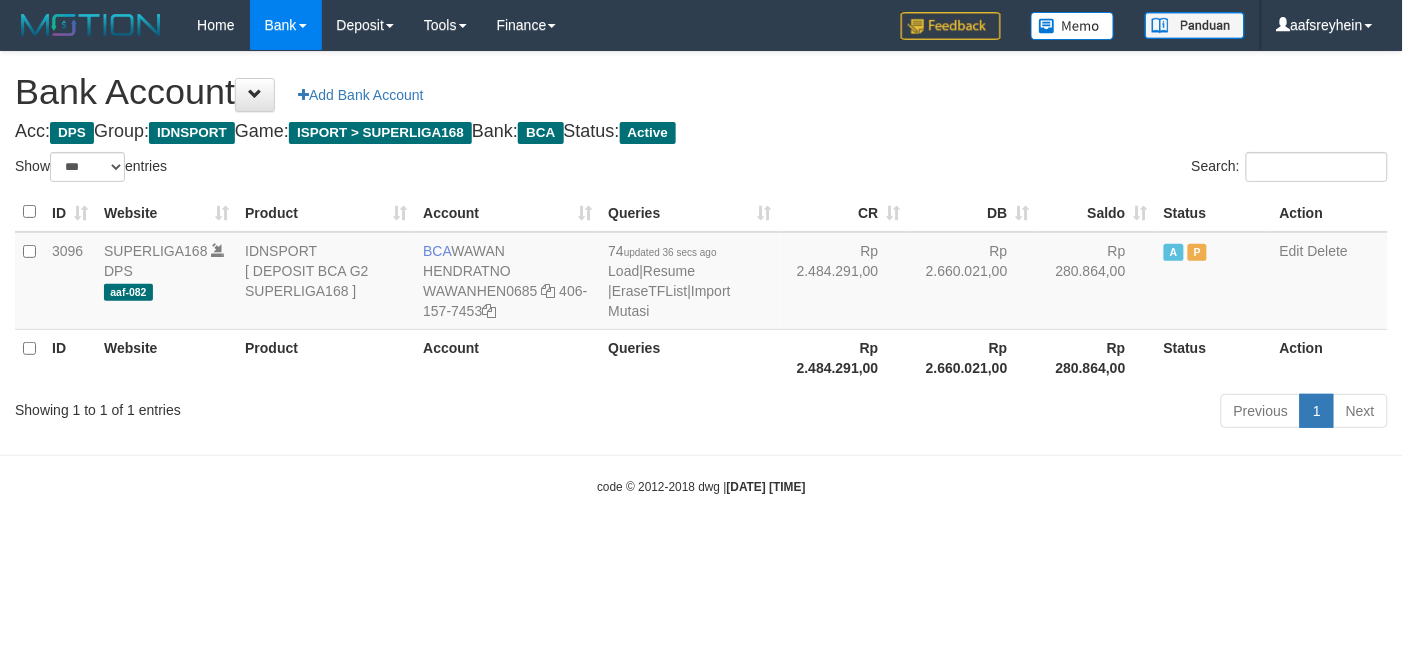 drag, startPoint x: 916, startPoint y: 505, endPoint x: 977, endPoint y: 467, distance: 71.867935 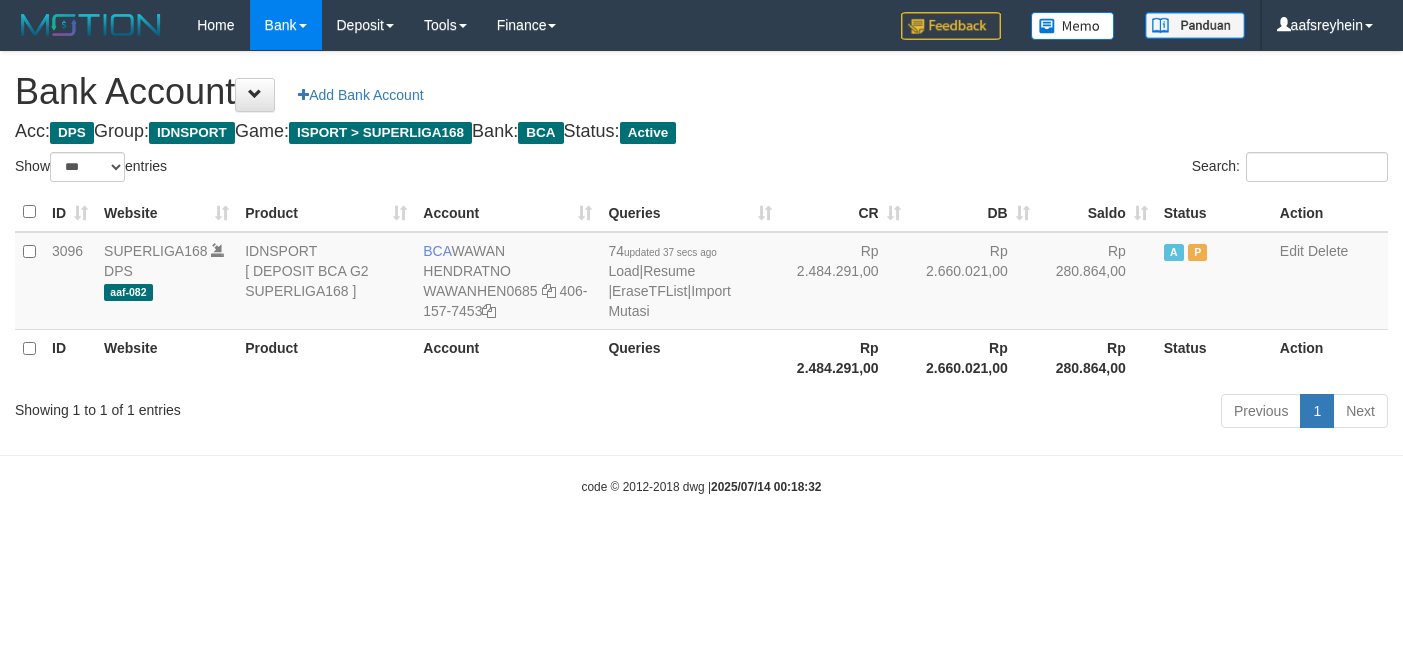 select on "***" 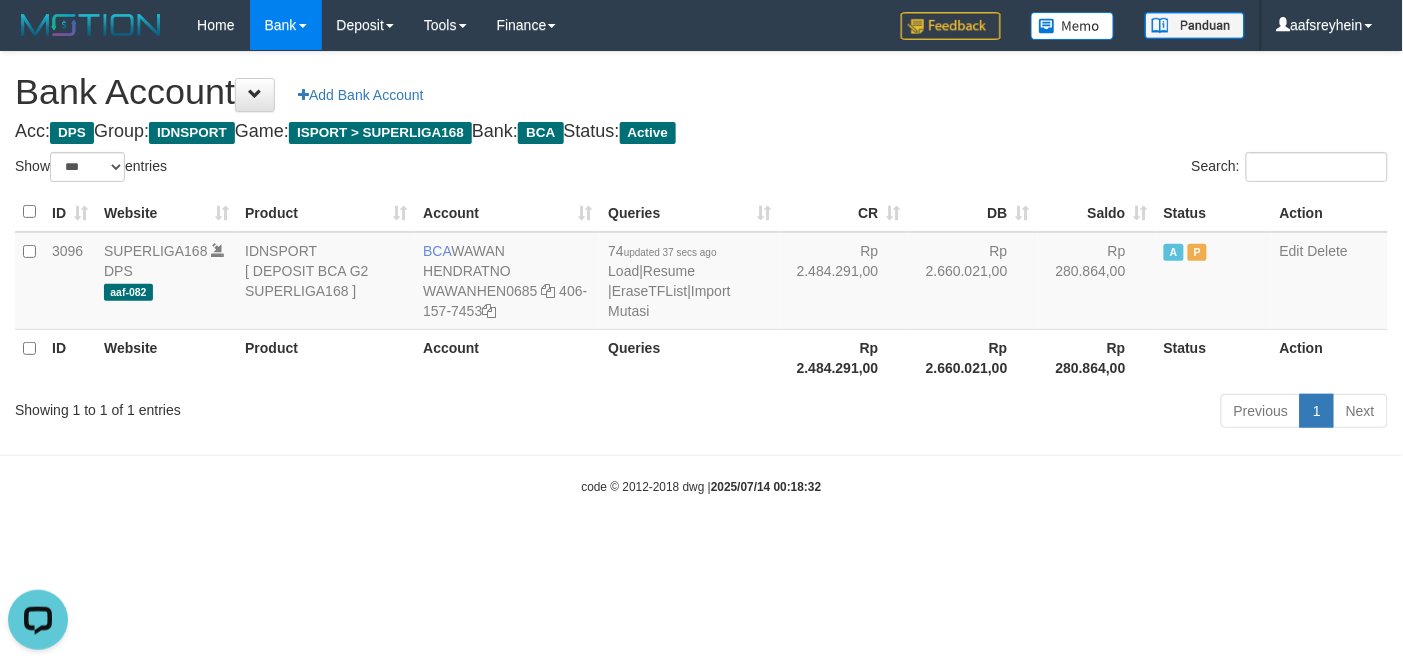 scroll, scrollTop: 0, scrollLeft: 0, axis: both 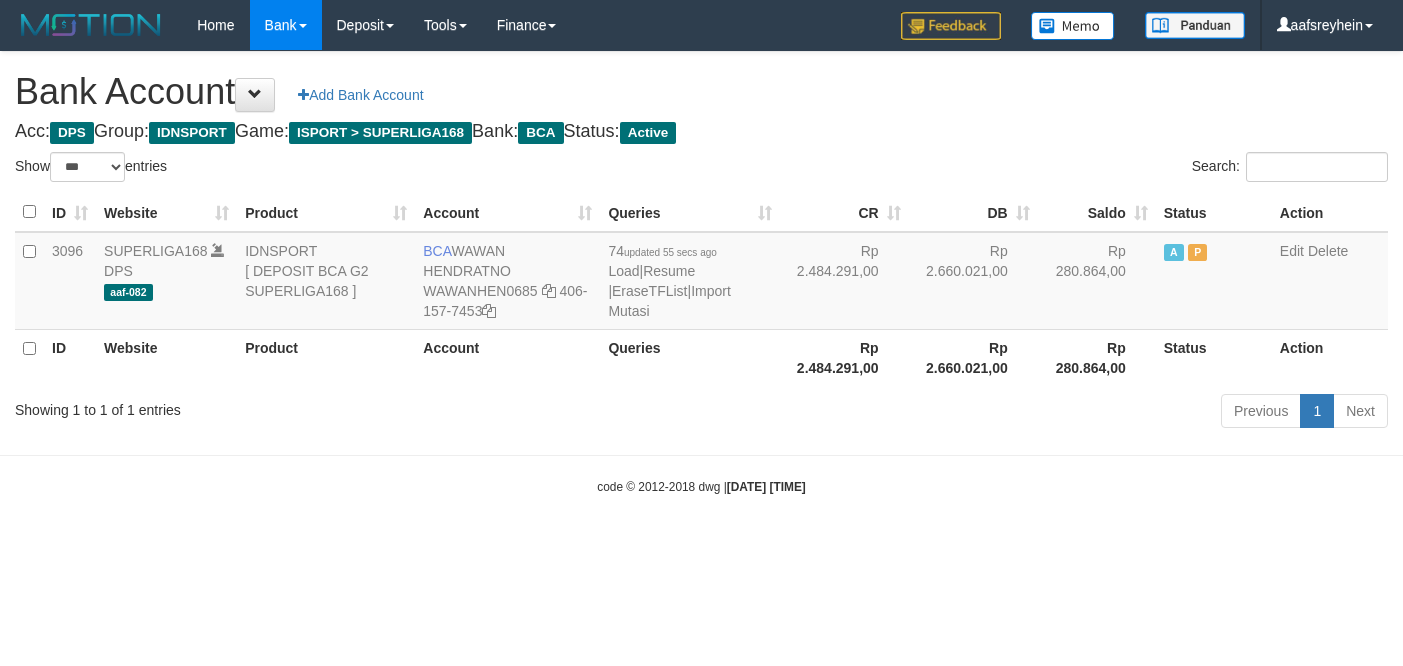 select on "***" 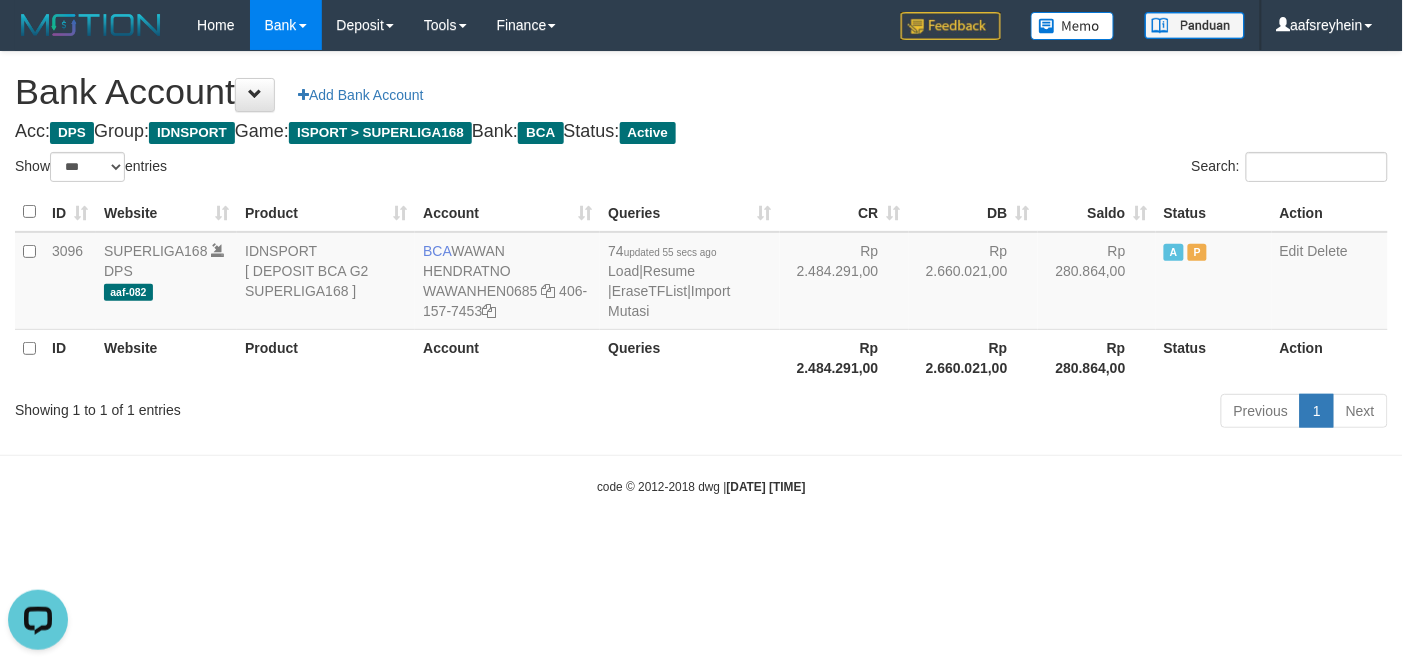 scroll, scrollTop: 0, scrollLeft: 0, axis: both 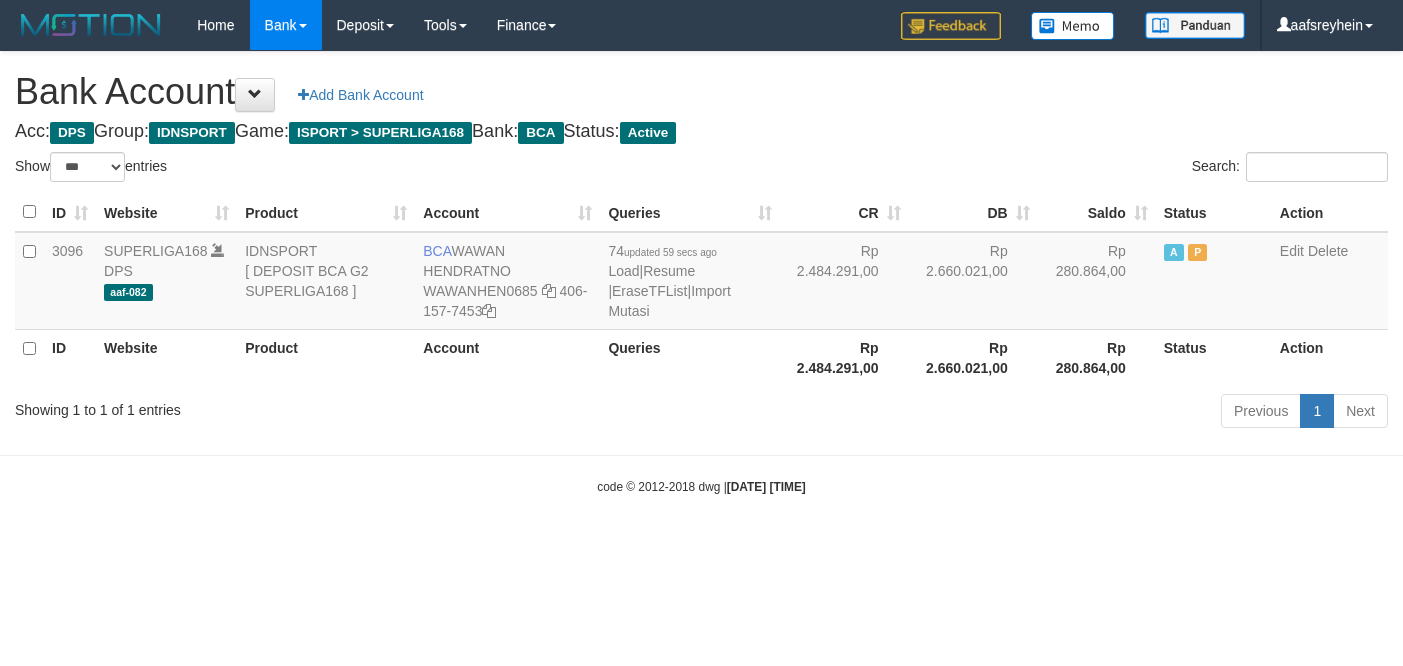 select on "***" 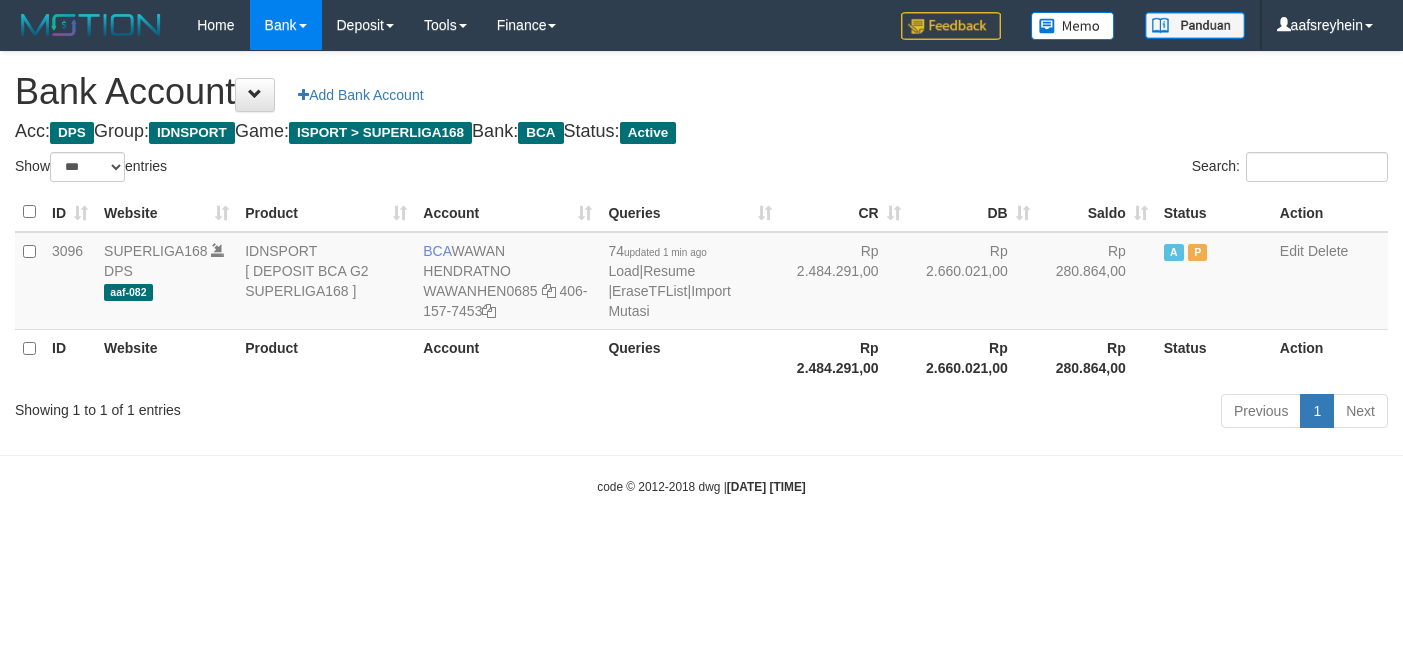 select on "***" 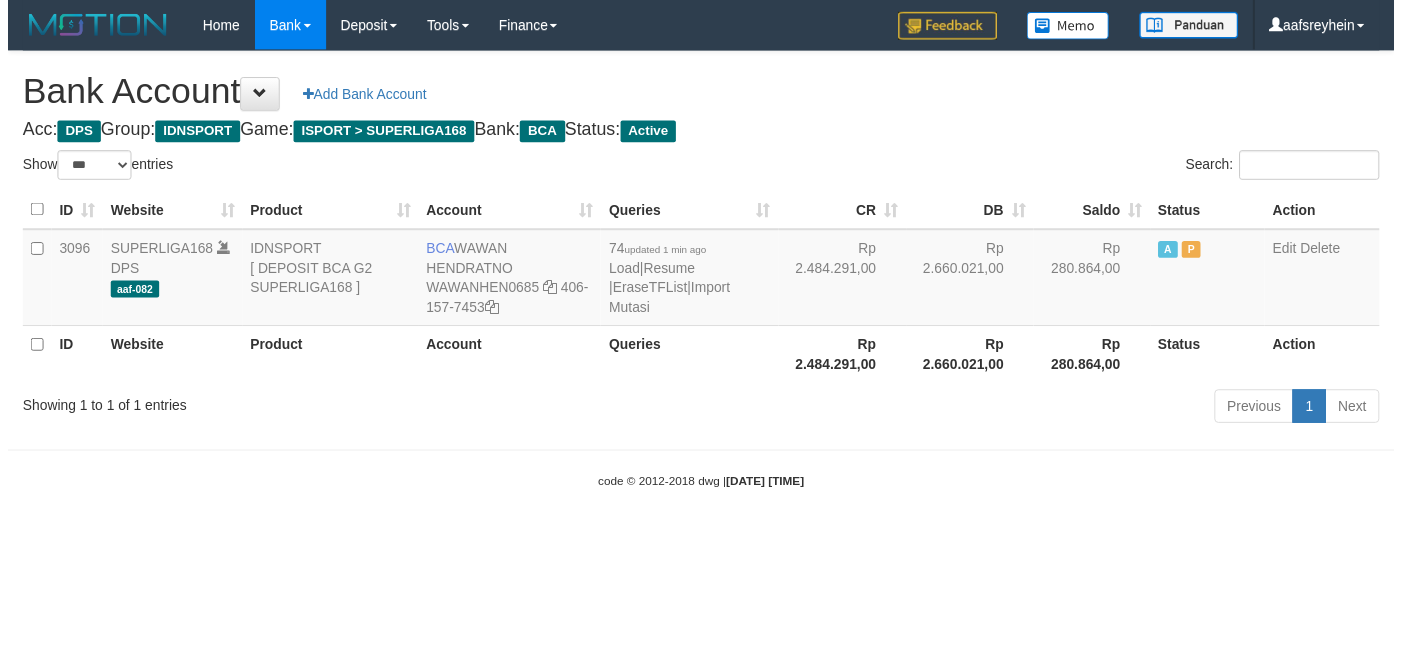scroll, scrollTop: 0, scrollLeft: 0, axis: both 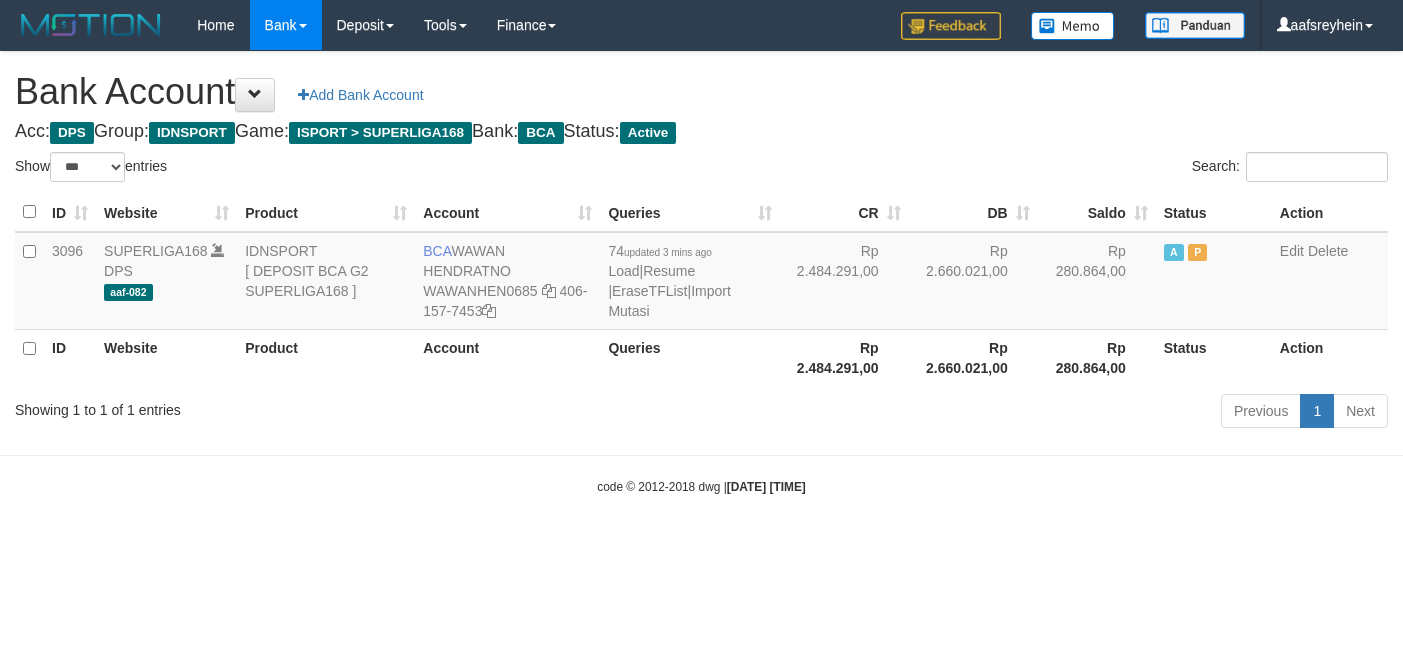 select on "***" 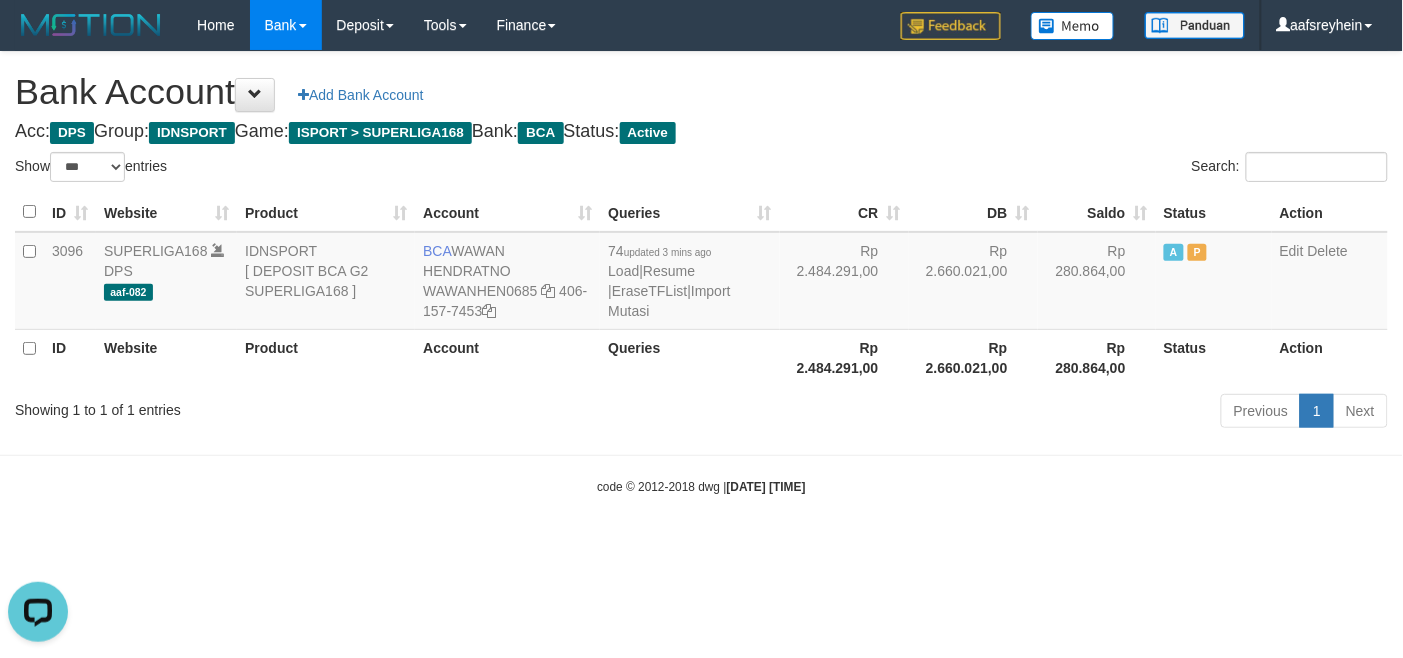 scroll, scrollTop: 0, scrollLeft: 0, axis: both 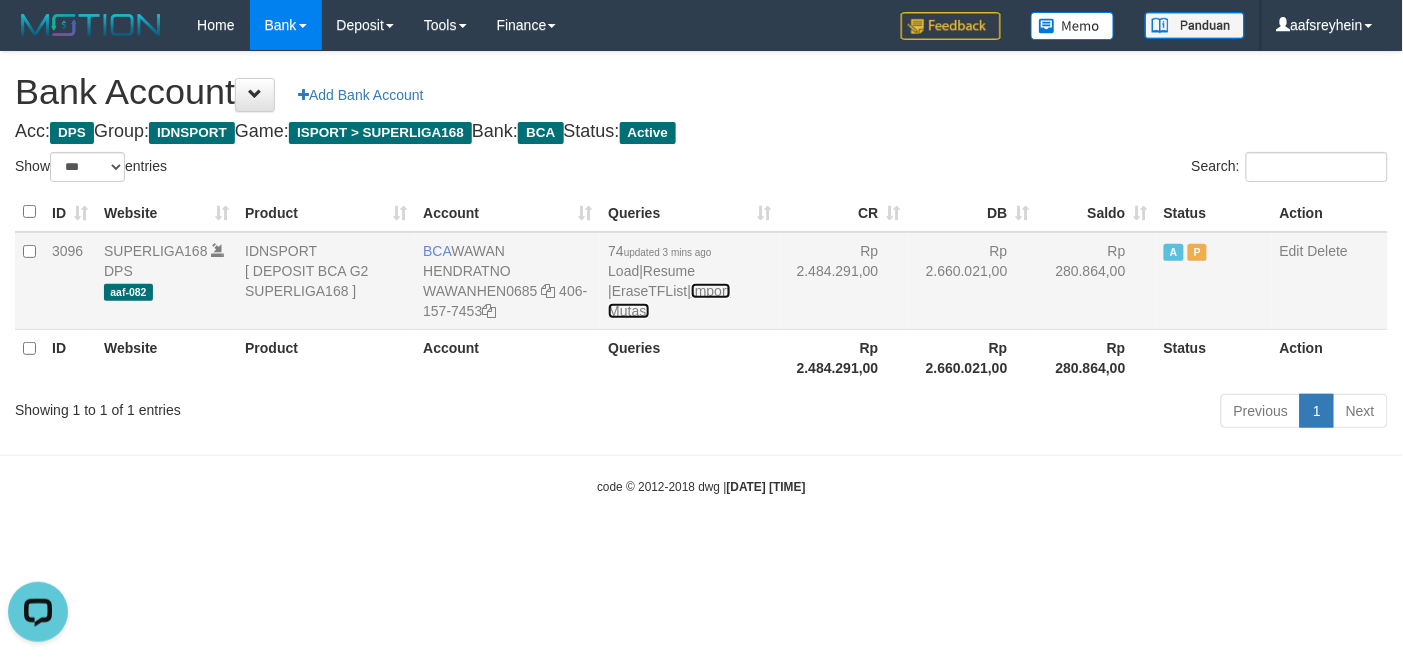 click on "Import Mutasi" at bounding box center [669, 301] 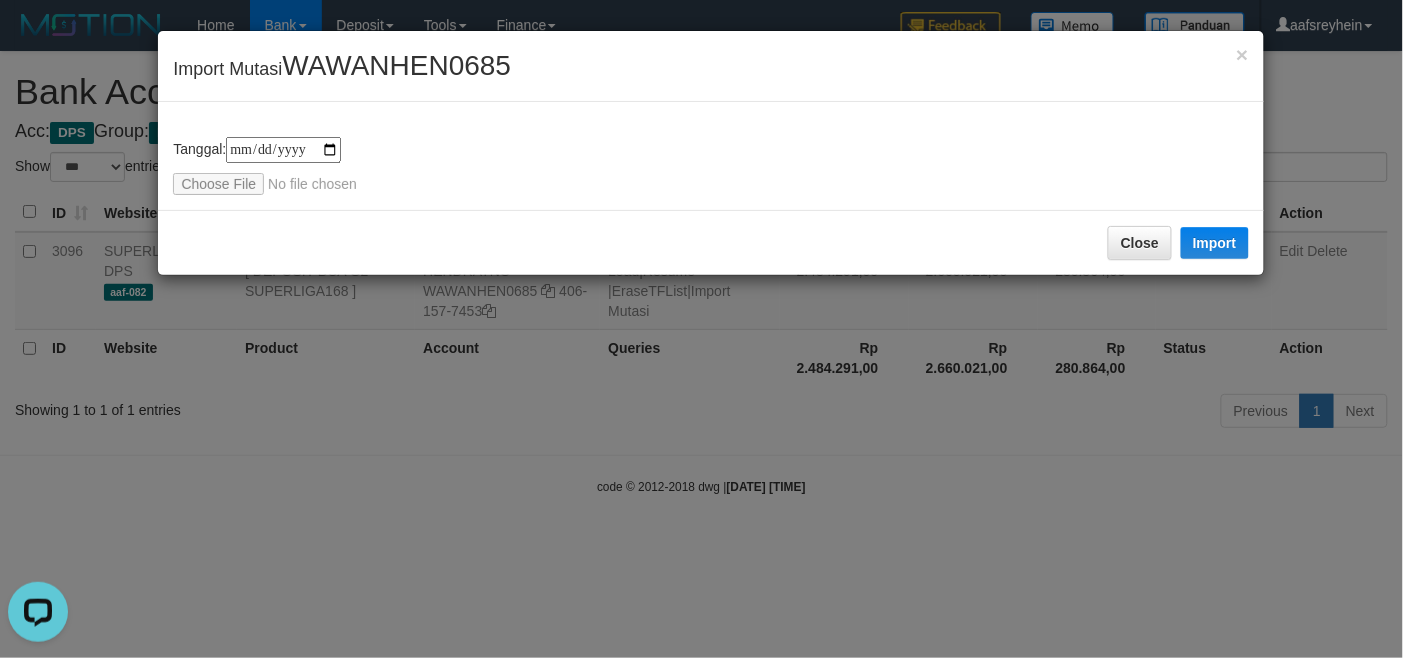 type on "**********" 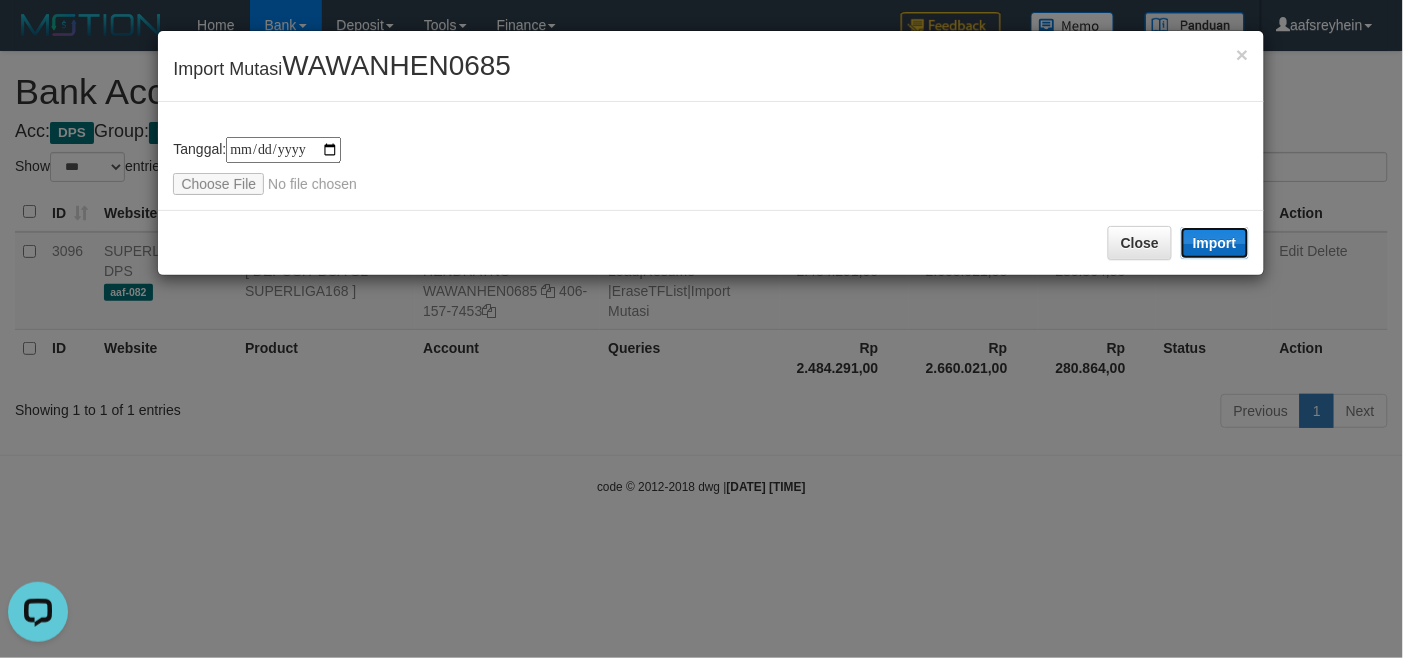 type 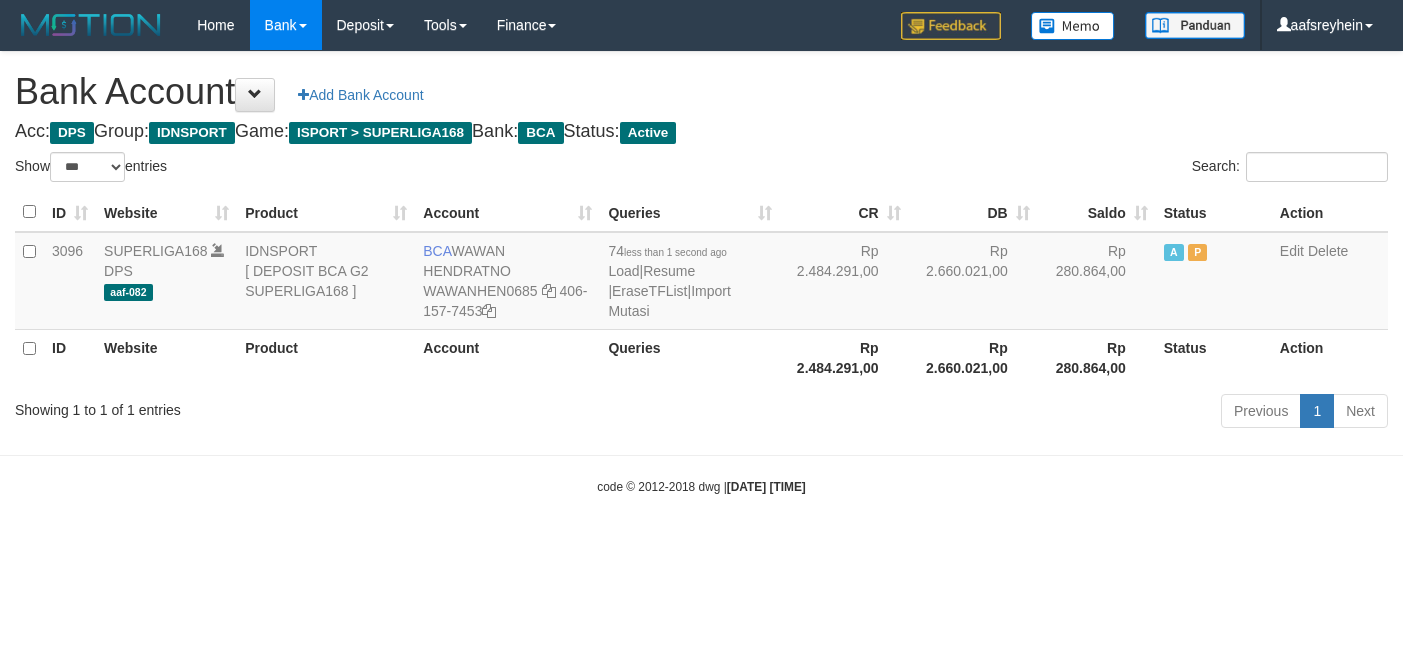 select on "***" 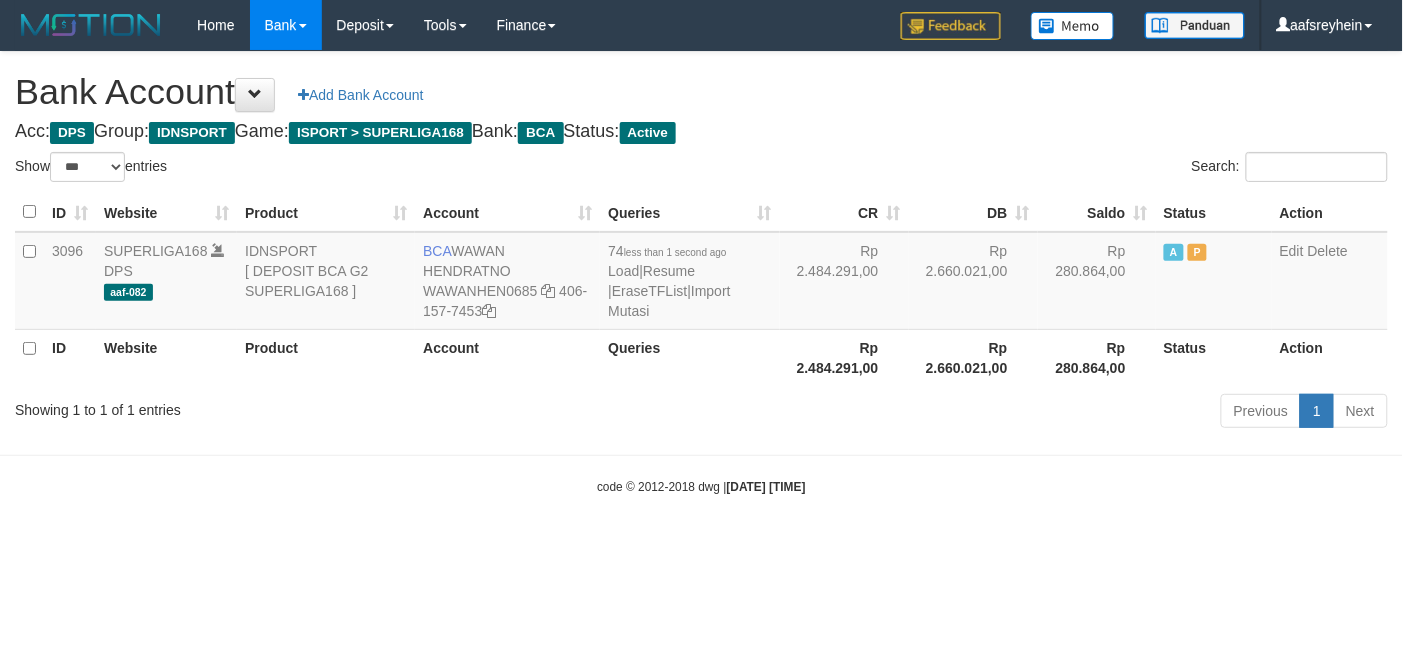 click on "ID Website Product Account Queries CR DB Saldo Status Action
3096
SUPERLIGA168
DPS
aaf-082
IDNSPORT
[ DEPOSIT BCA G2 SUPERLIGA168 ]
BCA
WAWAN HENDRATNO
WAWANHEN0685
406-157-7453
74  less than 1 second ago
Load
|
Resume
|
EraseTFList
|
Import Mutasi
Rp 2.484.291,00
Rp 2.660.021,00
Rp 280.864,00
A
P
Edit
Delete
ID Website Product Account Queries Rp 2.484.291,00 Rp 2.660.021,00" at bounding box center (701, 289) 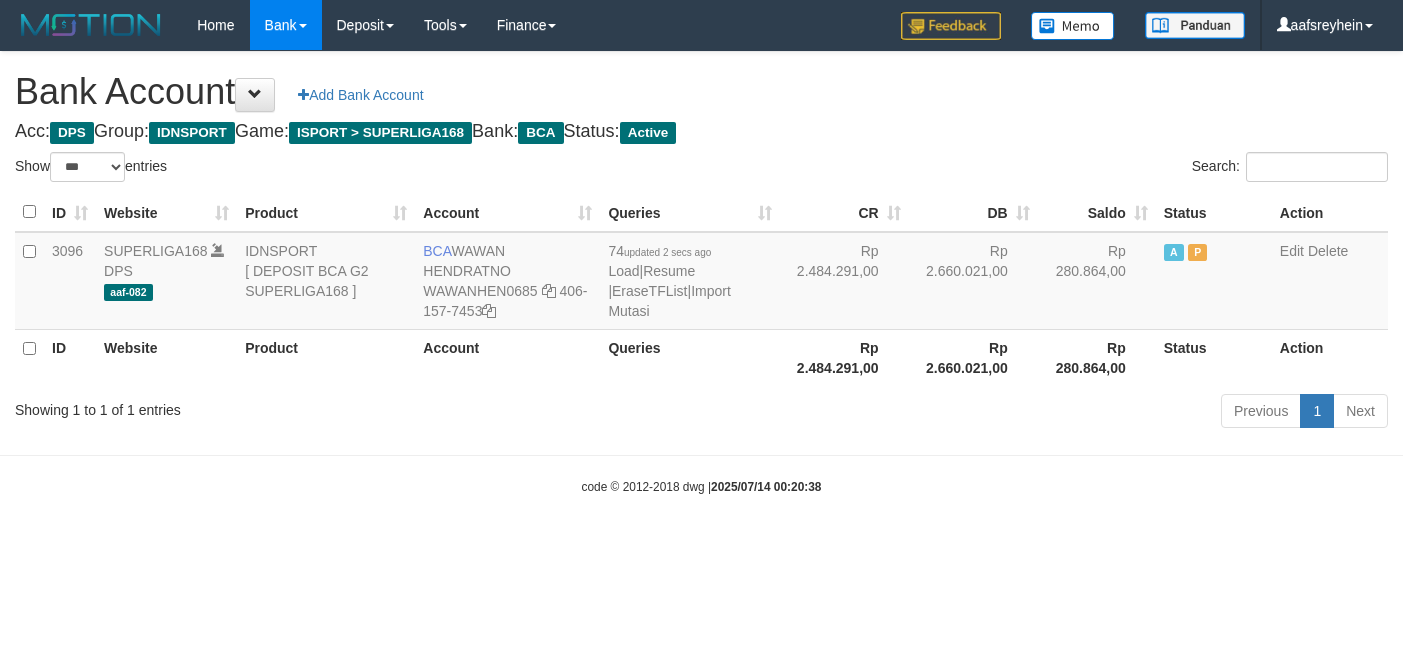 select on "***" 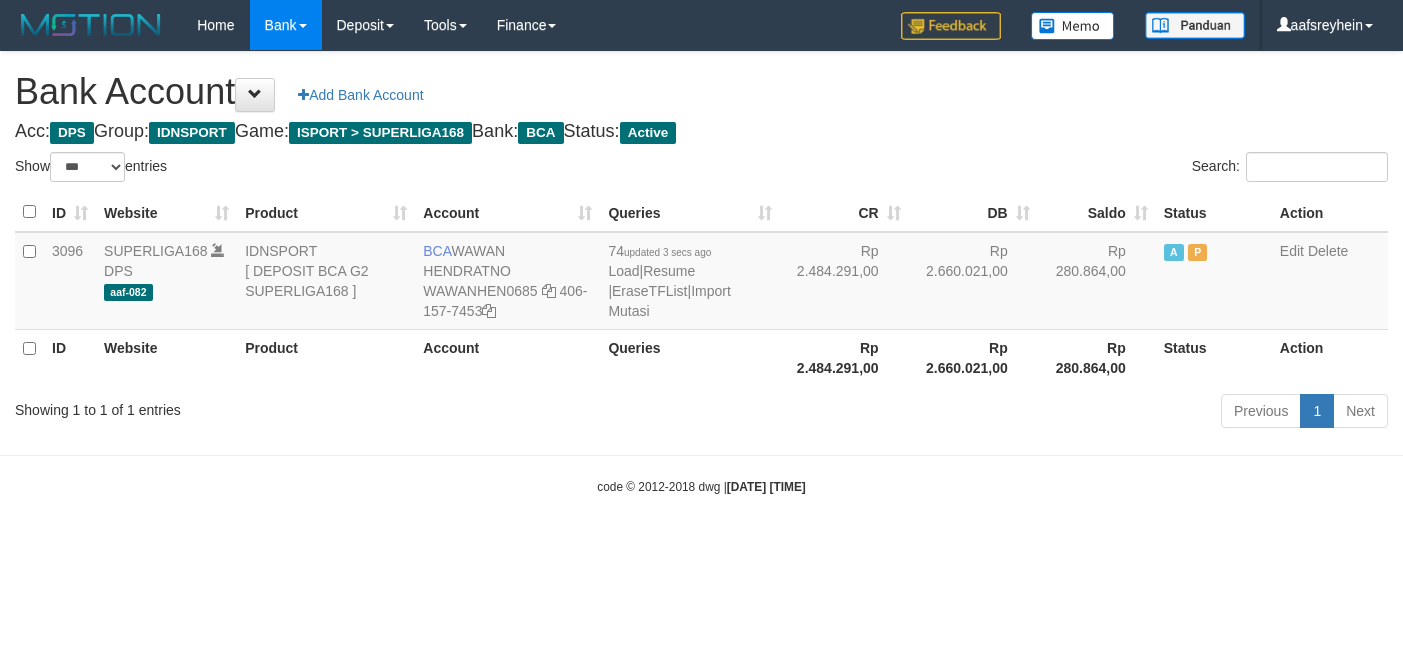 select on "***" 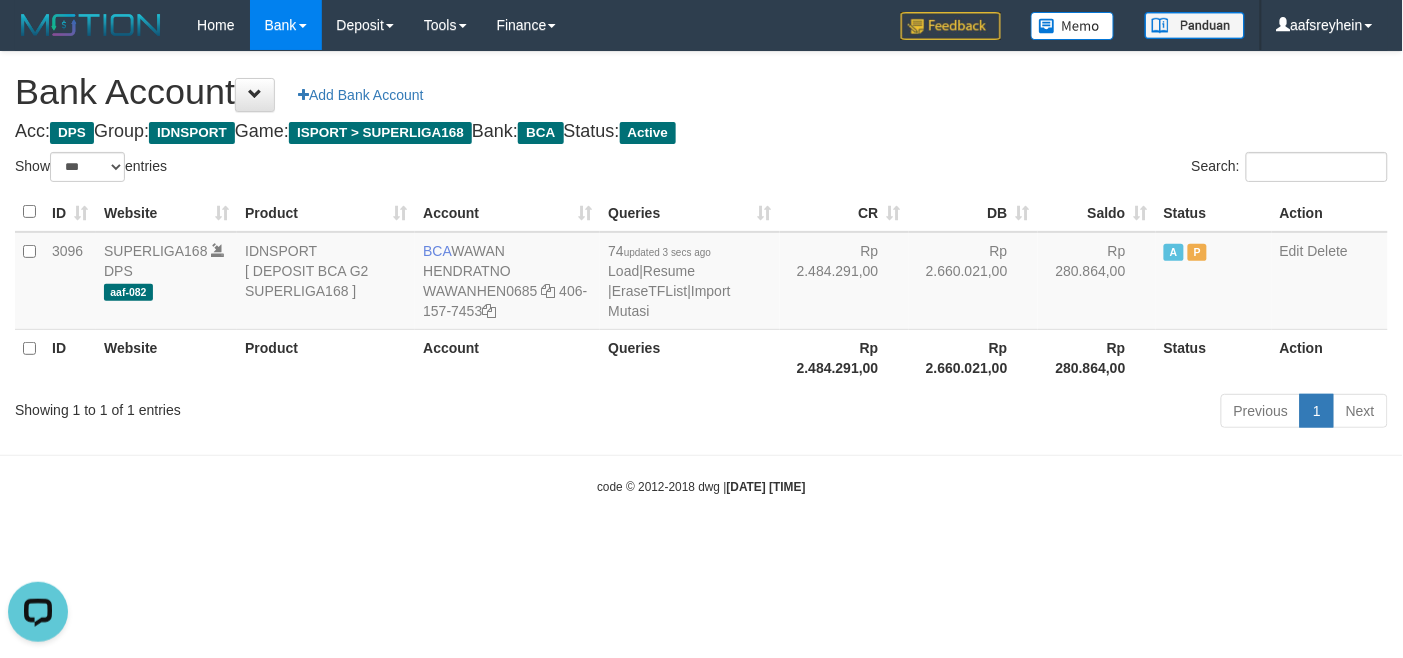 scroll, scrollTop: 0, scrollLeft: 0, axis: both 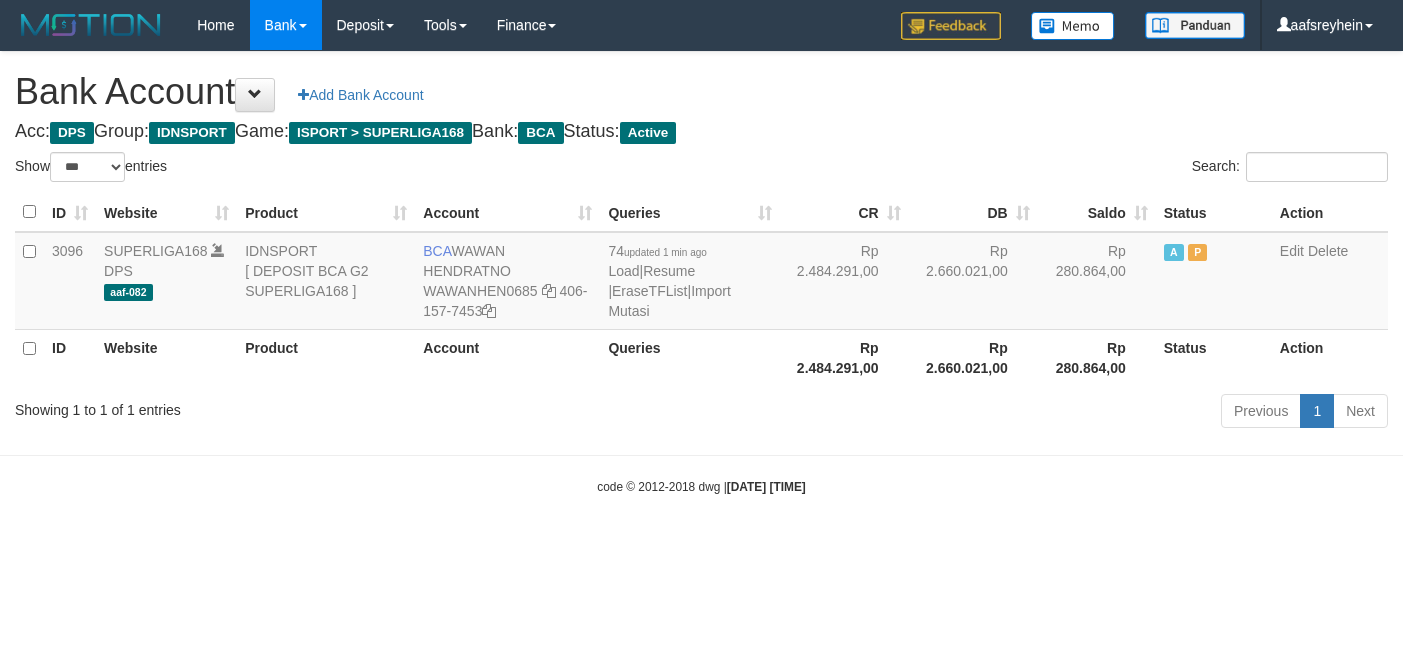 select on "***" 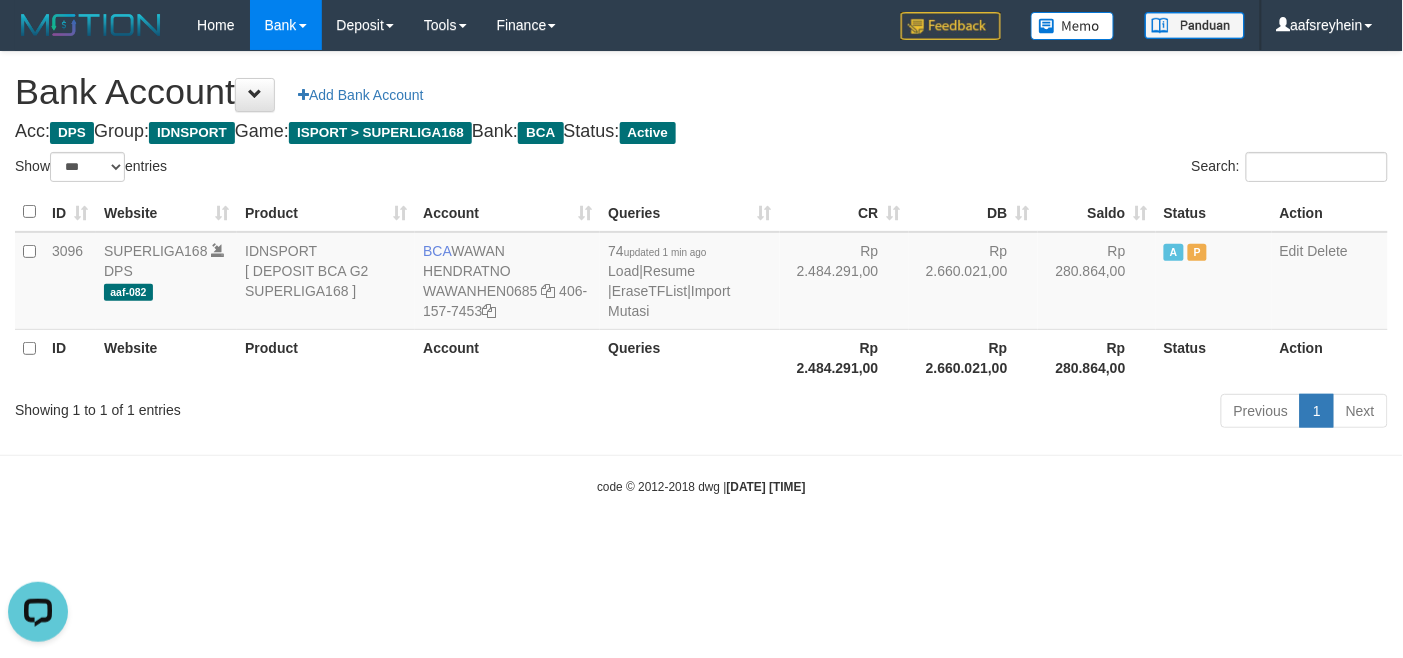 scroll, scrollTop: 0, scrollLeft: 0, axis: both 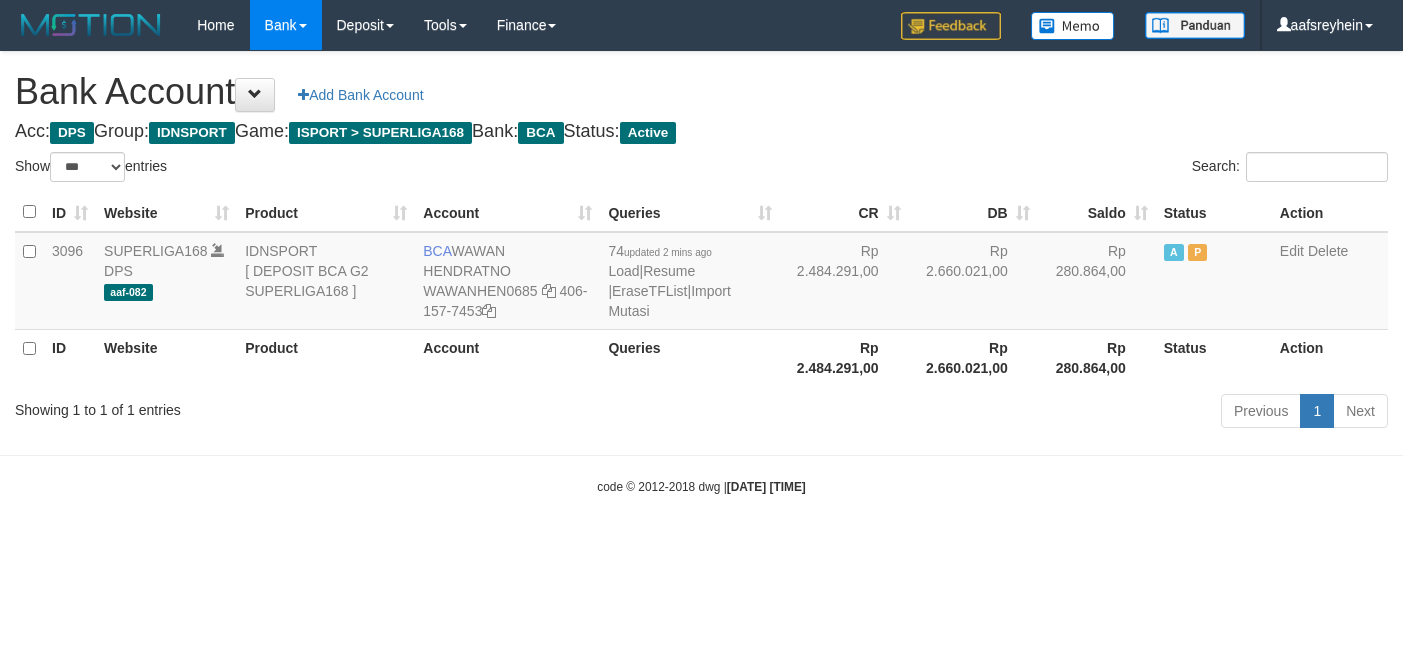 select on "***" 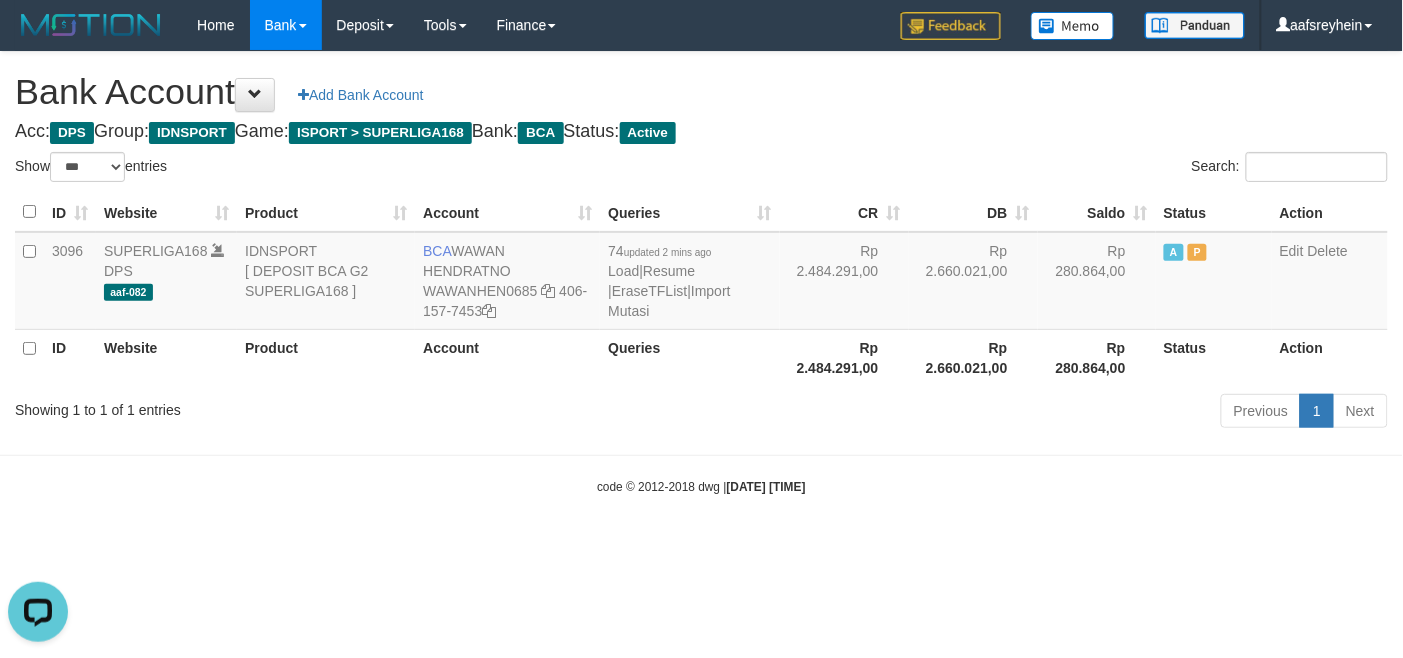 scroll, scrollTop: 0, scrollLeft: 0, axis: both 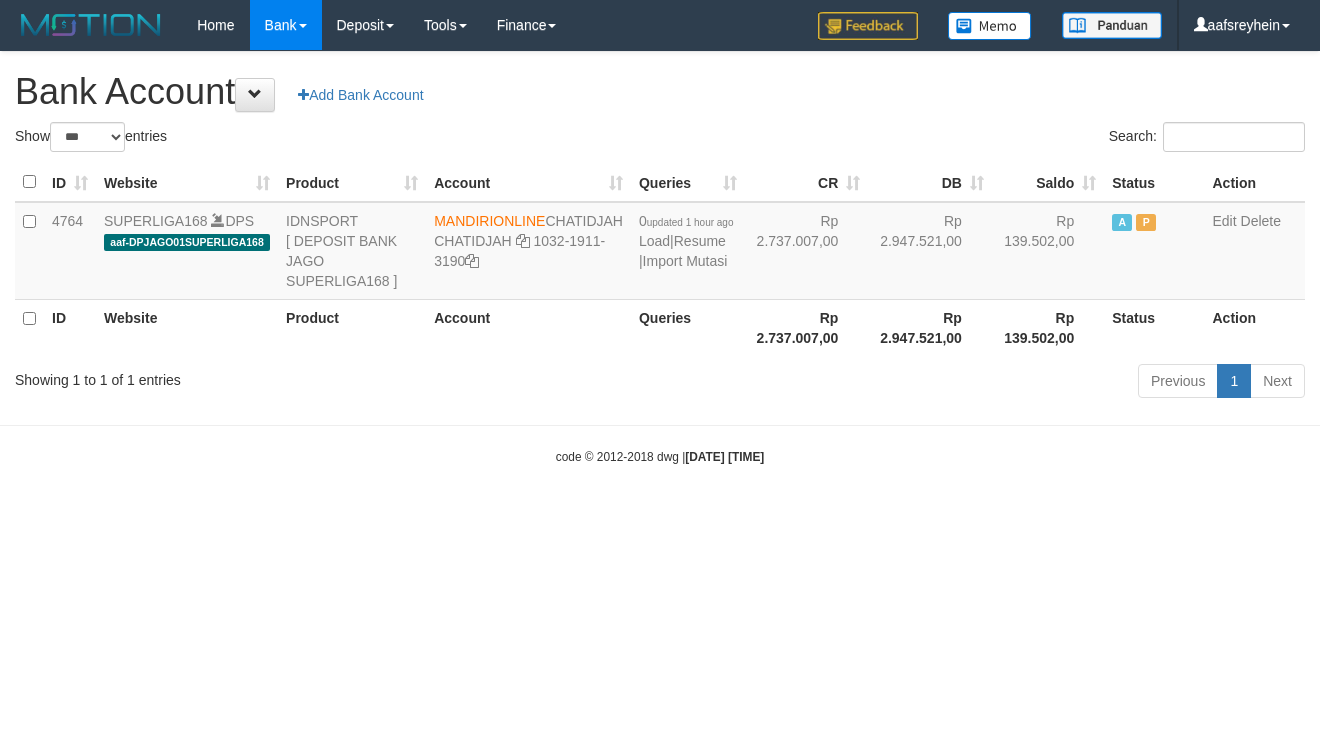 select on "***" 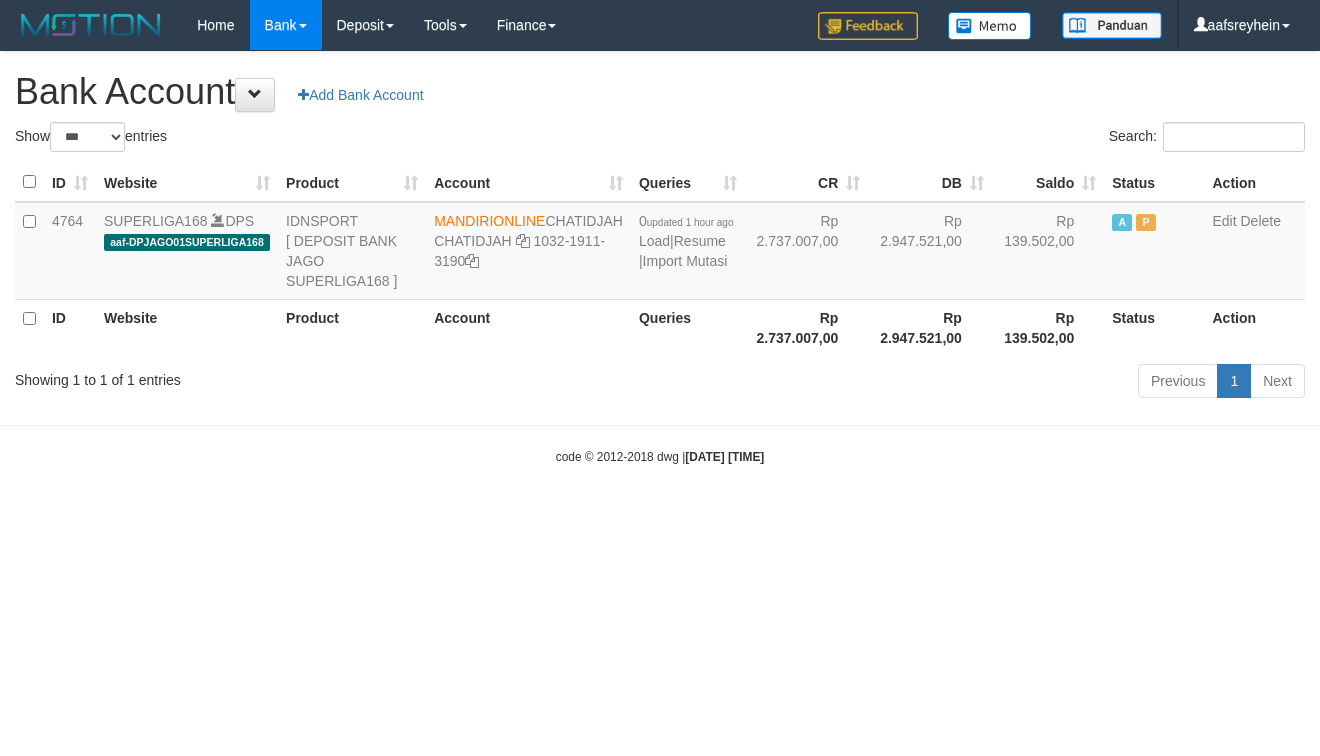 scroll, scrollTop: 0, scrollLeft: 0, axis: both 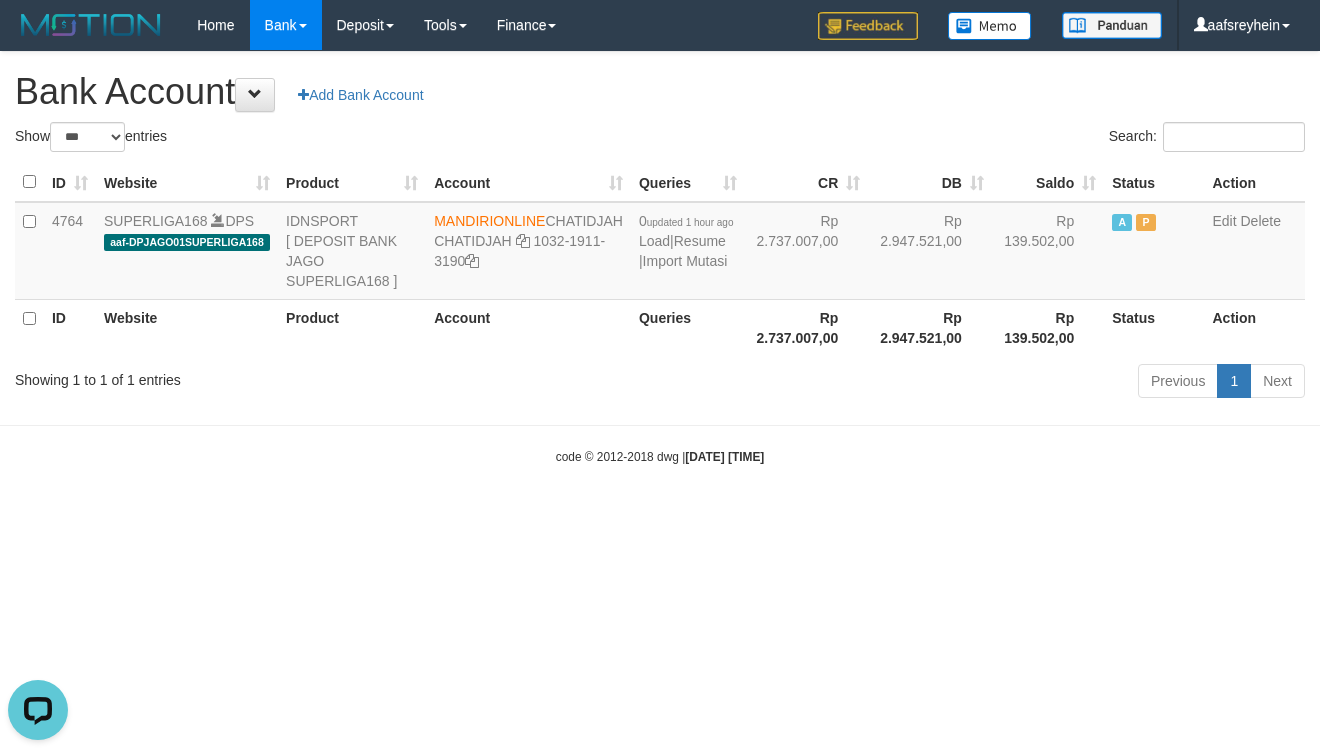 click on "Search:" at bounding box center (990, 139) 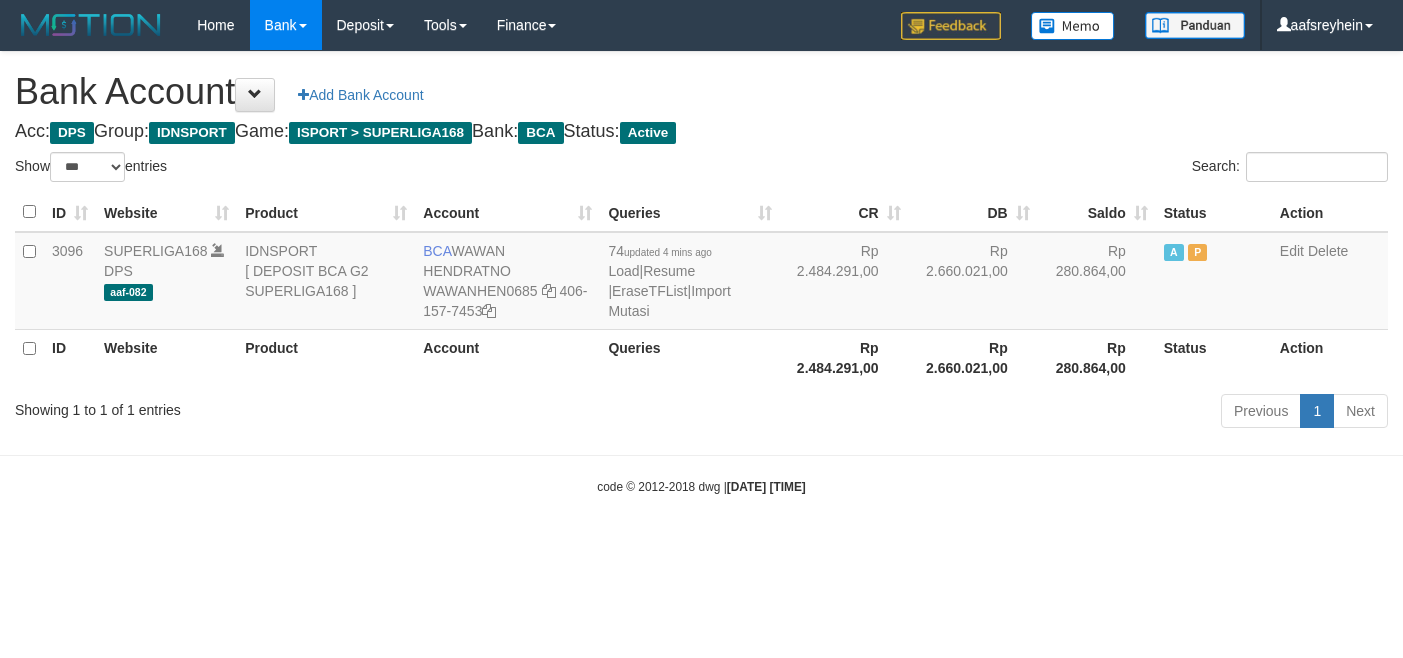 select on "***" 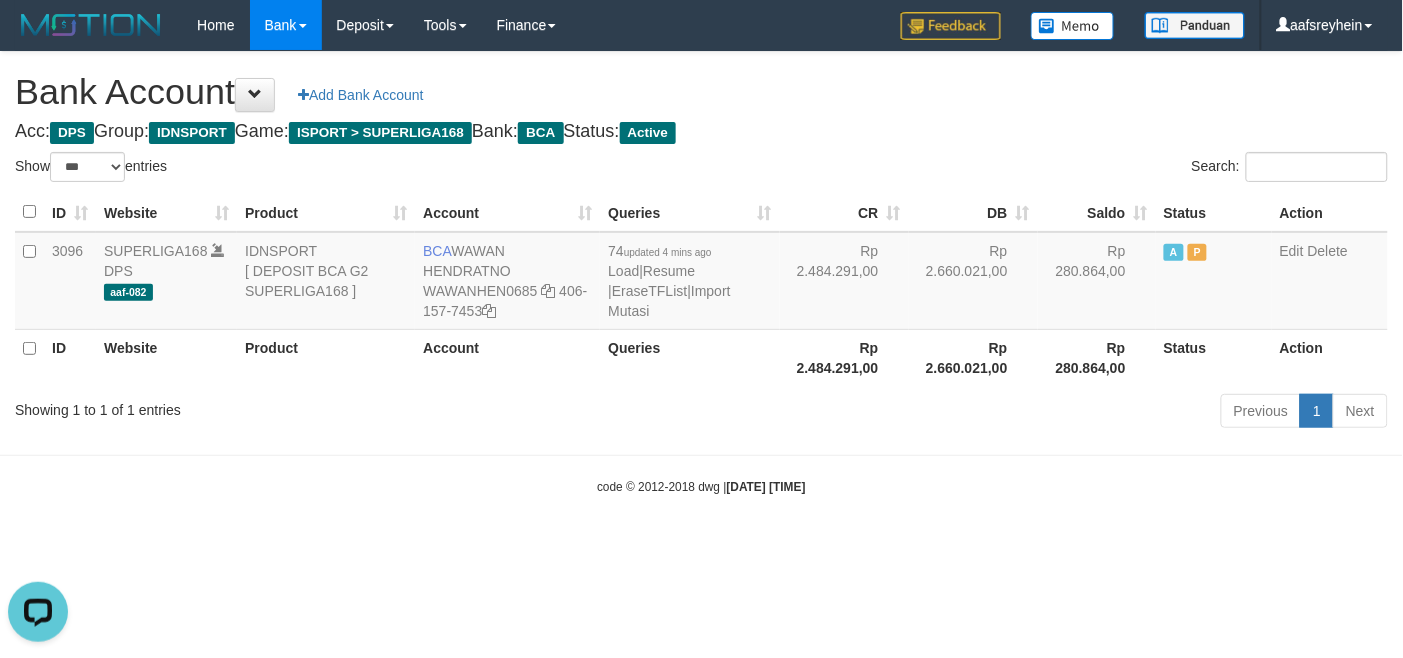 scroll, scrollTop: 0, scrollLeft: 0, axis: both 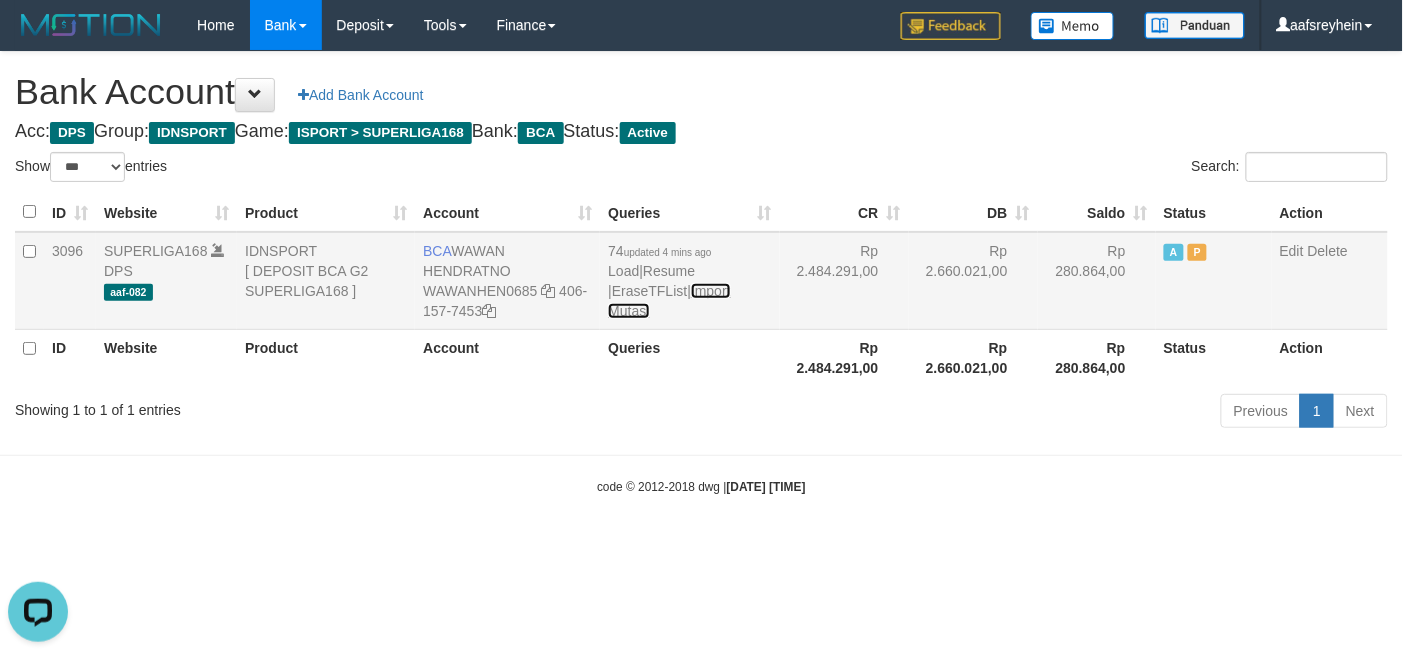 click on "Import Mutasi" at bounding box center (669, 301) 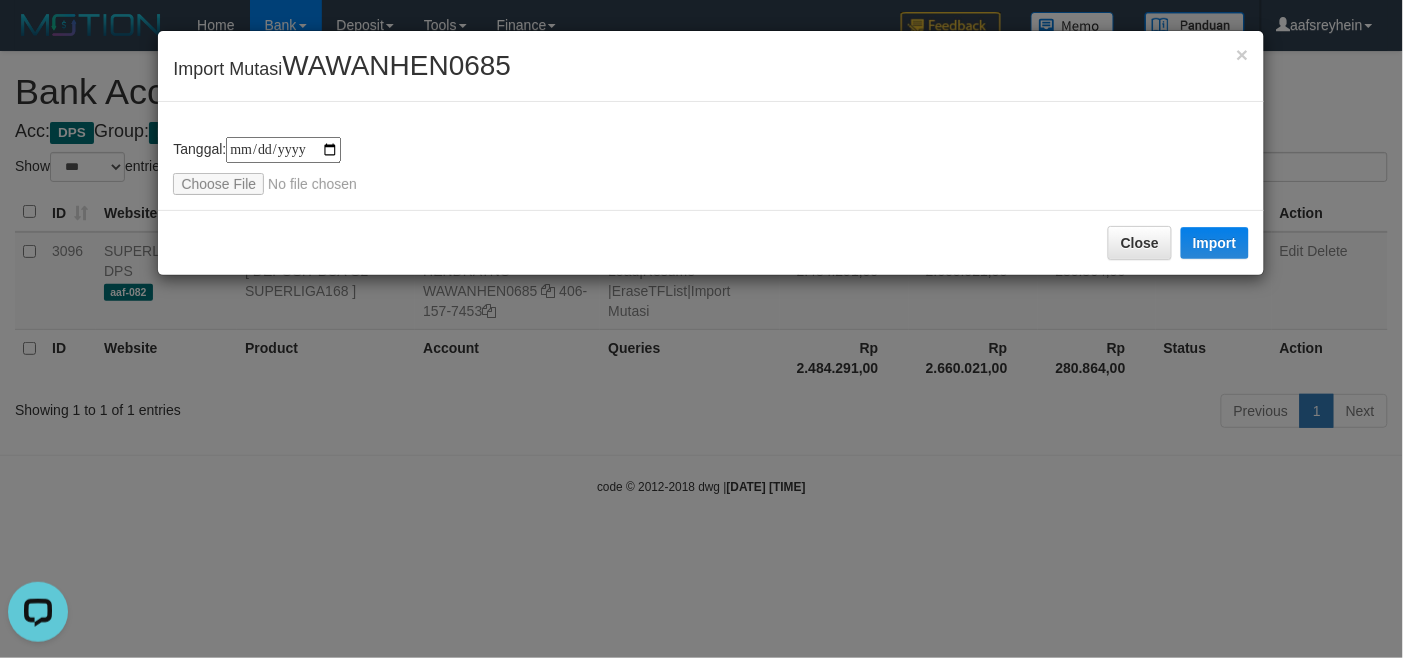 type on "**********" 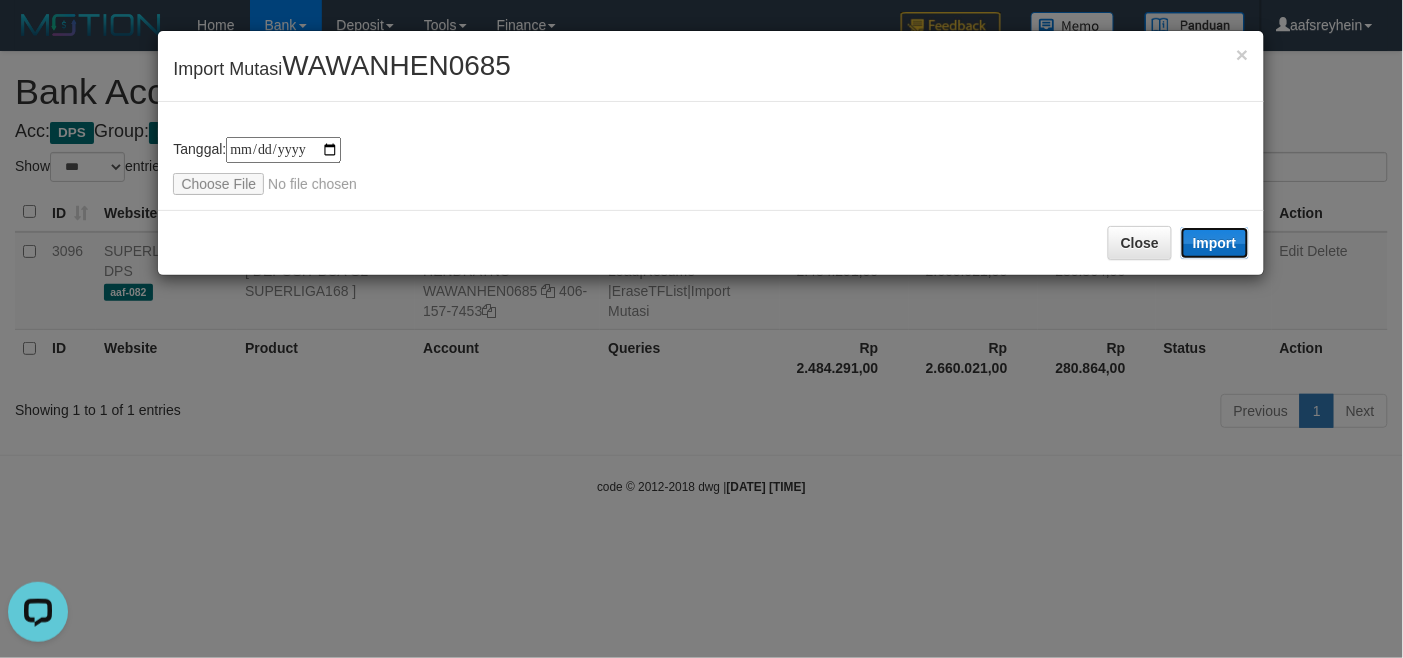 drag, startPoint x: 1216, startPoint y: 243, endPoint x: 1402, endPoint y: 265, distance: 187.29655 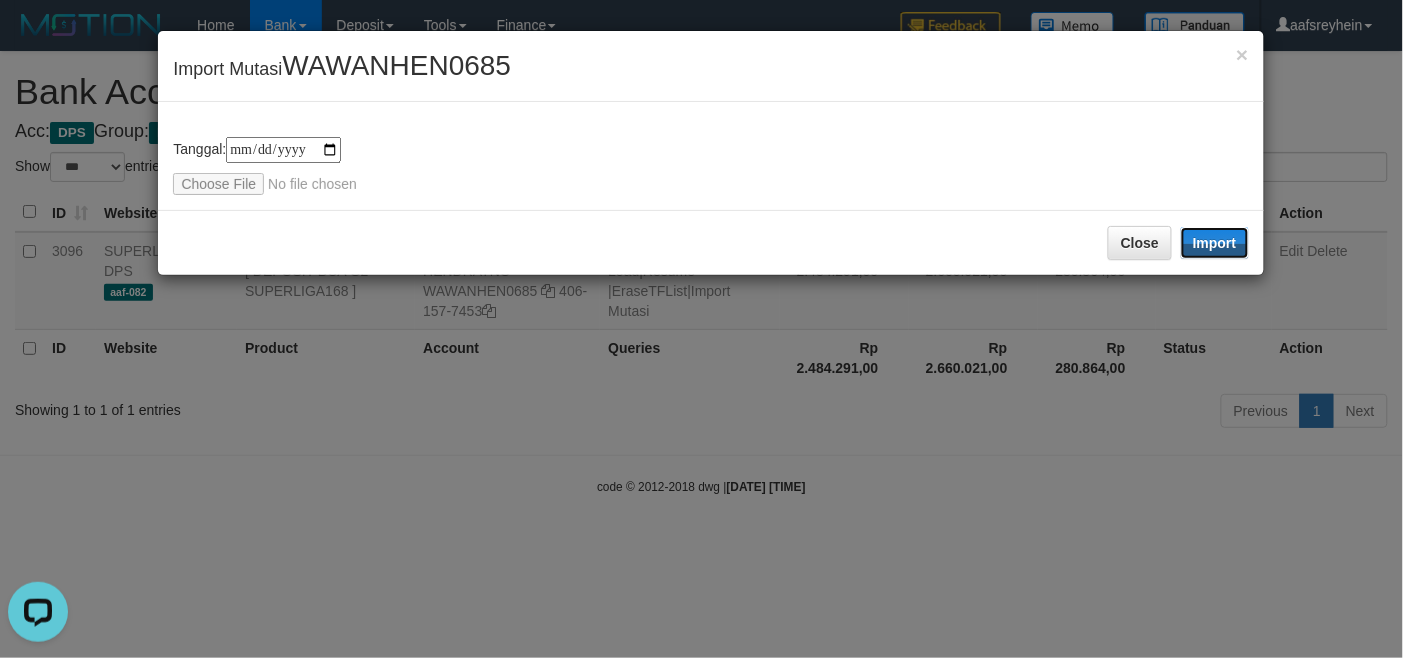 click on "Import" at bounding box center [1215, 243] 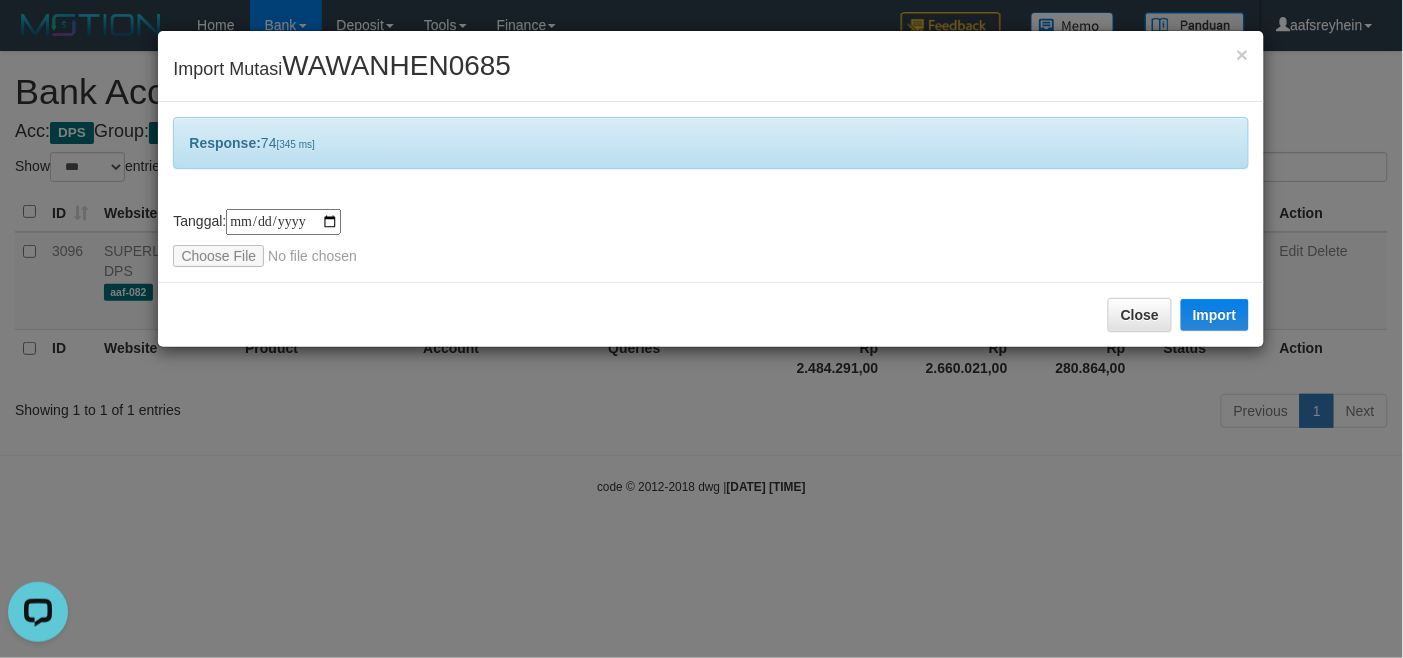 click on "**********" at bounding box center [701, 329] 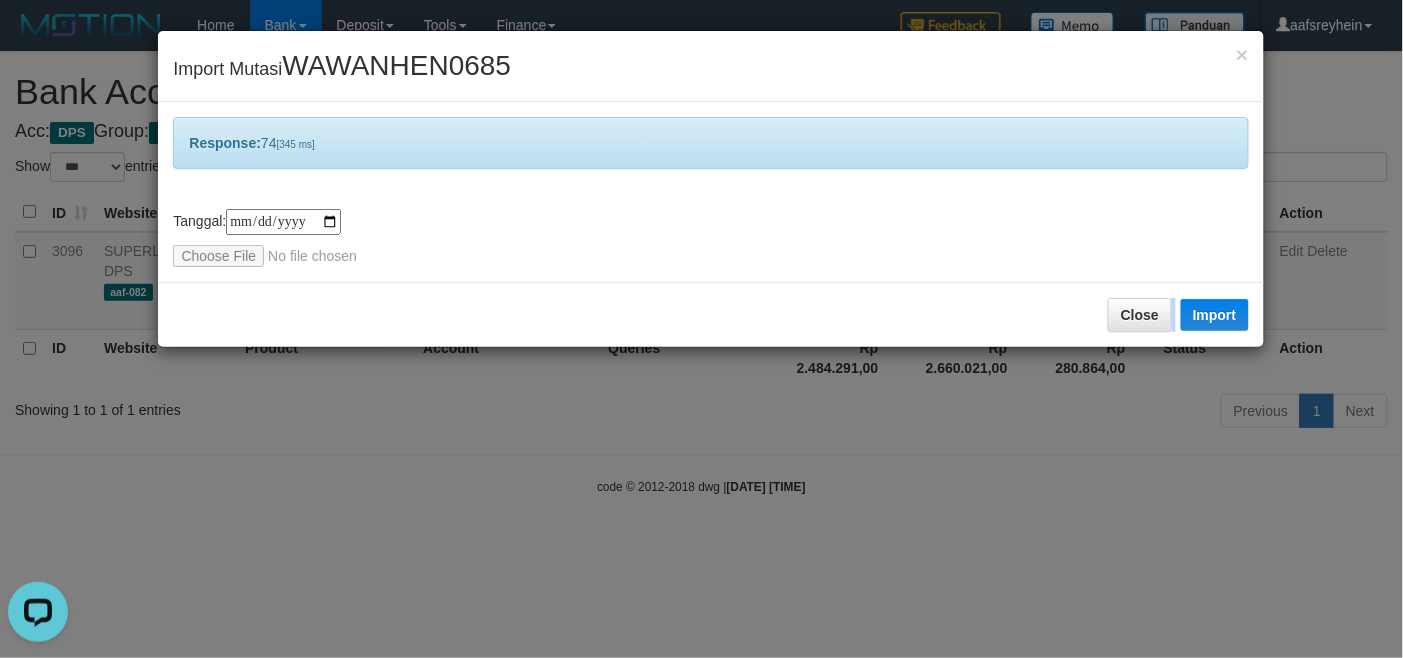 click on "**********" at bounding box center (701, 329) 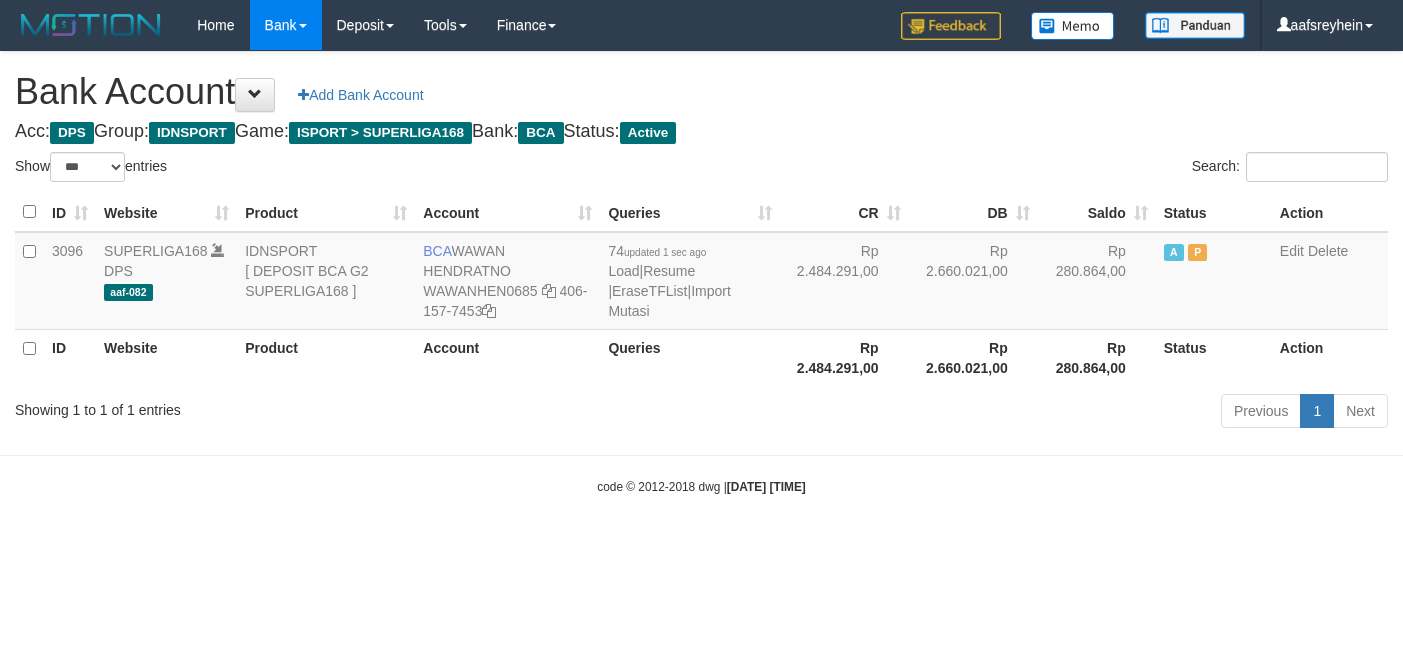 select on "***" 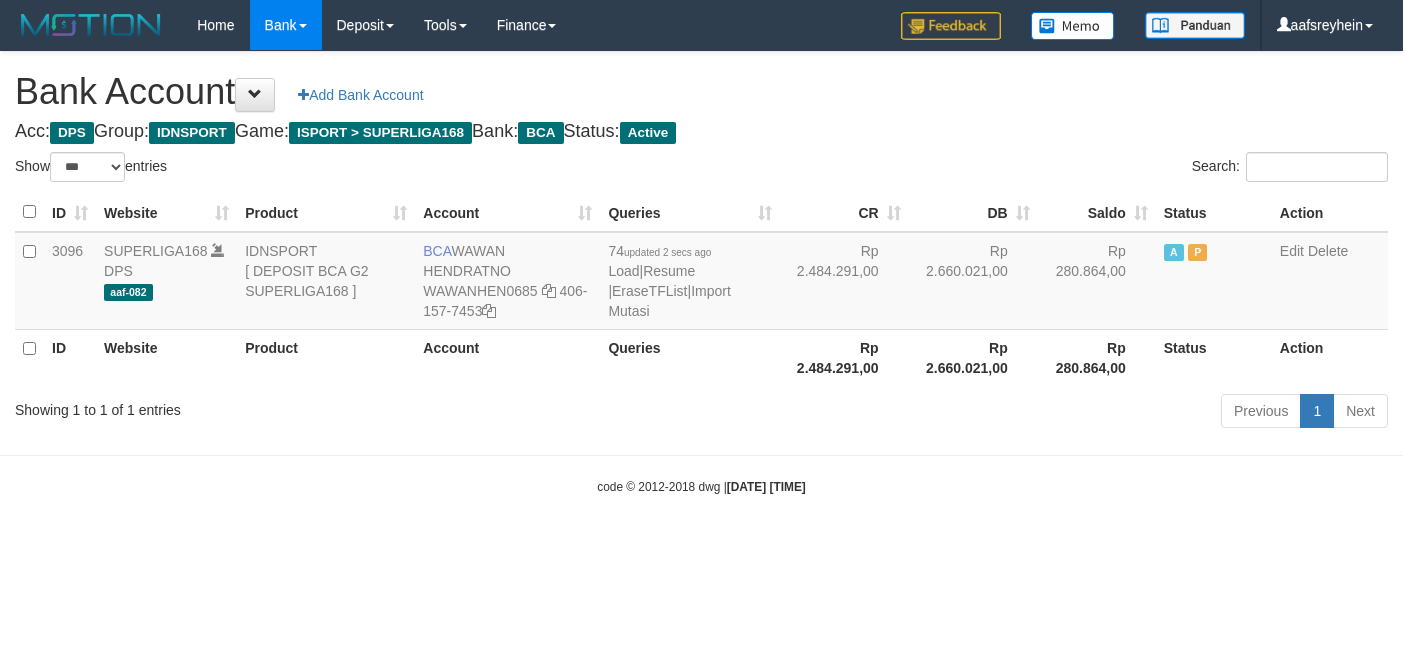 select on "***" 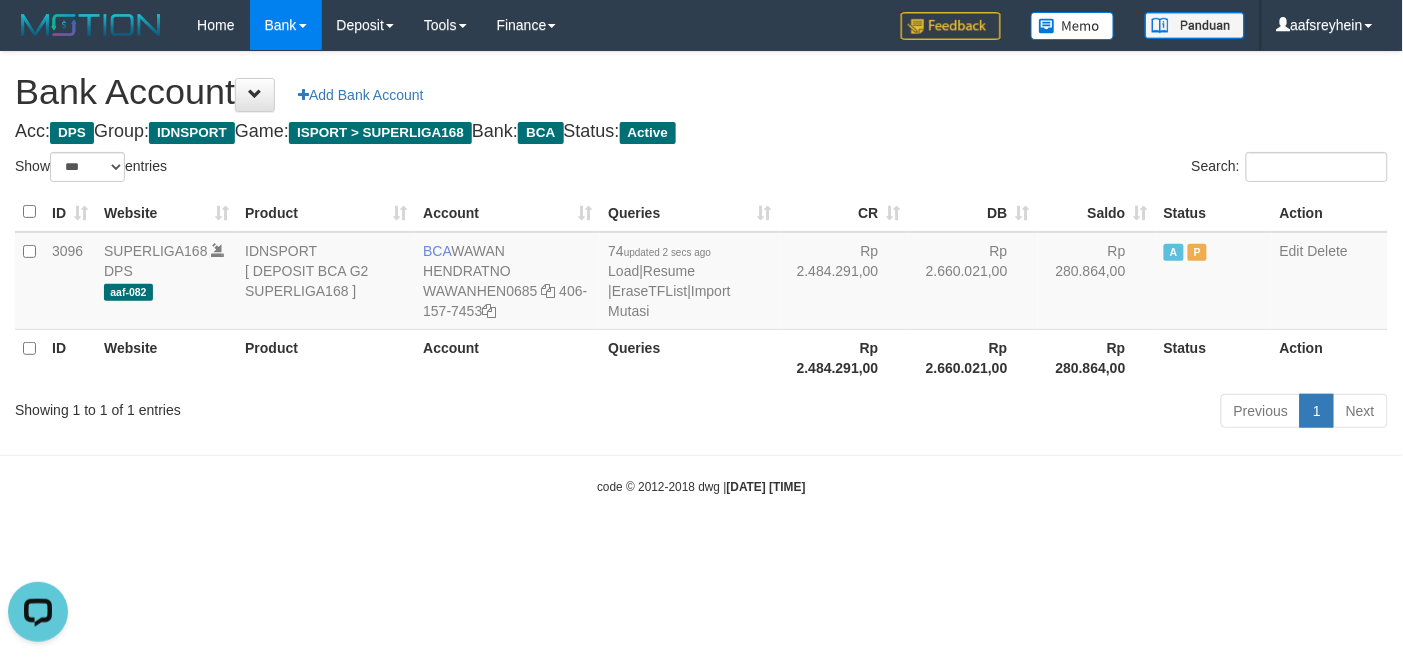 scroll, scrollTop: 0, scrollLeft: 0, axis: both 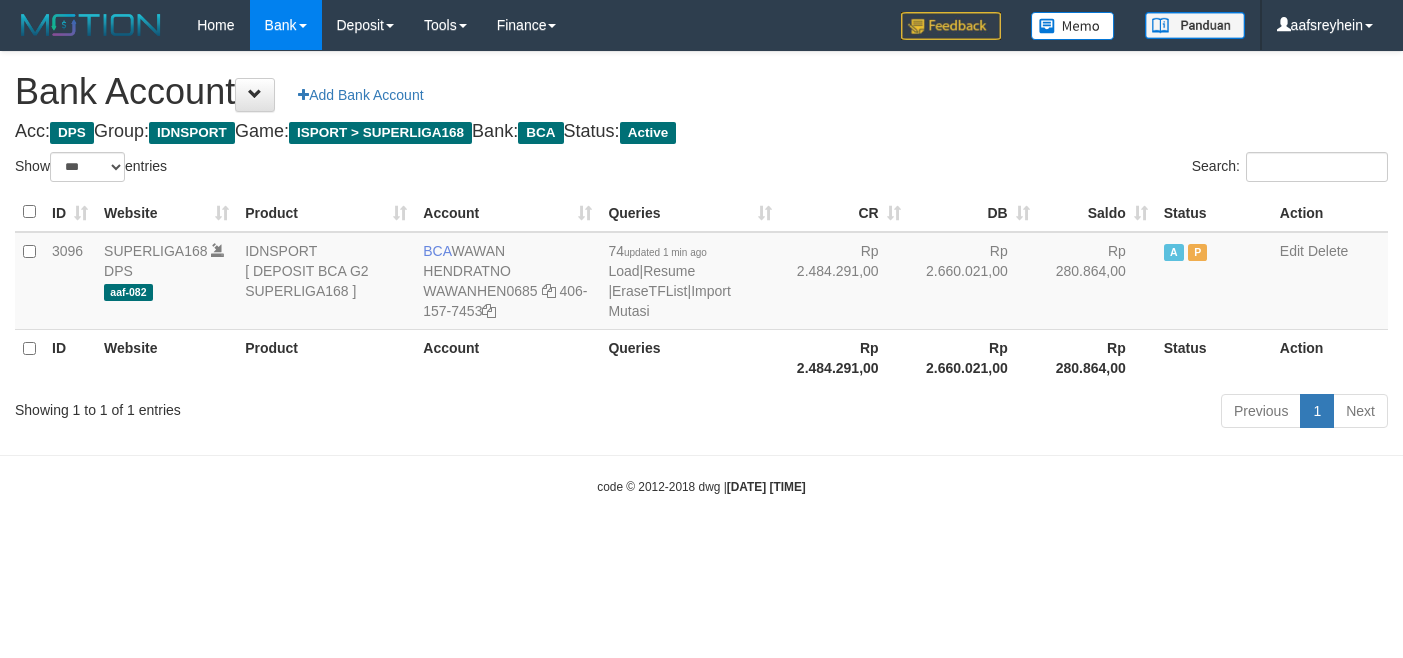 select on "***" 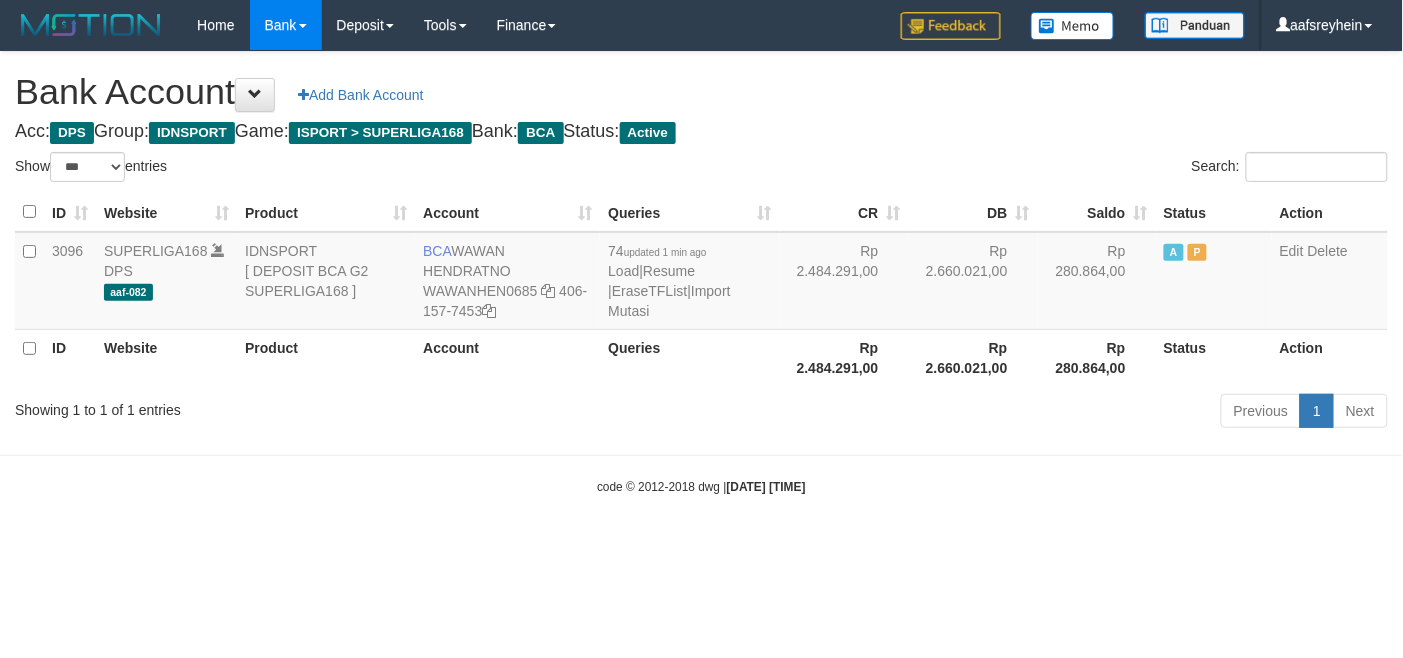 click on "Previous 1 Next" at bounding box center [994, 413] 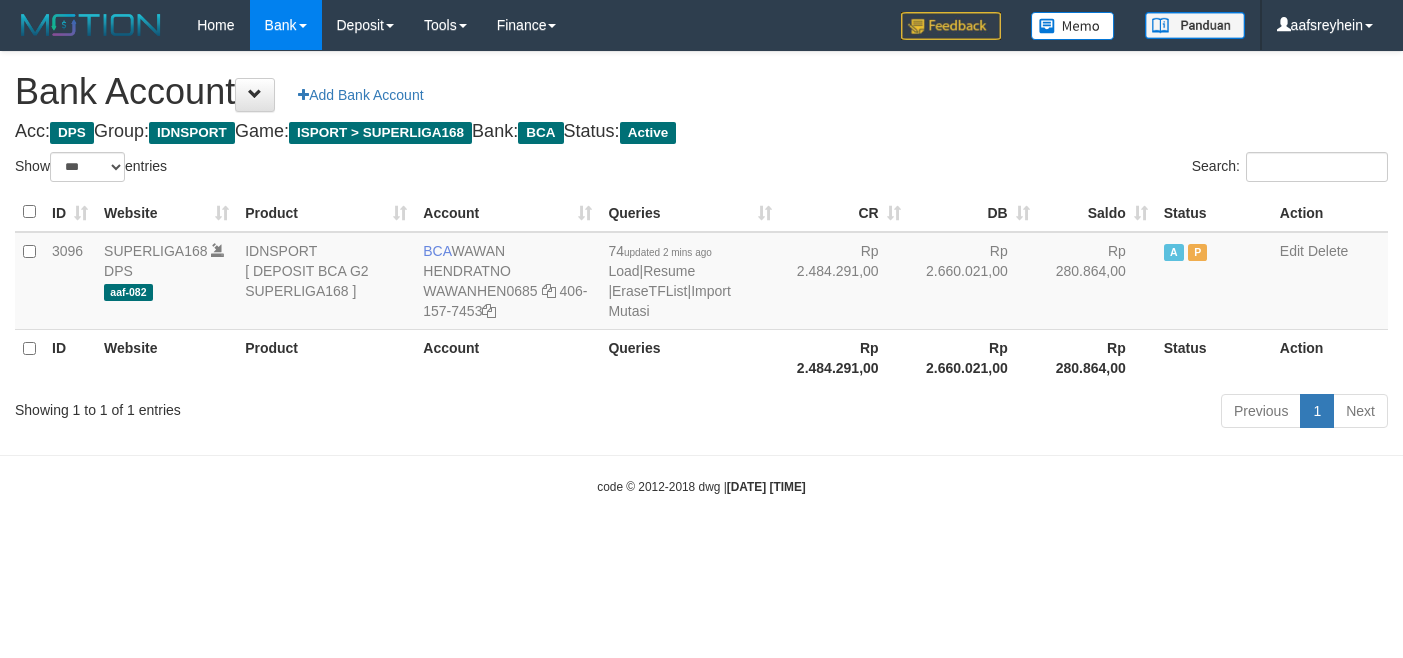 select on "***" 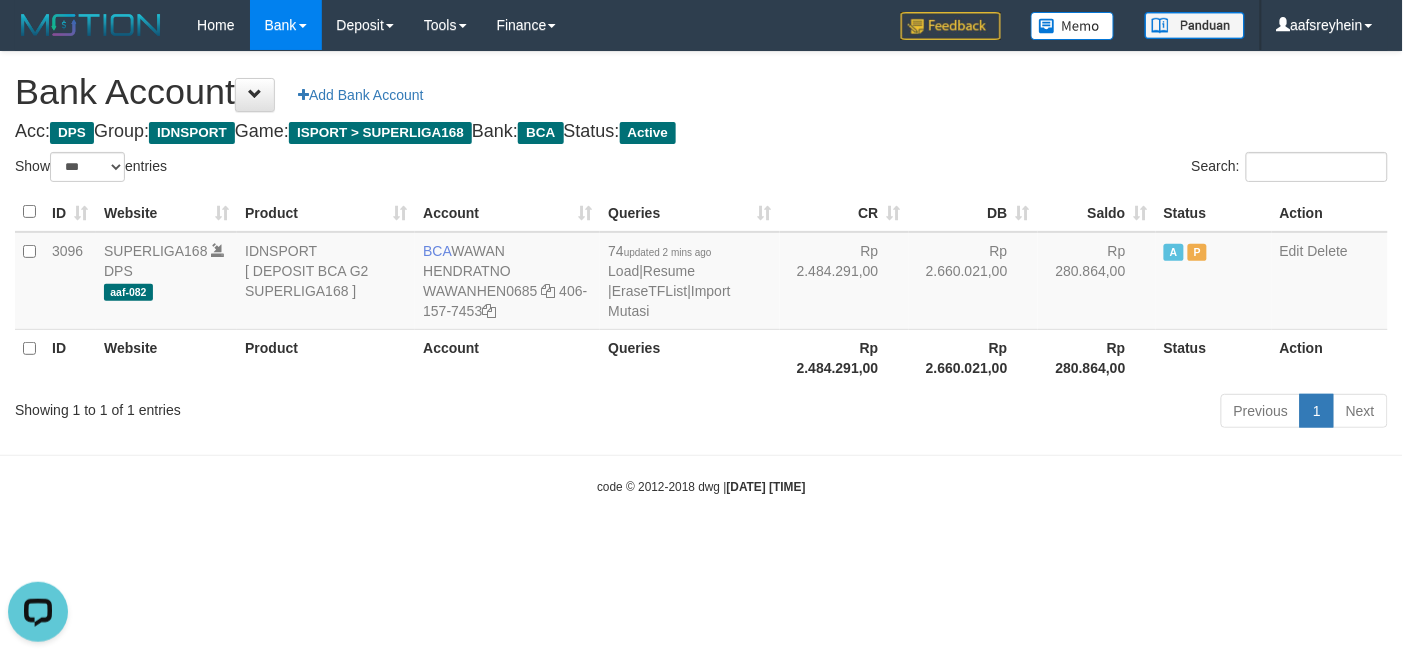 scroll, scrollTop: 0, scrollLeft: 0, axis: both 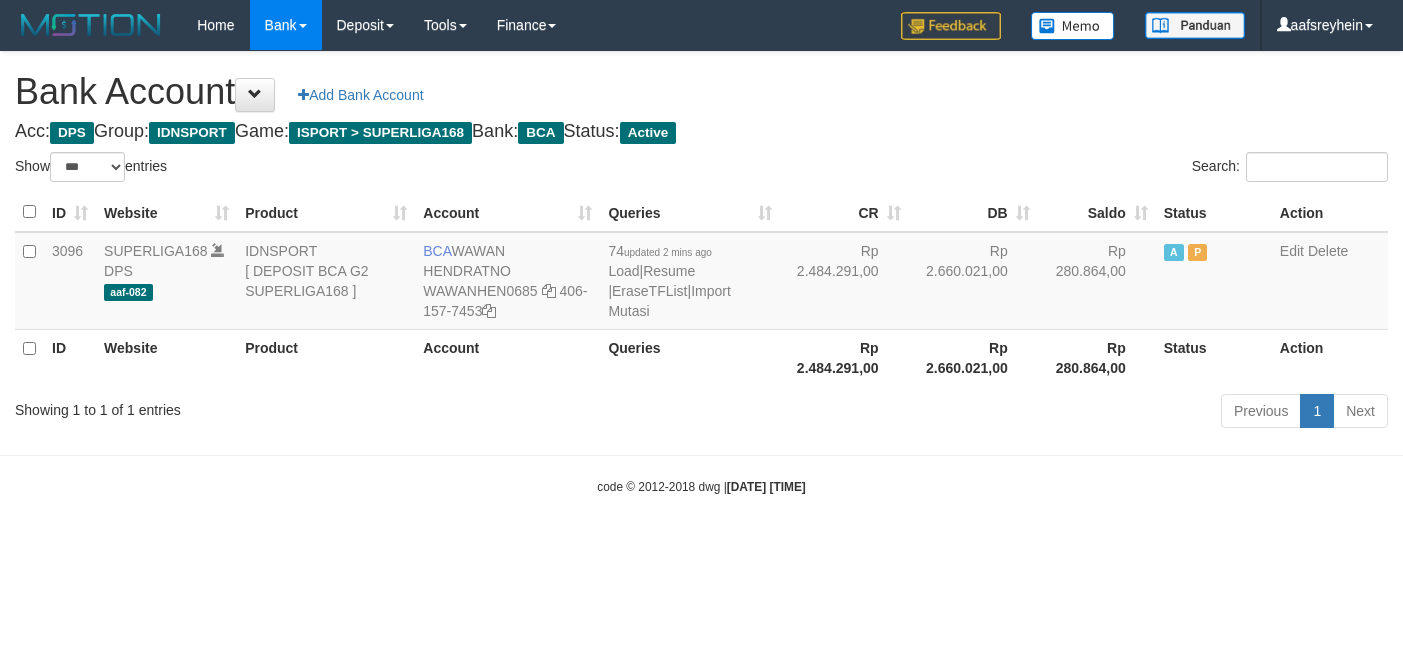 select on "***" 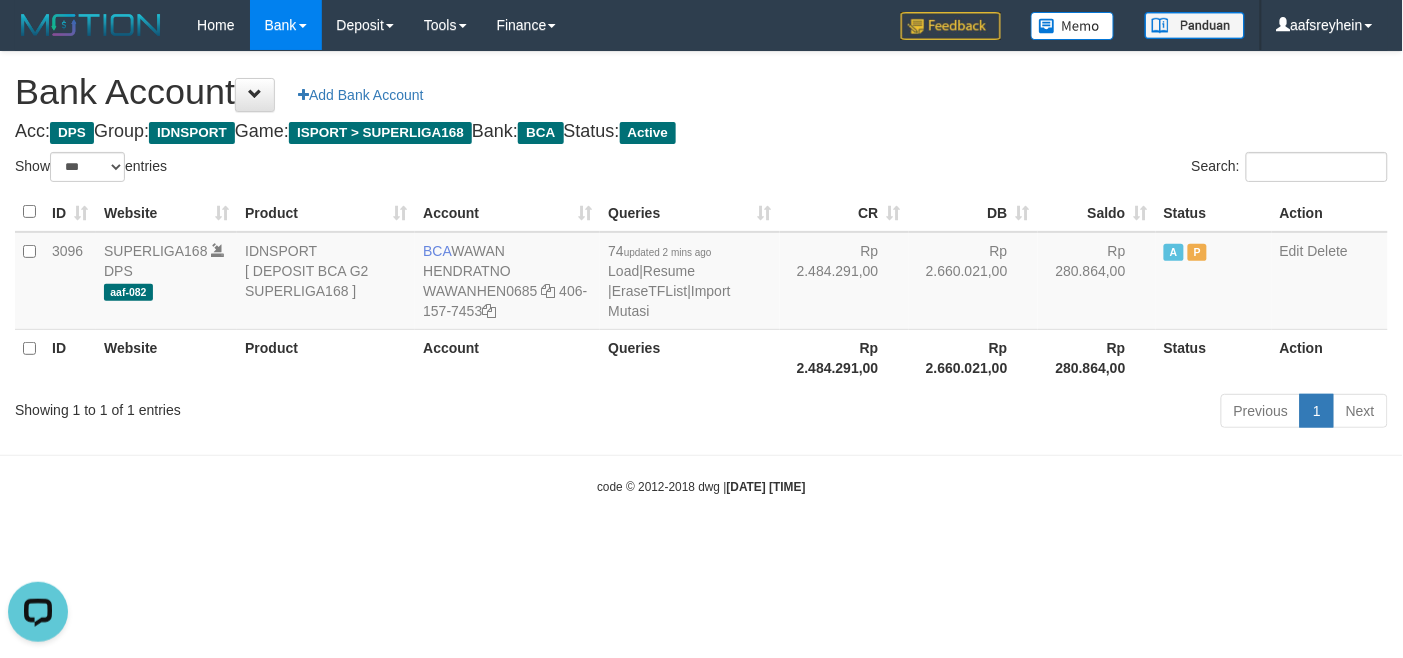 scroll, scrollTop: 0, scrollLeft: 0, axis: both 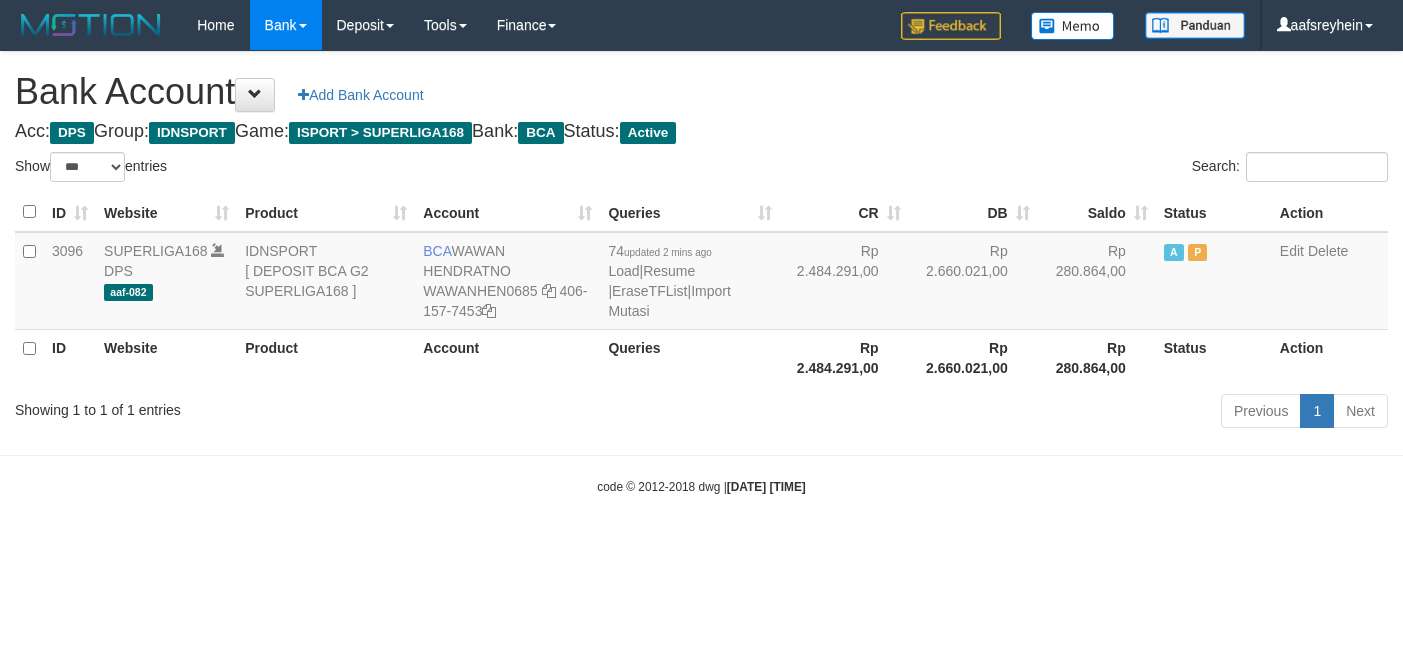 select on "***" 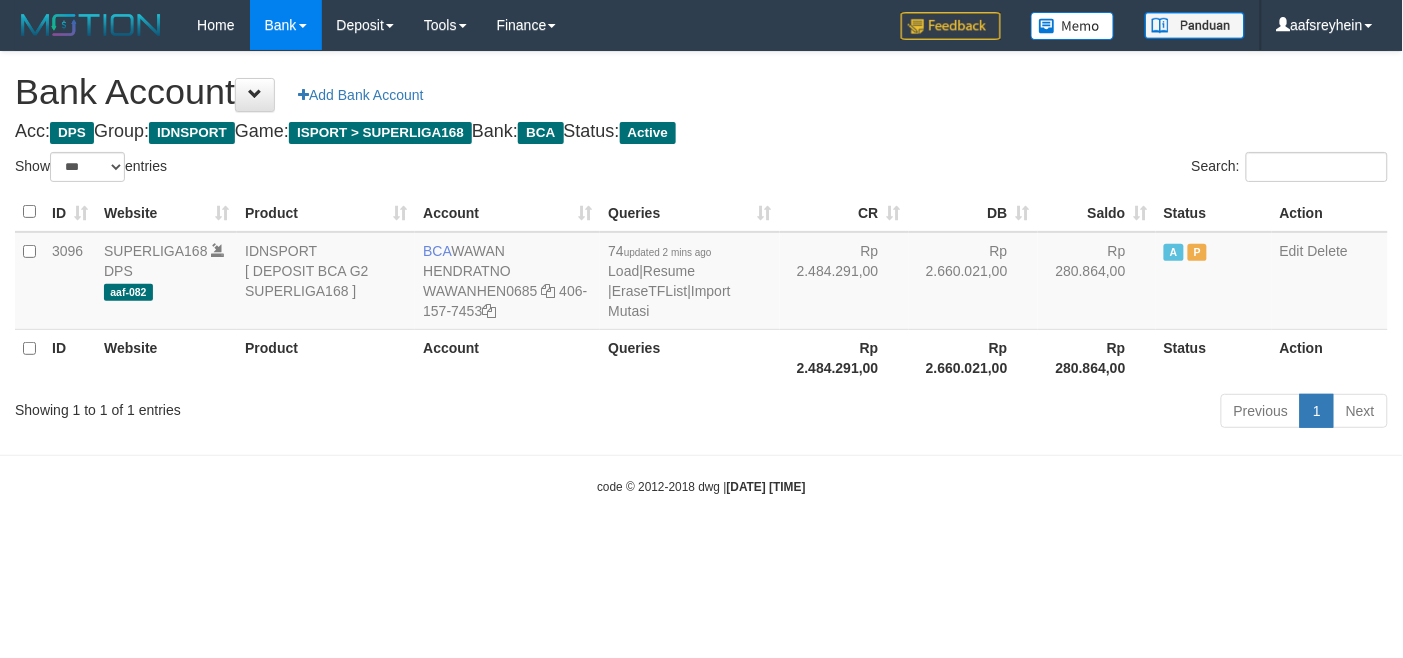 drag, startPoint x: 905, startPoint y: 470, endPoint x: 941, endPoint y: 468, distance: 36.05551 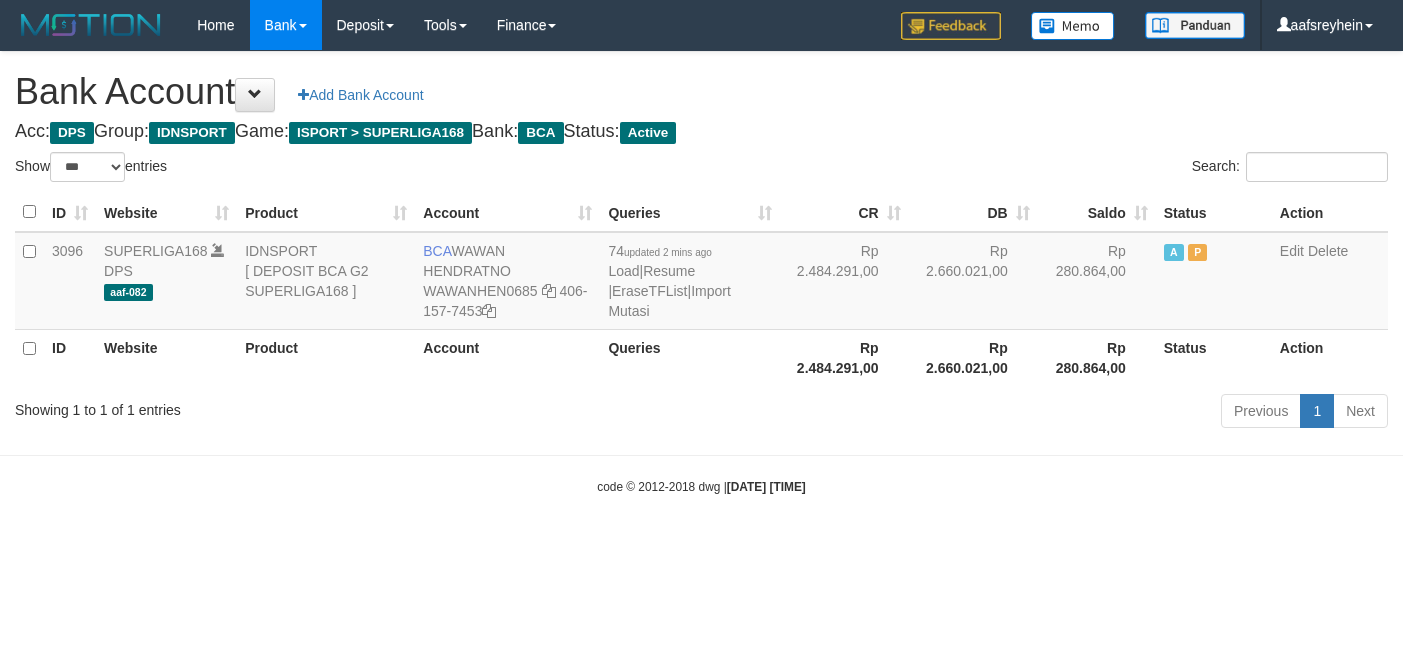 select on "***" 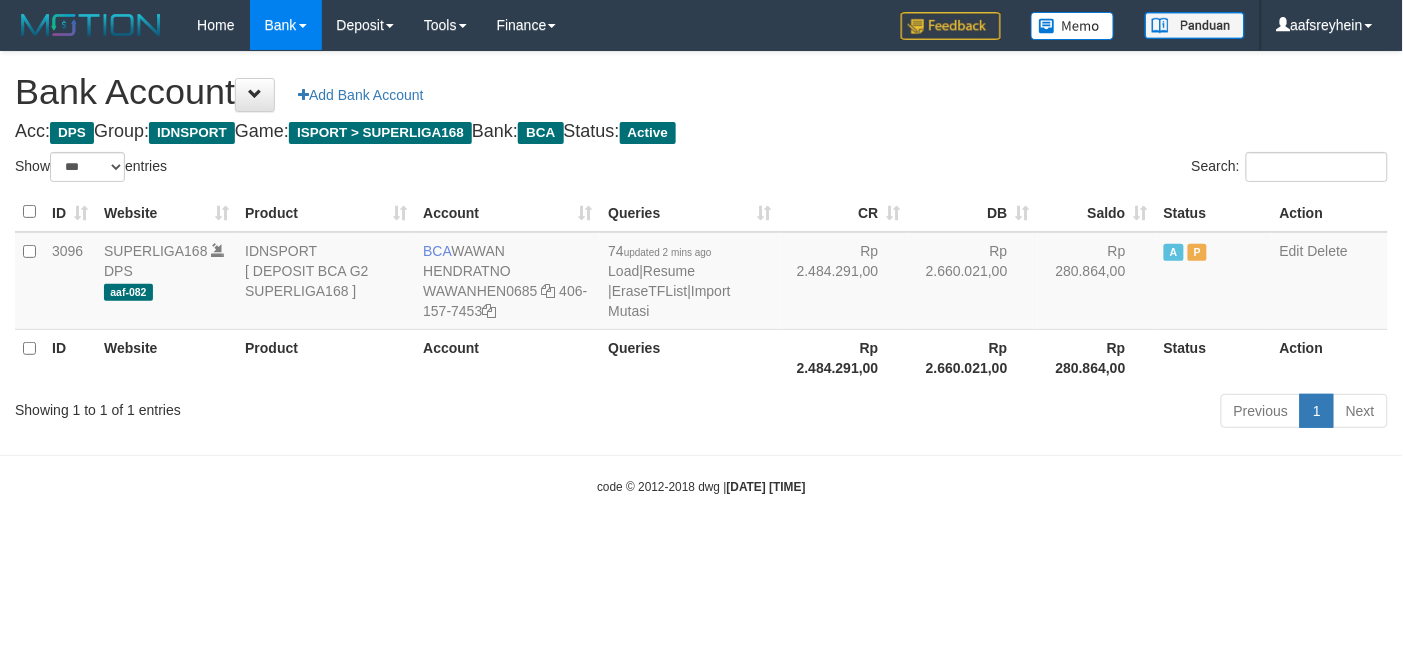 click on "Toggle navigation
Home
Bank
Account List
Load
By Website
Group
[ISPORT]													SUPERLIGA168
By Load Group (DPS)
-" at bounding box center (701, 273) 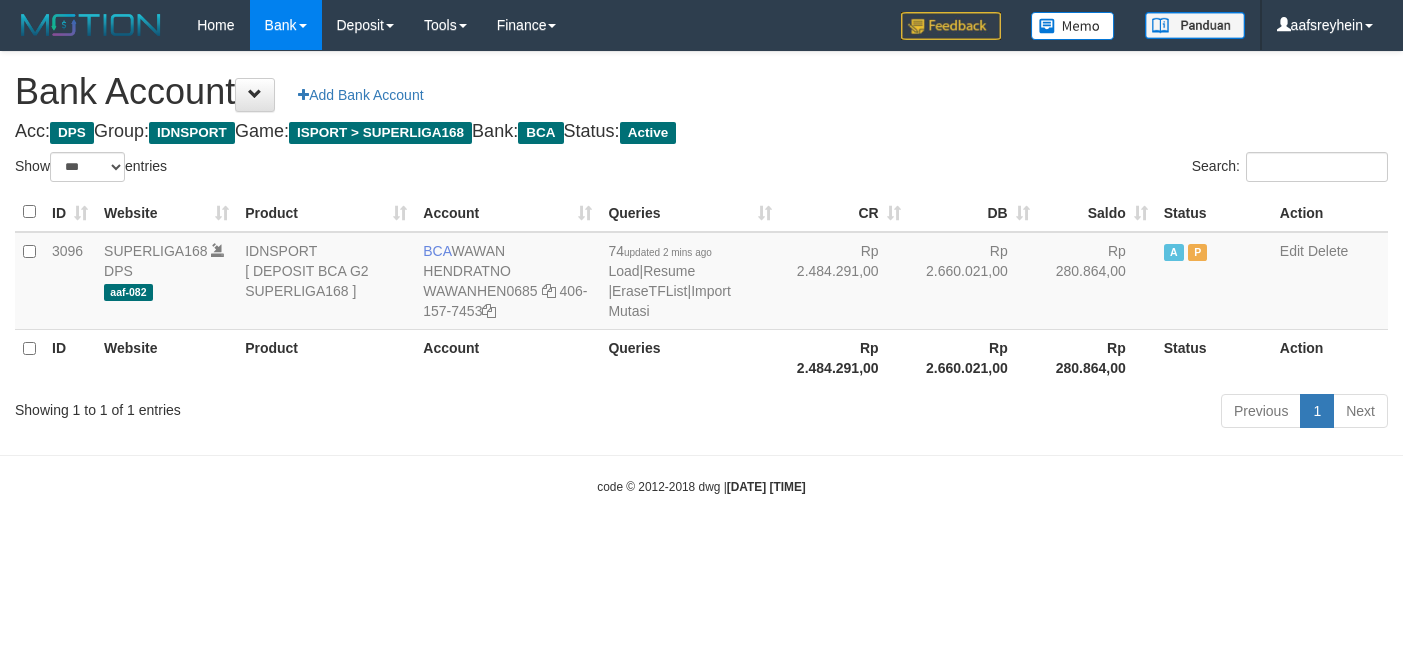 select on "***" 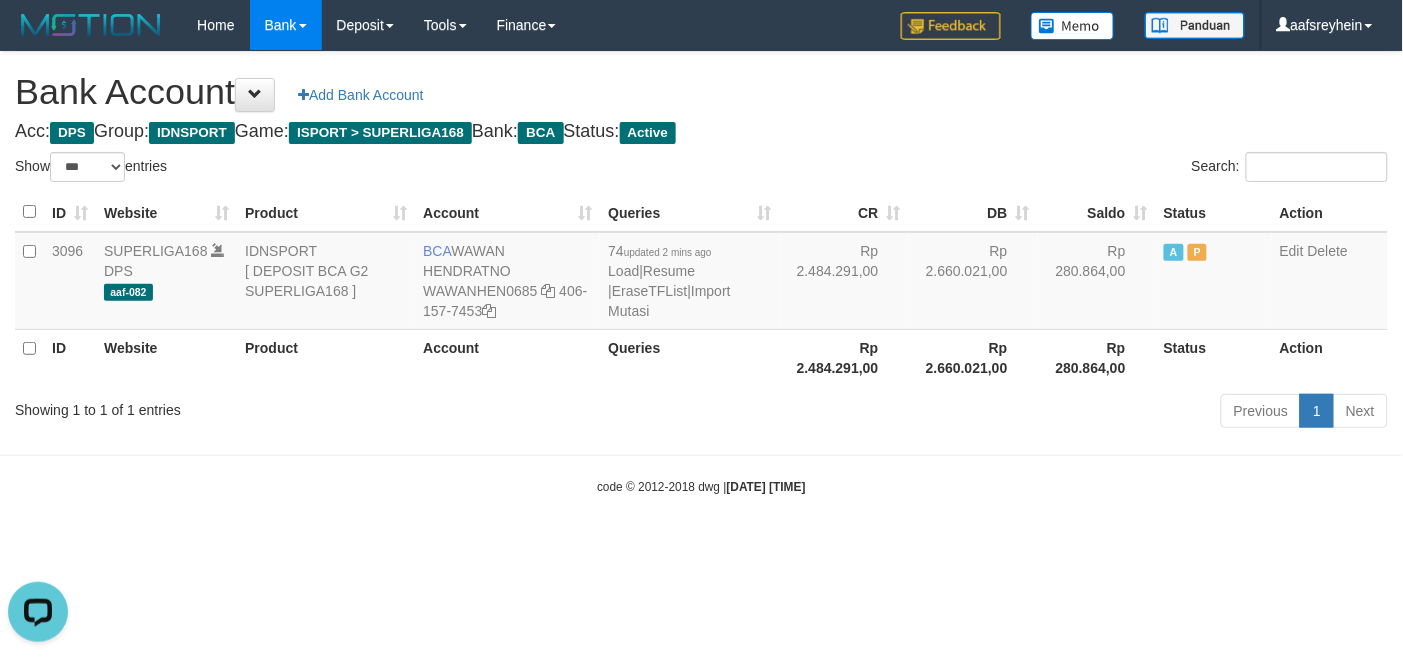 scroll, scrollTop: 0, scrollLeft: 0, axis: both 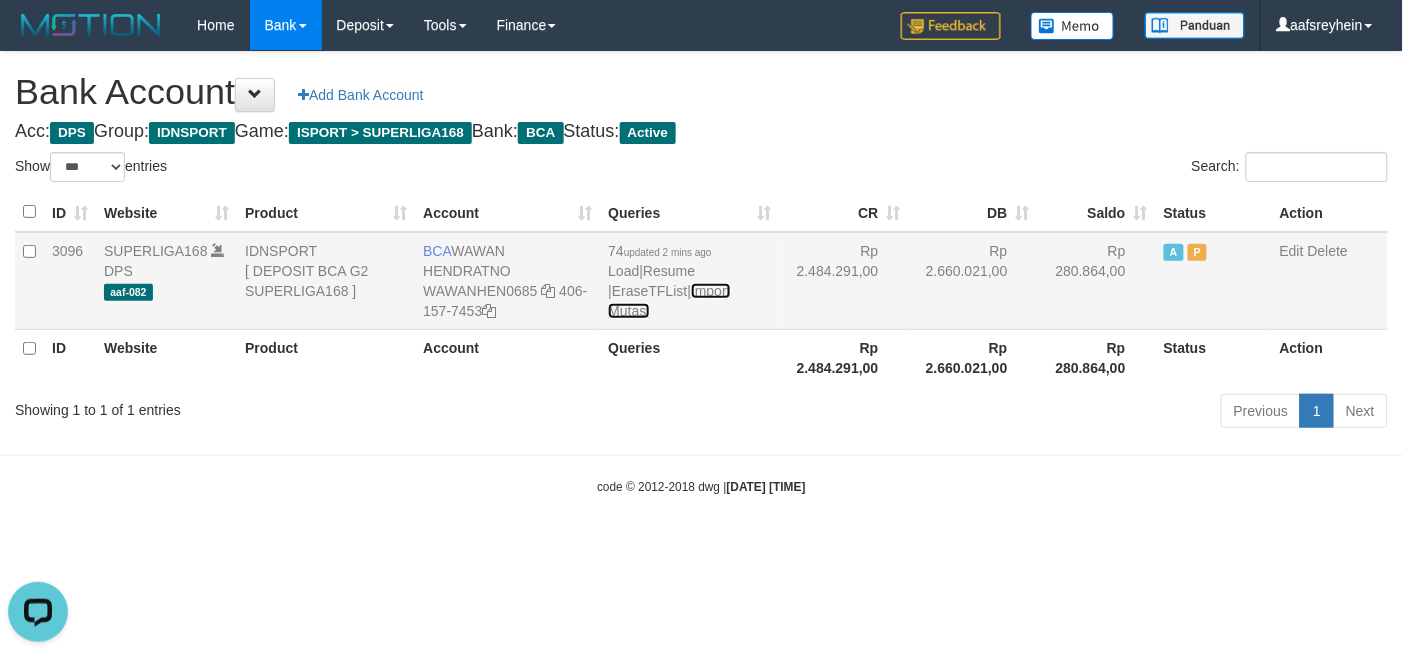 click on "Import Mutasi" at bounding box center (669, 301) 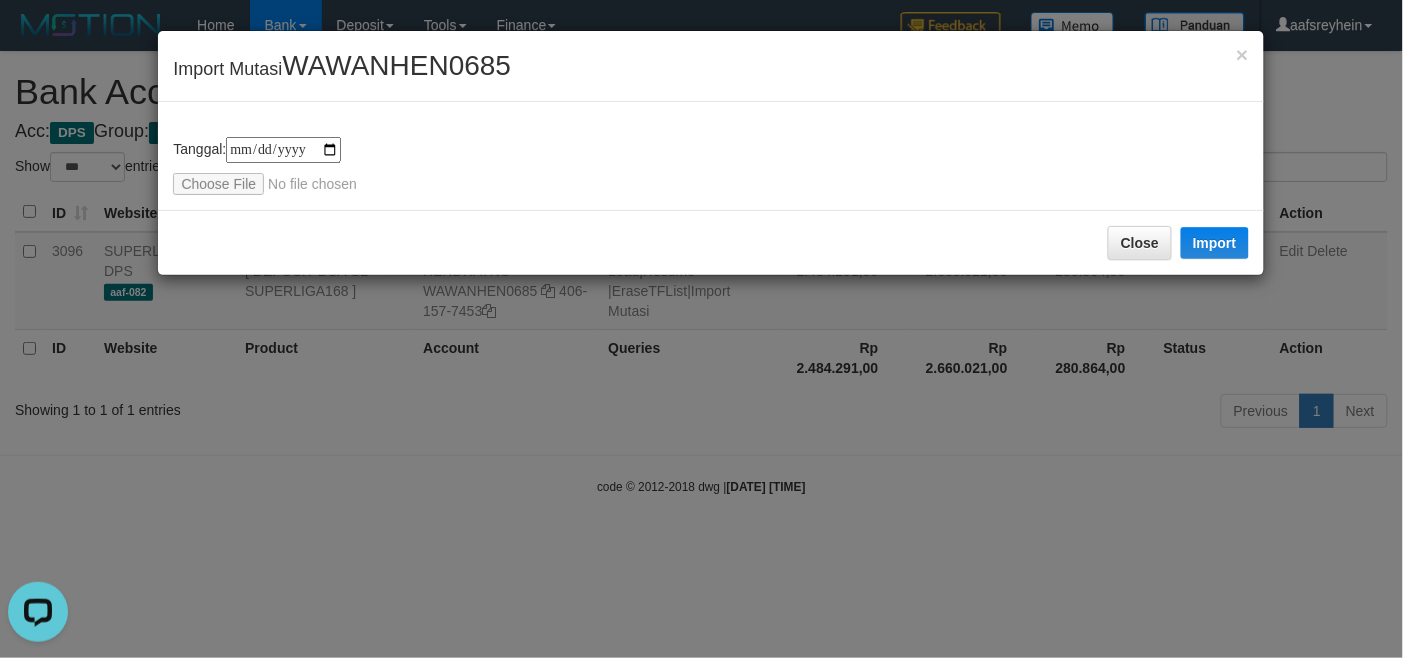 type on "**********" 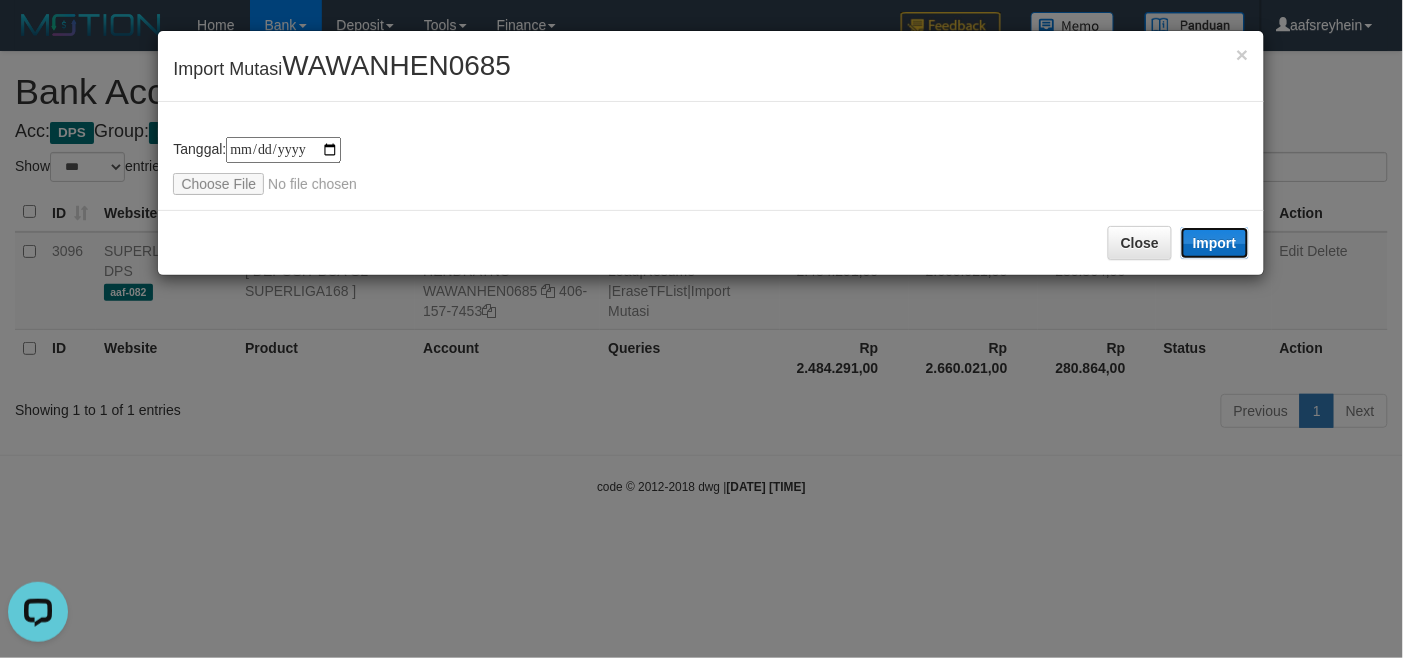click on "Import" at bounding box center [1215, 243] 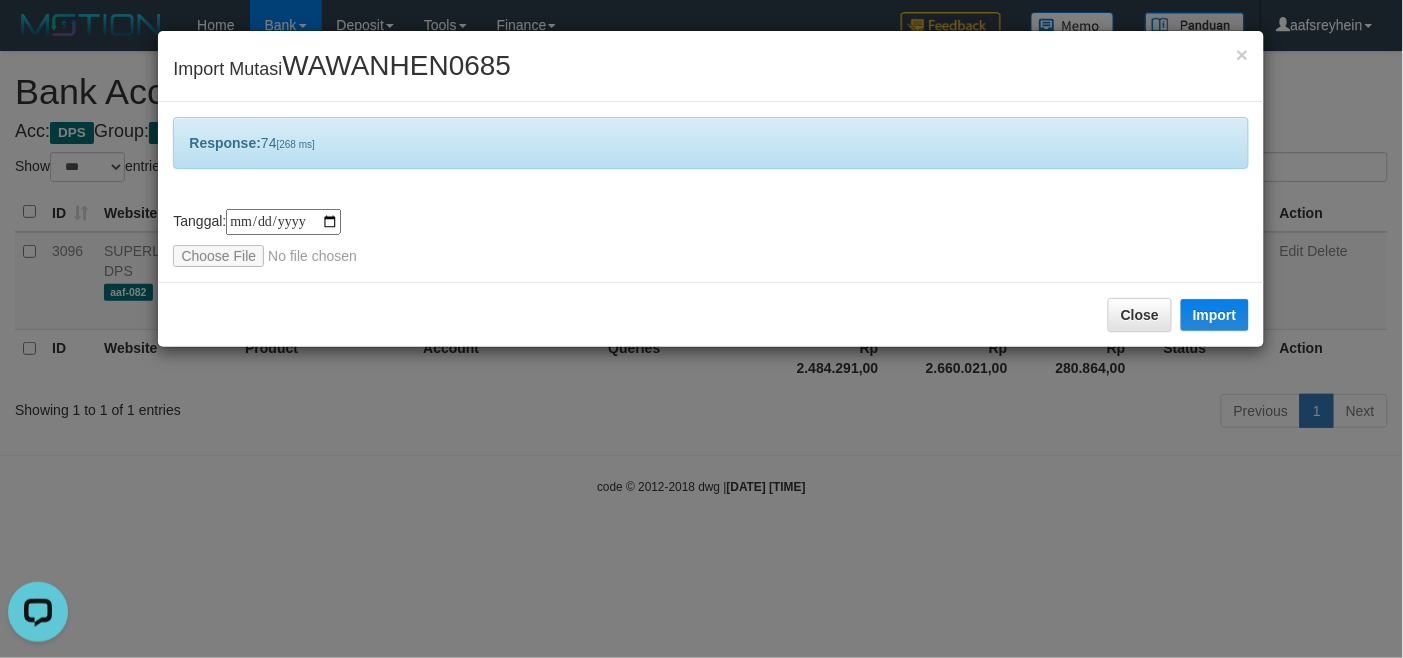 drag, startPoint x: 735, startPoint y: 521, endPoint x: 722, endPoint y: 528, distance: 14.764823 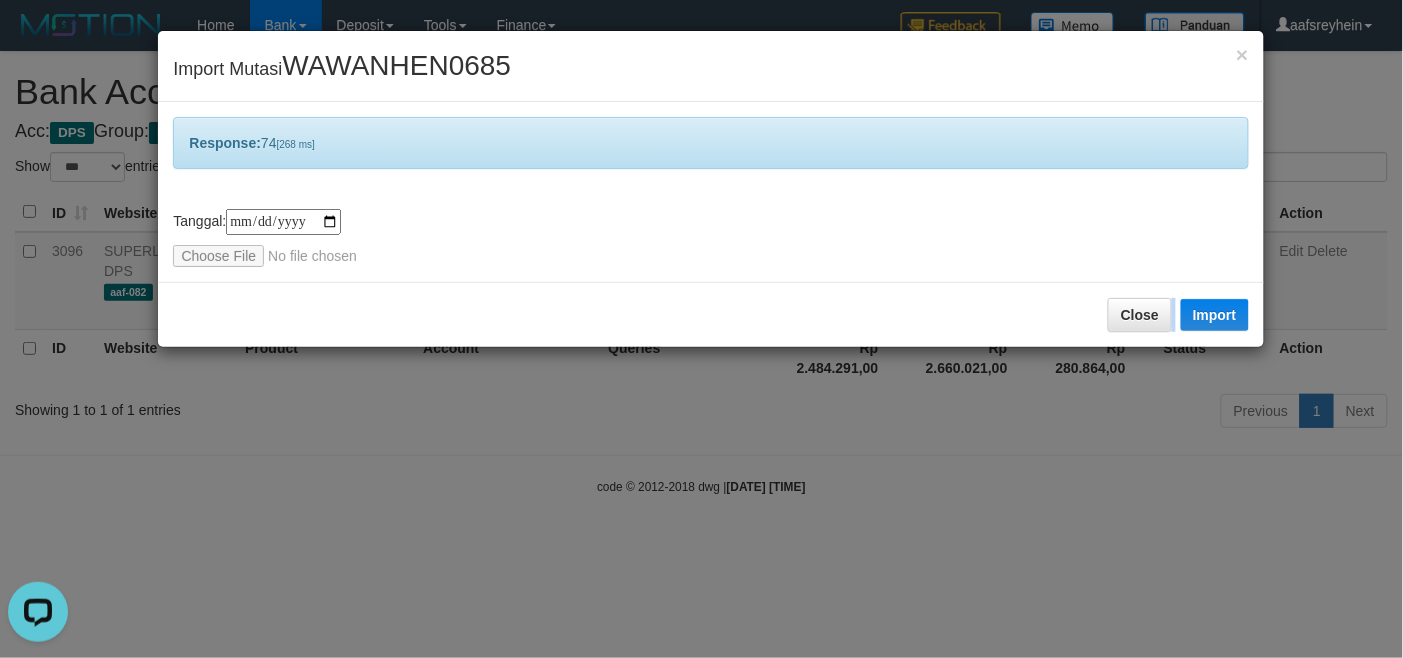 click on "**********" at bounding box center (701, 329) 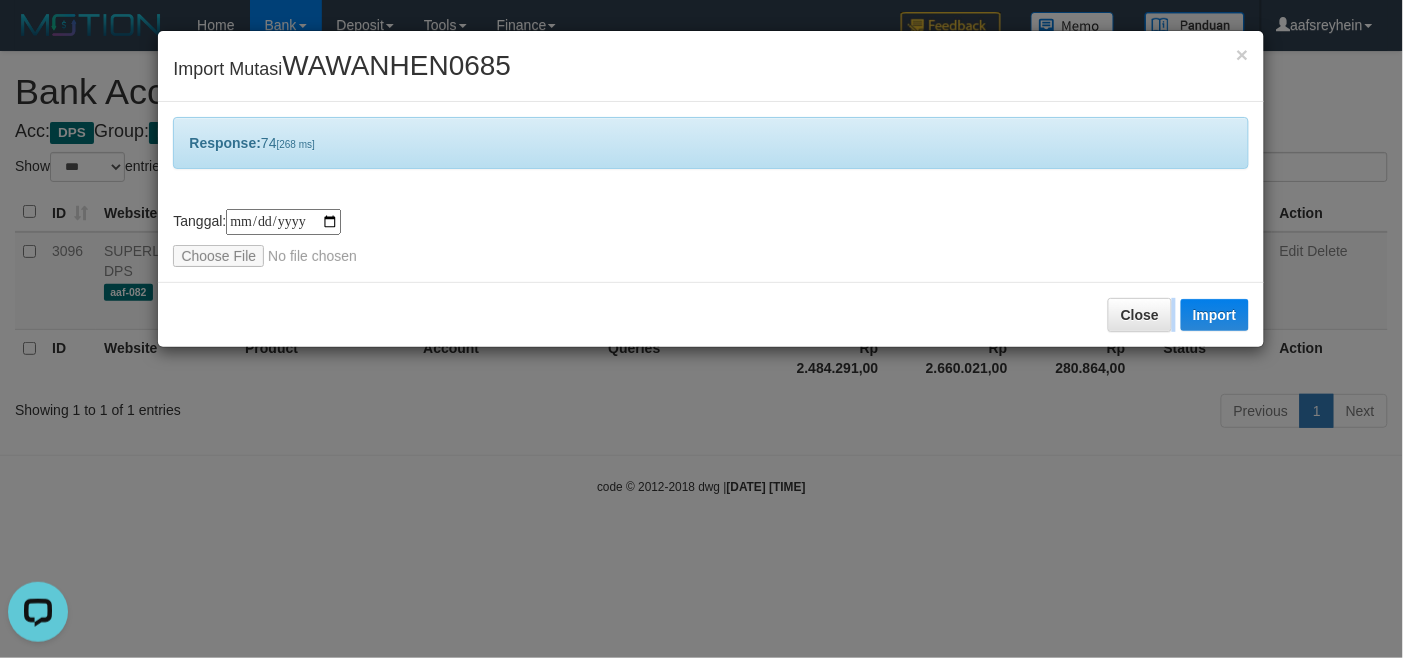 click on "**********" at bounding box center (701, 329) 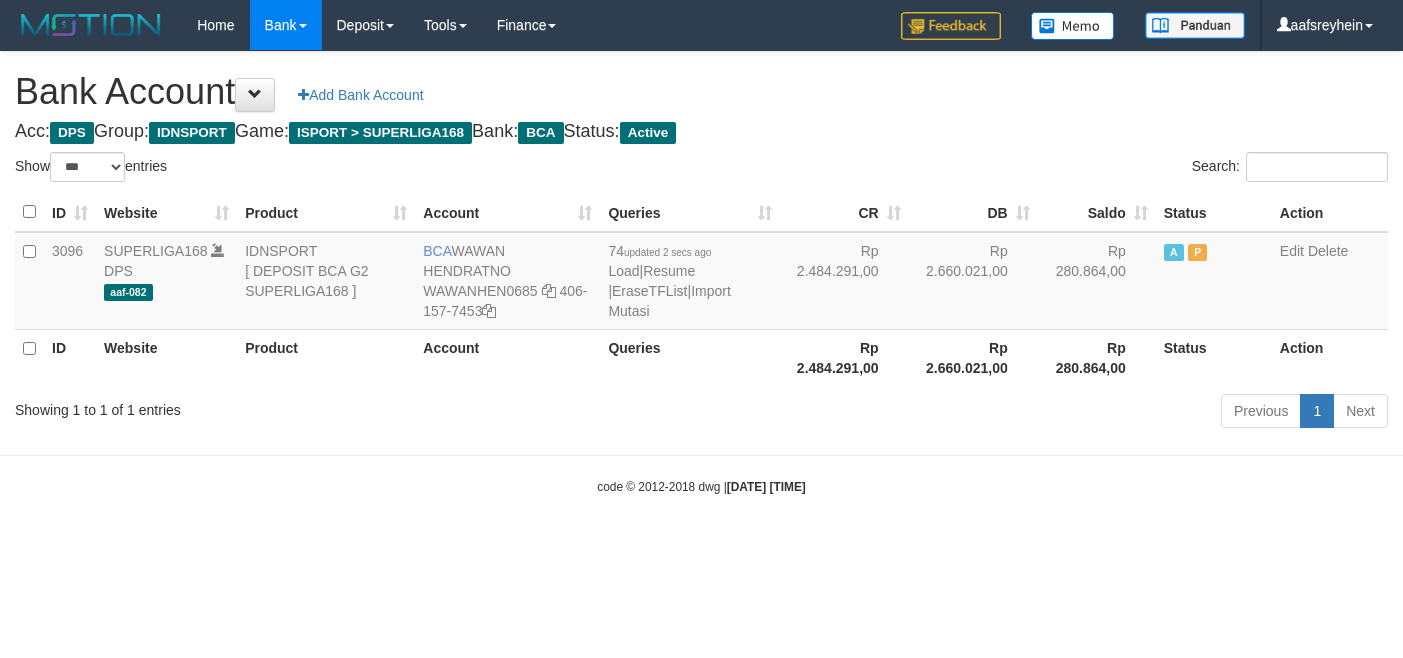 select on "***" 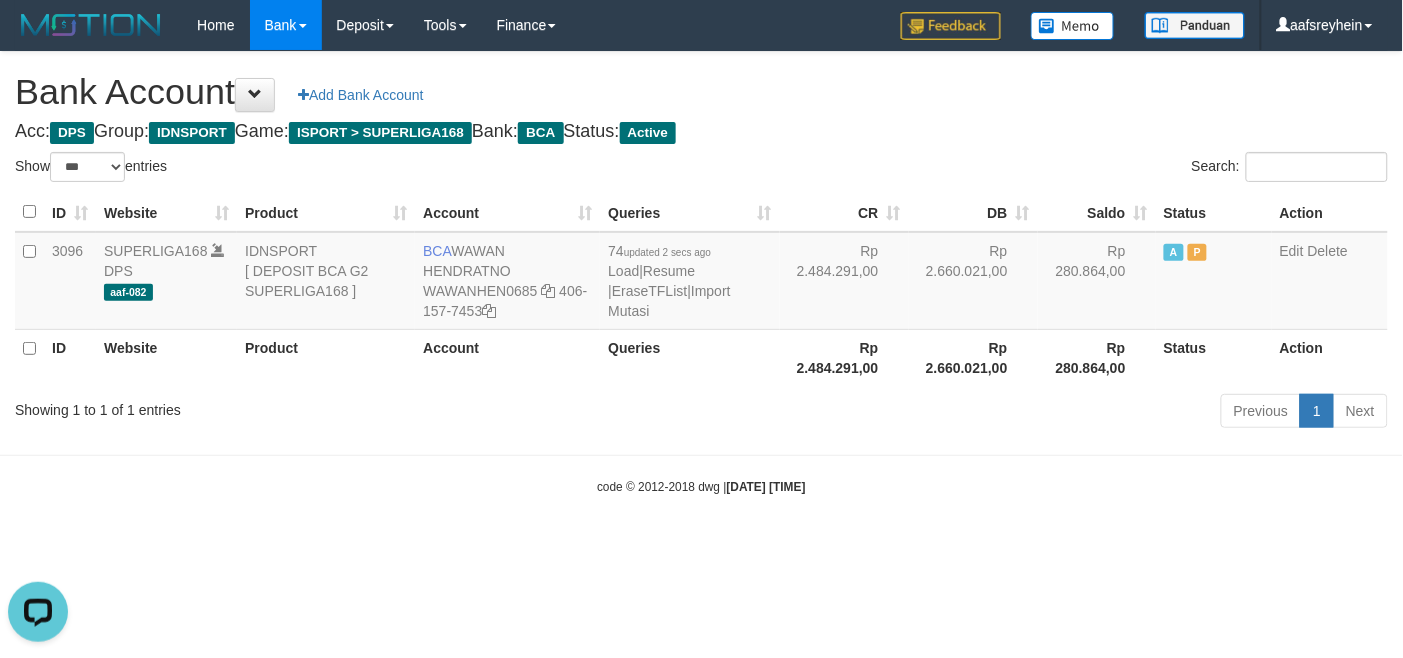 scroll, scrollTop: 0, scrollLeft: 0, axis: both 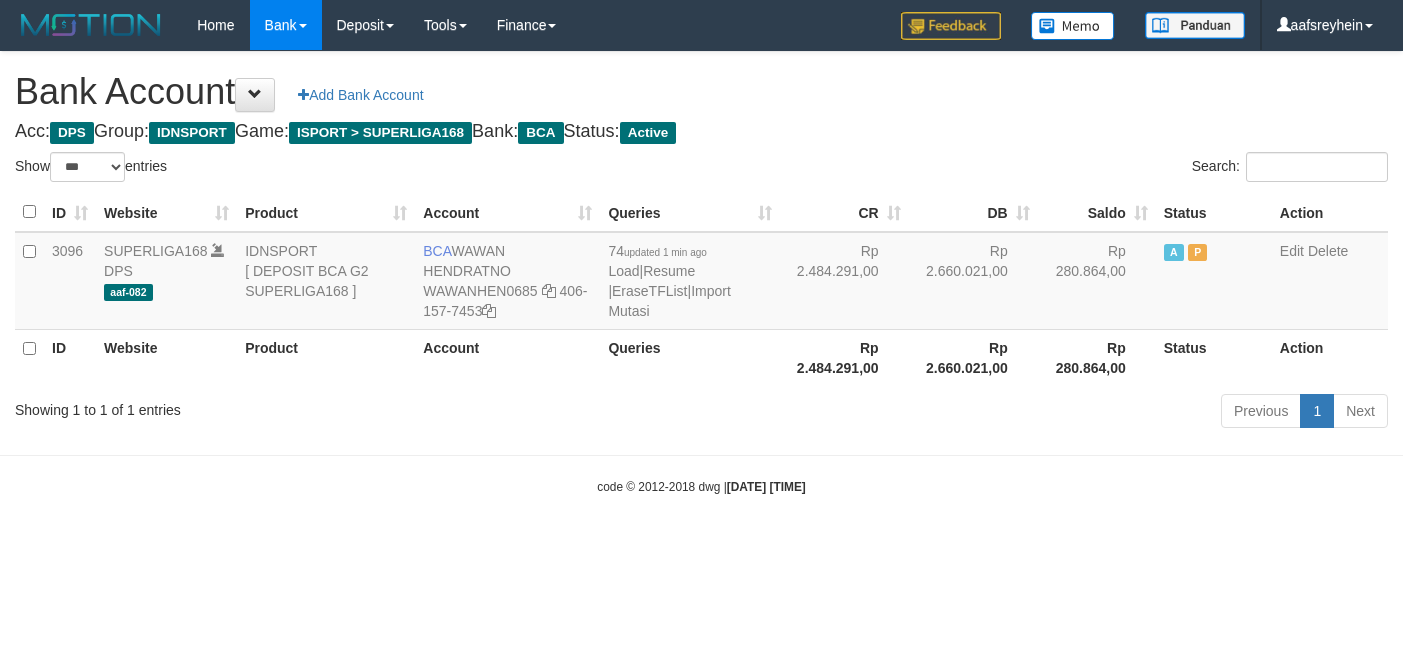 select on "***" 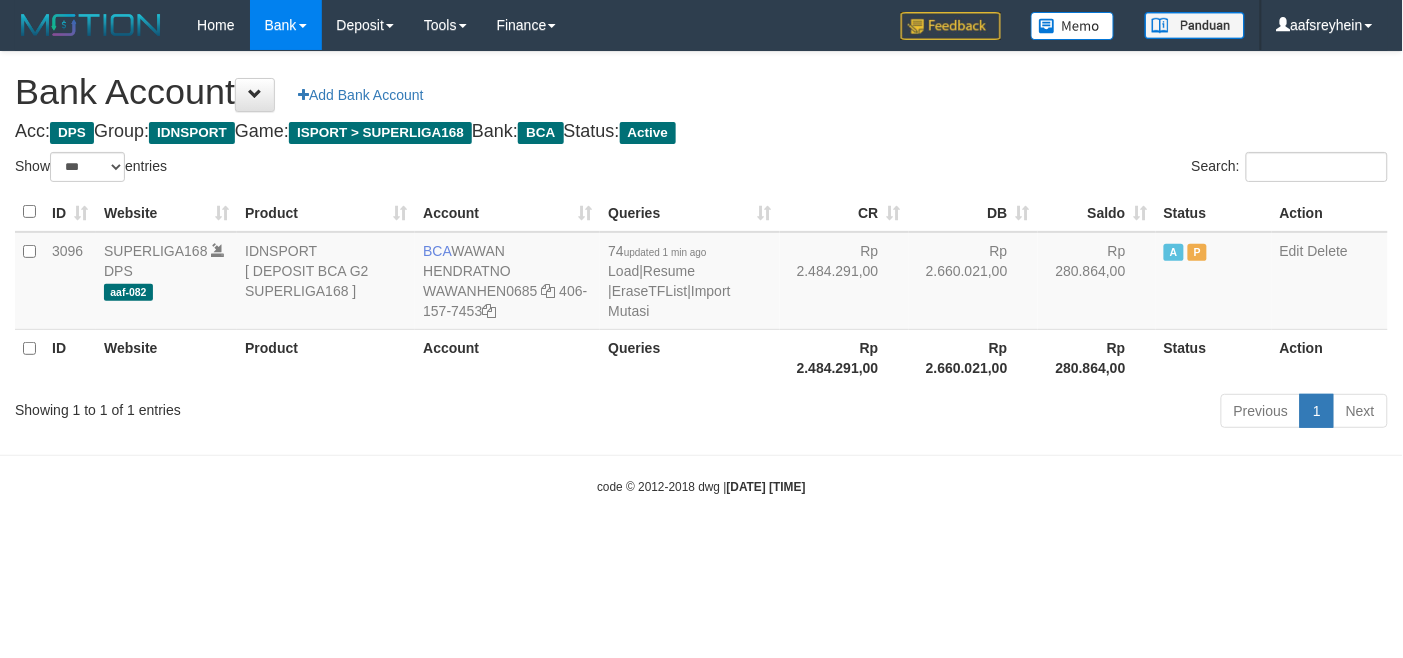click on "Previous 1 Next" at bounding box center (994, 413) 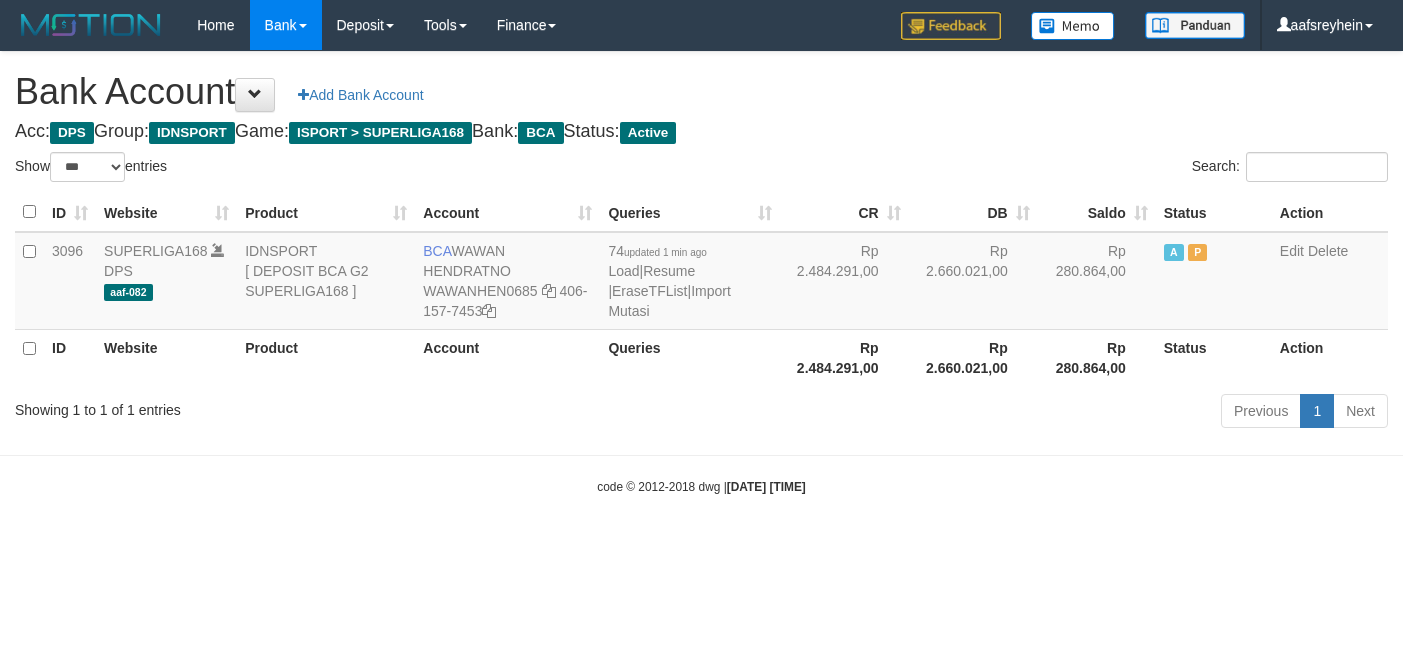 select on "***" 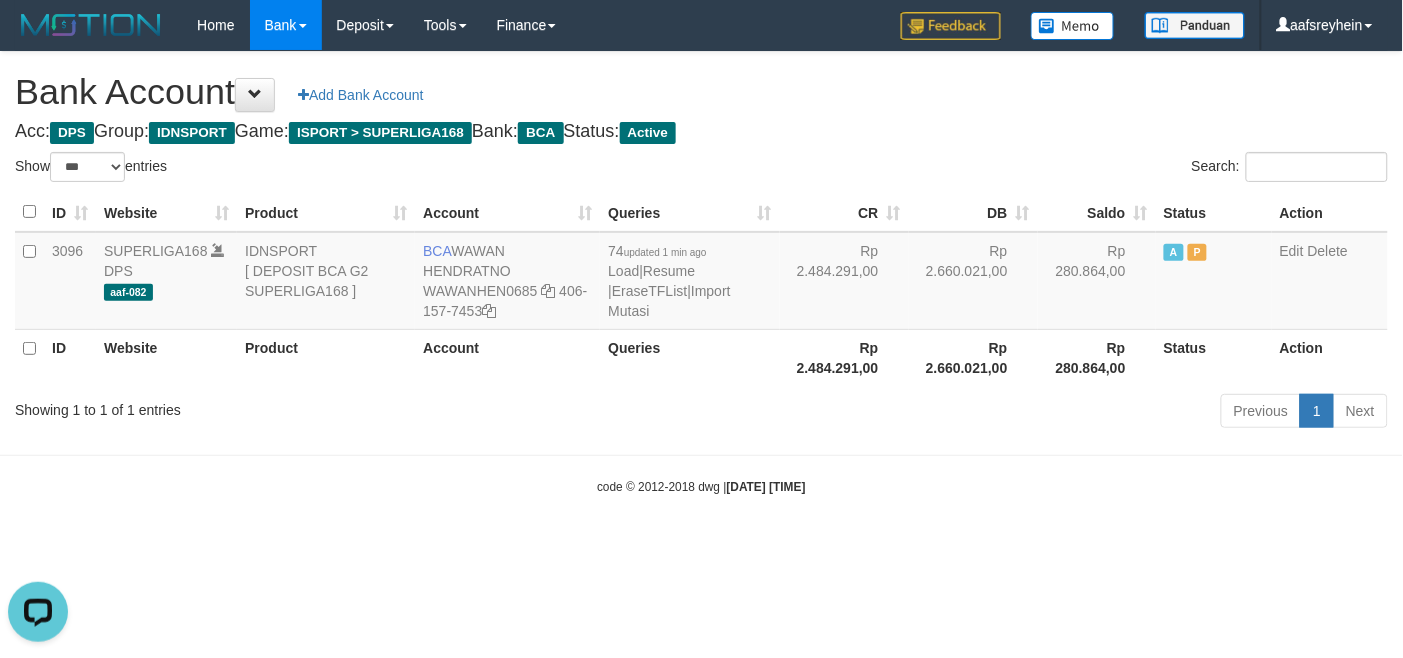 scroll, scrollTop: 0, scrollLeft: 0, axis: both 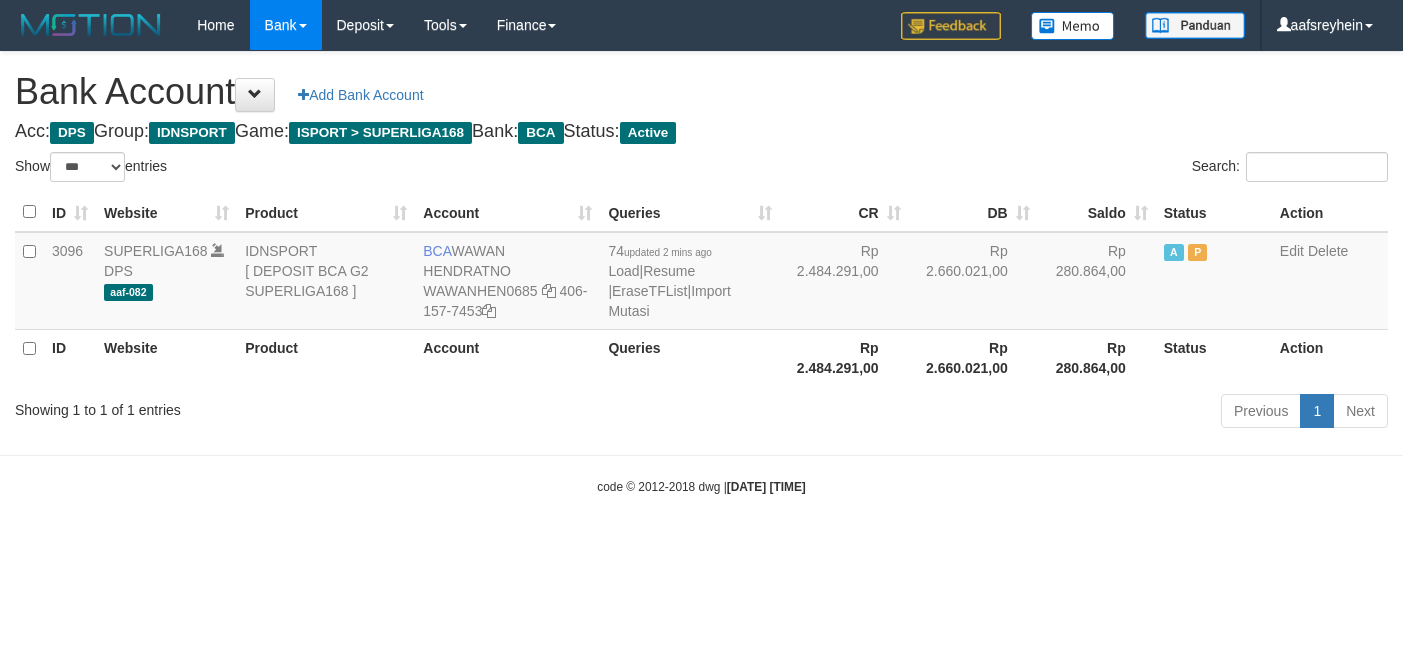 select on "***" 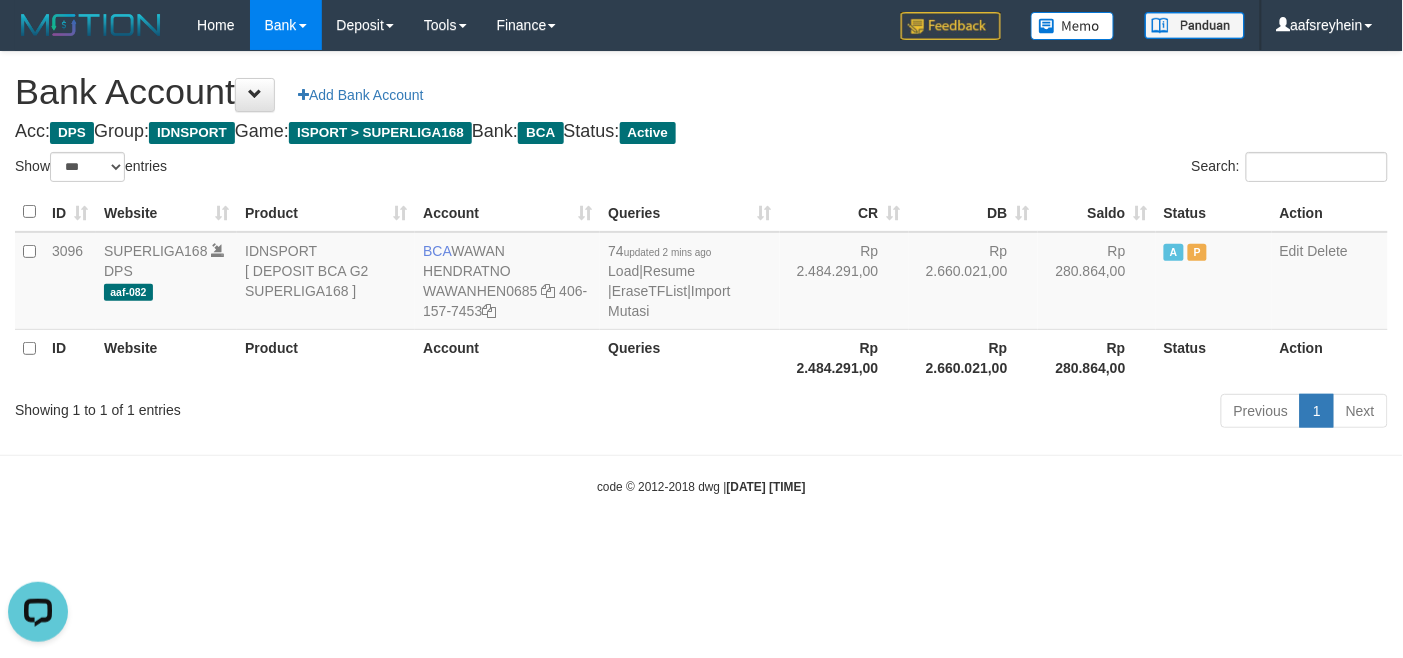 scroll, scrollTop: 0, scrollLeft: 0, axis: both 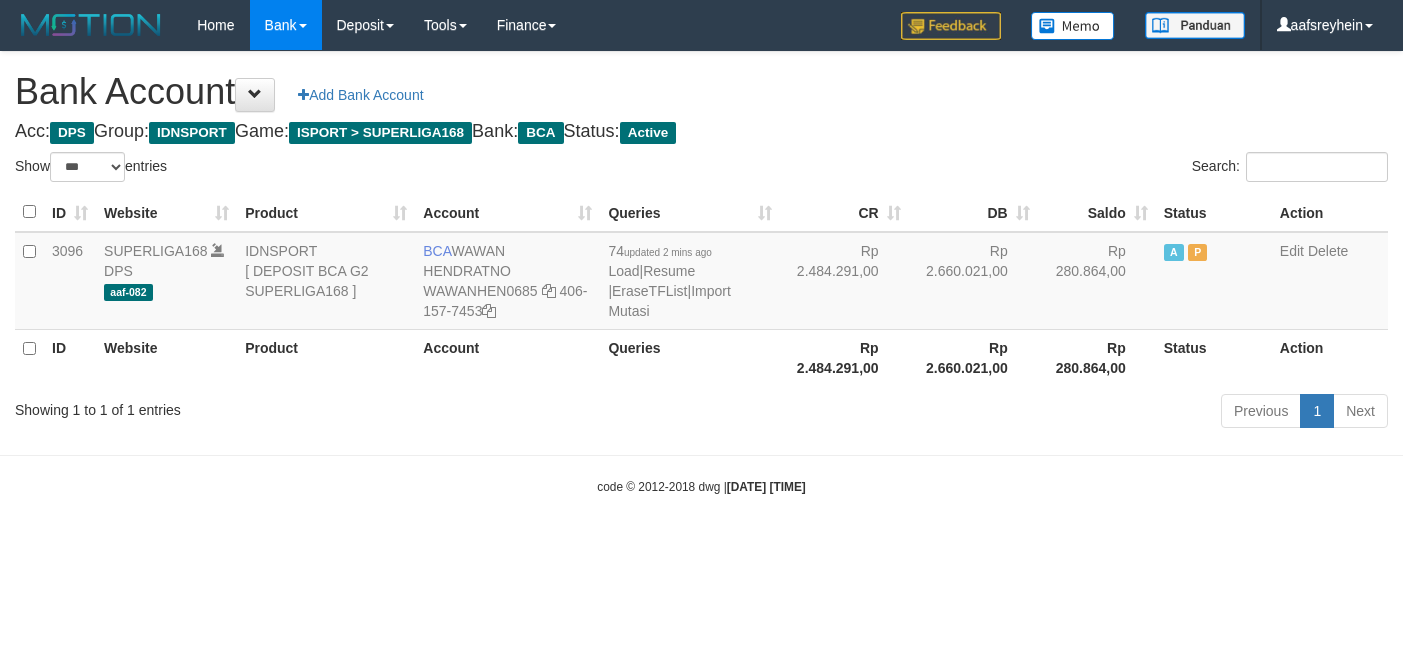 select on "***" 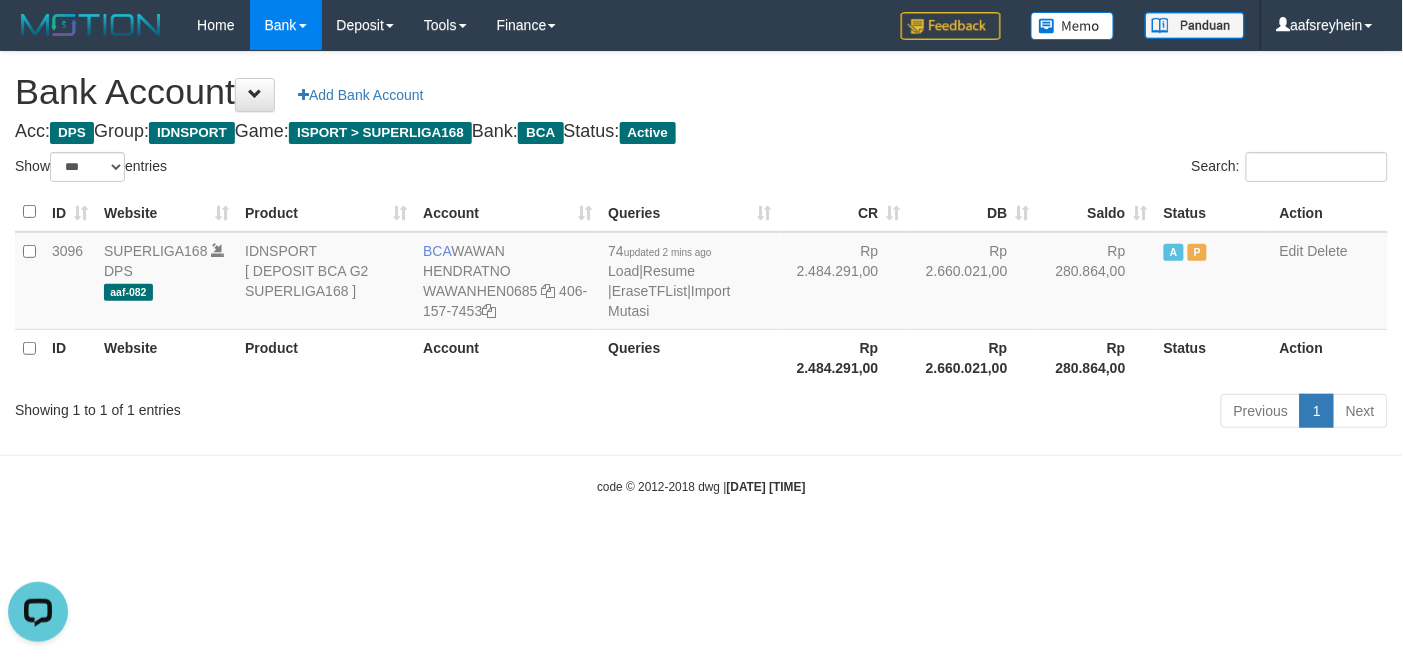 scroll, scrollTop: 0, scrollLeft: 0, axis: both 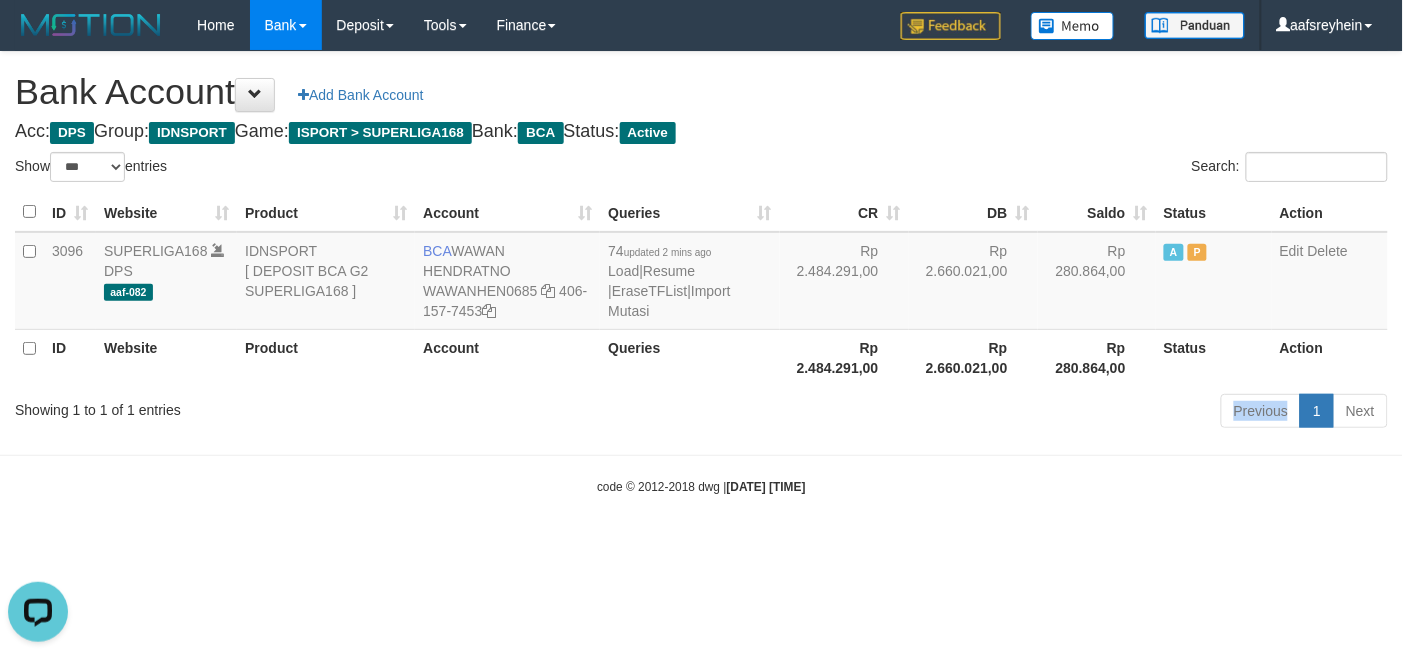 click on "Previous 1 Next" at bounding box center [994, 413] 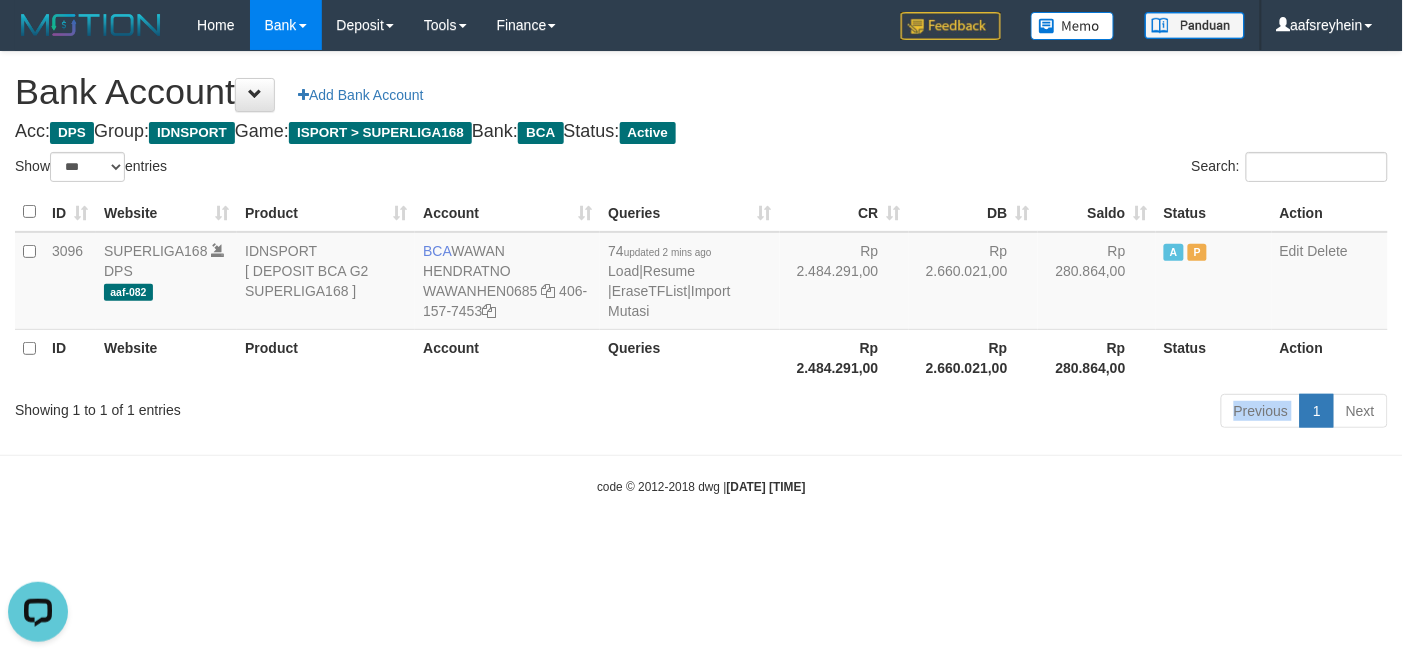 drag, startPoint x: 1027, startPoint y: 430, endPoint x: 1396, endPoint y: 290, distance: 394.66568 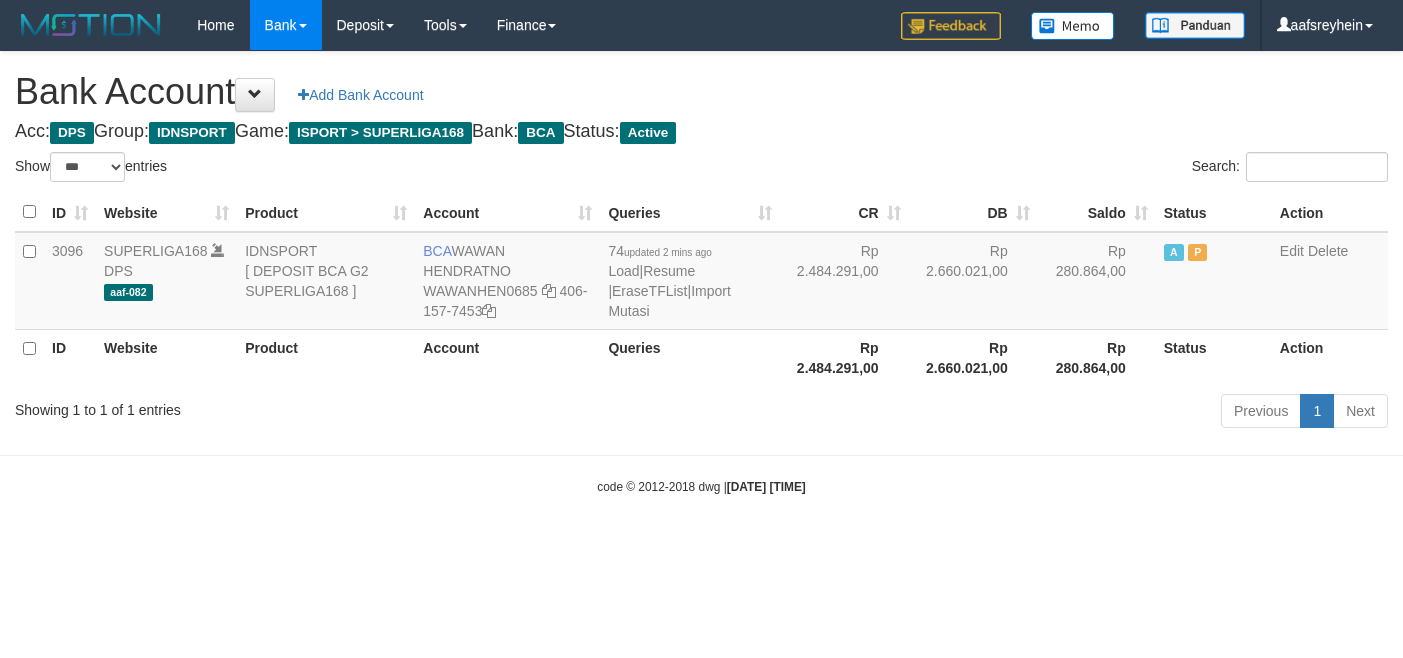 select on "***" 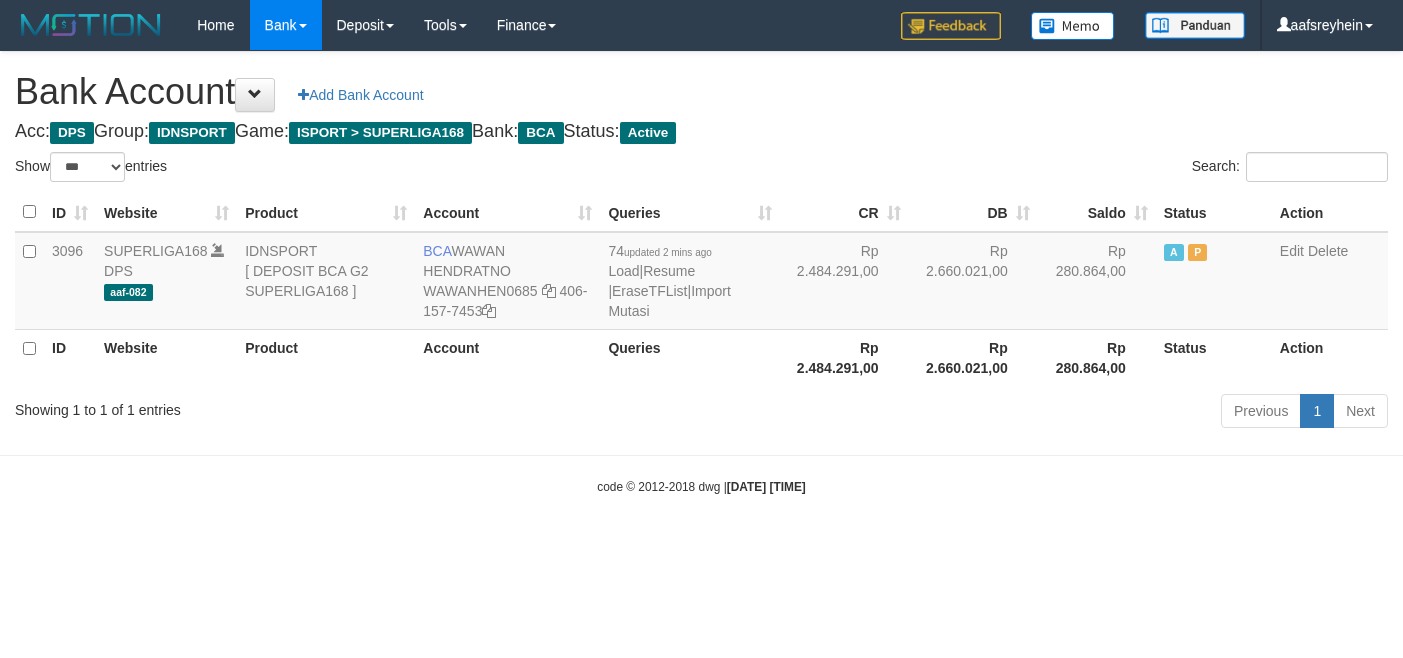 scroll, scrollTop: 0, scrollLeft: 0, axis: both 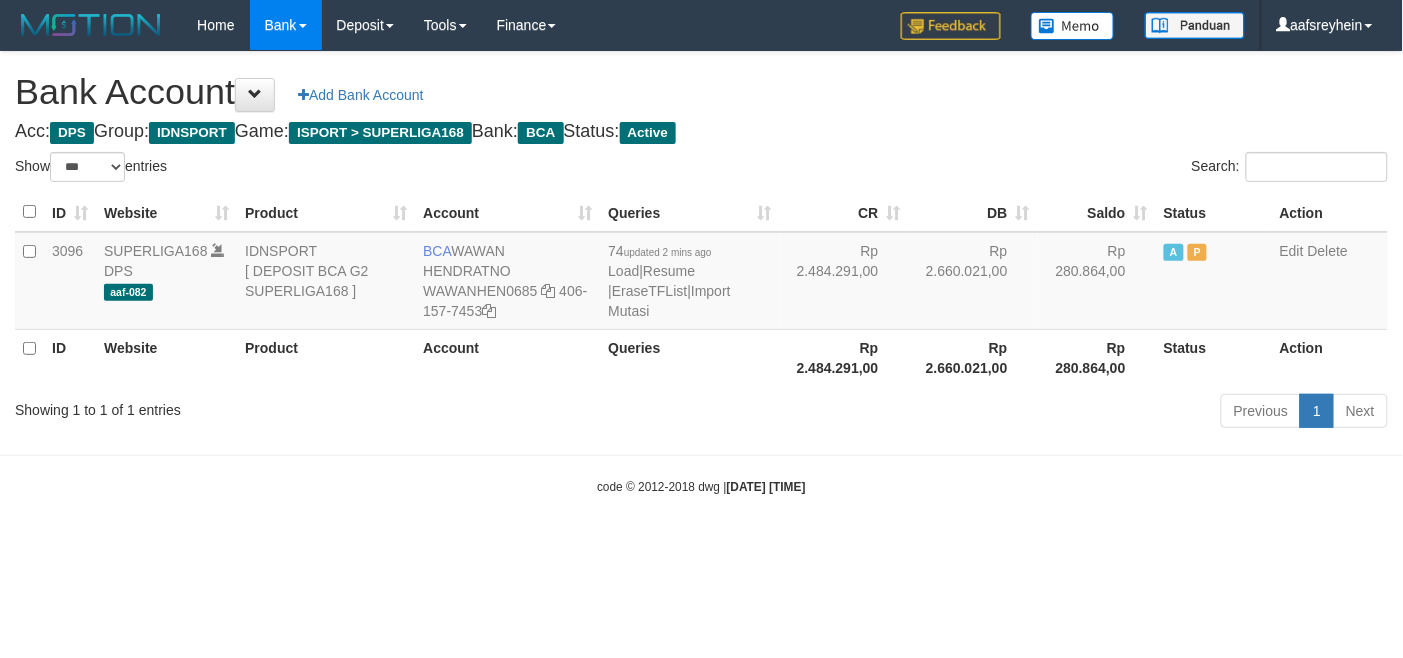 click on "Bank Account
Add Bank Account
Acc: 										 DPS
Group:   IDNSPORT    		Game:   ISPORT > SUPERLIGA168    		Bank:   BCA    		Status:  Active
Filter Account Type
*******
***
**
***
DPS
SELECT ALL  SELECT TYPE  - ALL -
DPS
WD
TMP
Filter Product
*******
******
********
********
*******
********
IDNSPORT
SELECT ALL  SELECT GROUP  - ALL -
BETHUB
IDNPOKER
IDNSPORT
IDNTOTO
LOADONLY
Filter Website
*******" at bounding box center [701, 243] 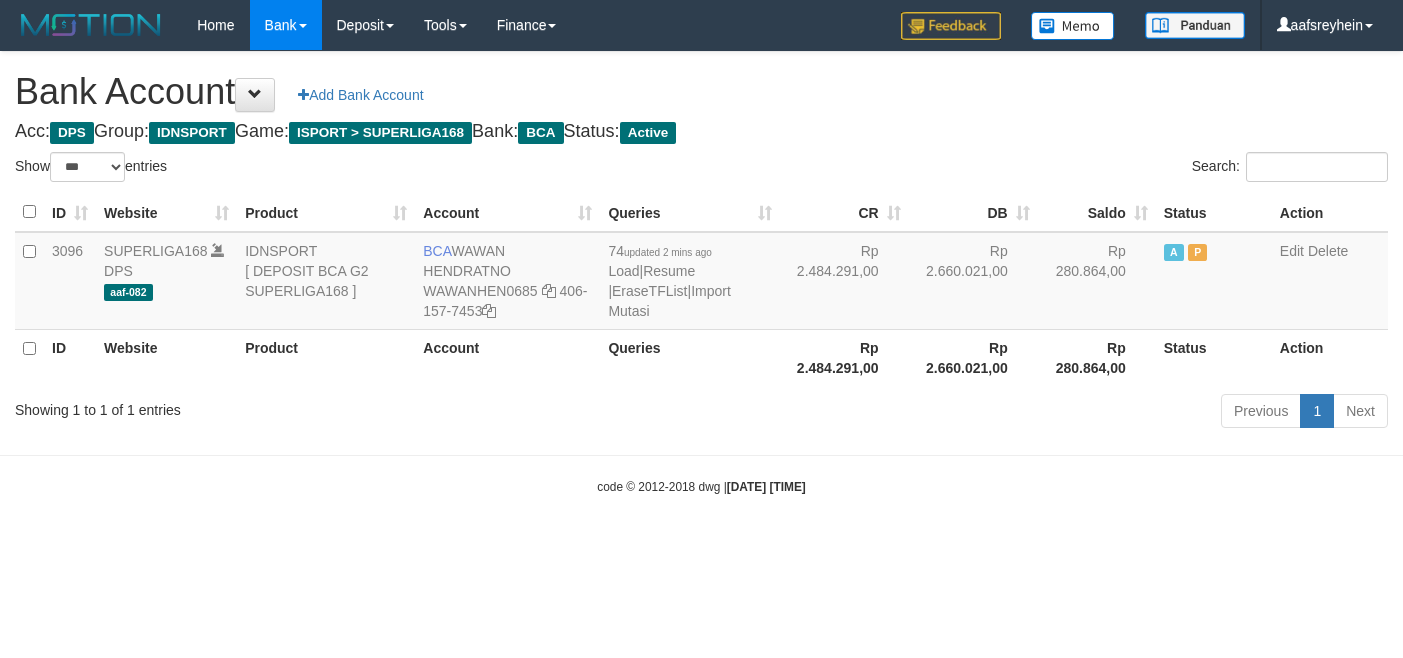 select on "***" 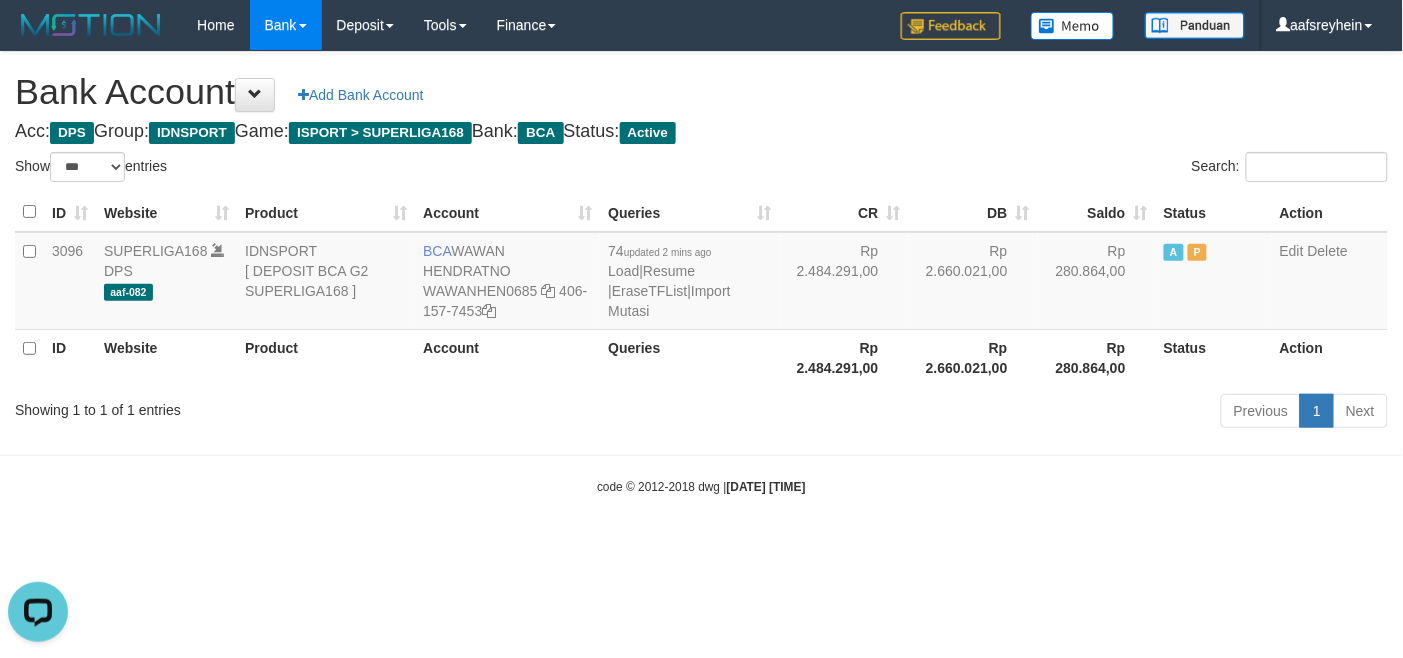 scroll, scrollTop: 0, scrollLeft: 0, axis: both 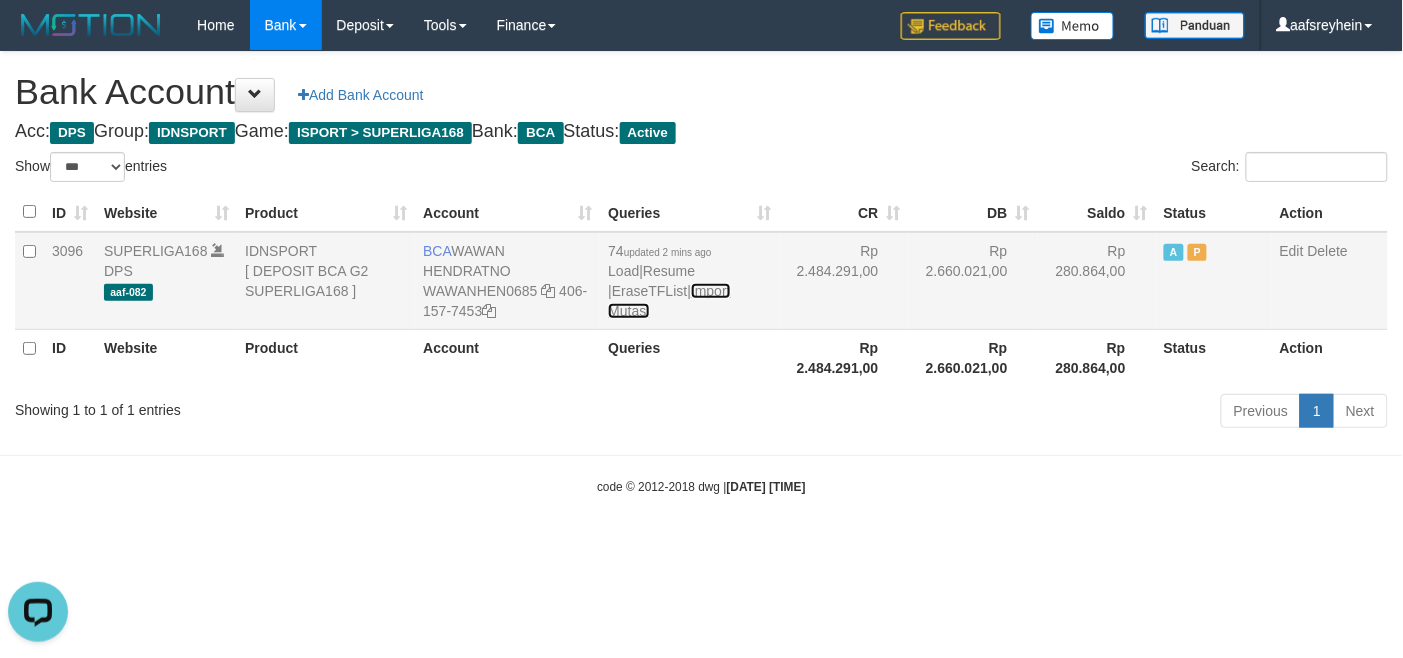 click on "Import Mutasi" at bounding box center (669, 301) 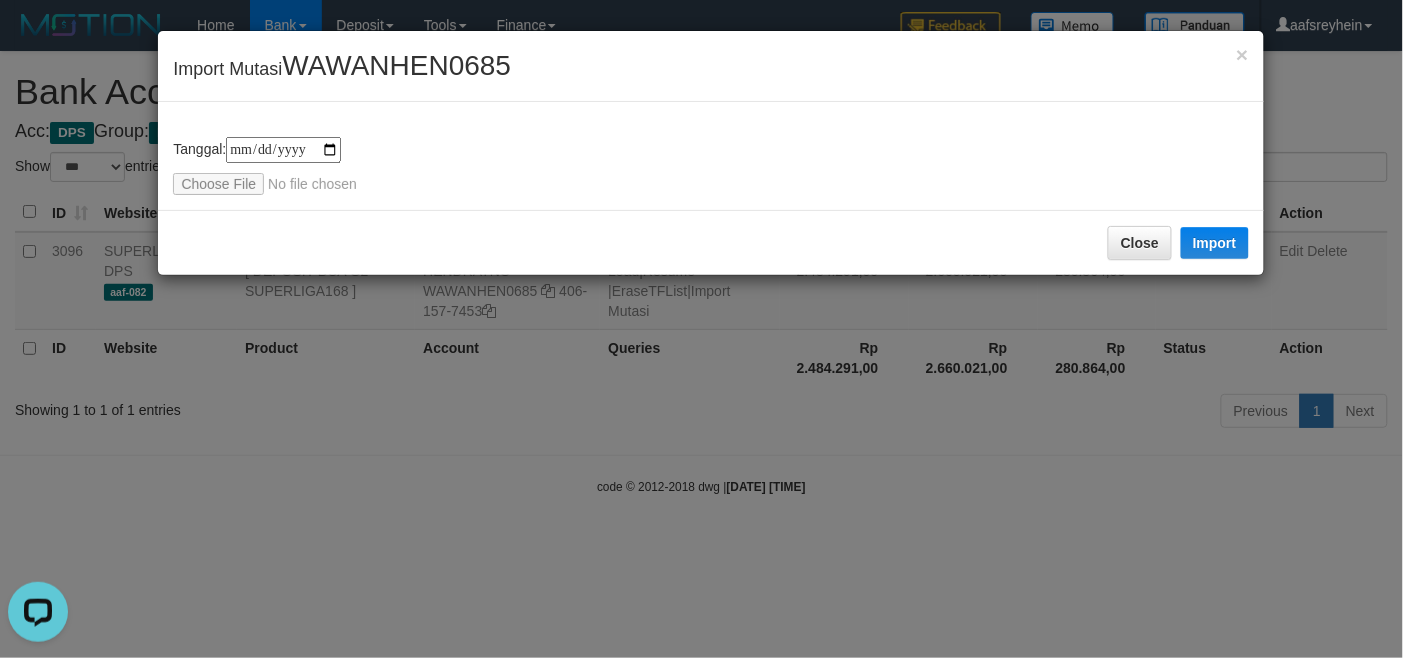 type on "**********" 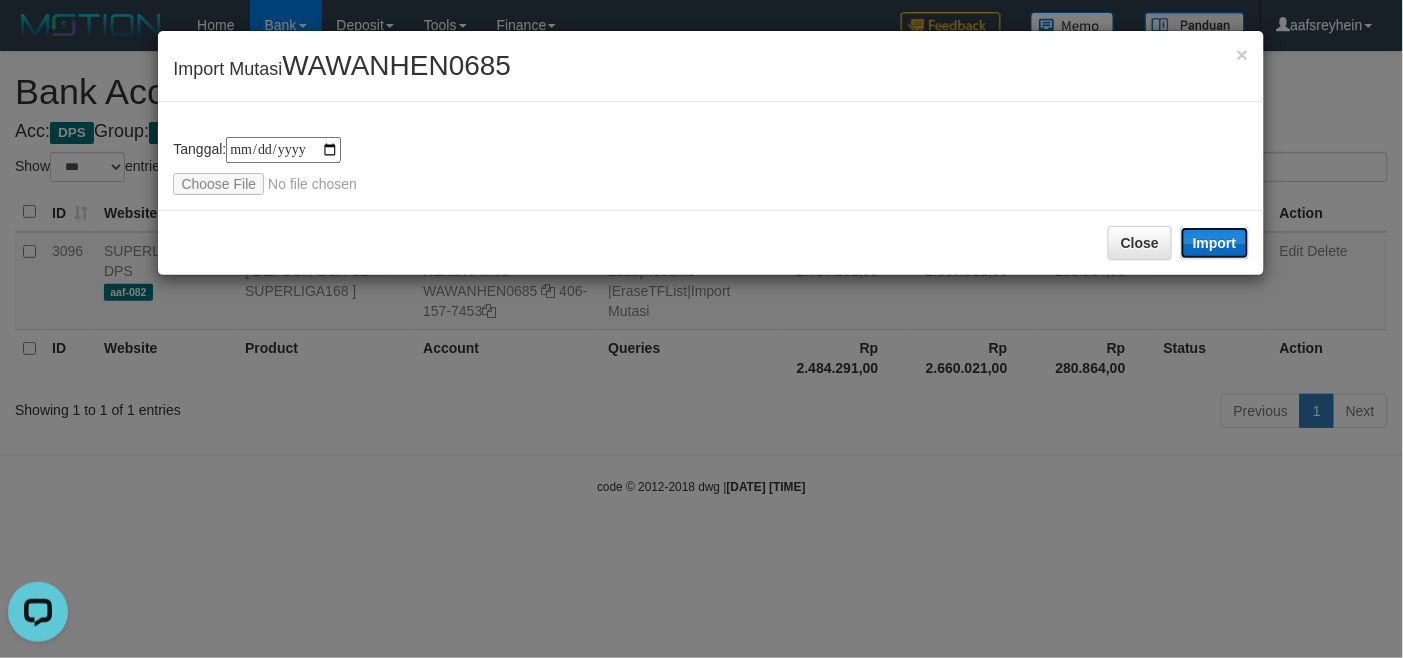 click on "Import" at bounding box center [1215, 243] 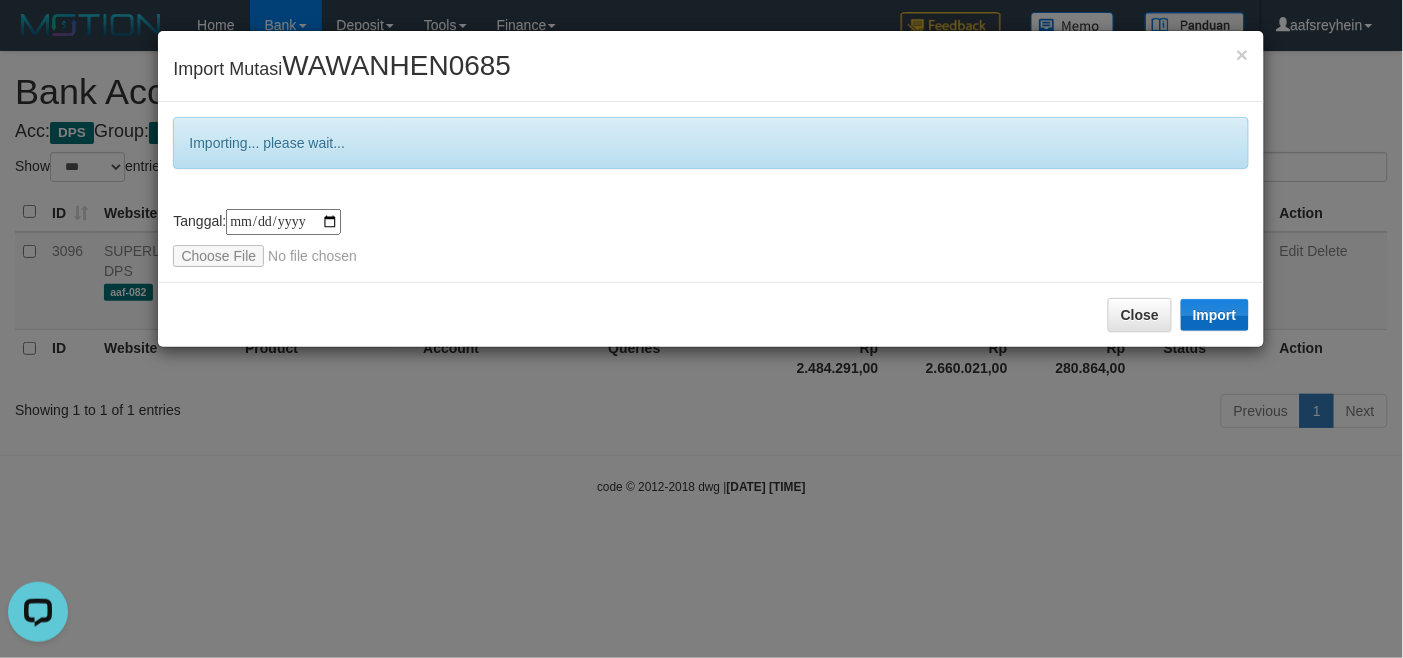 click on "**********" at bounding box center [701, 329] 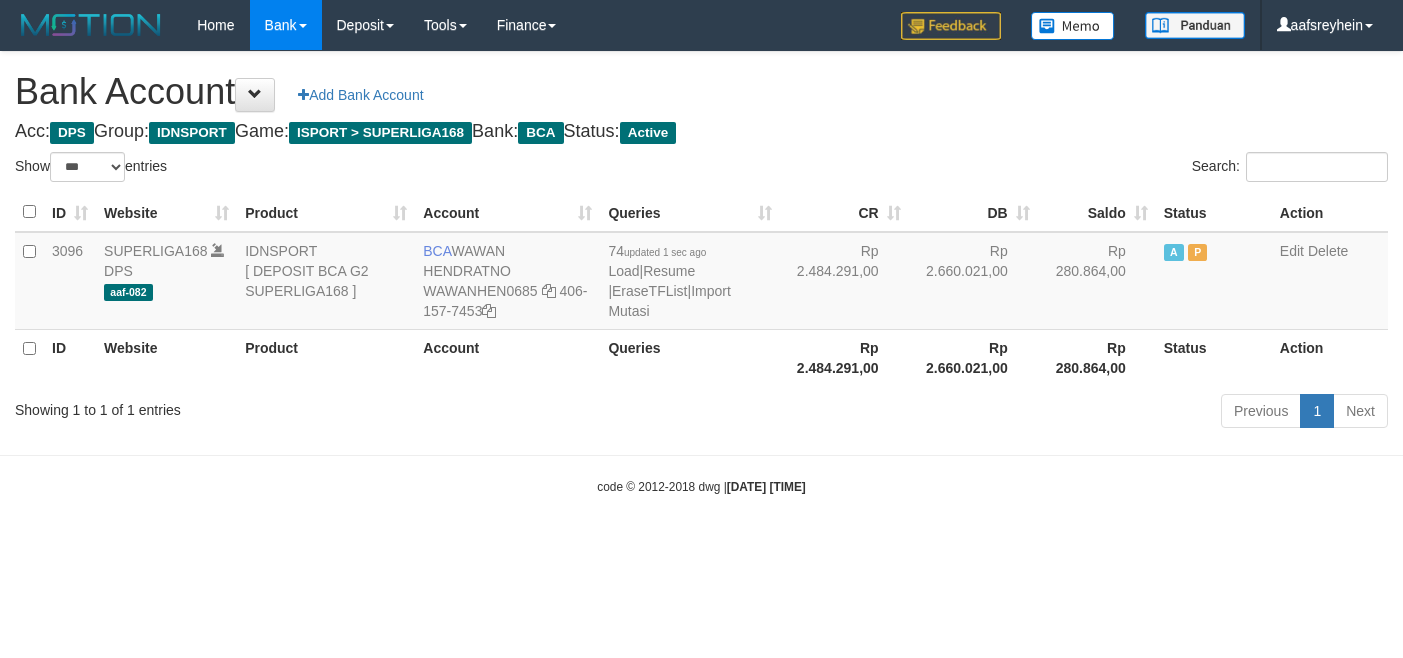 select on "***" 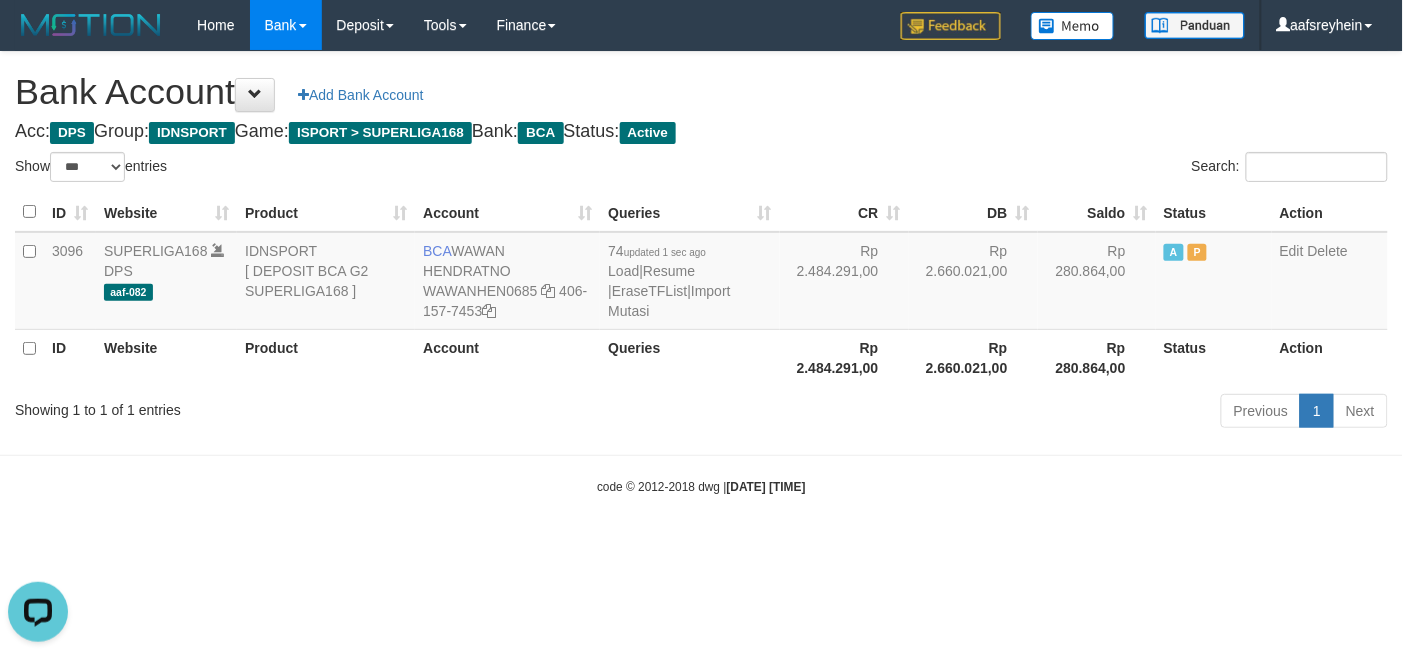 scroll, scrollTop: 0, scrollLeft: 0, axis: both 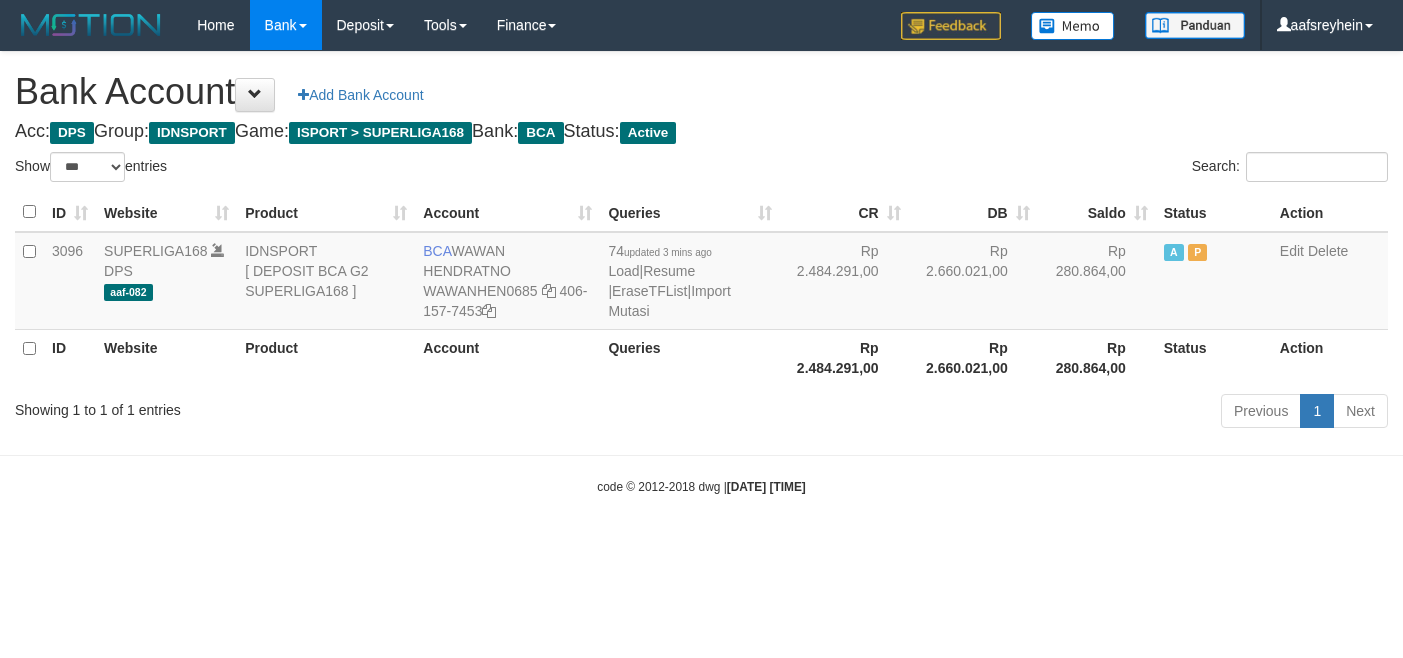 select on "***" 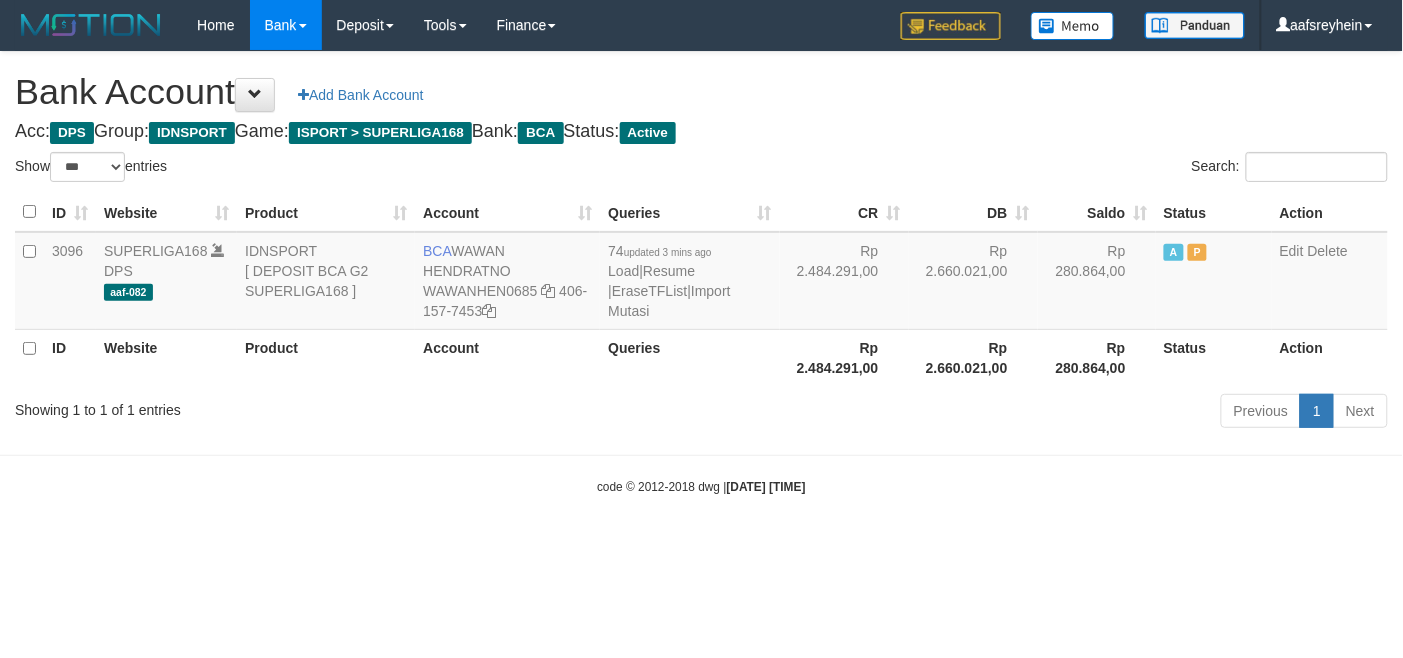click on "Toggle navigation
Home
Bank
Account List
Load
By Website
Group
[ISPORT]													SUPERLIGA168
By Load Group (DPS)" at bounding box center (701, 273) 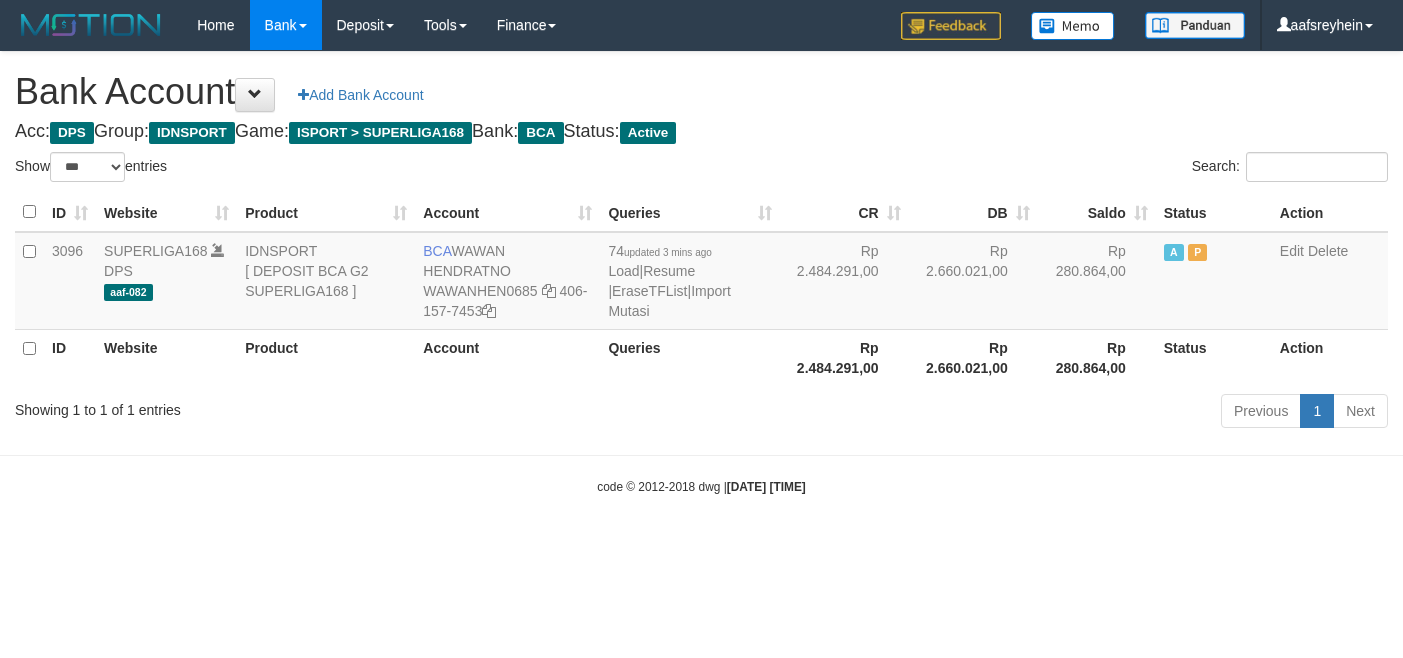 select on "***" 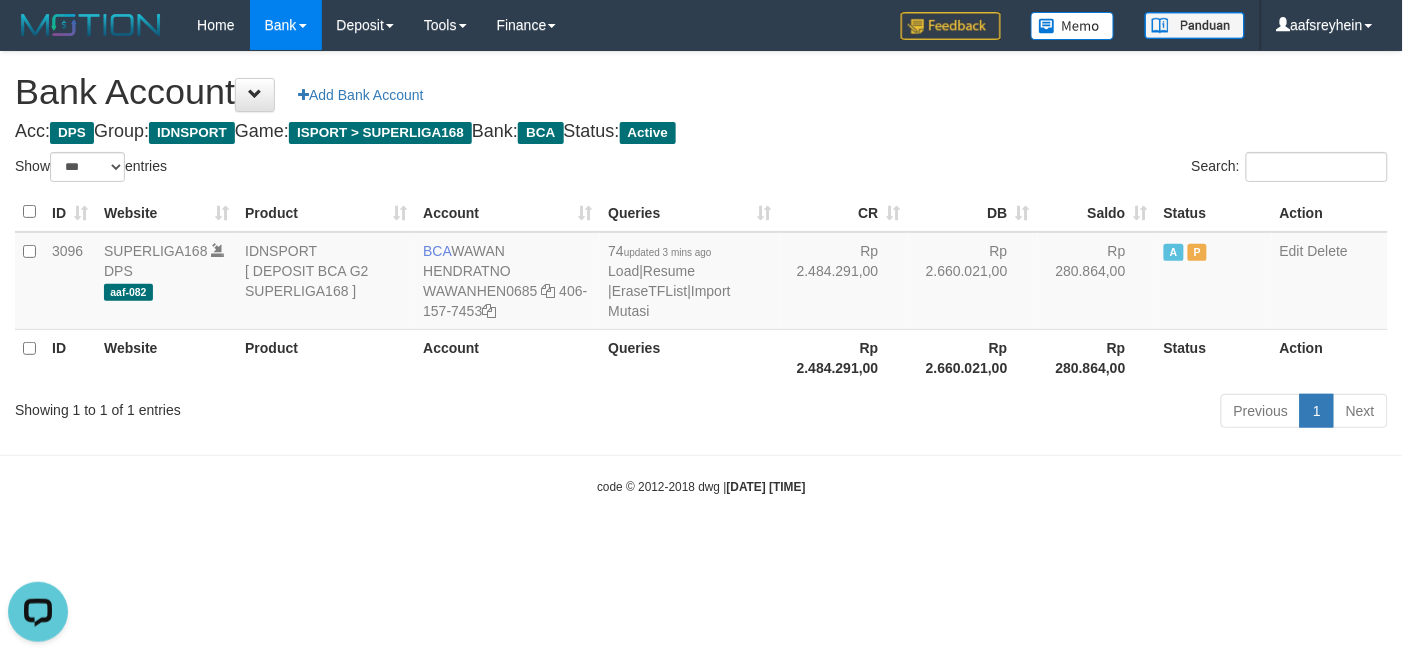scroll, scrollTop: 0, scrollLeft: 0, axis: both 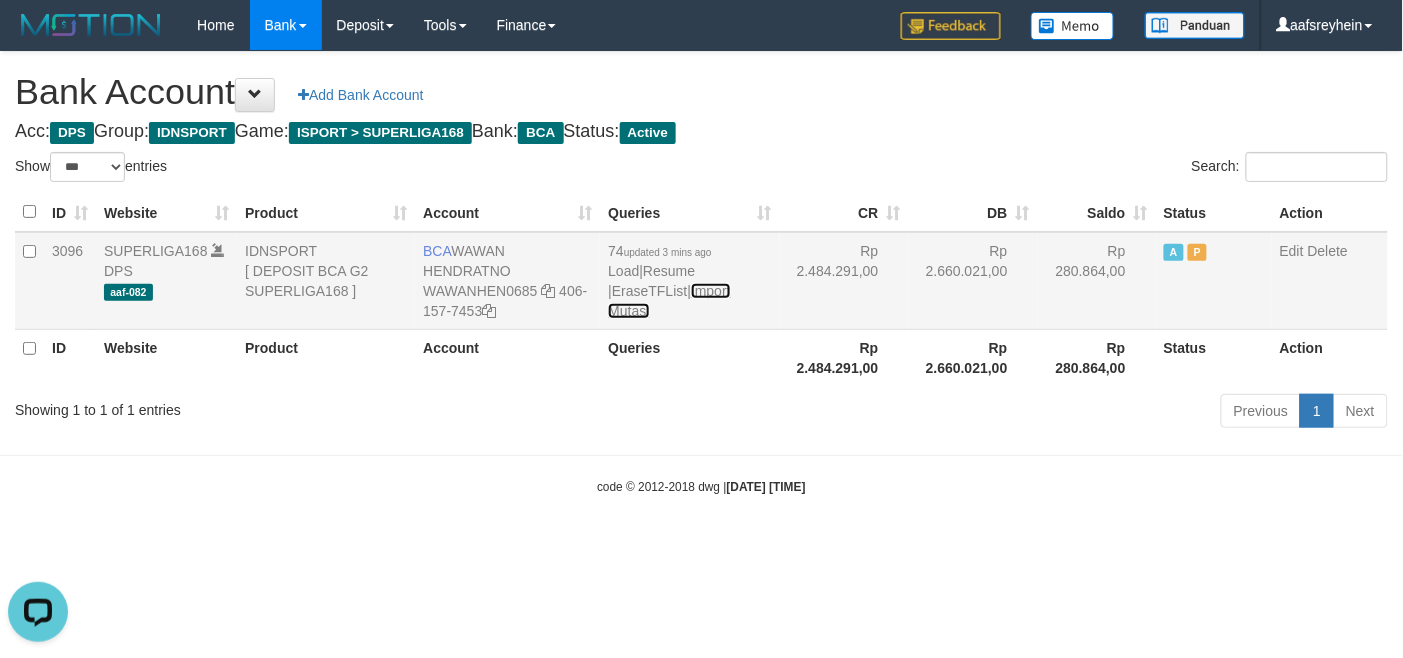 click on "Import Mutasi" at bounding box center [669, 301] 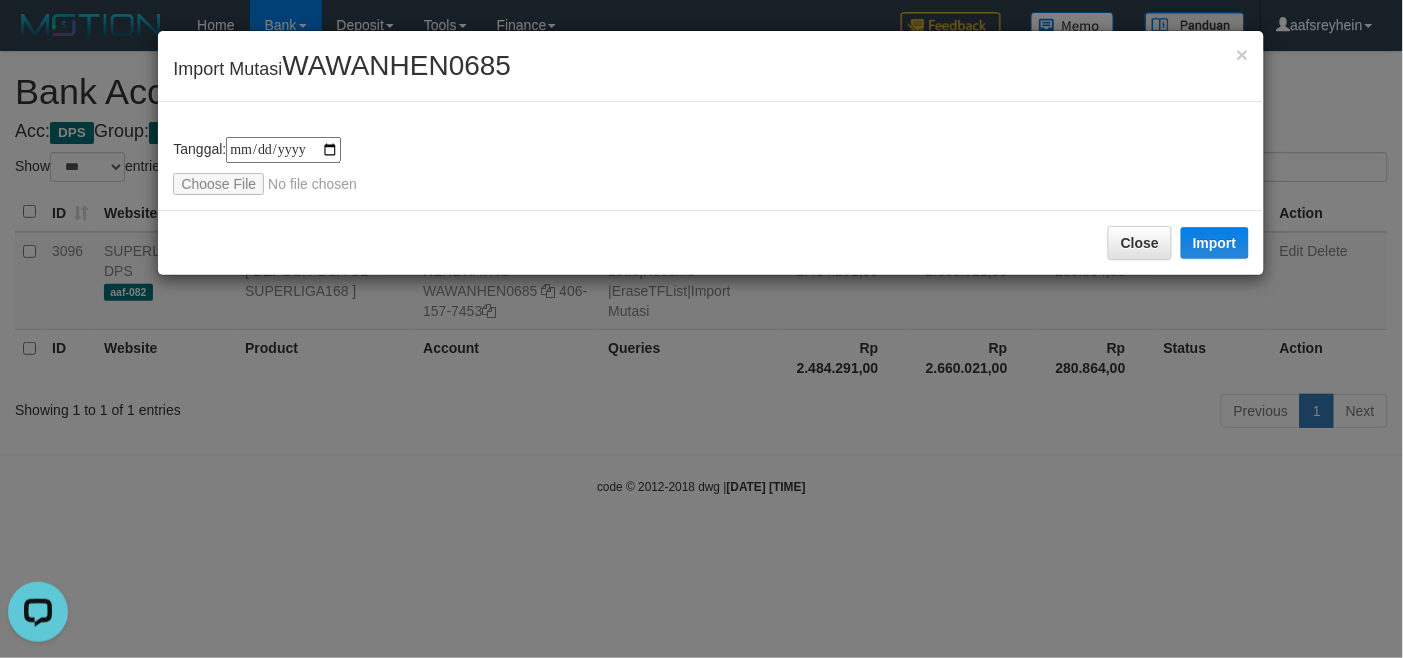 type on "**********" 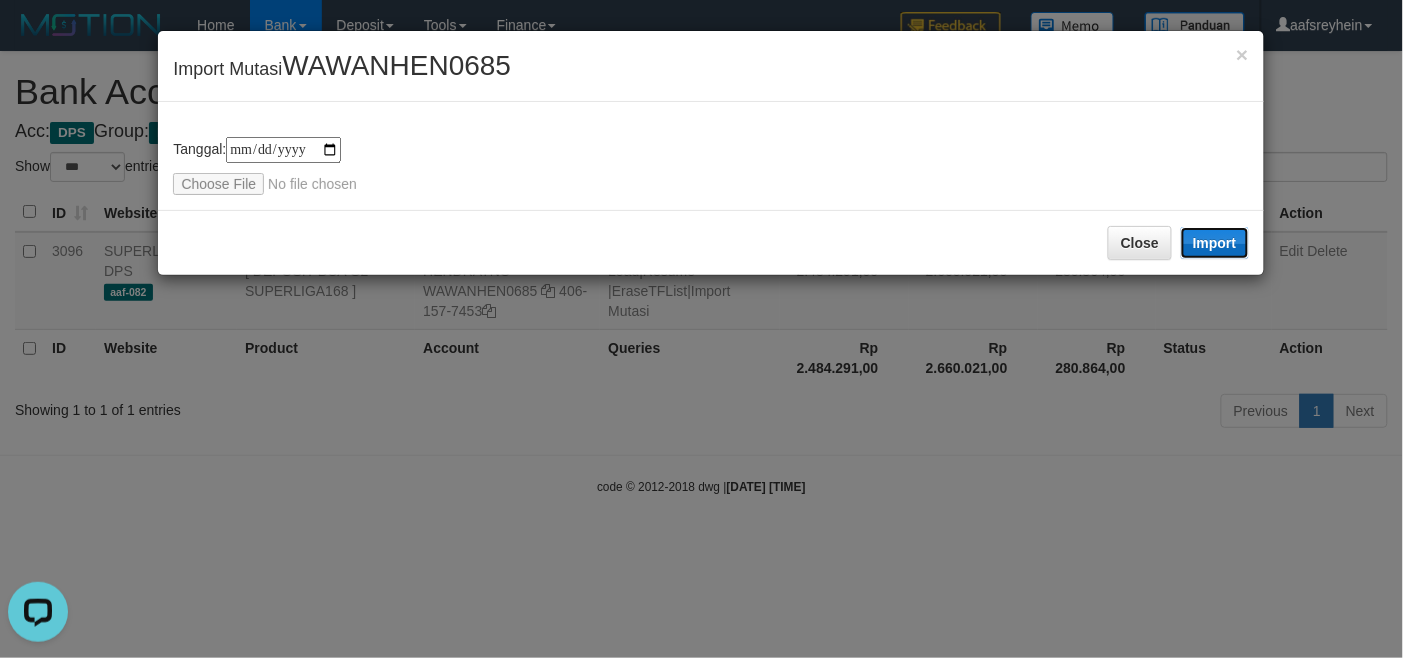 click on "Import" at bounding box center [1215, 243] 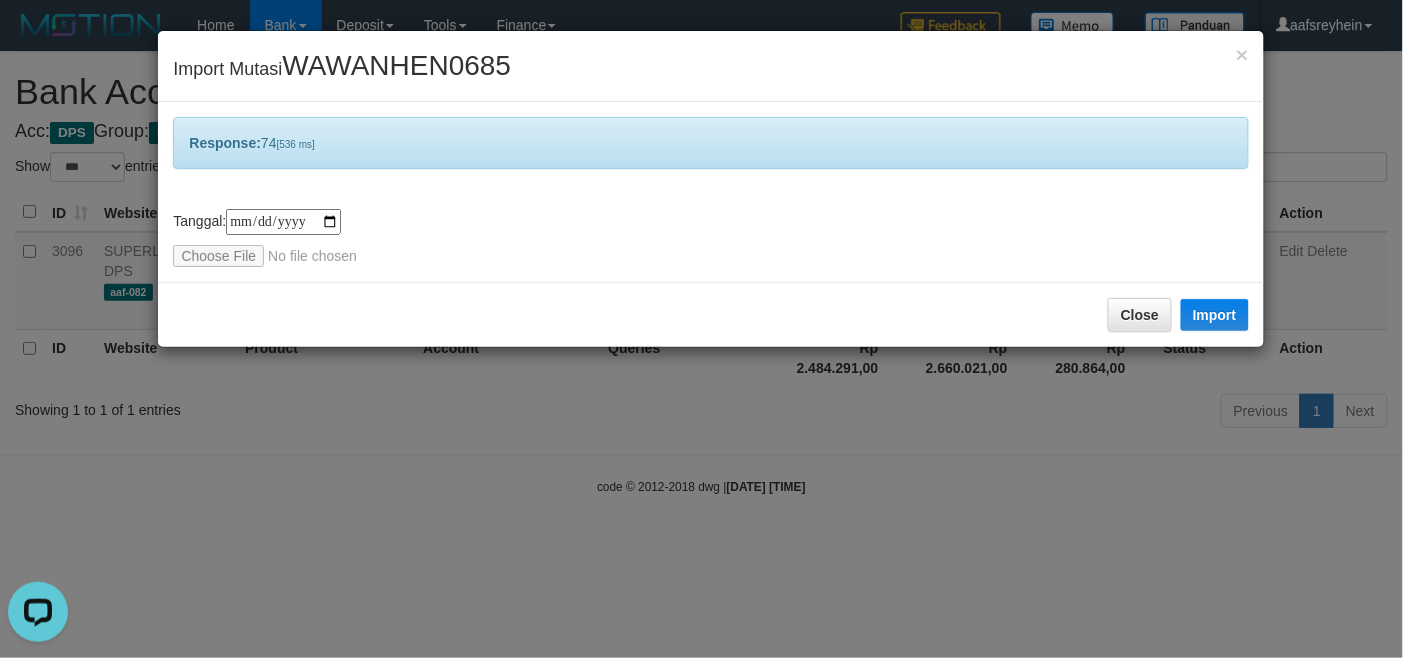 drag, startPoint x: 627, startPoint y: 346, endPoint x: 622, endPoint y: 355, distance: 10.29563 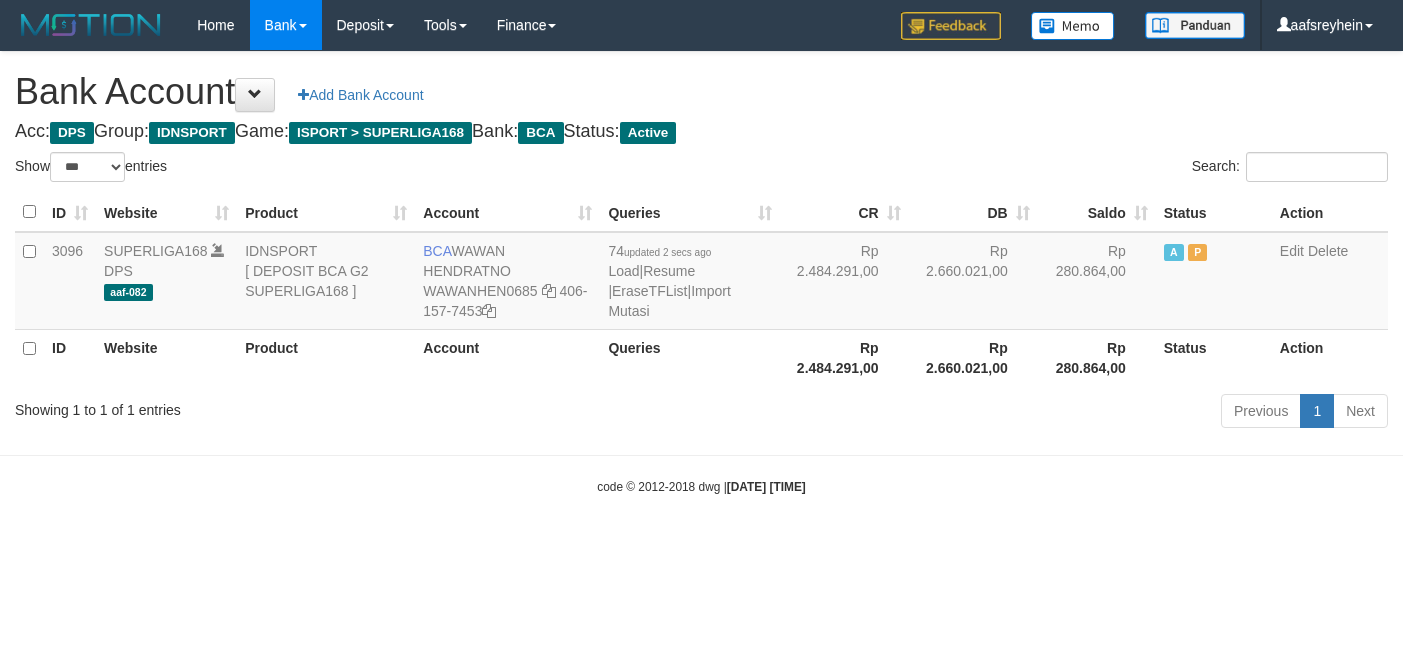select on "***" 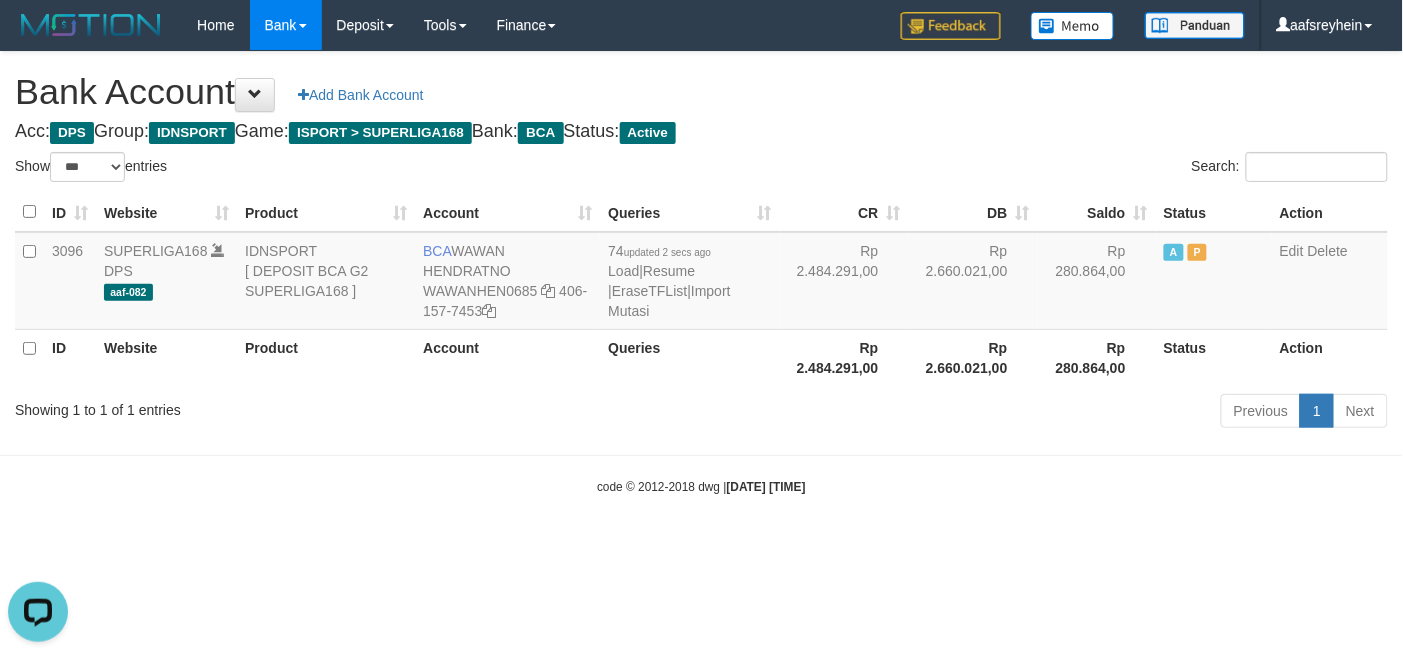 scroll, scrollTop: 0, scrollLeft: 0, axis: both 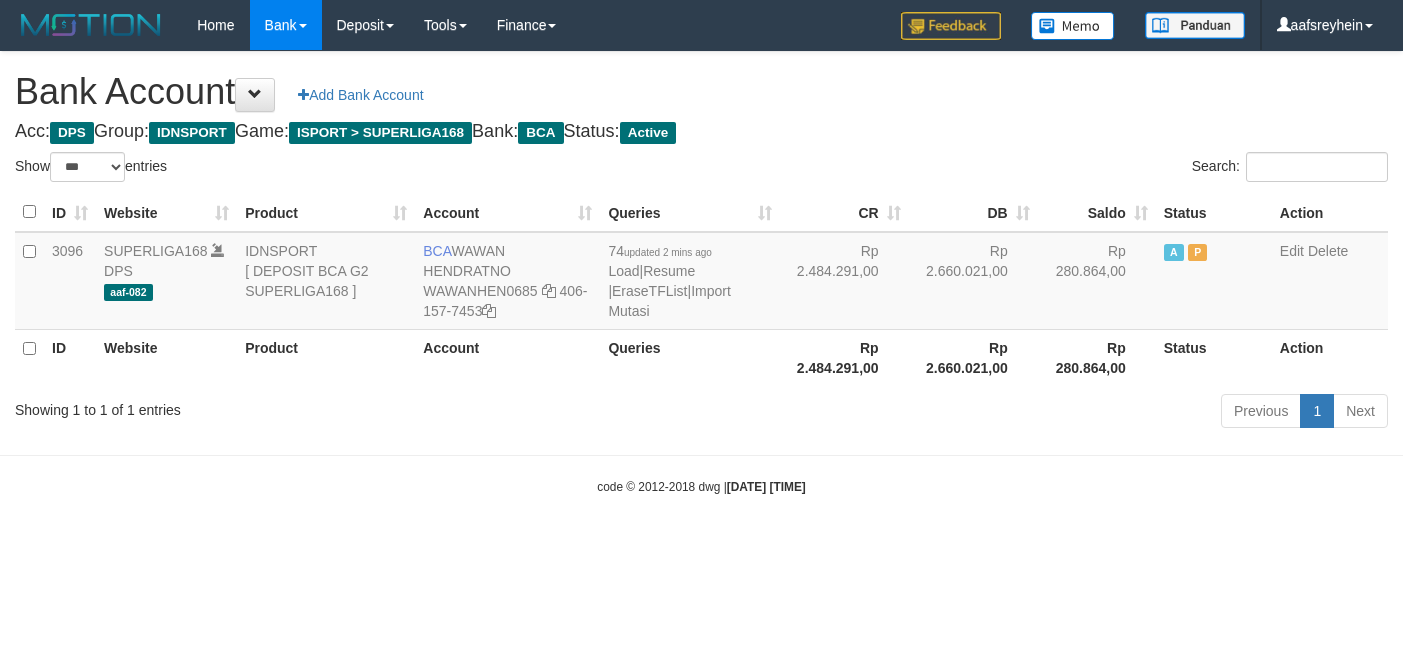 select on "***" 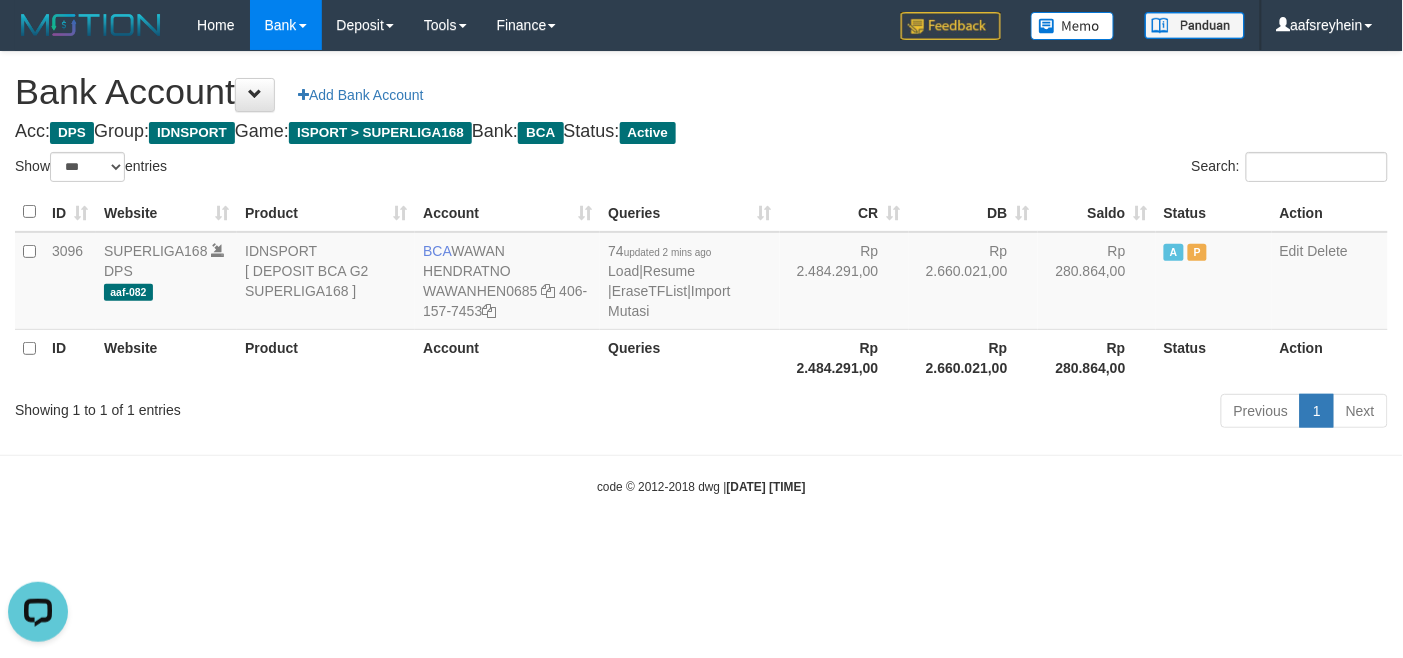 scroll, scrollTop: 0, scrollLeft: 0, axis: both 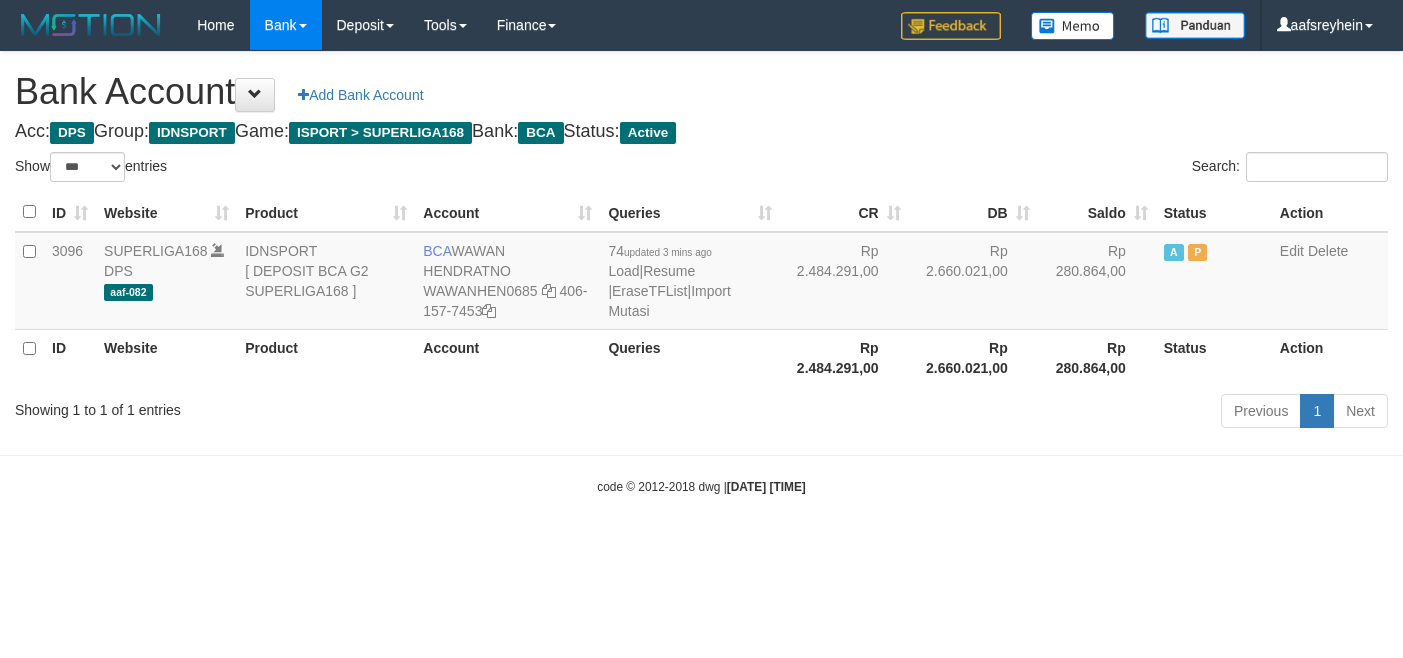 select on "***" 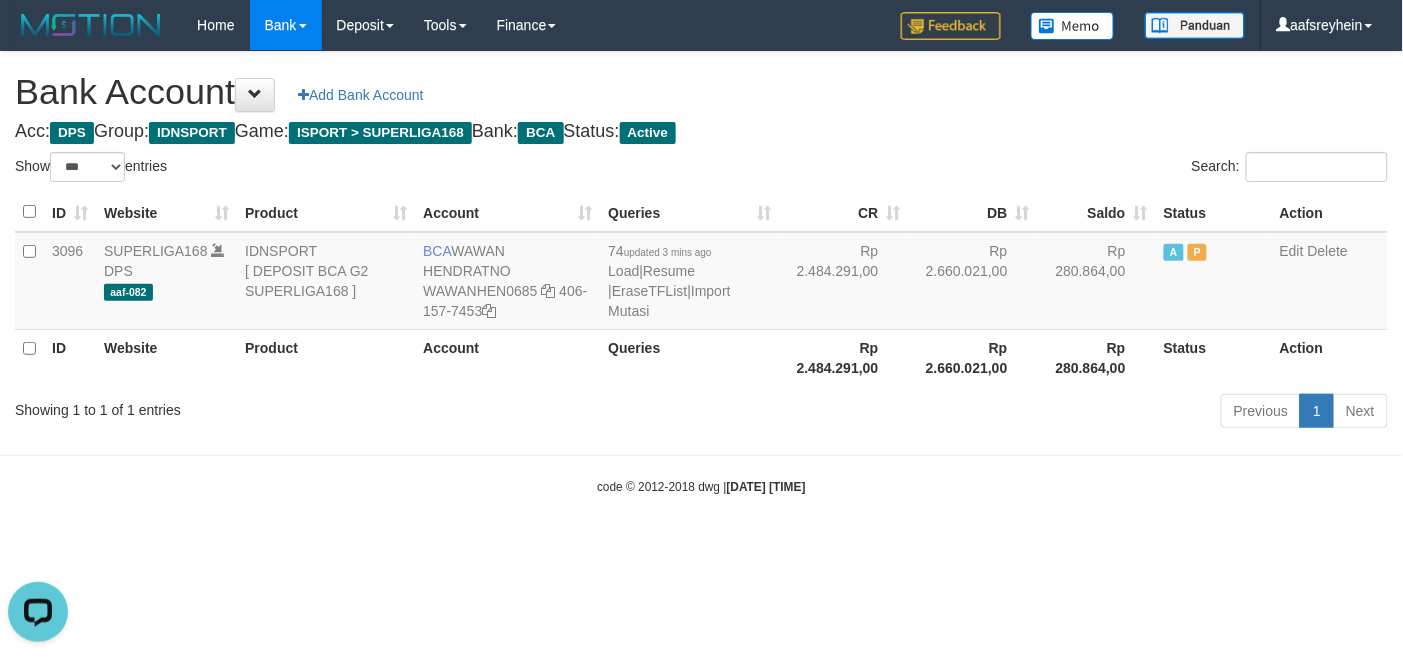 scroll, scrollTop: 0, scrollLeft: 0, axis: both 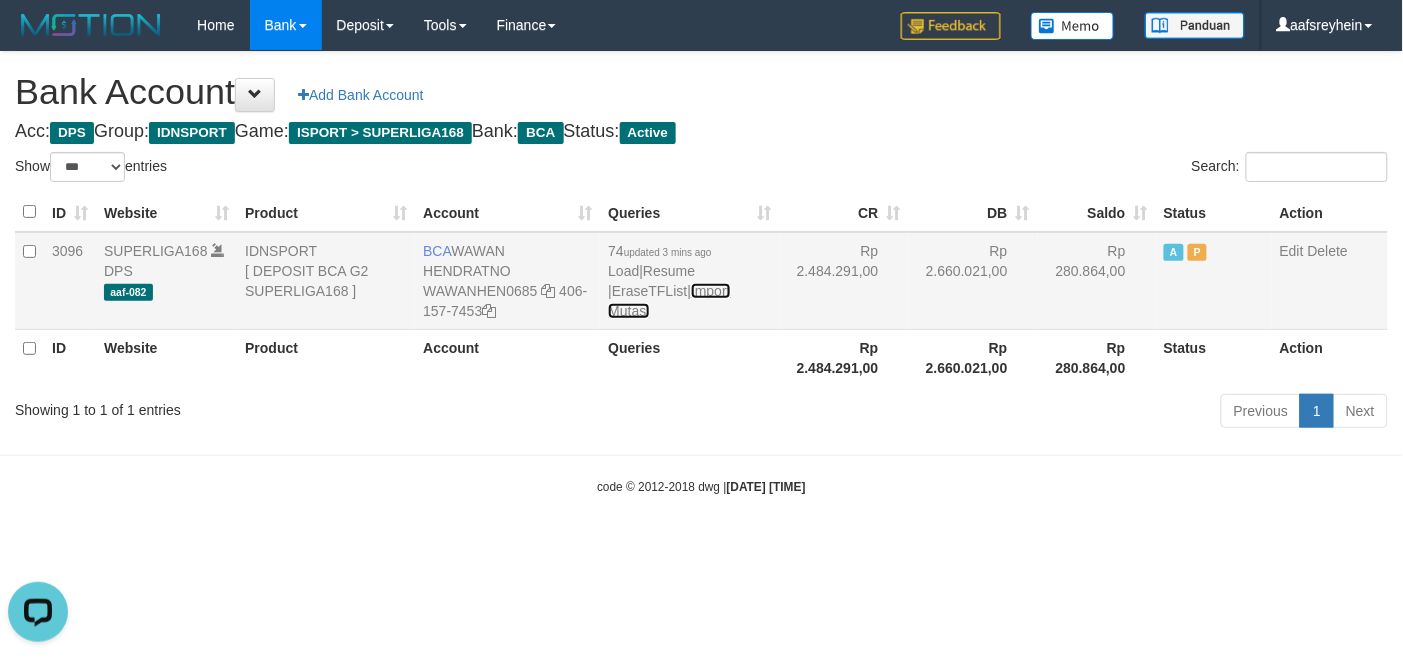 click on "Import Mutasi" at bounding box center [669, 301] 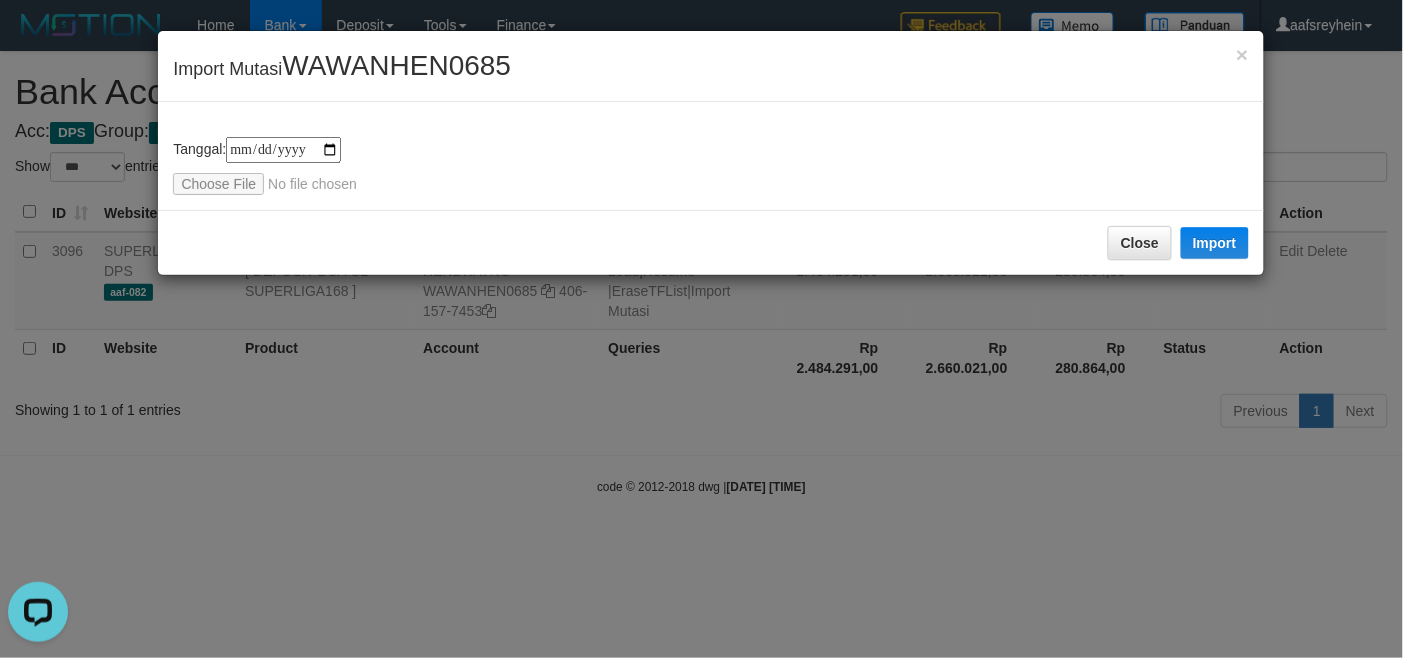 type on "**********" 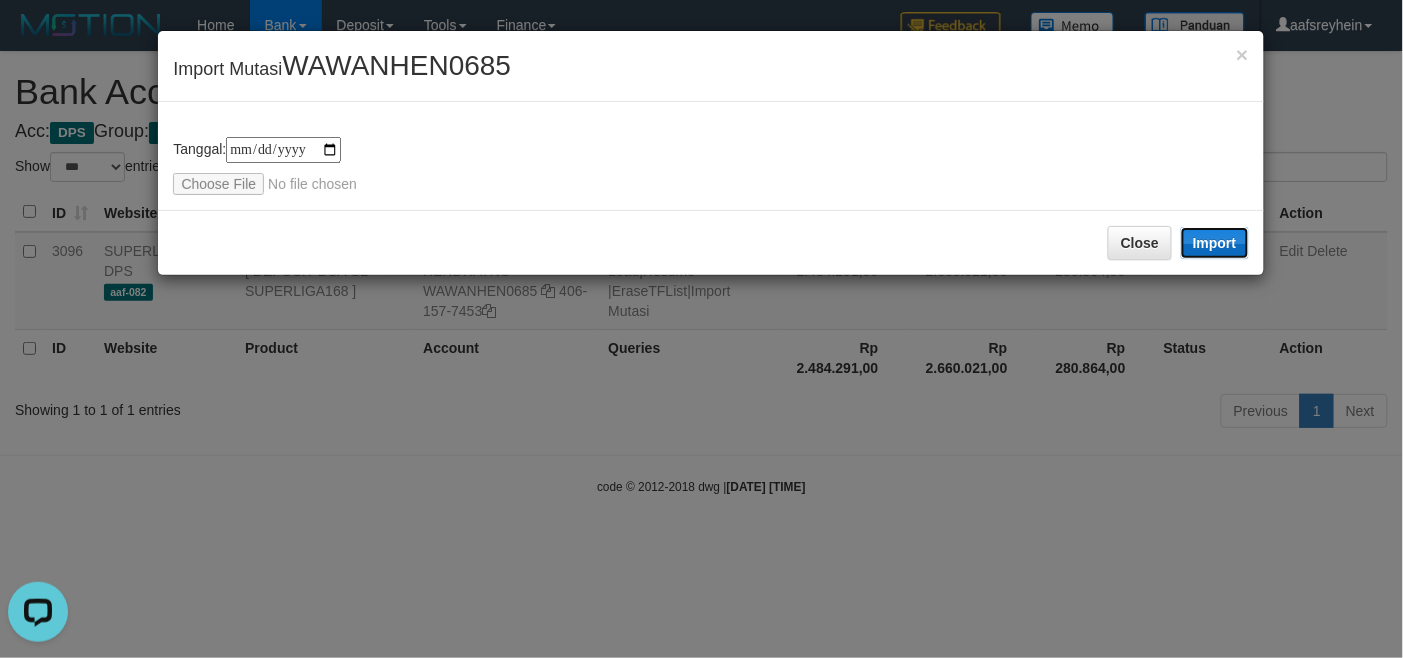 click on "Import" at bounding box center [1215, 243] 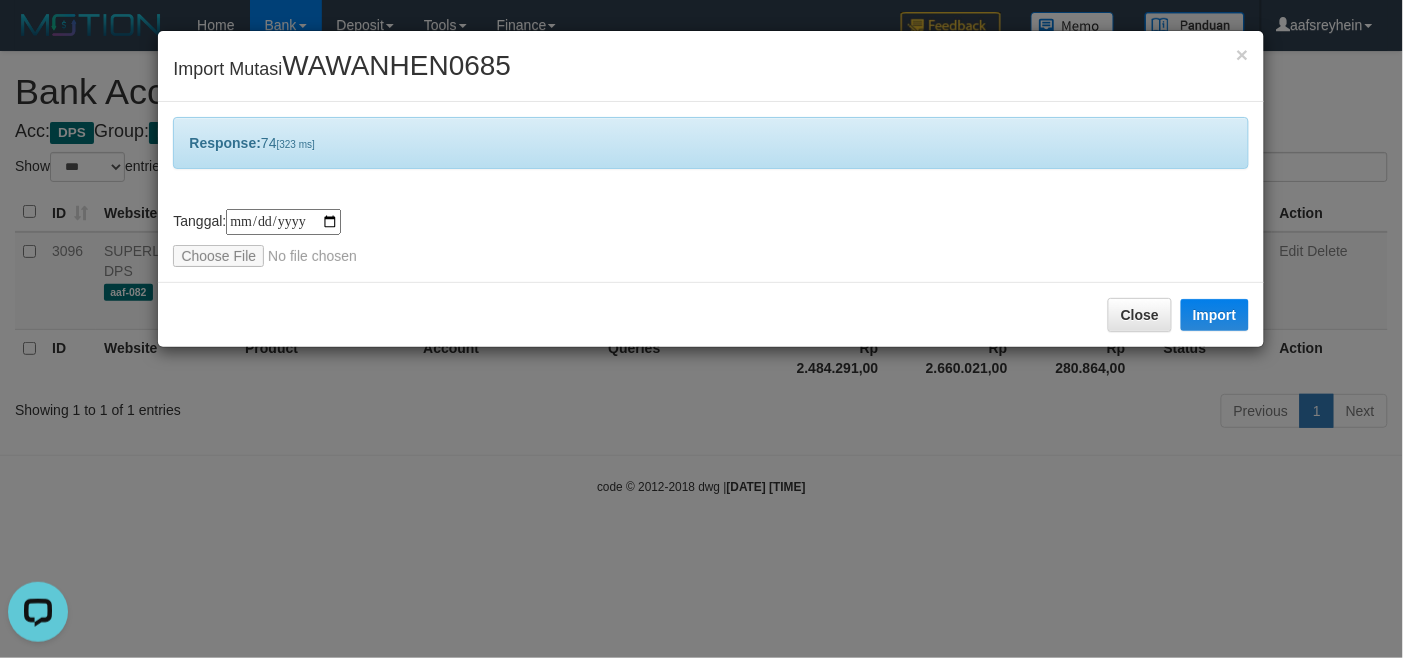 click on "**********" at bounding box center [701, 329] 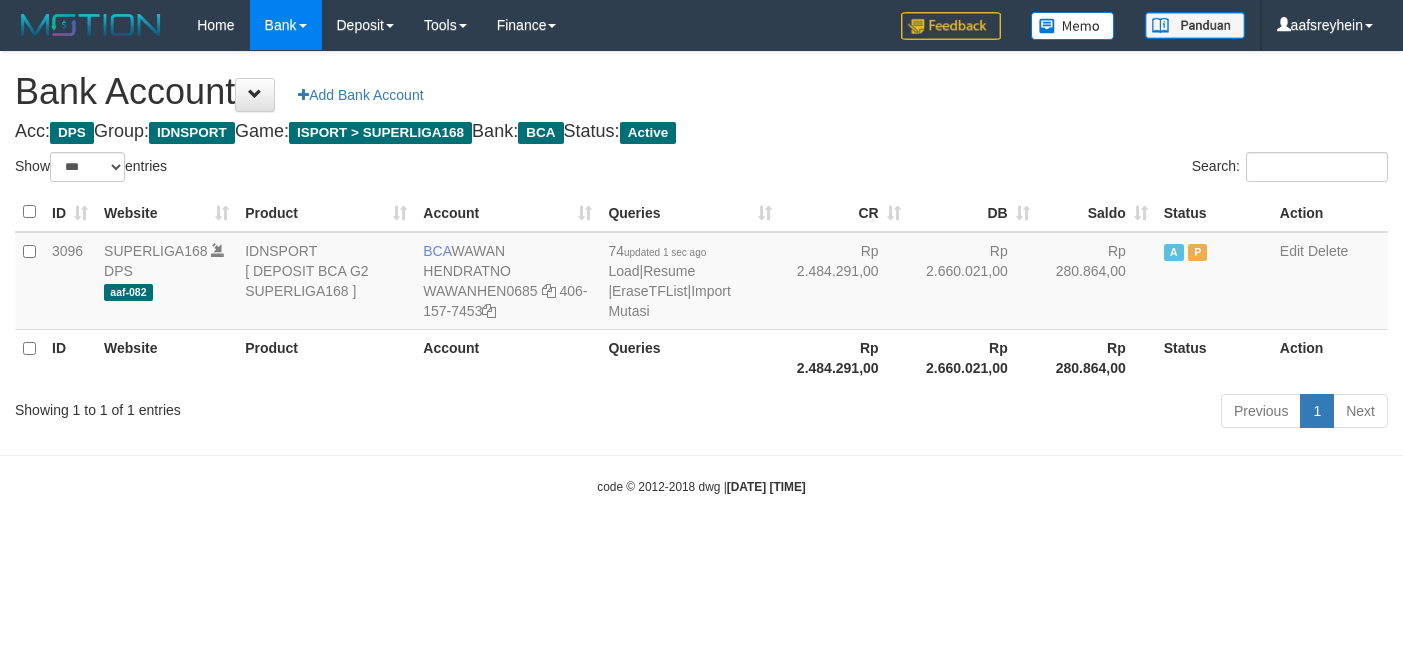 select on "***" 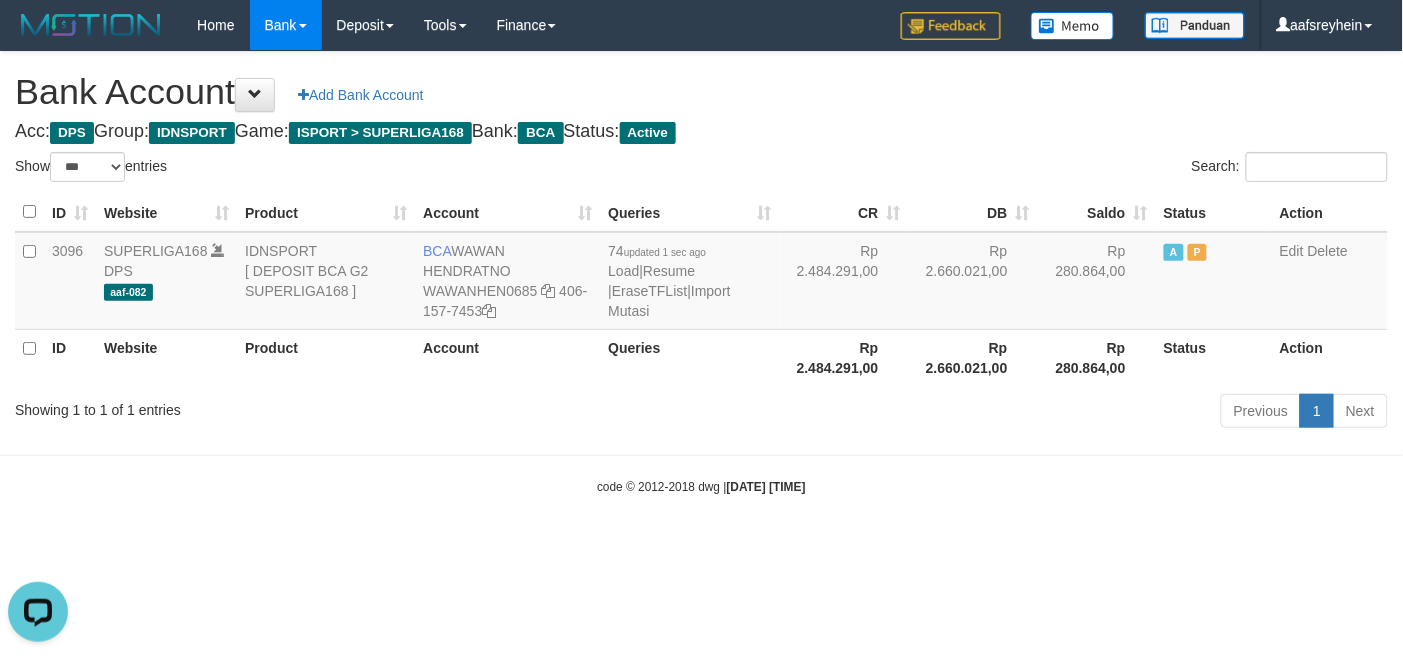 scroll, scrollTop: 0, scrollLeft: 0, axis: both 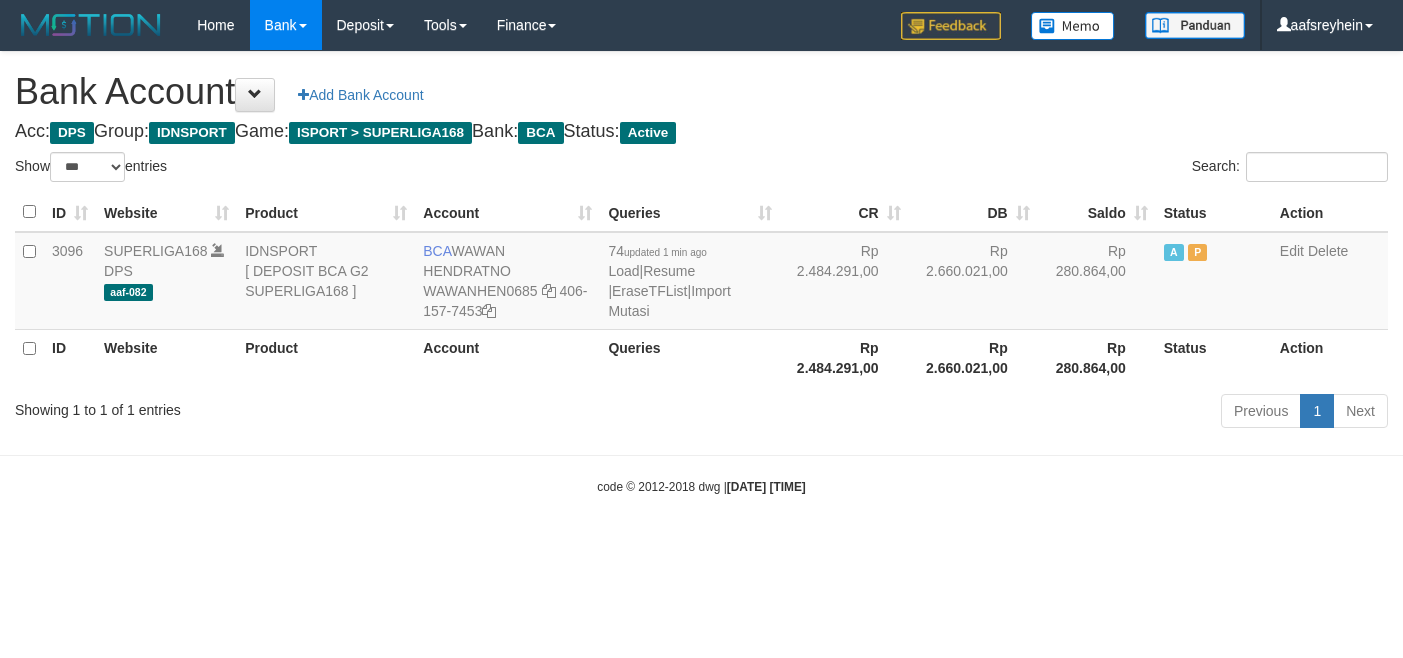 select on "***" 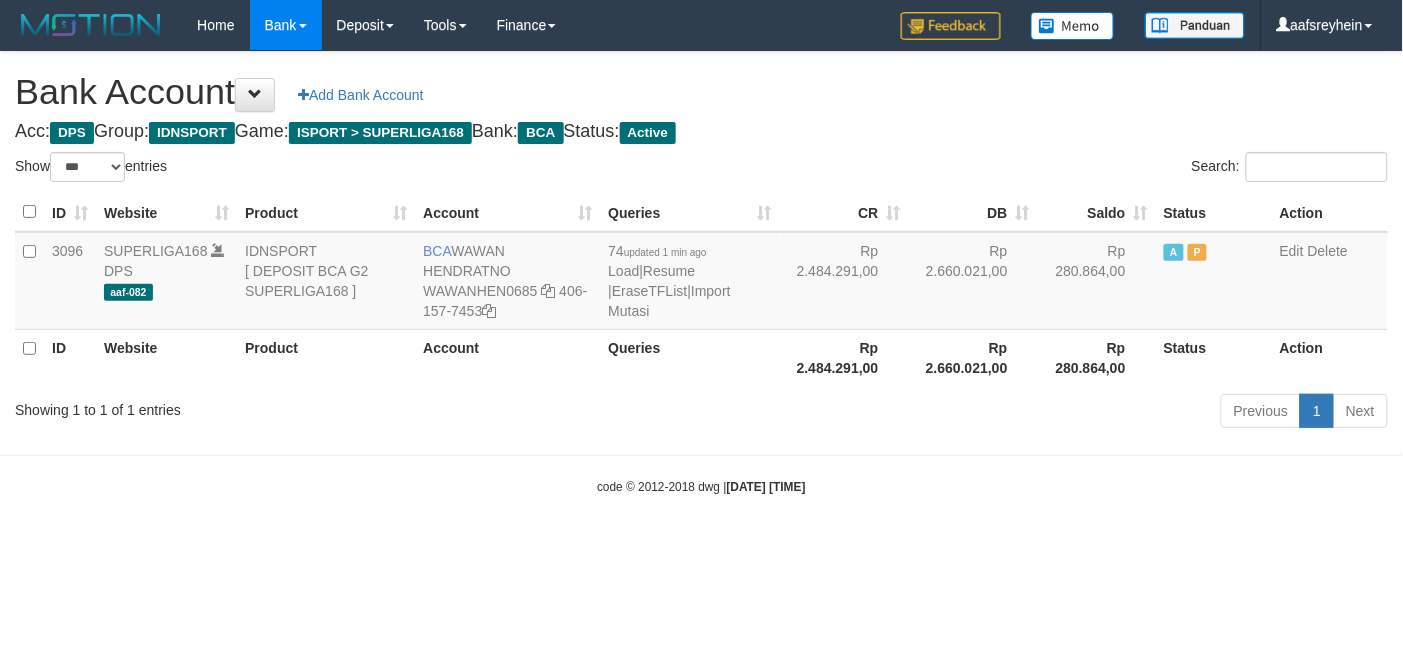 click on "Toggle navigation
Home
Bank
Account List
Load
By Website
Group
[ISPORT]													SUPERLIGA168
By Load Group (DPS)
-" at bounding box center [701, 273] 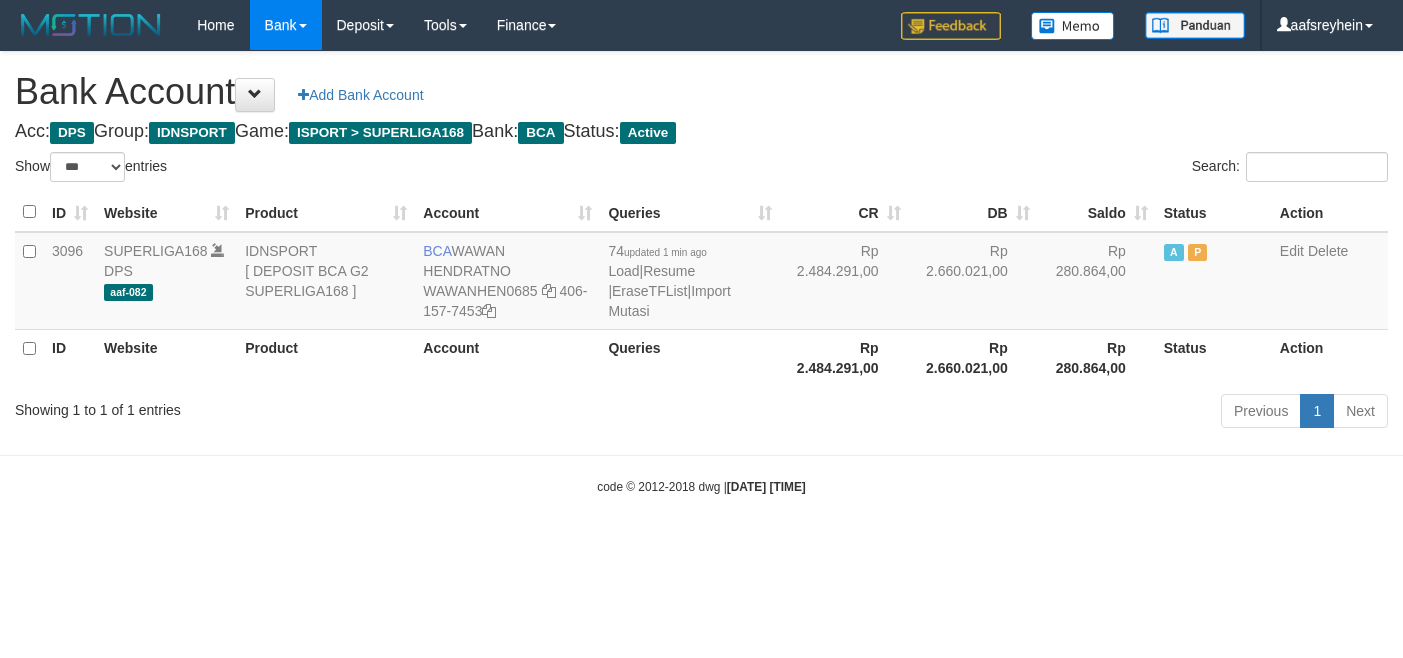 select on "***" 